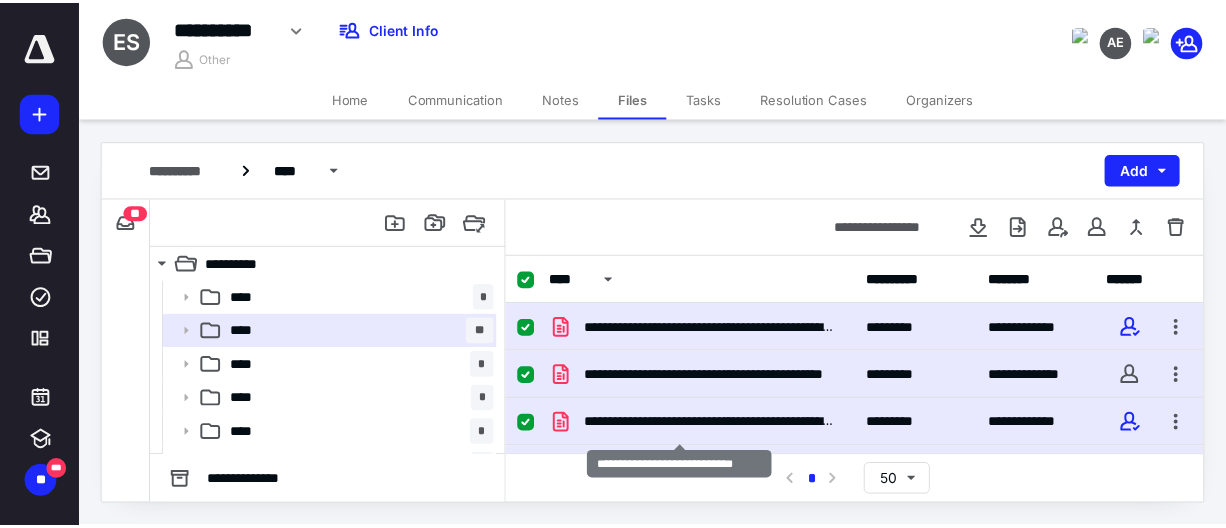 scroll, scrollTop: 0, scrollLeft: 0, axis: both 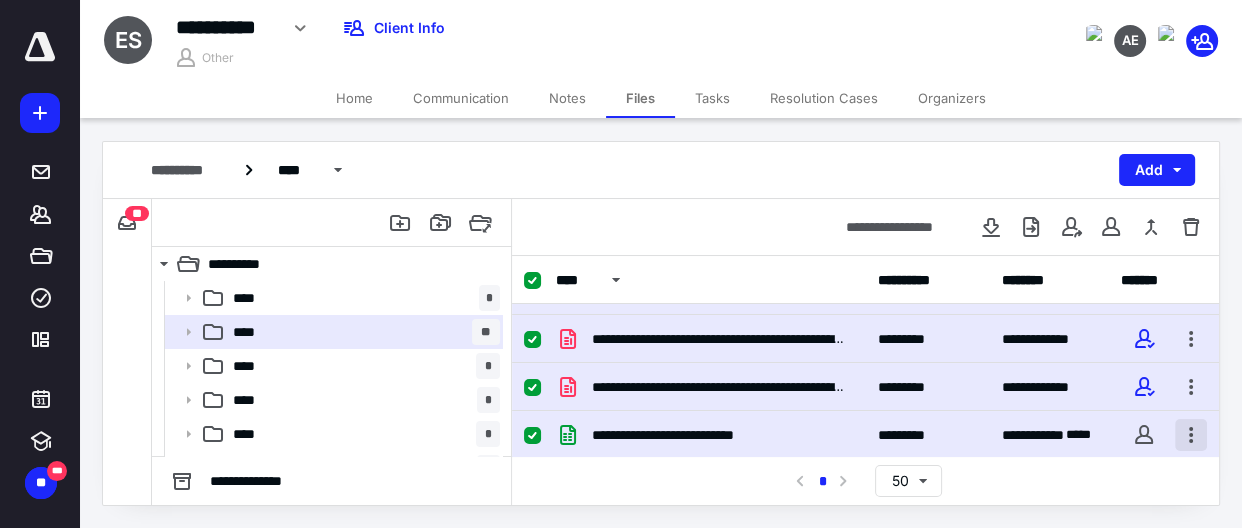 click at bounding box center (1191, 435) 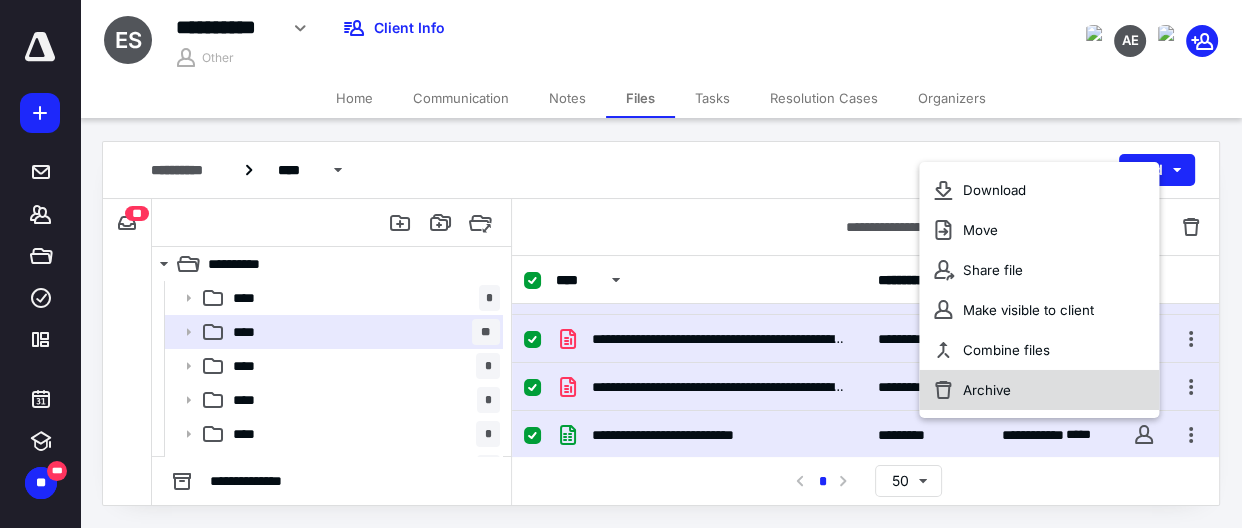 click on "Archive" at bounding box center [1039, 390] 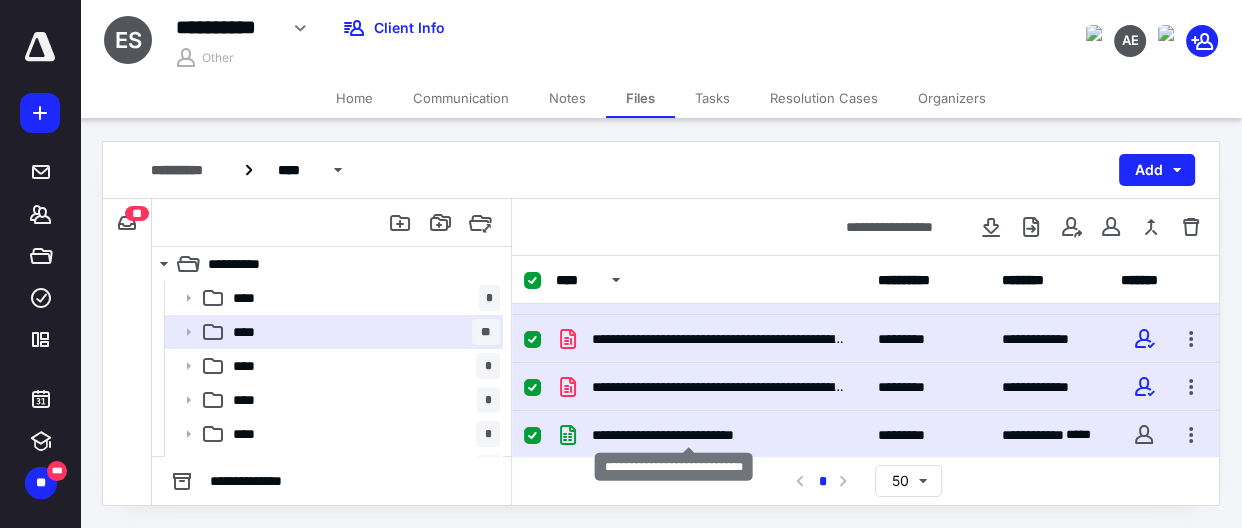 checkbox on "false" 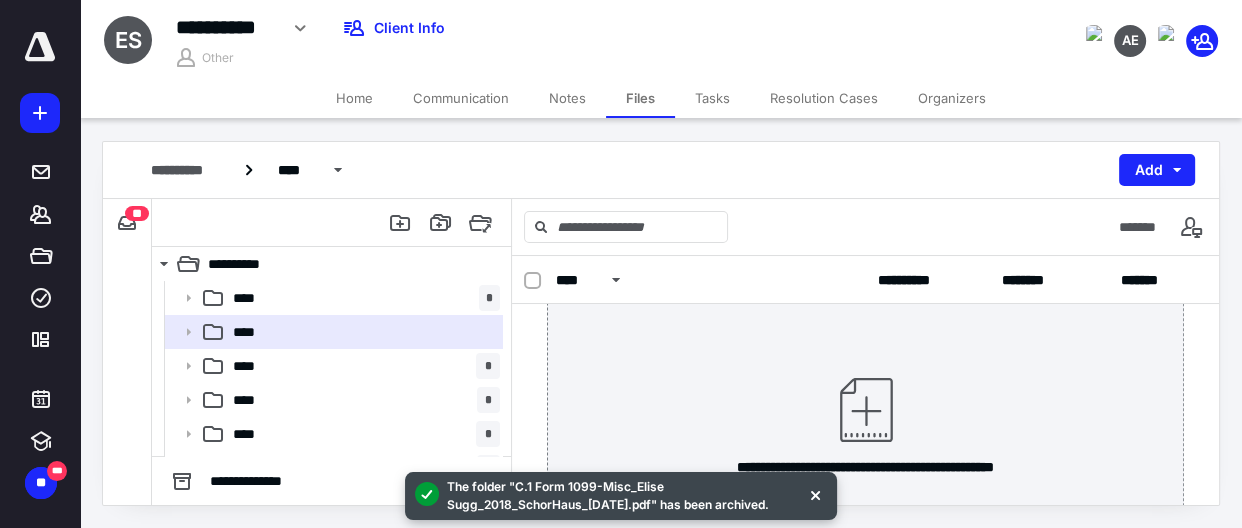 scroll, scrollTop: 248, scrollLeft: 0, axis: vertical 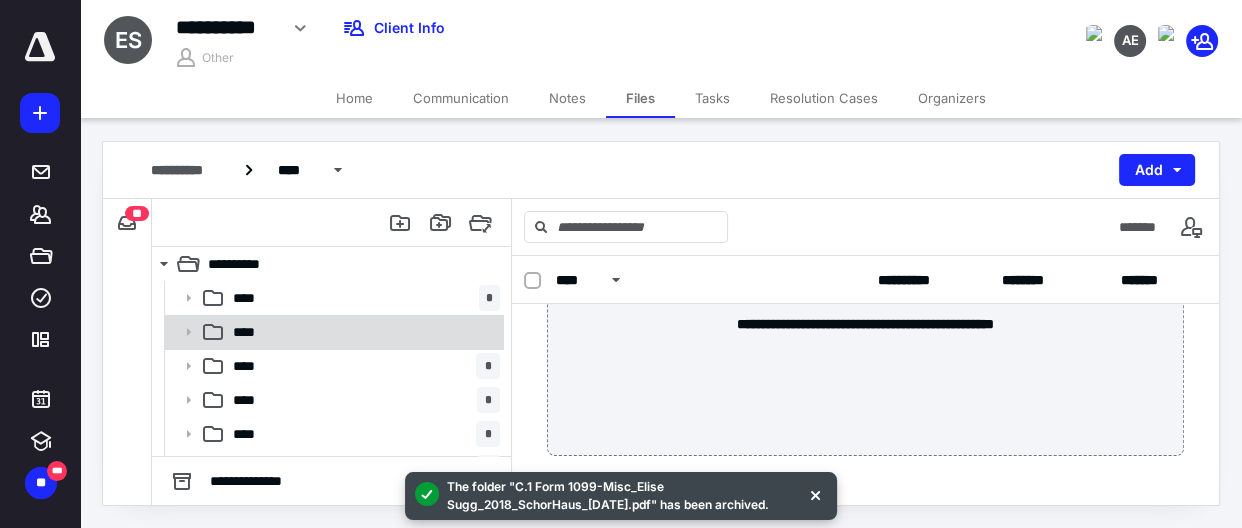 click on "****" at bounding box center [362, 332] 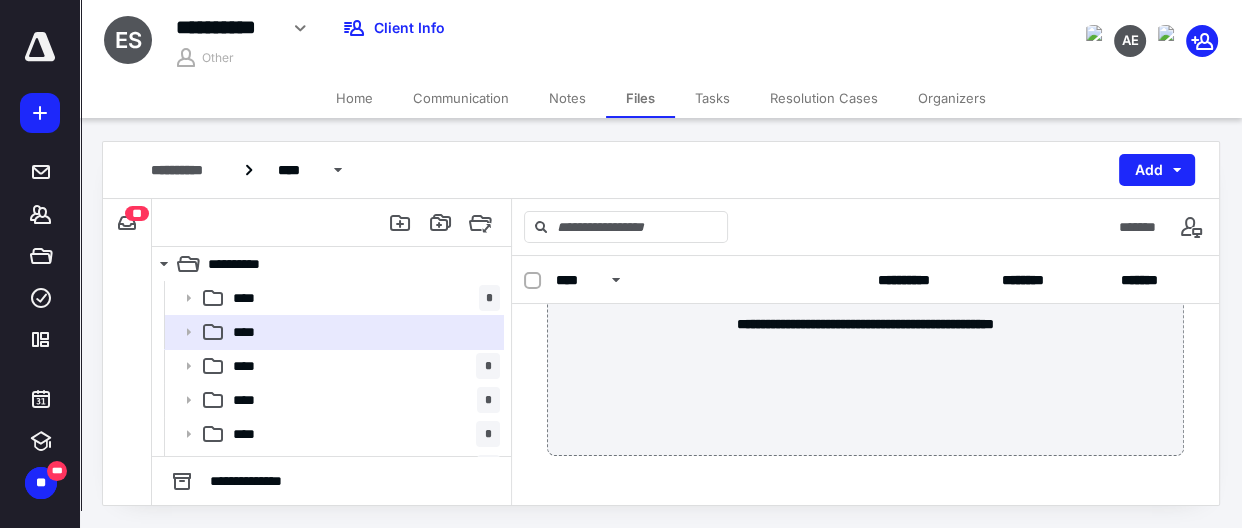 scroll, scrollTop: 0, scrollLeft: 0, axis: both 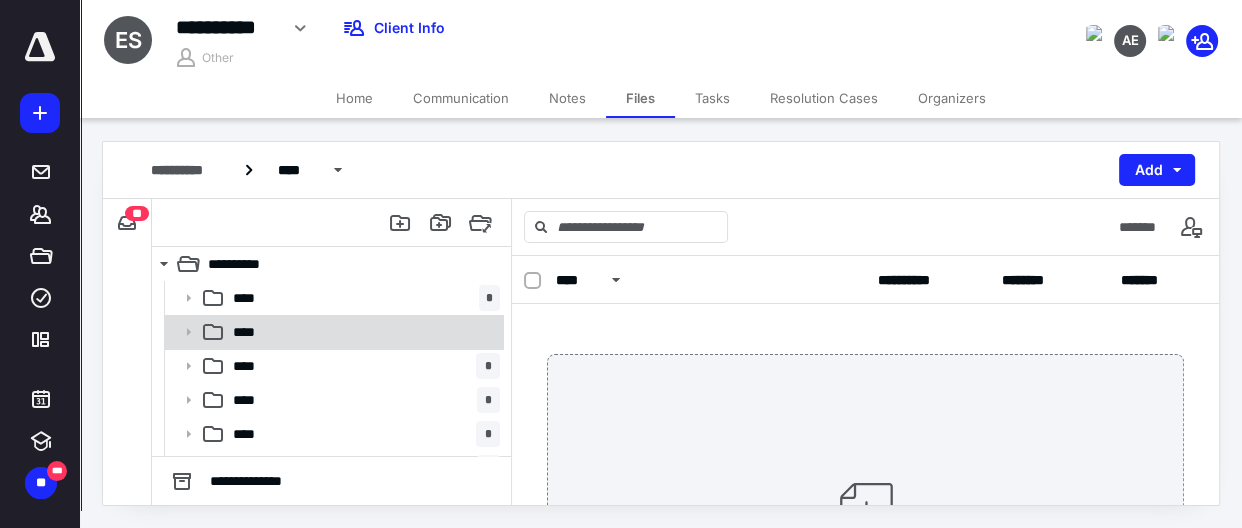 click on "****" at bounding box center [332, 332] 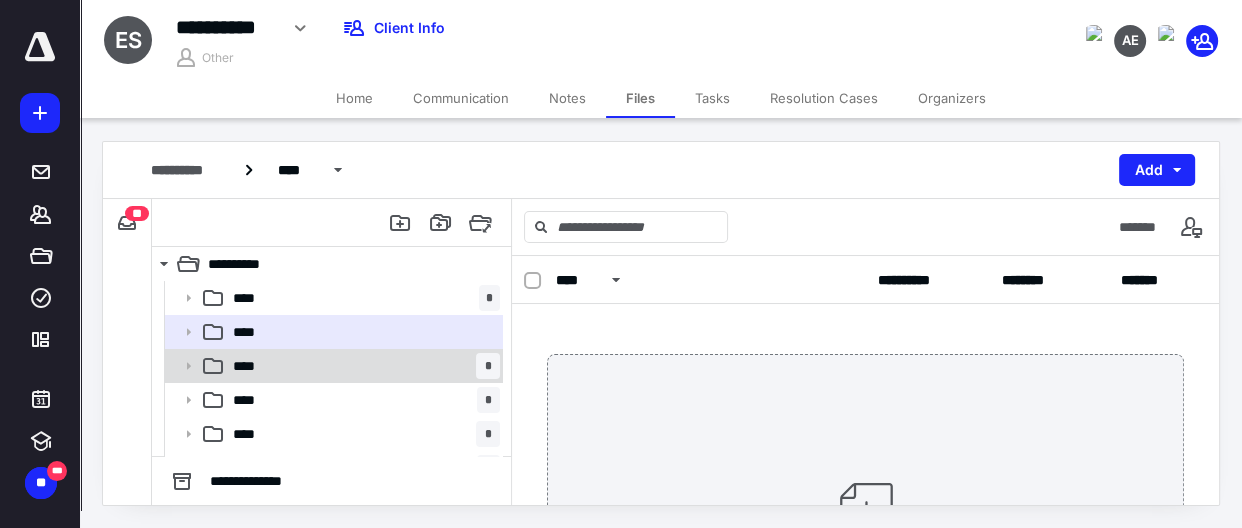 click on "**** *" at bounding box center [362, 366] 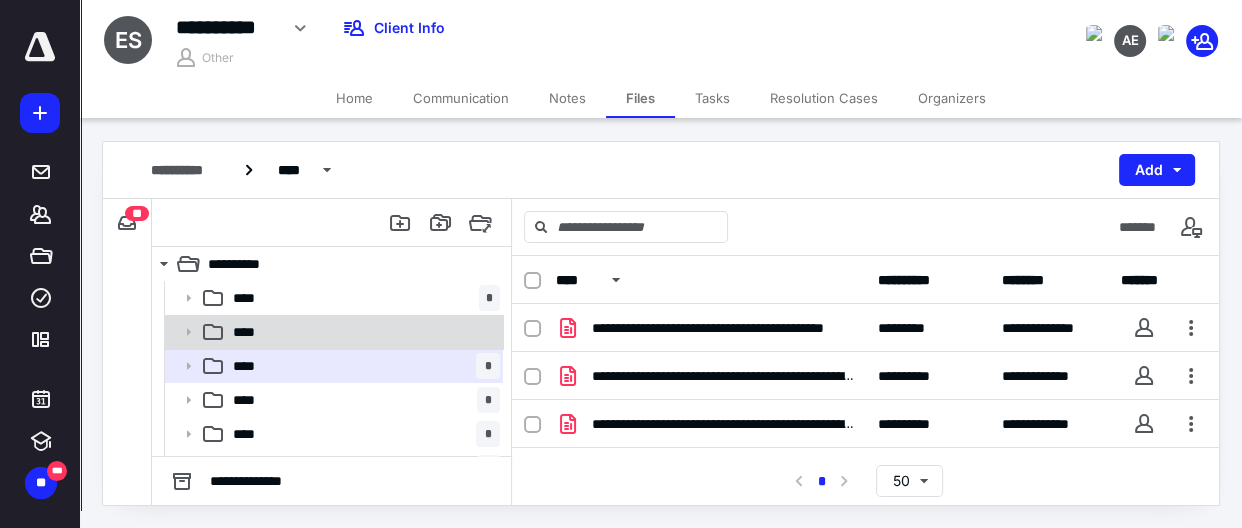 click on "****" at bounding box center [249, 332] 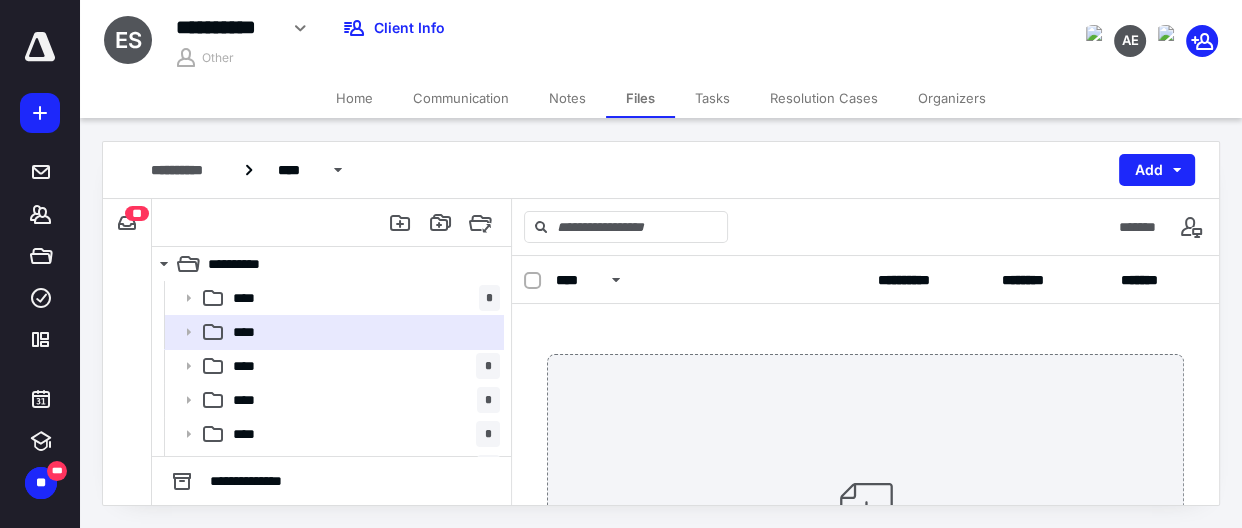 scroll, scrollTop: 248, scrollLeft: 0, axis: vertical 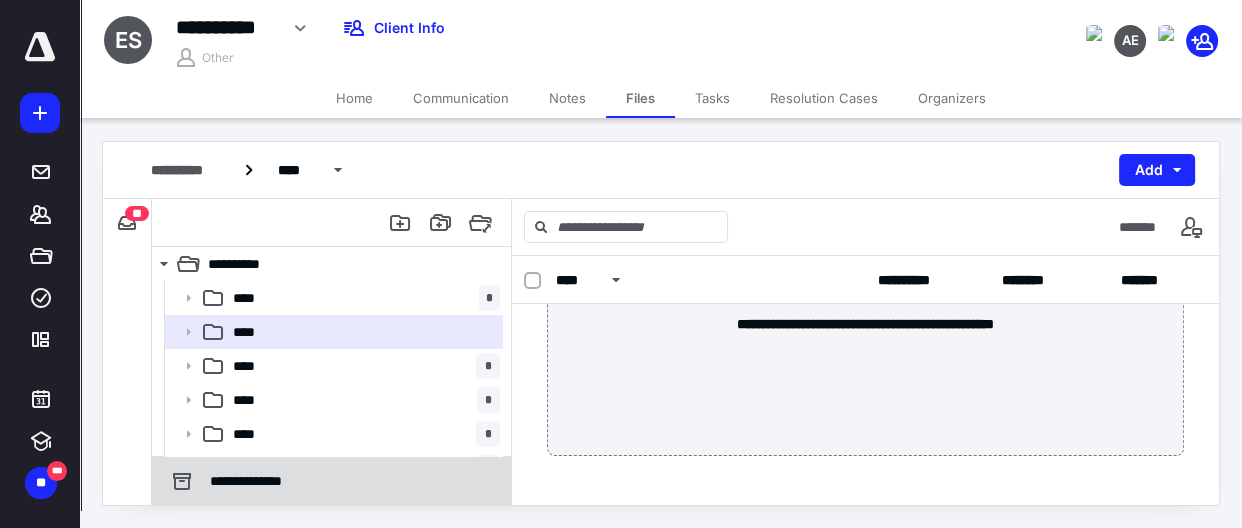 click on "**********" at bounding box center (255, 481) 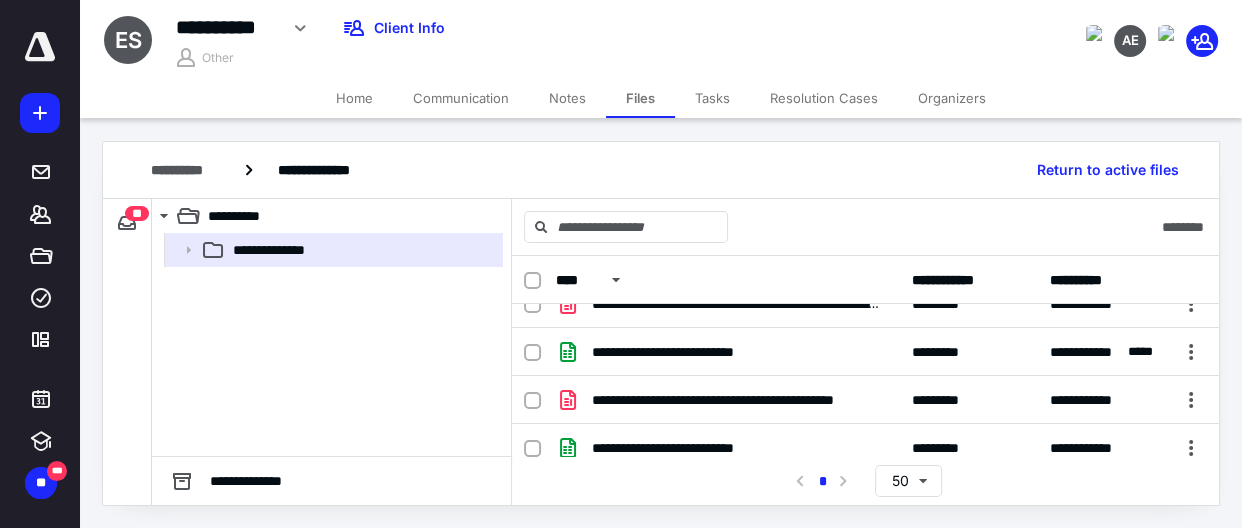 scroll, scrollTop: 660, scrollLeft: 0, axis: vertical 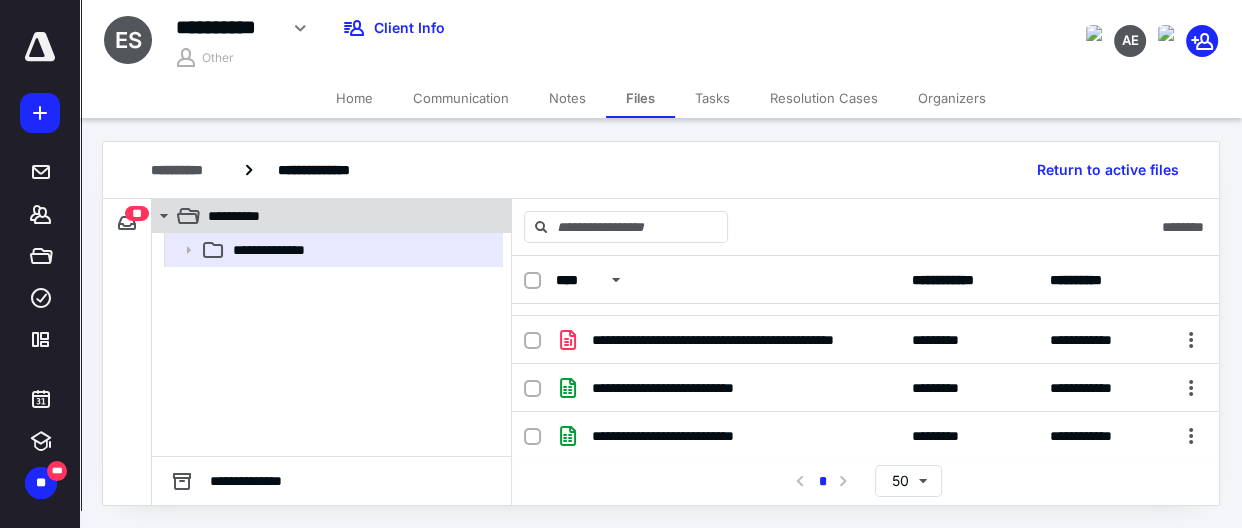 click 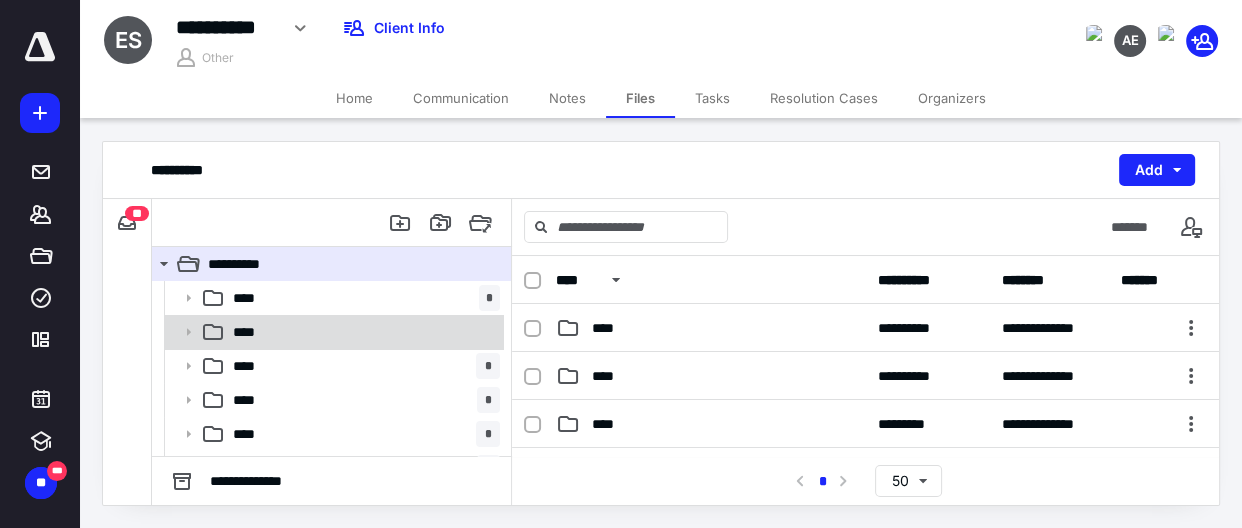click on "****" at bounding box center (249, 332) 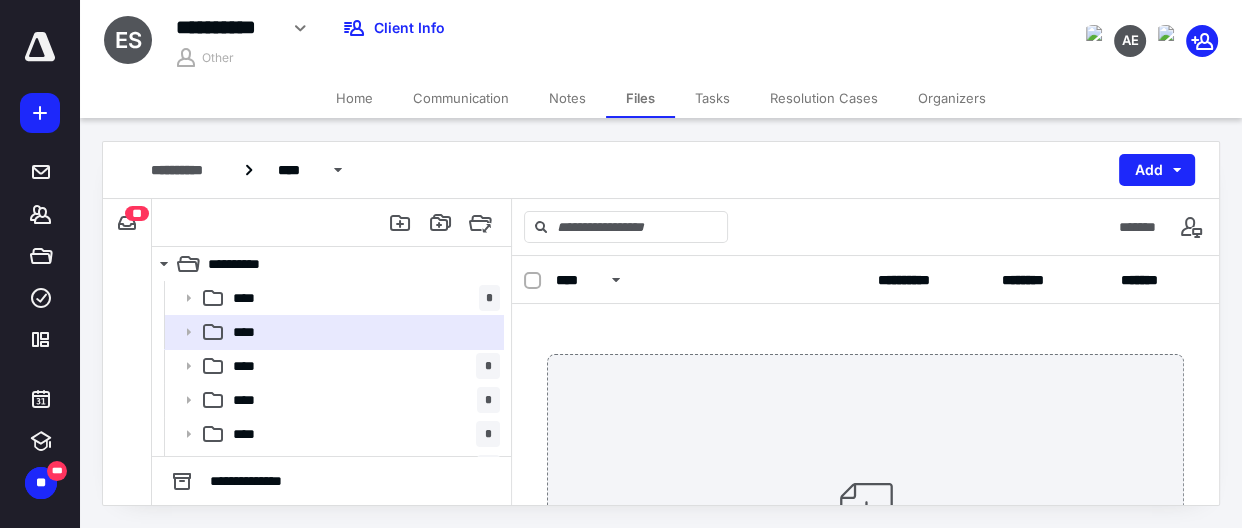 scroll, scrollTop: 248, scrollLeft: 0, axis: vertical 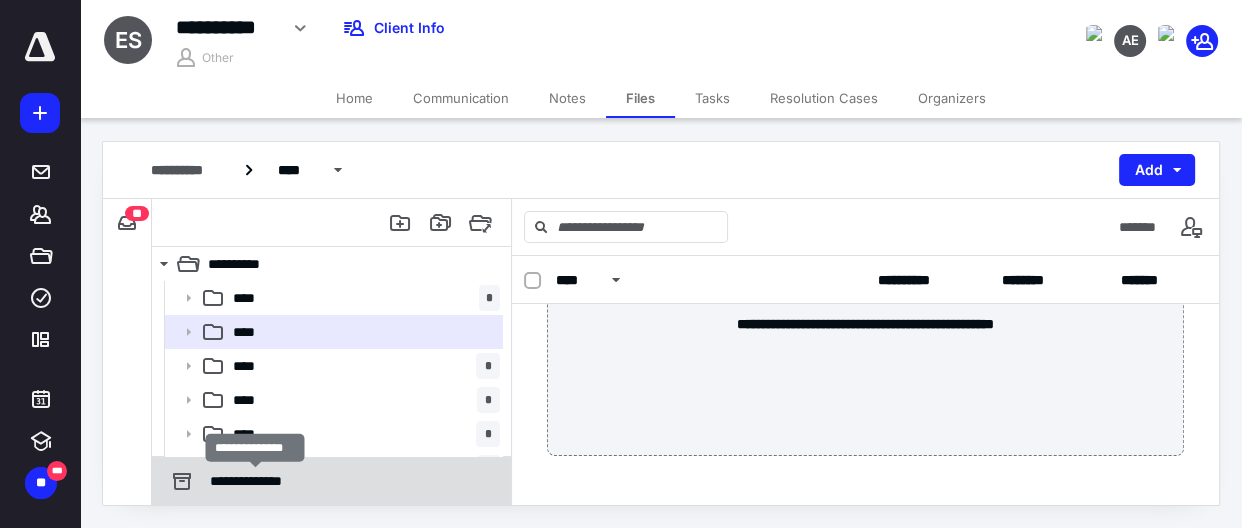 click on "**********" at bounding box center (255, 481) 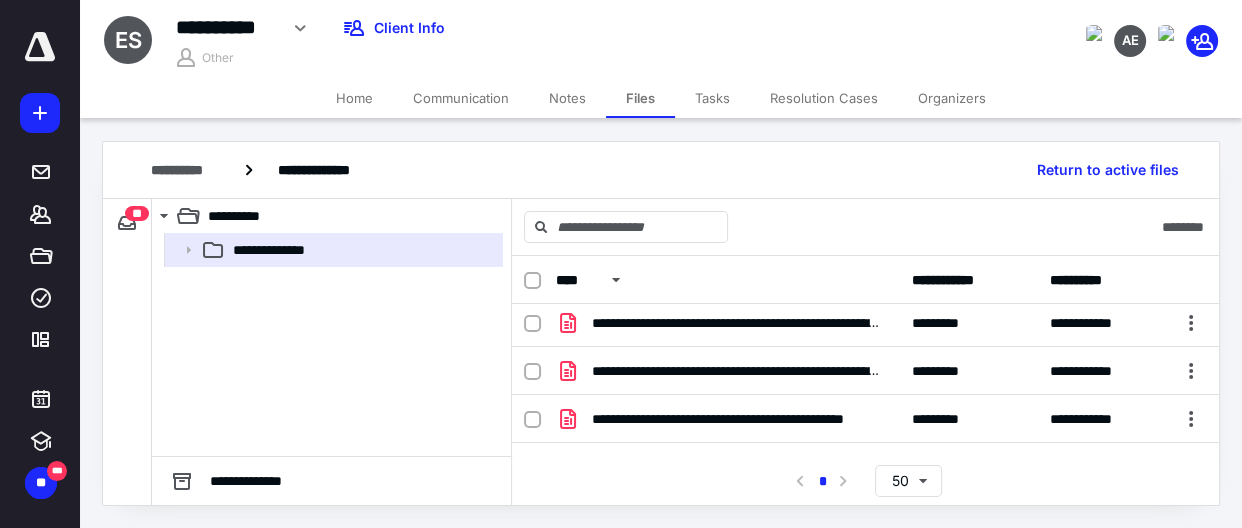scroll, scrollTop: 0, scrollLeft: 0, axis: both 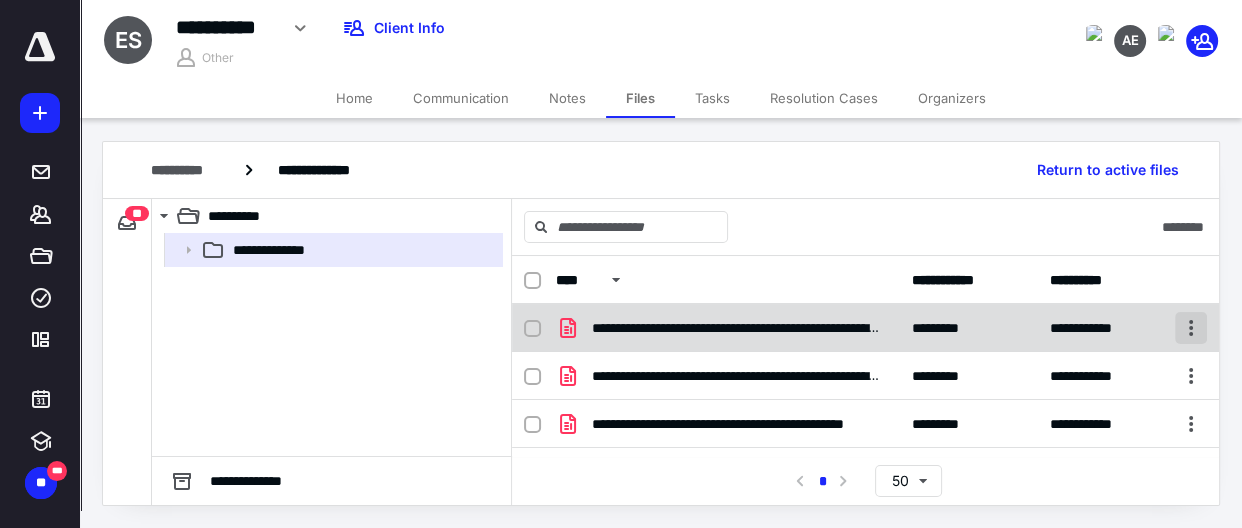 click at bounding box center [1191, 328] 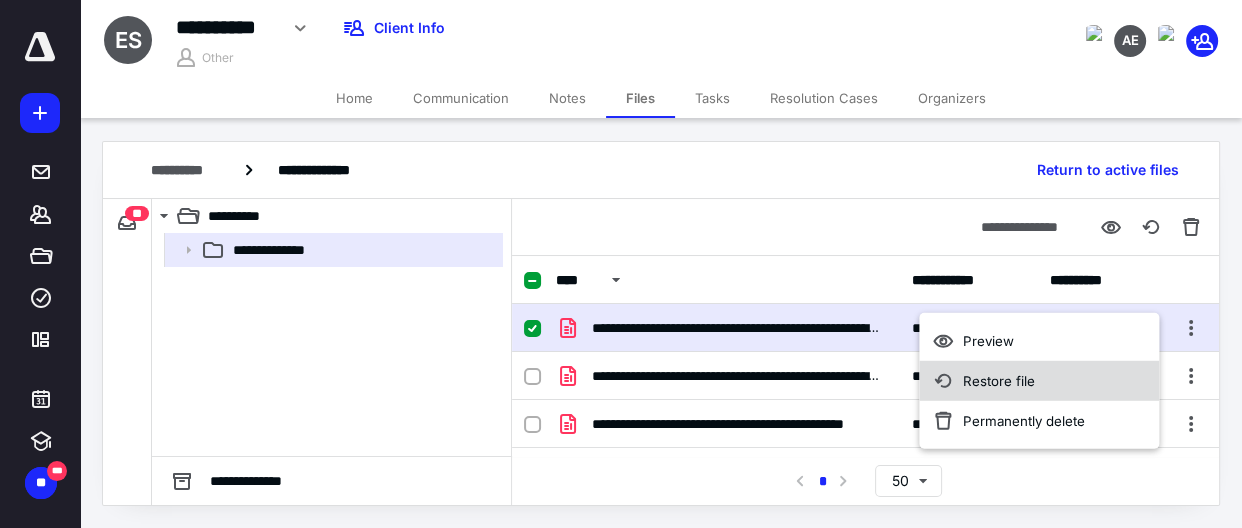 click on "Restore file" at bounding box center (999, 381) 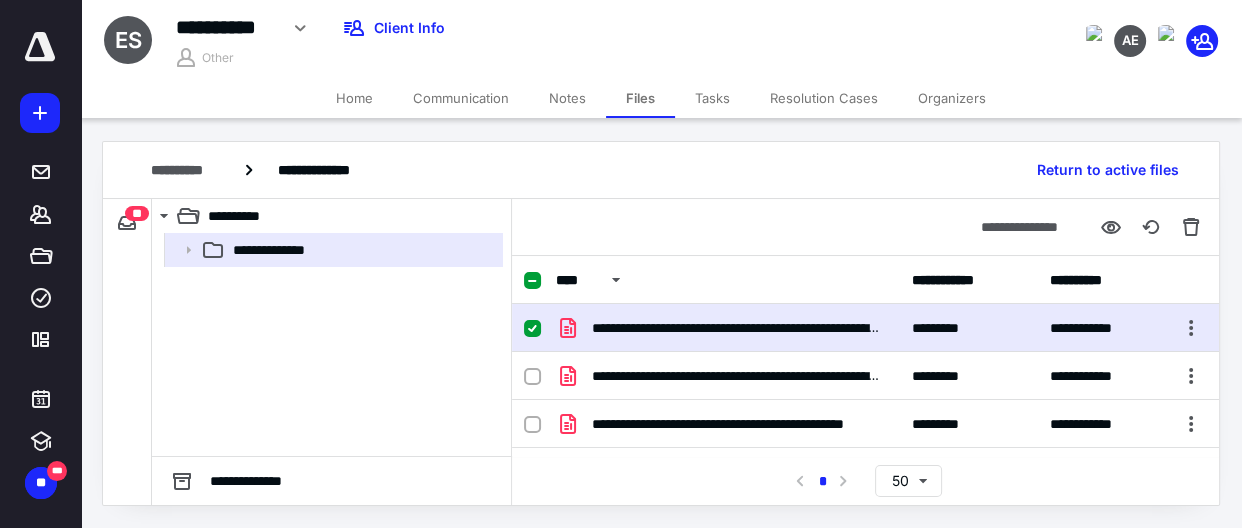 checkbox on "false" 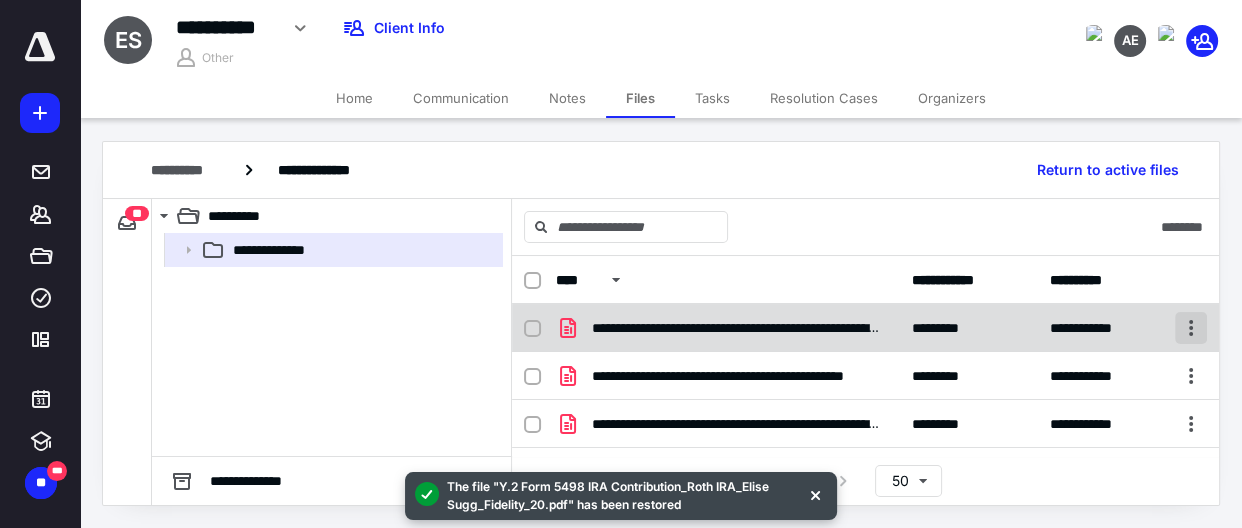 click at bounding box center [1191, 328] 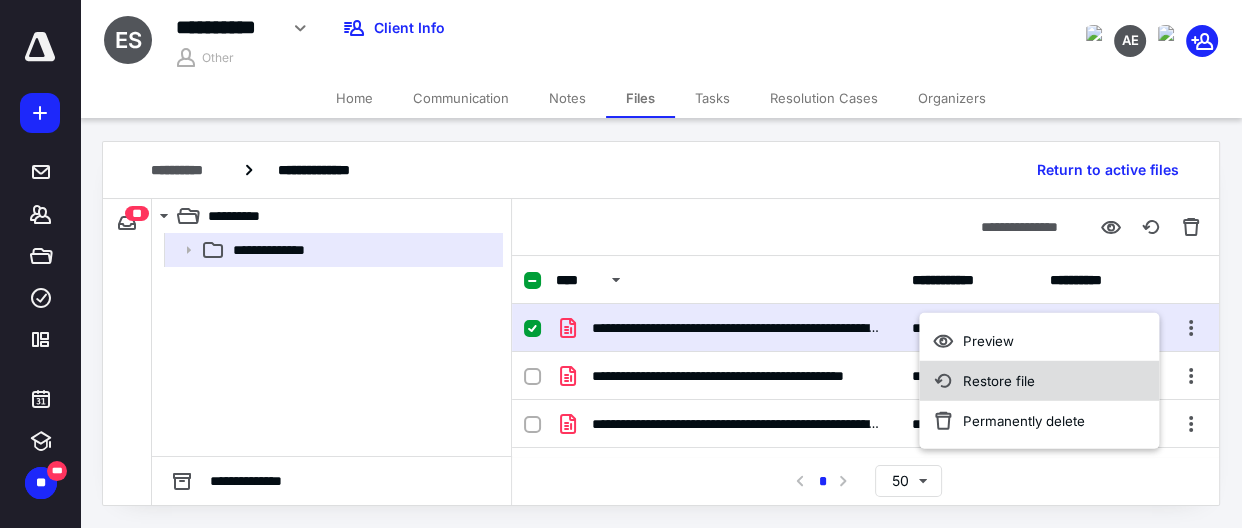 click on "Restore file" at bounding box center (999, 381) 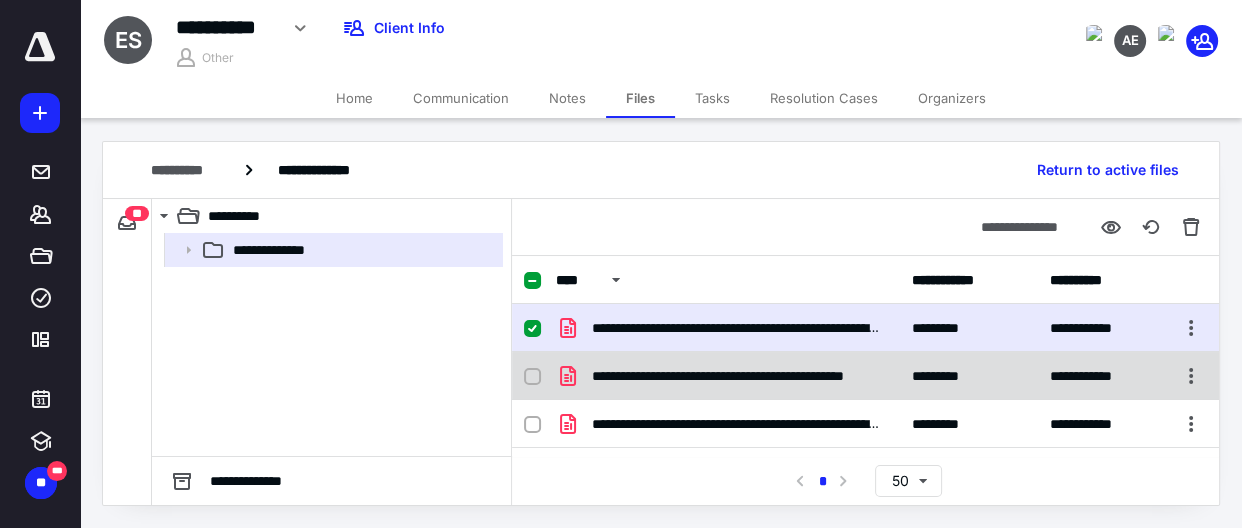 checkbox on "false" 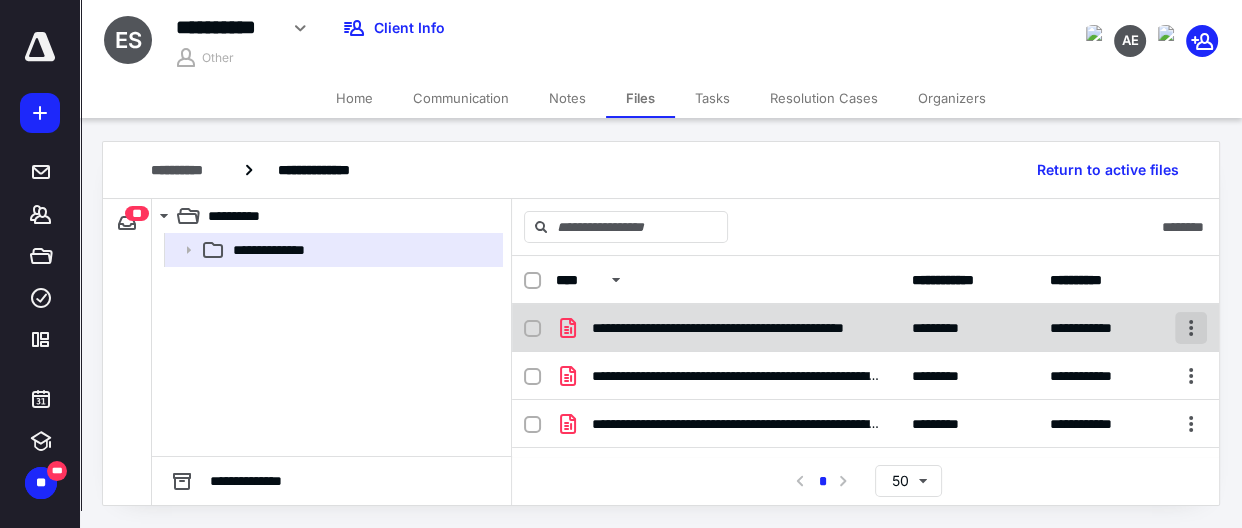 click at bounding box center [1191, 328] 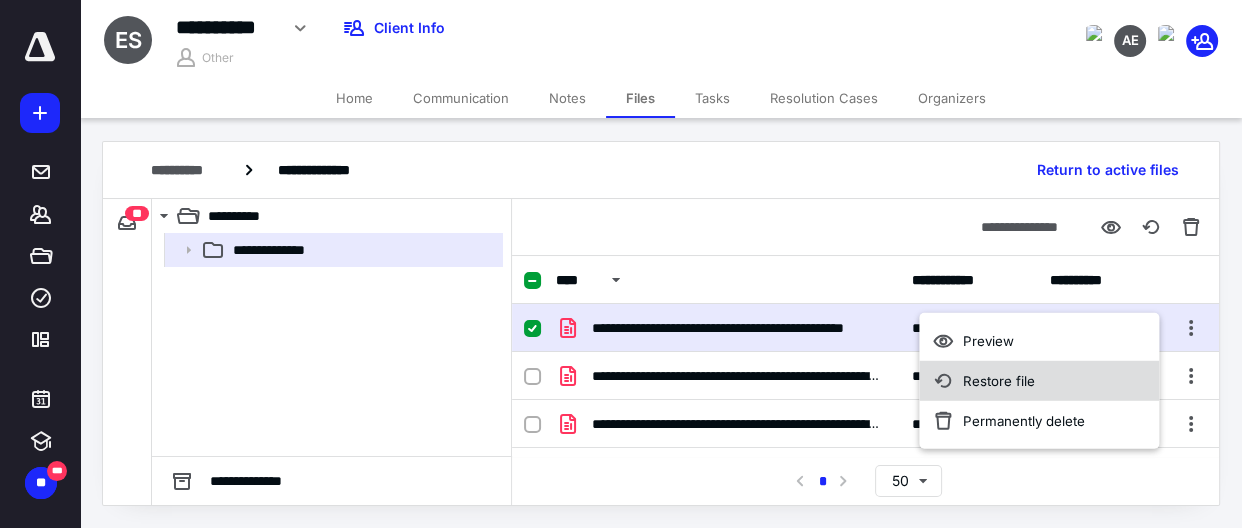 click on "Restore file" at bounding box center (1039, 381) 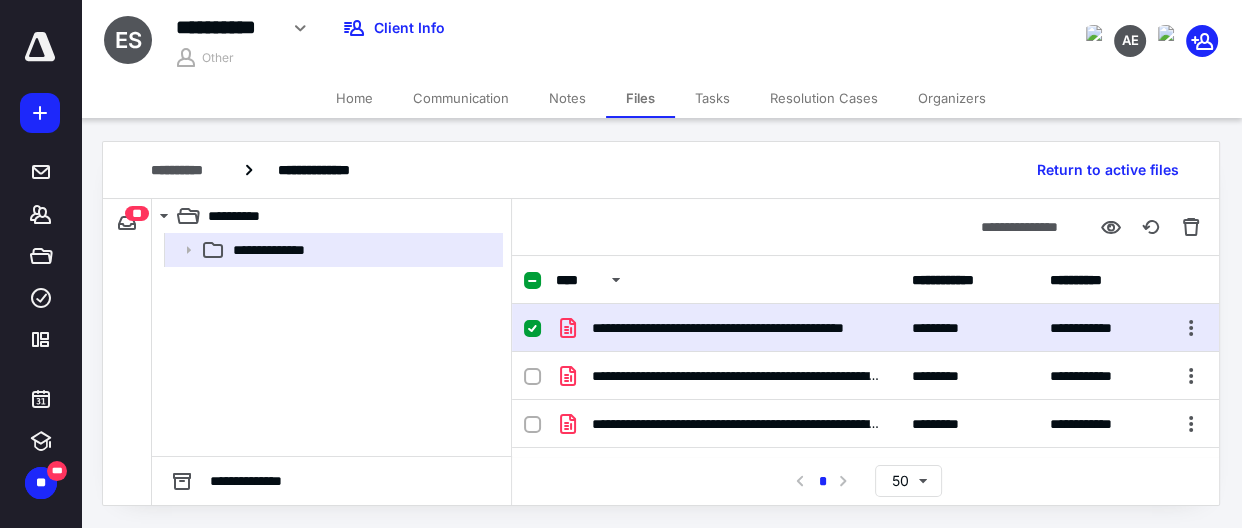 checkbox on "false" 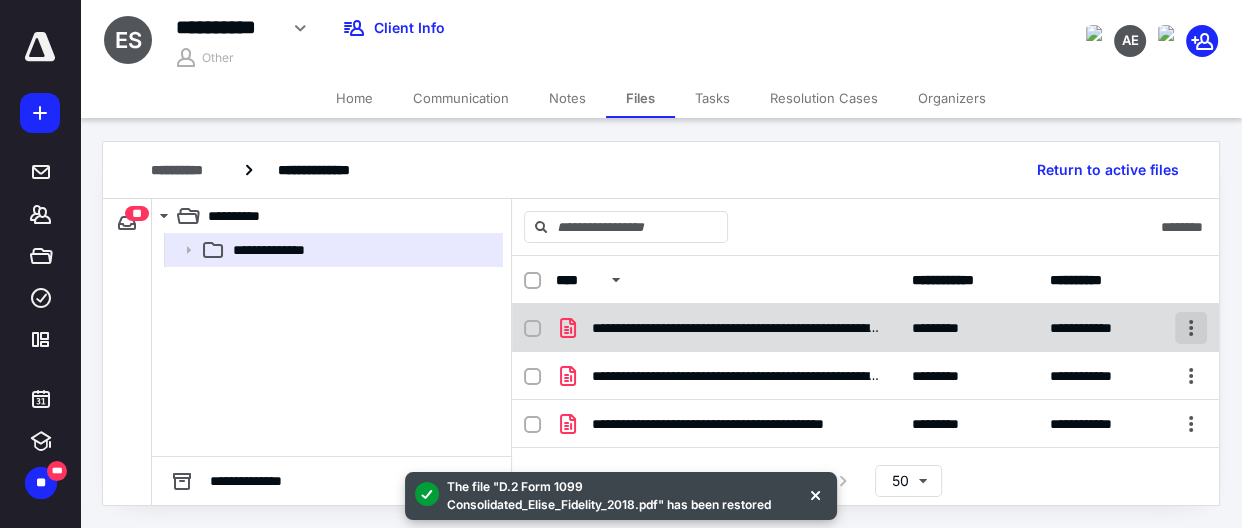 click at bounding box center [1191, 328] 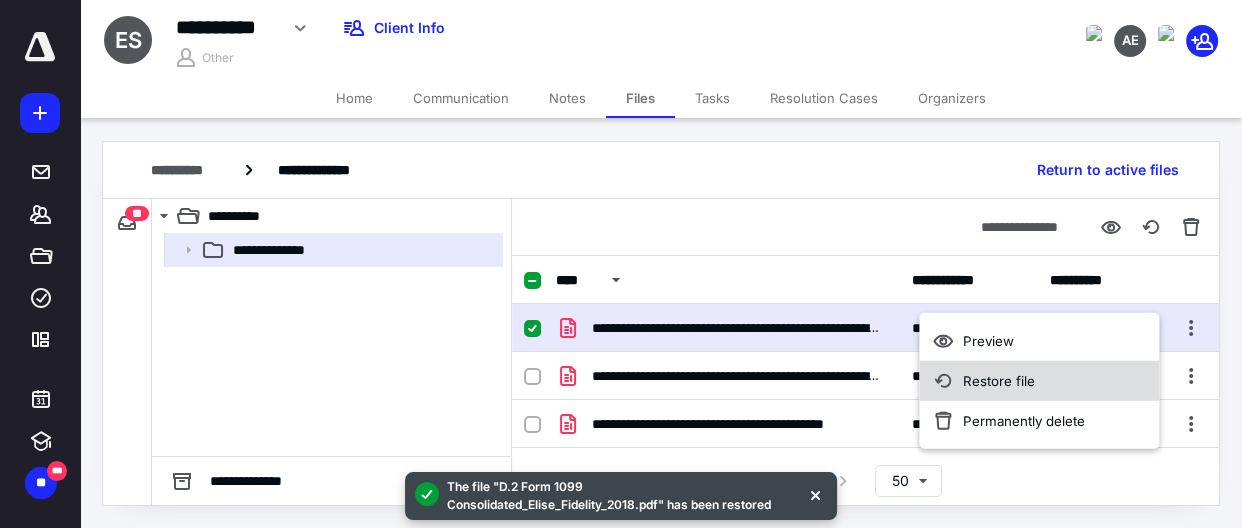 click on "Restore file" at bounding box center [999, 381] 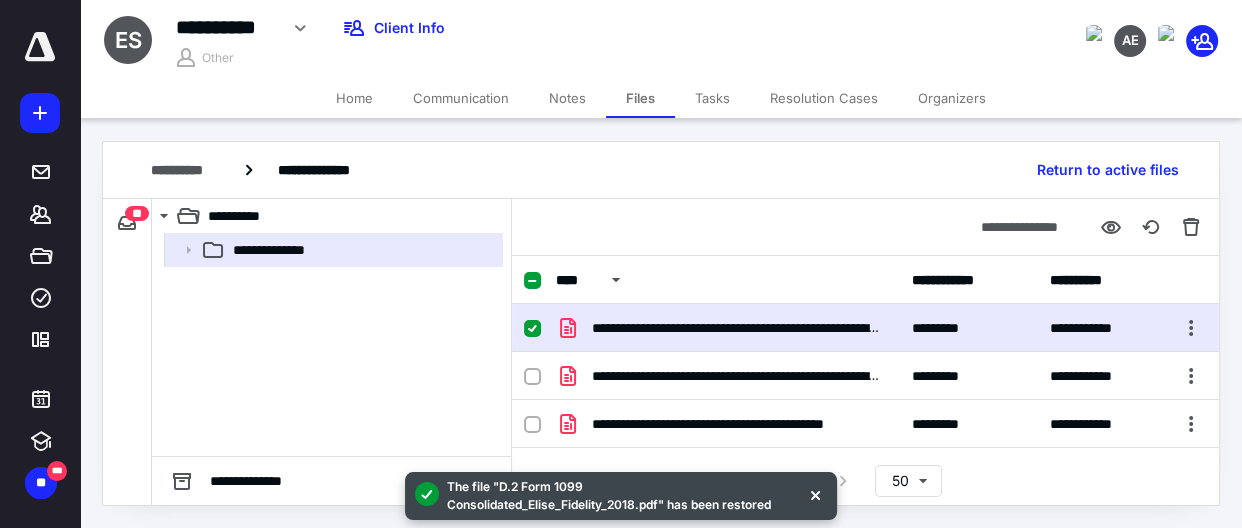 checkbox on "false" 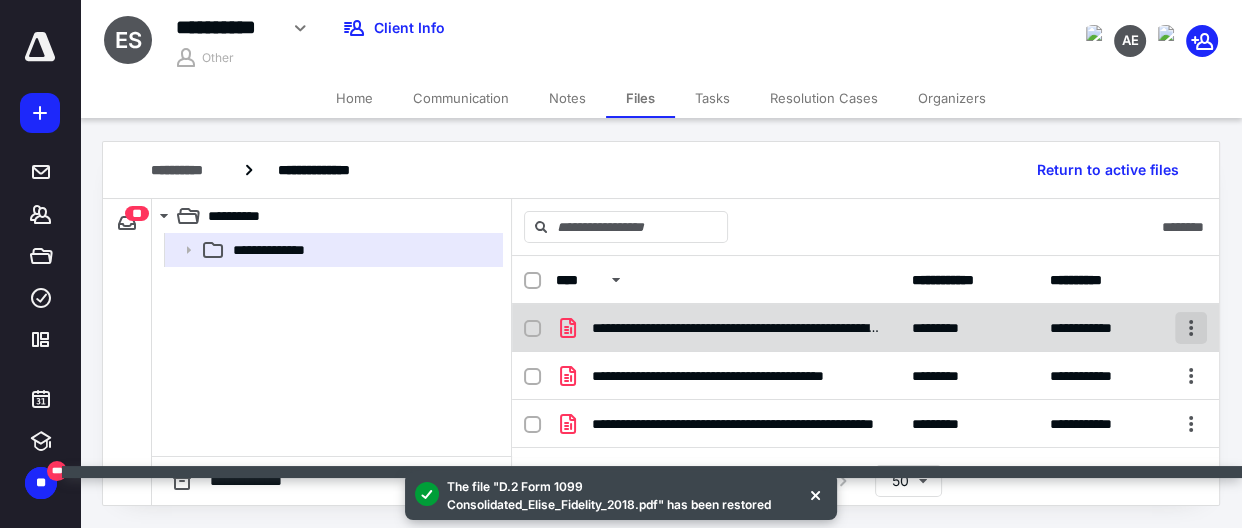 click at bounding box center [1191, 328] 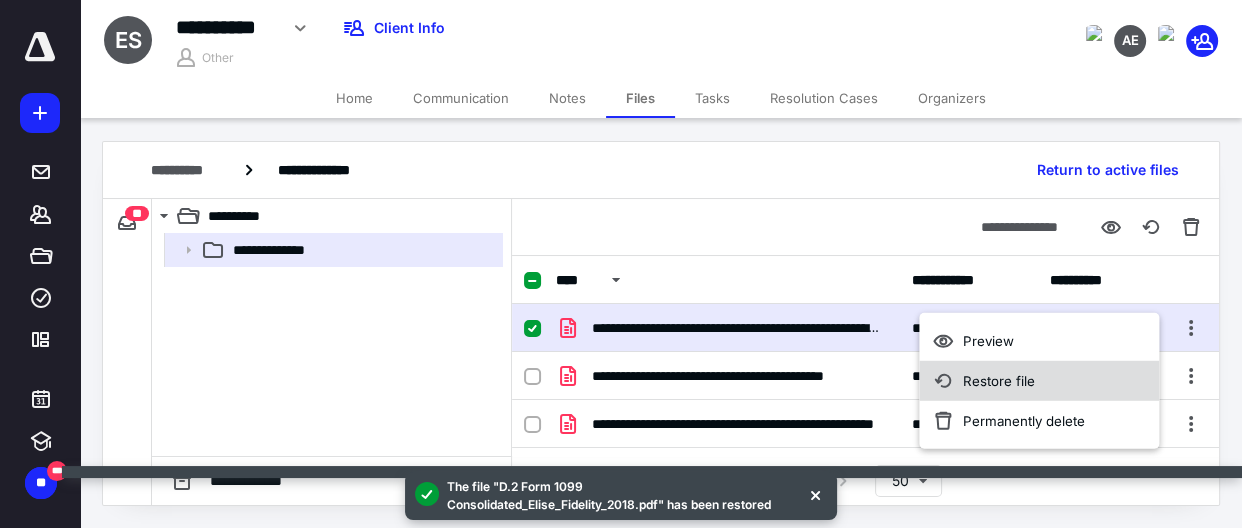 click on "Restore file" at bounding box center (999, 381) 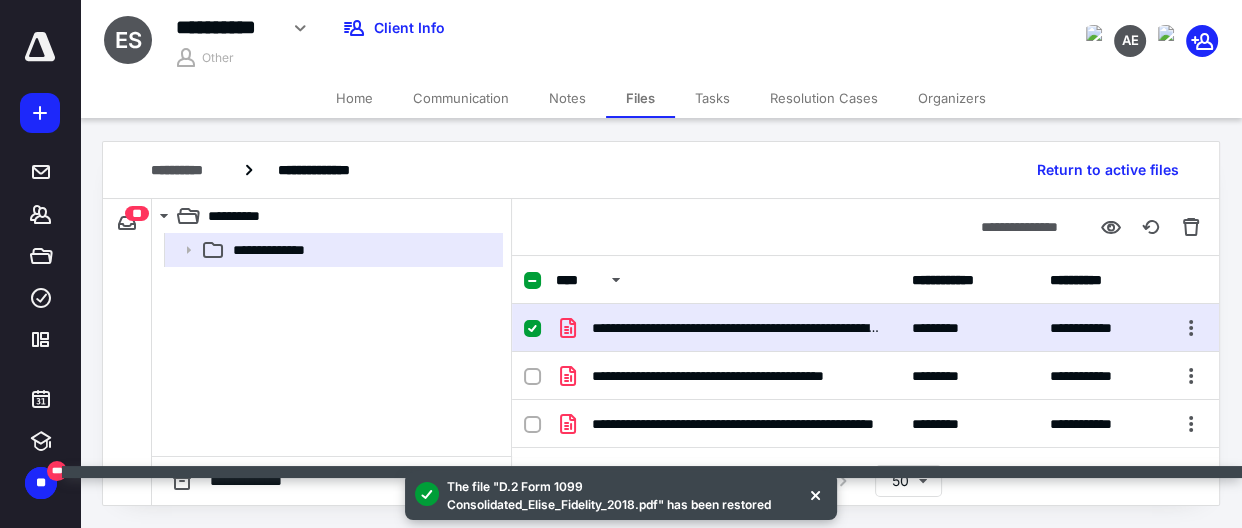 checkbox on "false" 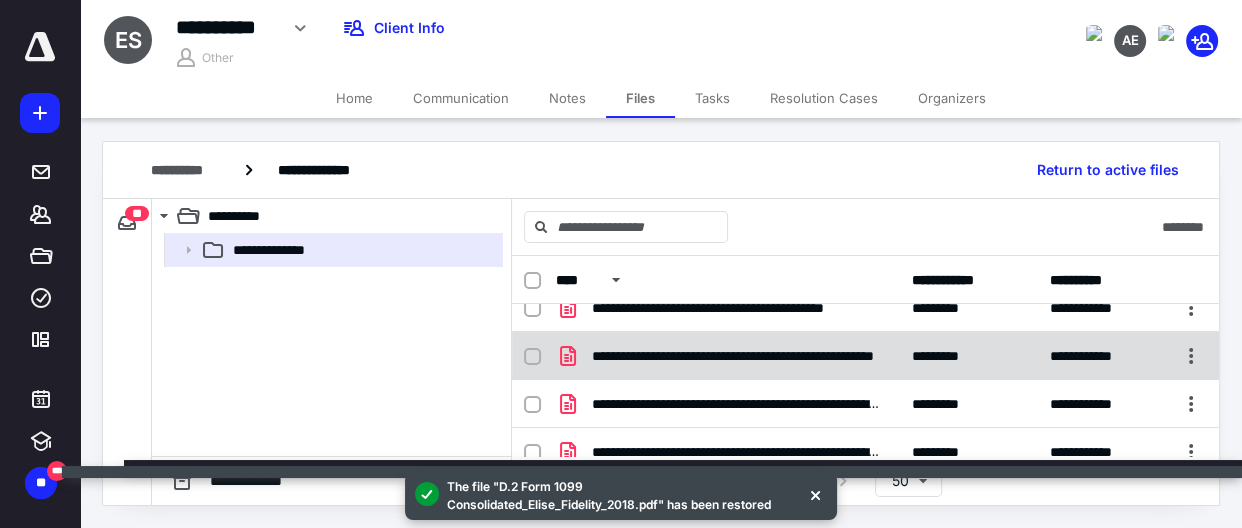 scroll, scrollTop: 0, scrollLeft: 0, axis: both 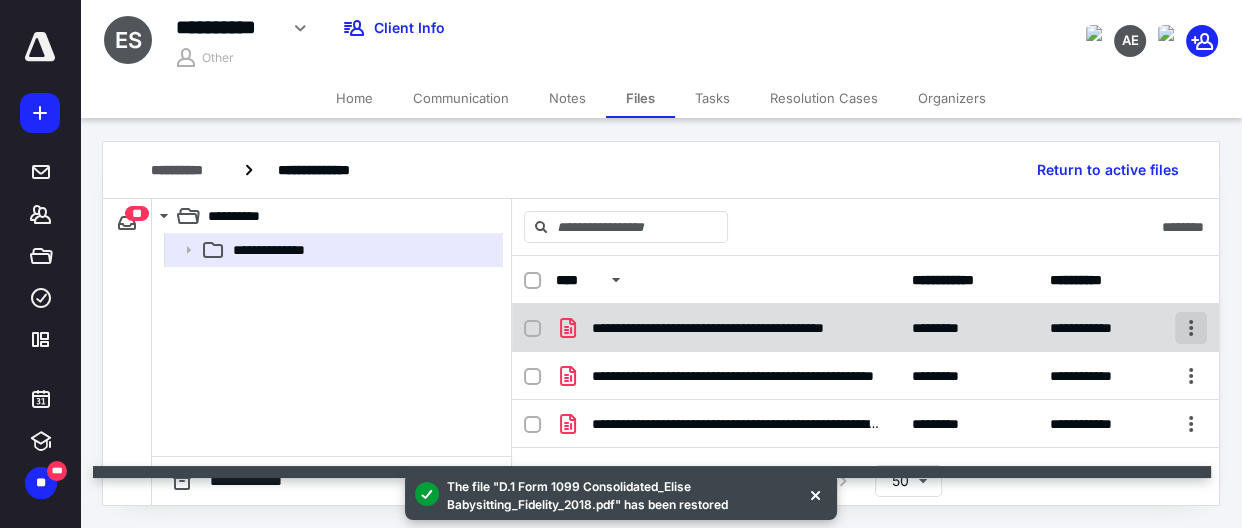 click at bounding box center (1191, 328) 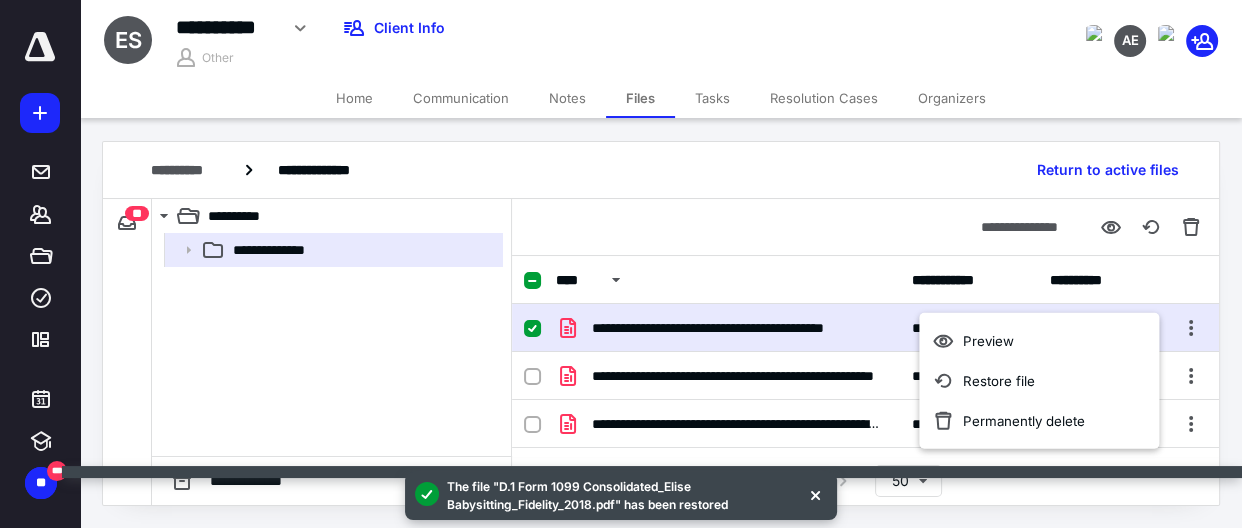 click on "**********" at bounding box center (331, 344) 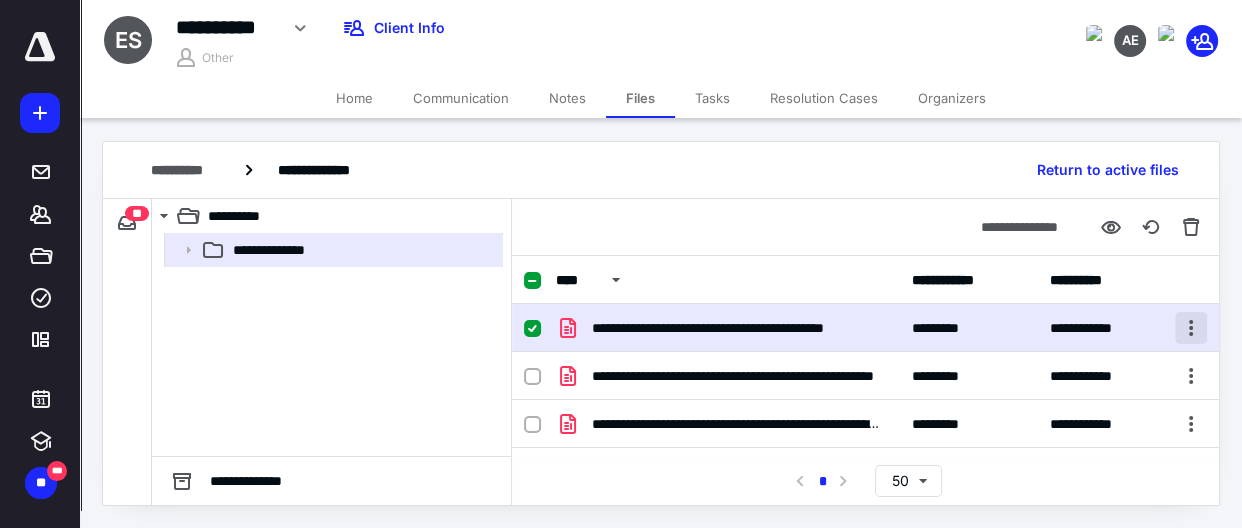 click at bounding box center (1191, 328) 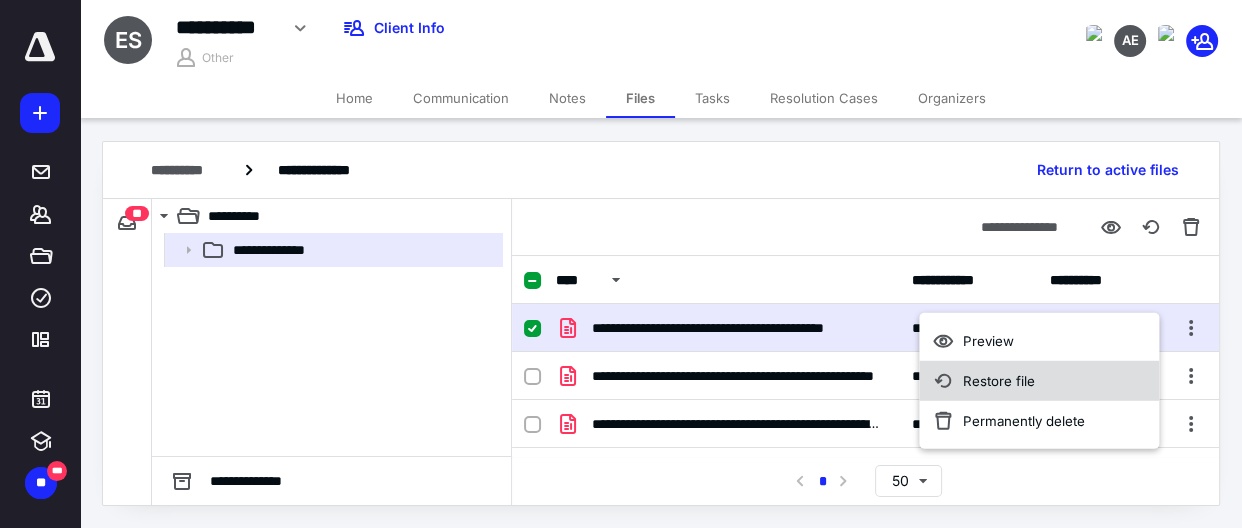 click on "Restore file" at bounding box center (999, 381) 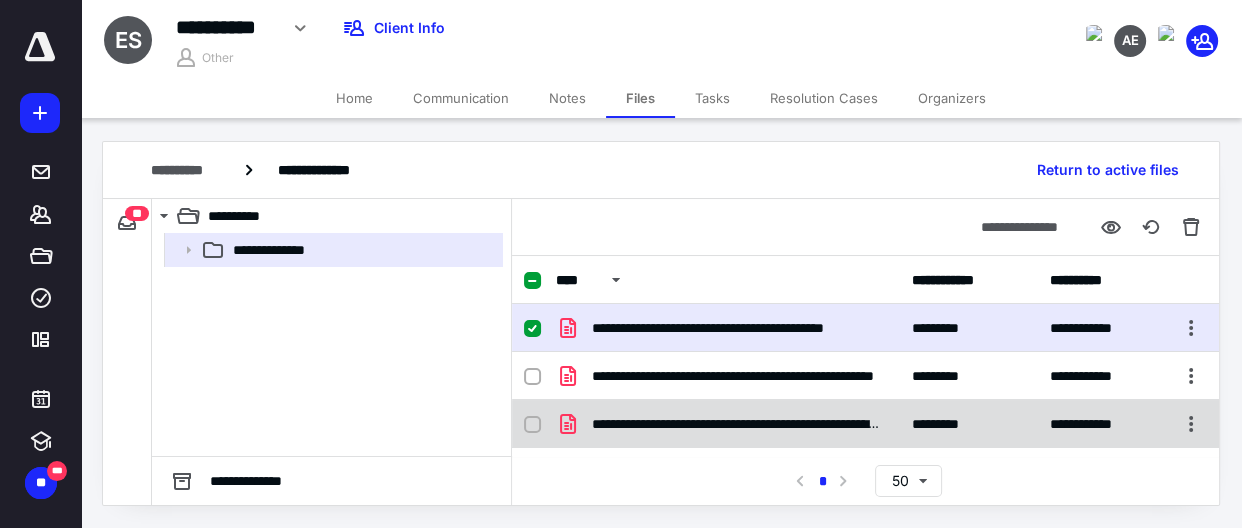 checkbox on "false" 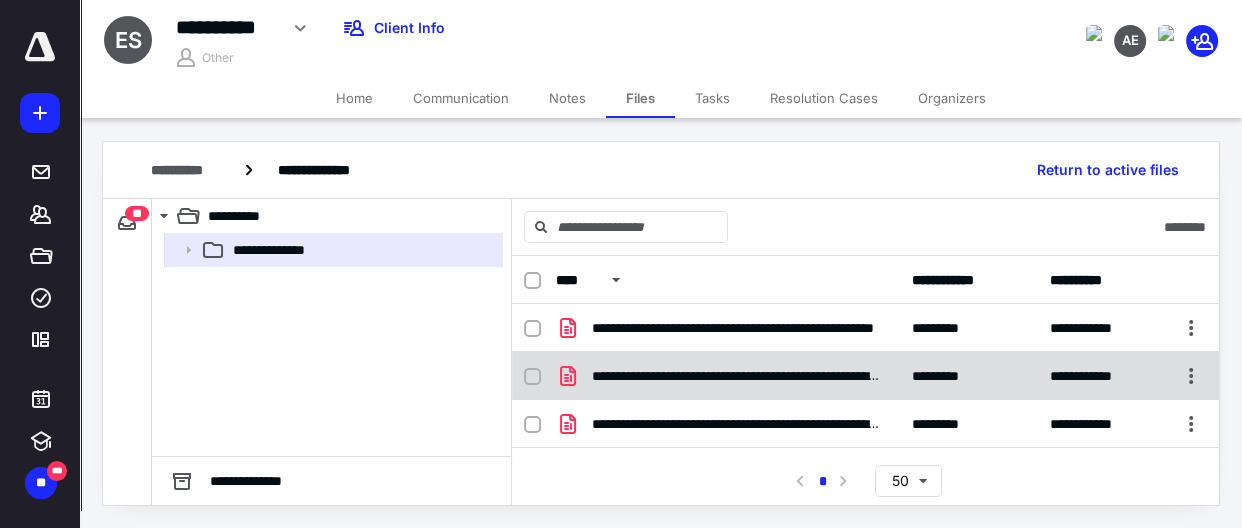 scroll, scrollTop: 0, scrollLeft: 0, axis: both 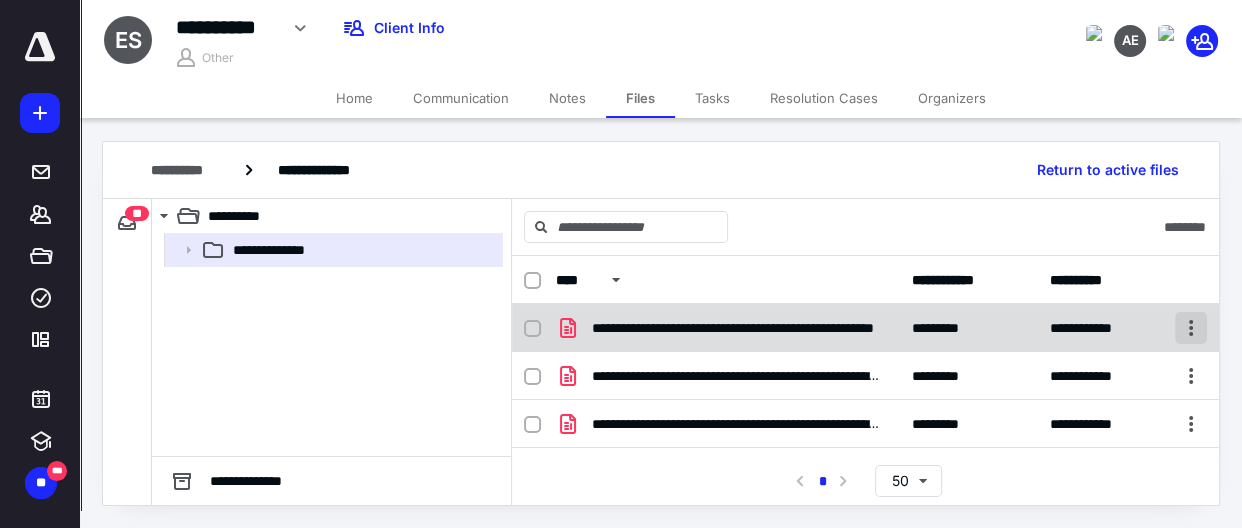 click at bounding box center (1191, 328) 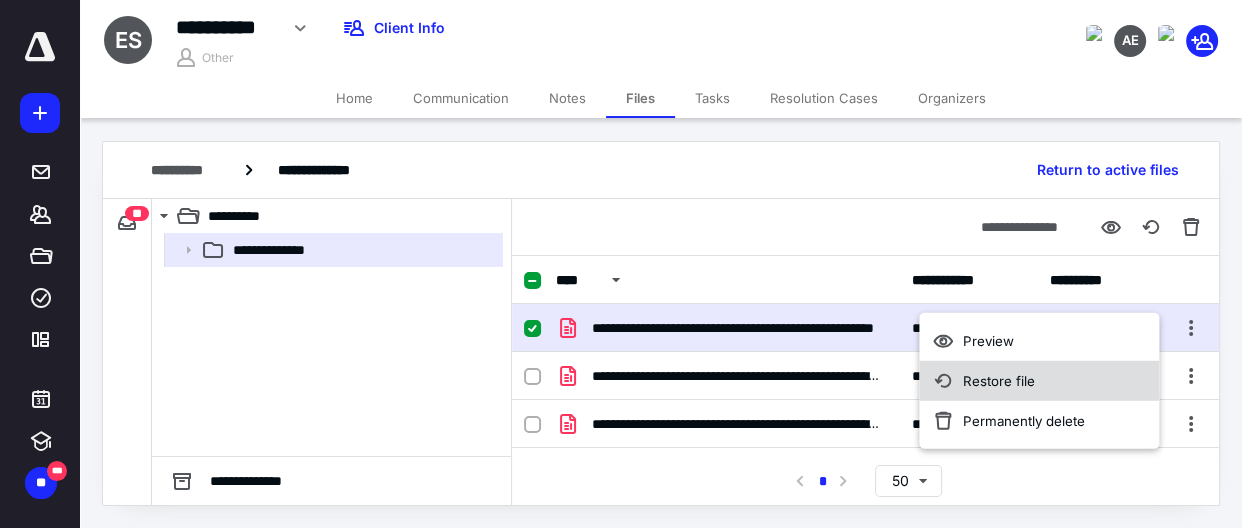 click on "Restore file" at bounding box center (1039, 381) 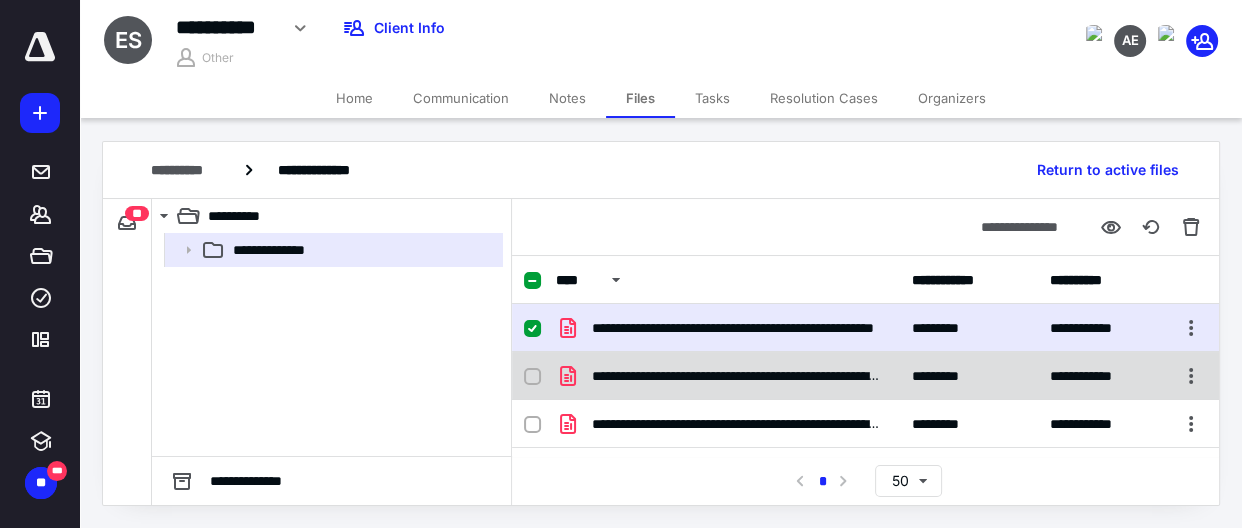 checkbox on "false" 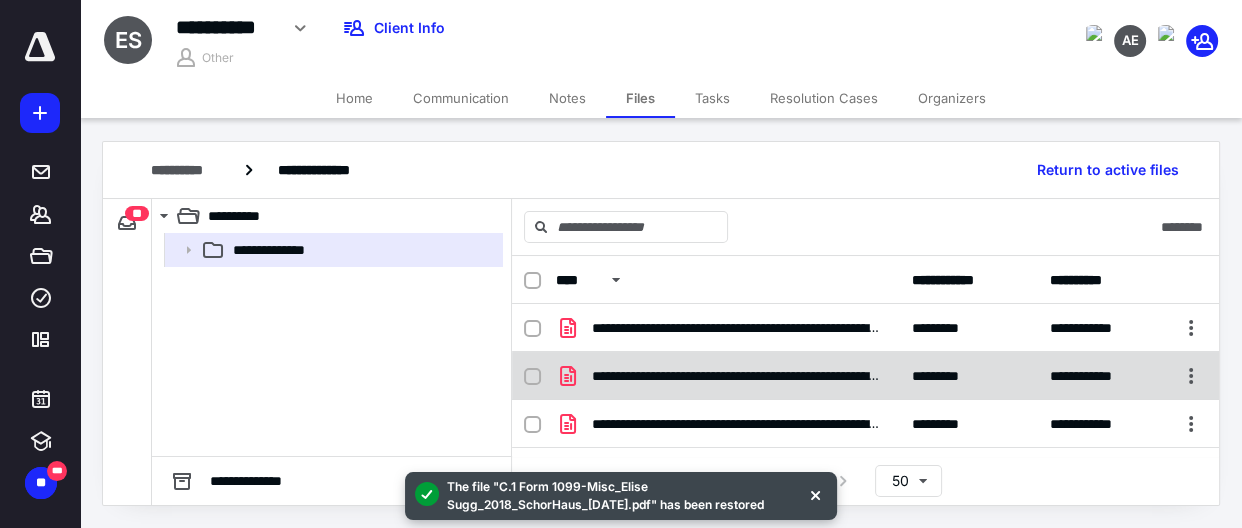 scroll, scrollTop: 0, scrollLeft: 0, axis: both 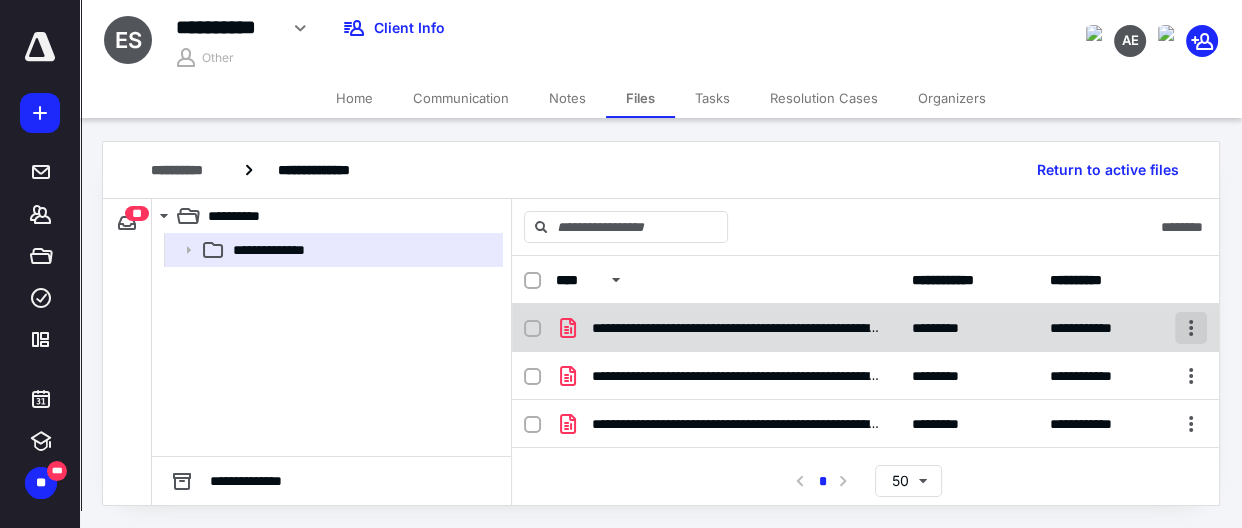 click at bounding box center [1191, 328] 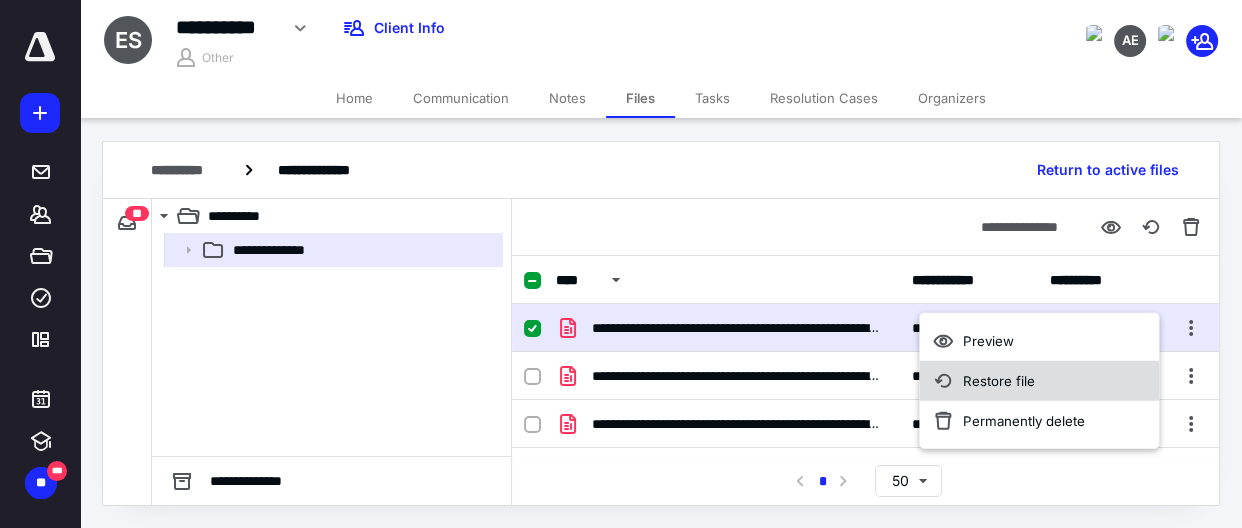 click on "Restore file" at bounding box center [999, 381] 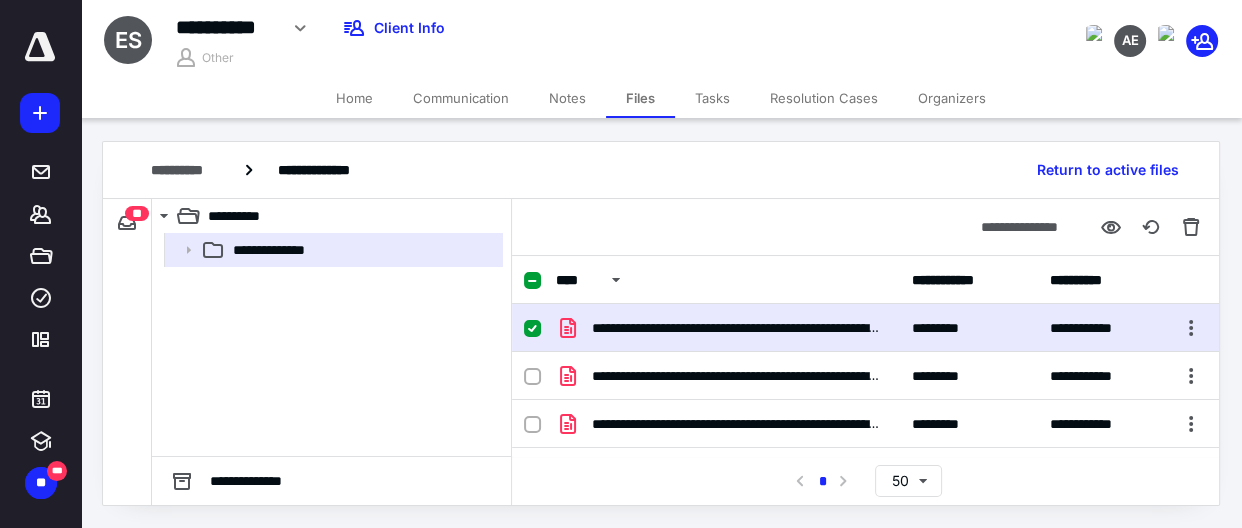 checkbox on "false" 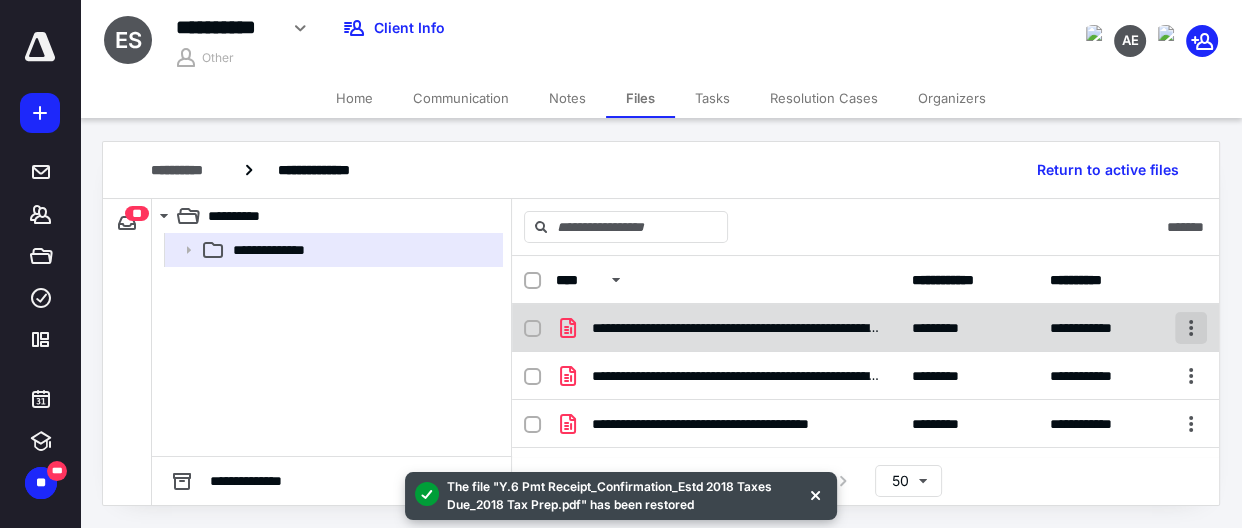 click at bounding box center (1191, 328) 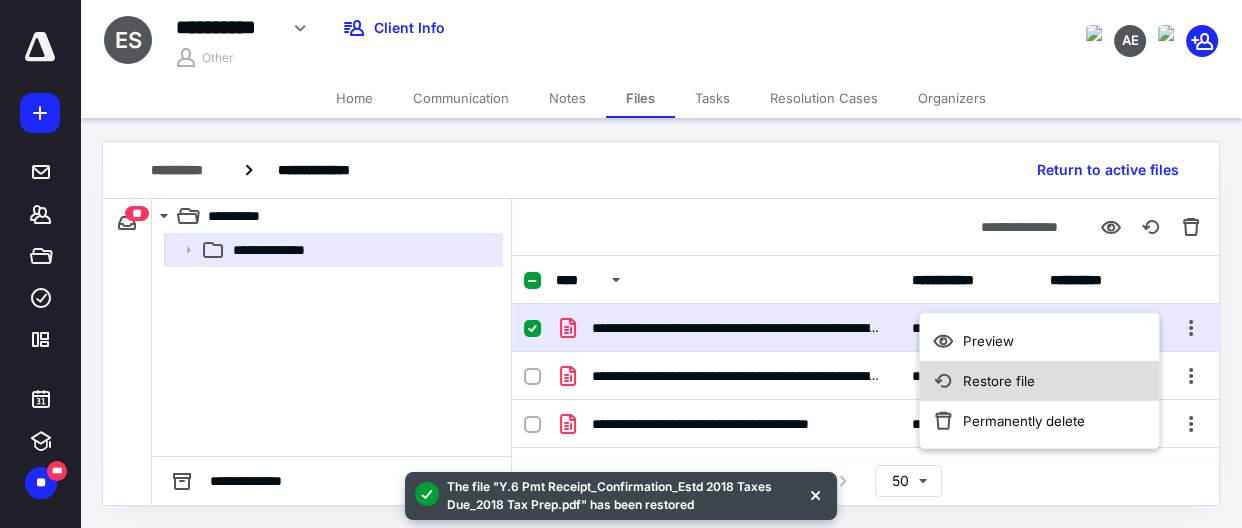 click on "Restore file" at bounding box center (999, 381) 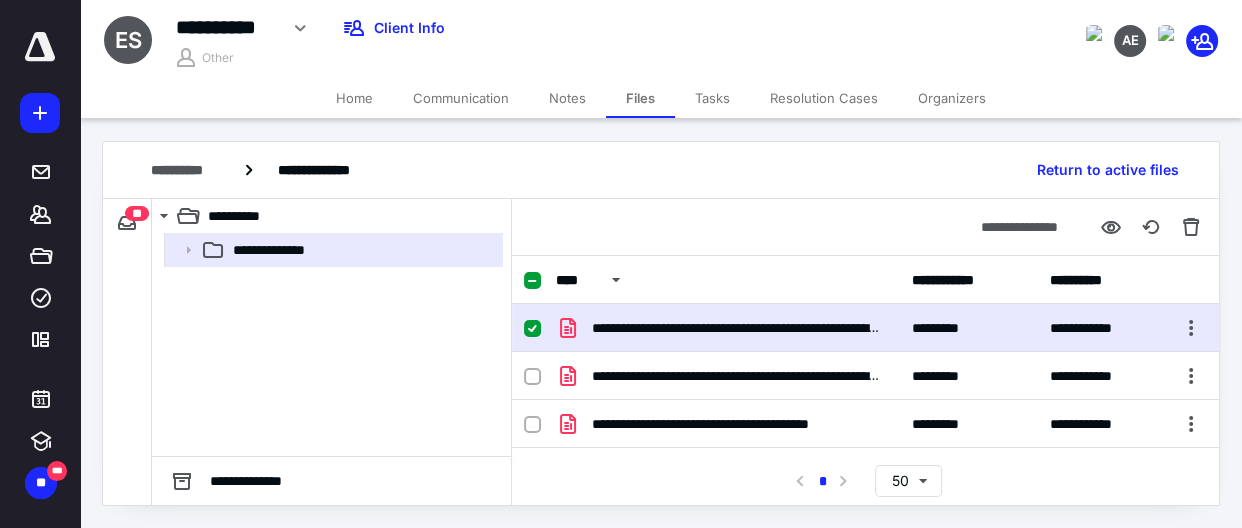 checkbox on "false" 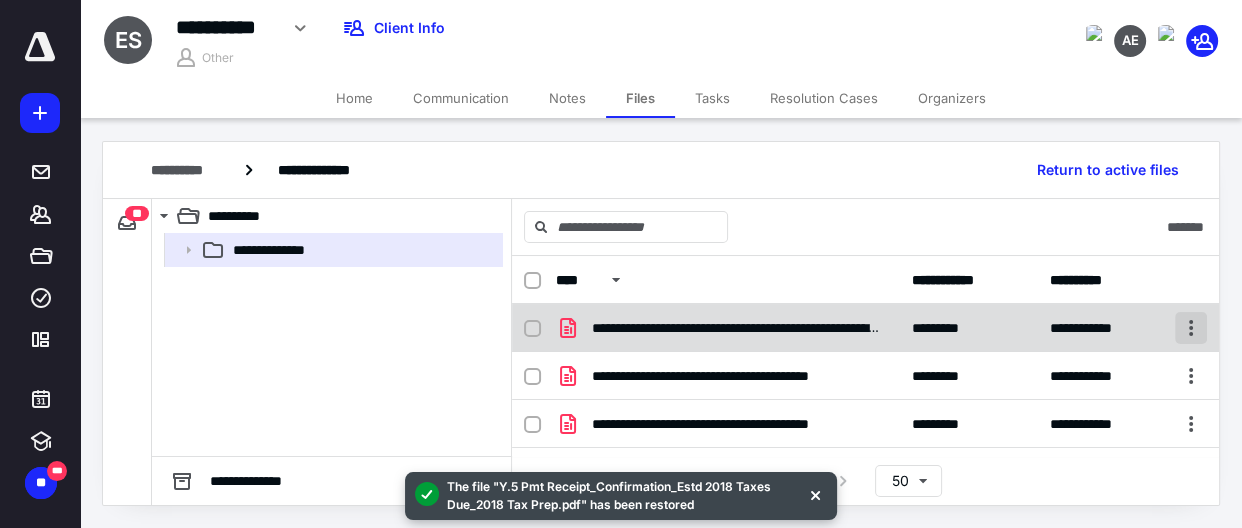 click at bounding box center (1191, 328) 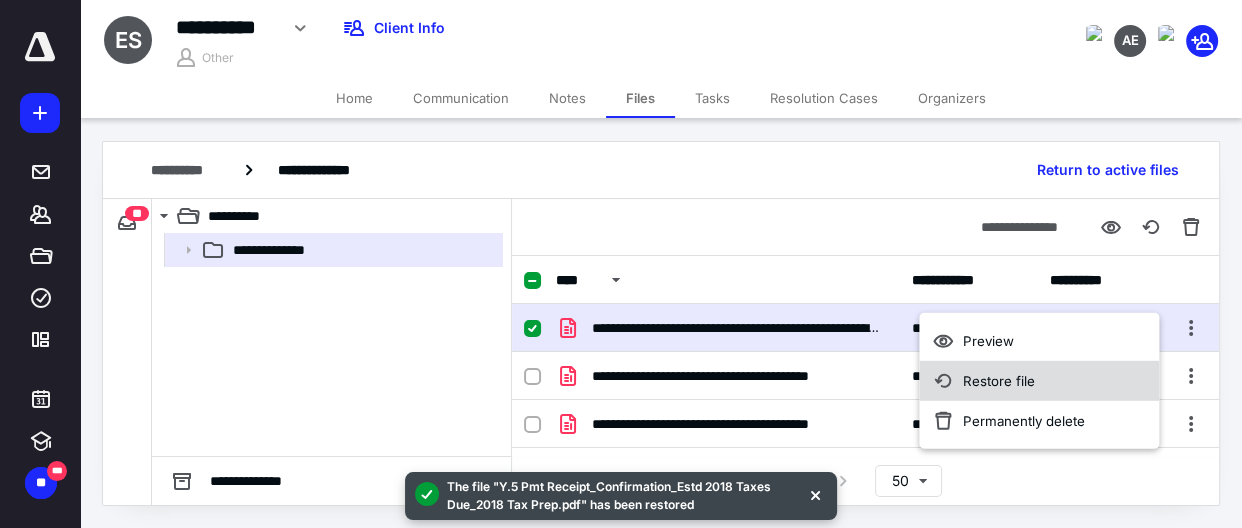click on "Restore file" at bounding box center [999, 381] 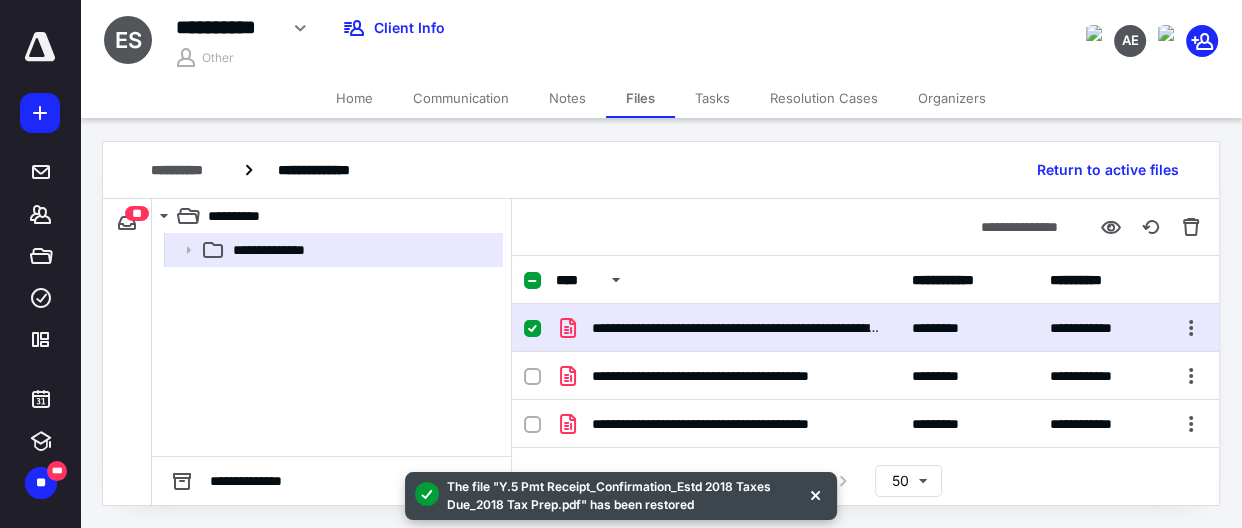 checkbox on "false" 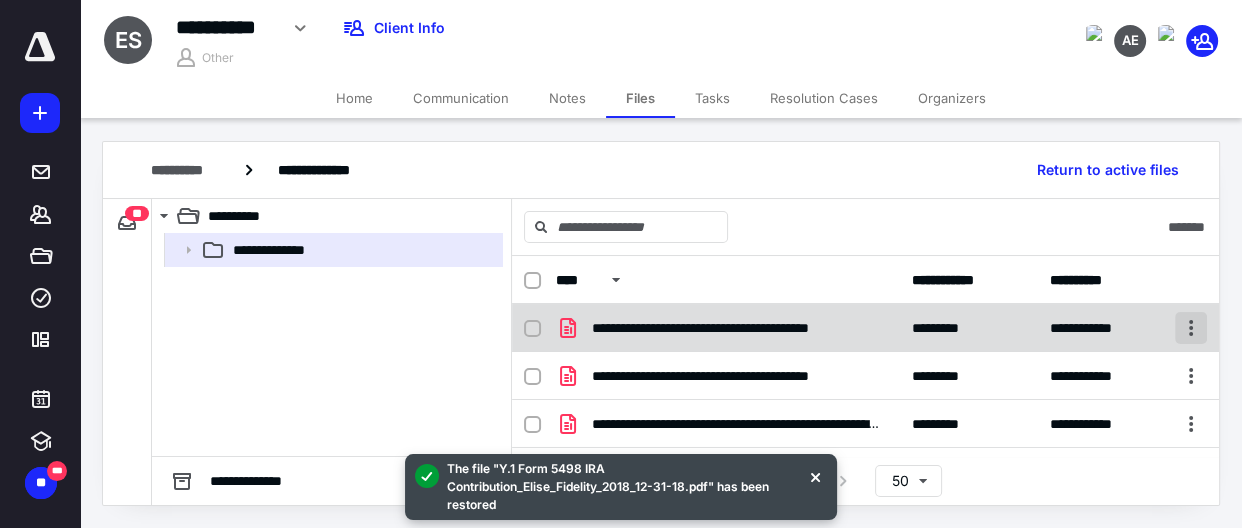 click at bounding box center [1191, 328] 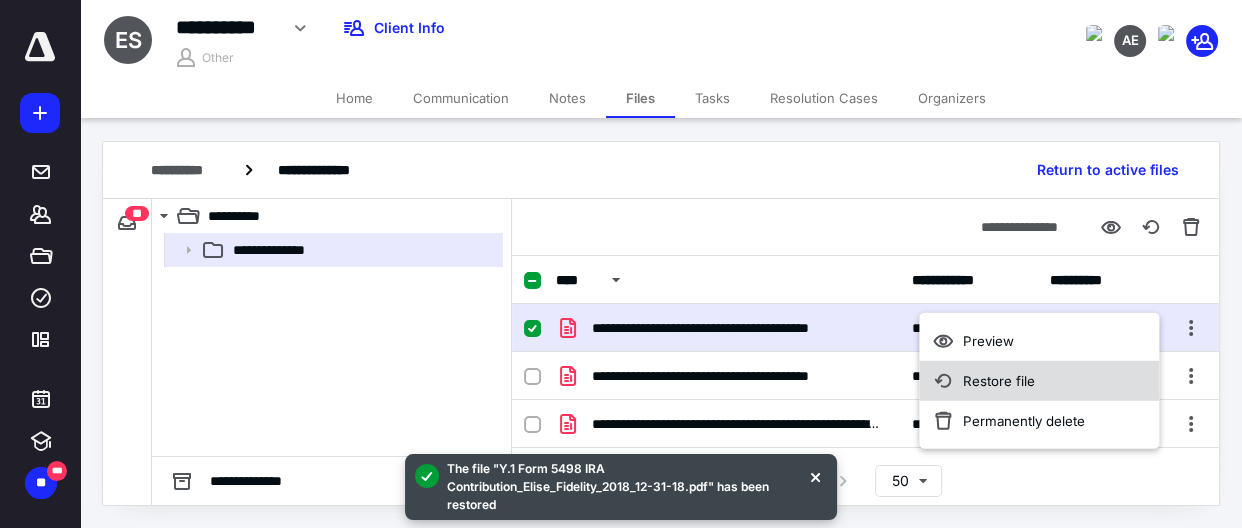 click on "Restore file" at bounding box center (1039, 381) 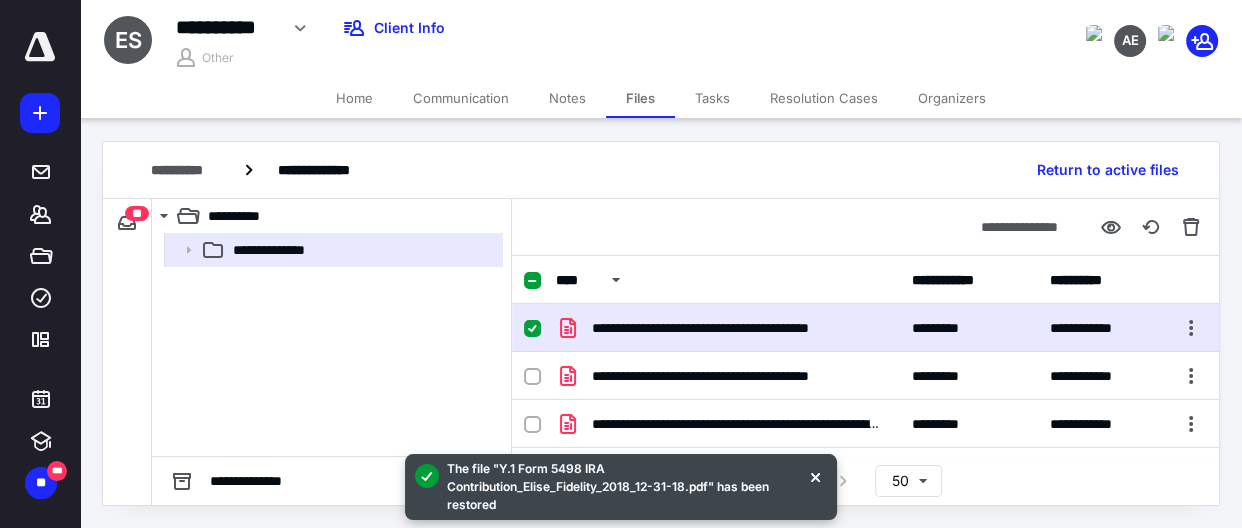 checkbox on "false" 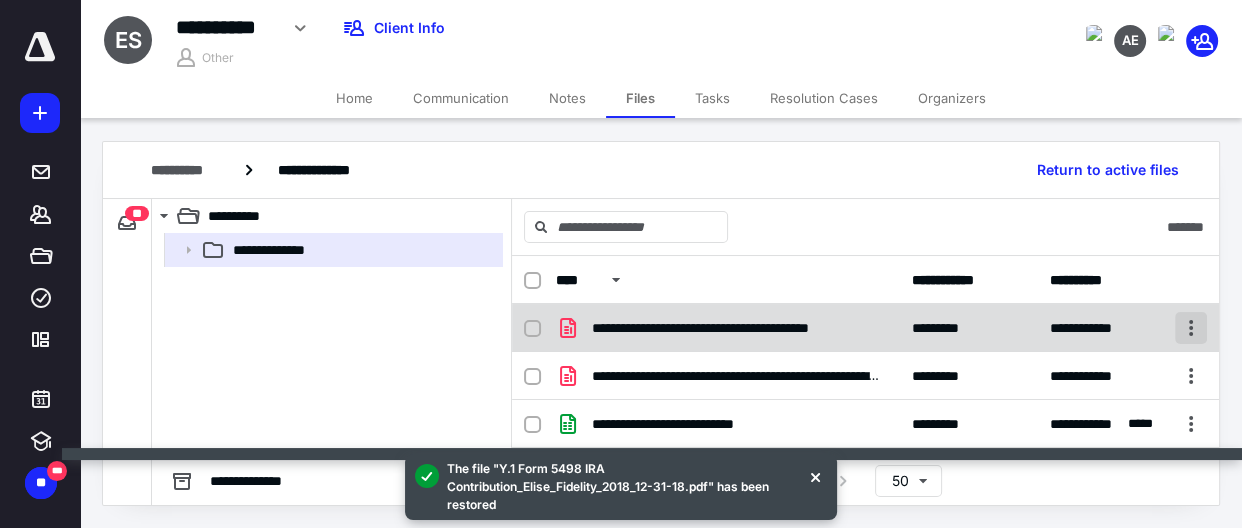 click at bounding box center (1191, 328) 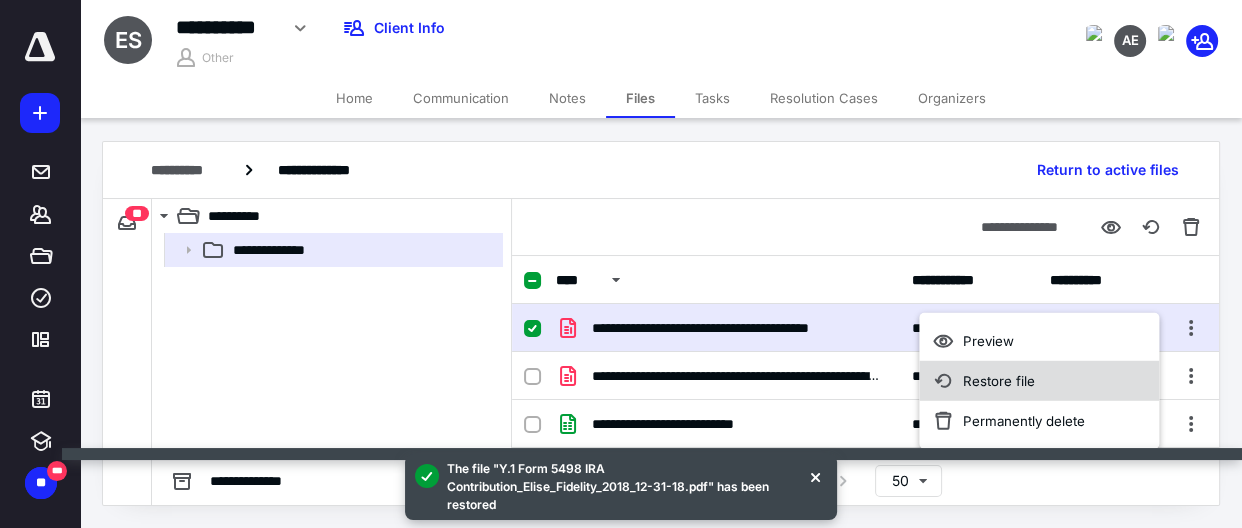 click on "Restore file" at bounding box center (999, 381) 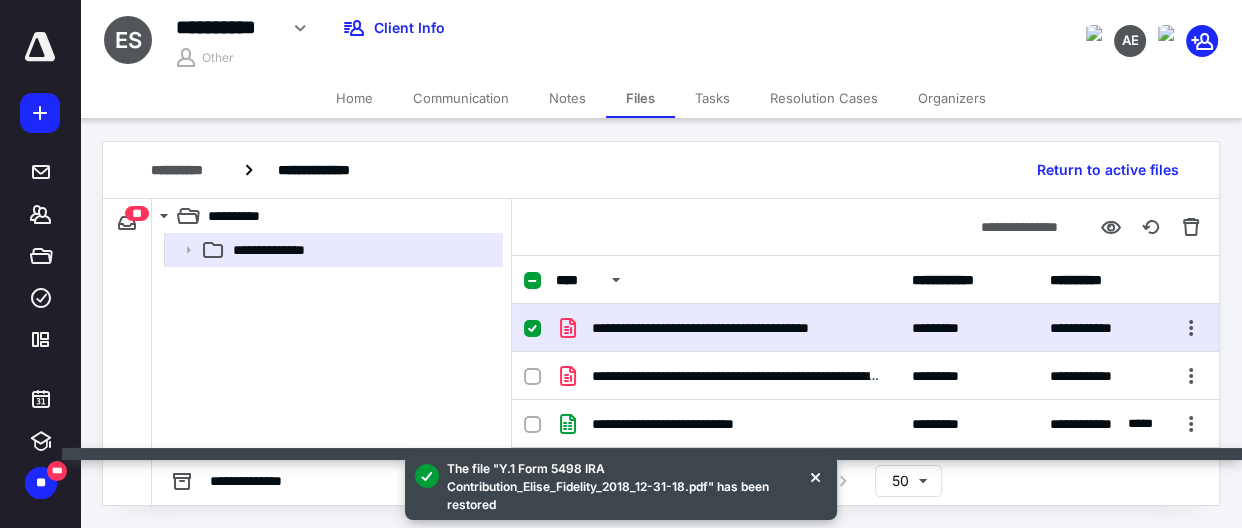 checkbox on "false" 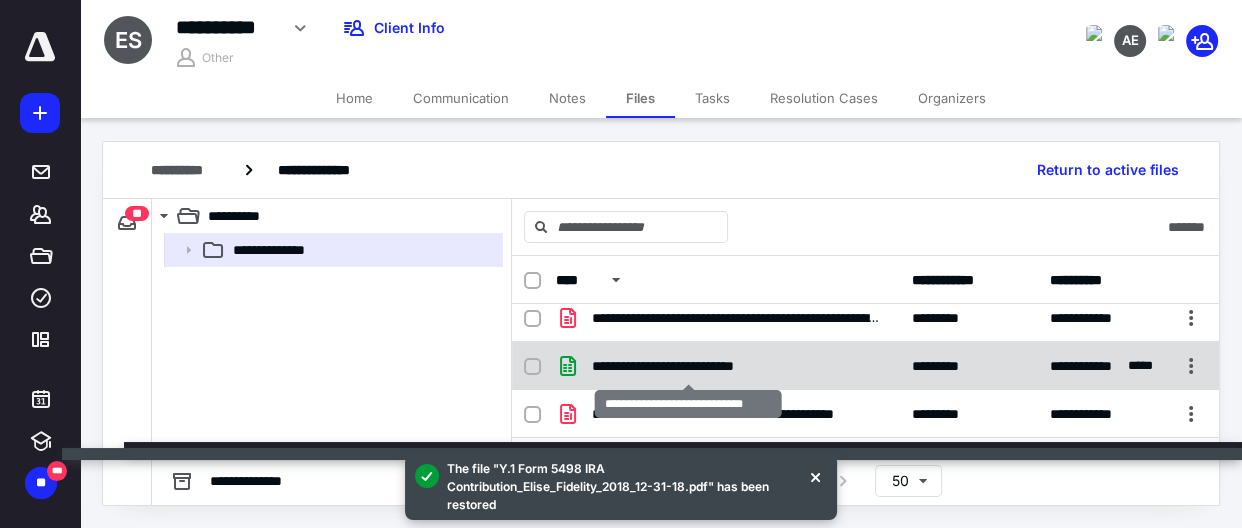 scroll, scrollTop: 0, scrollLeft: 0, axis: both 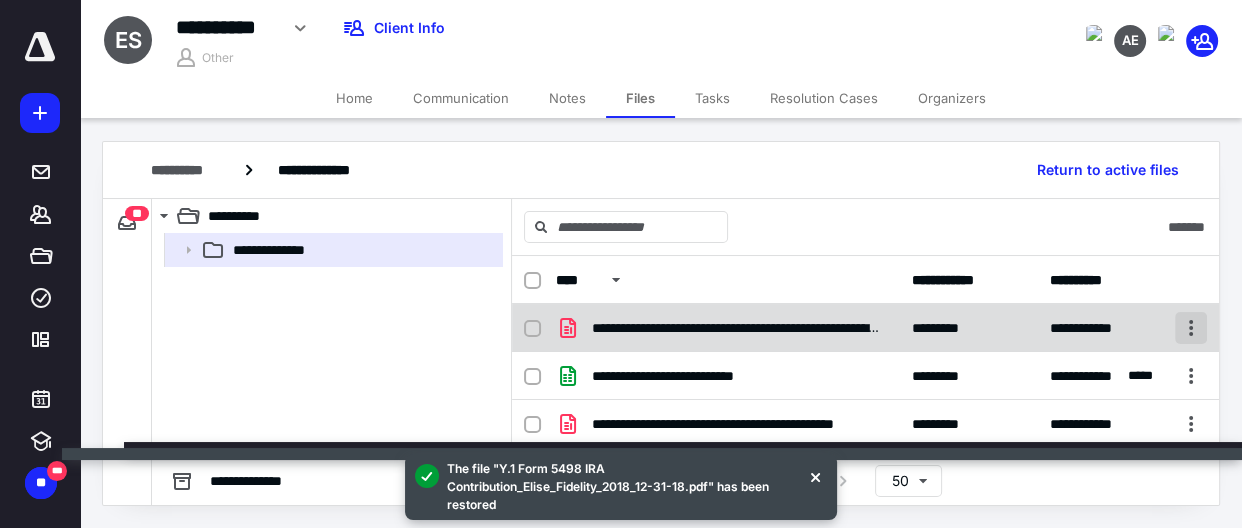 click at bounding box center (1191, 328) 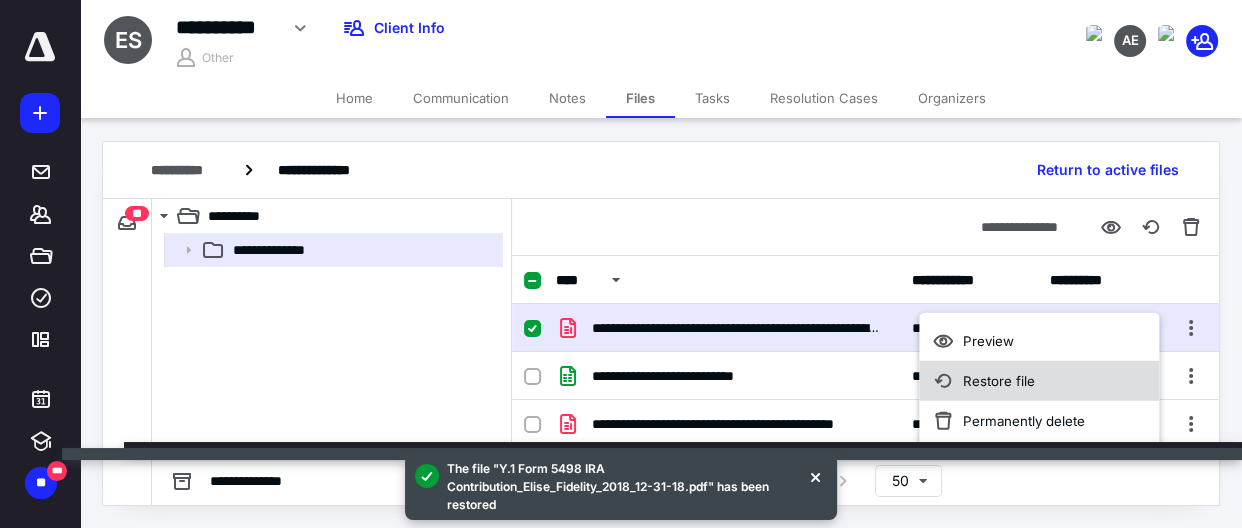 click on "Restore file" at bounding box center [999, 381] 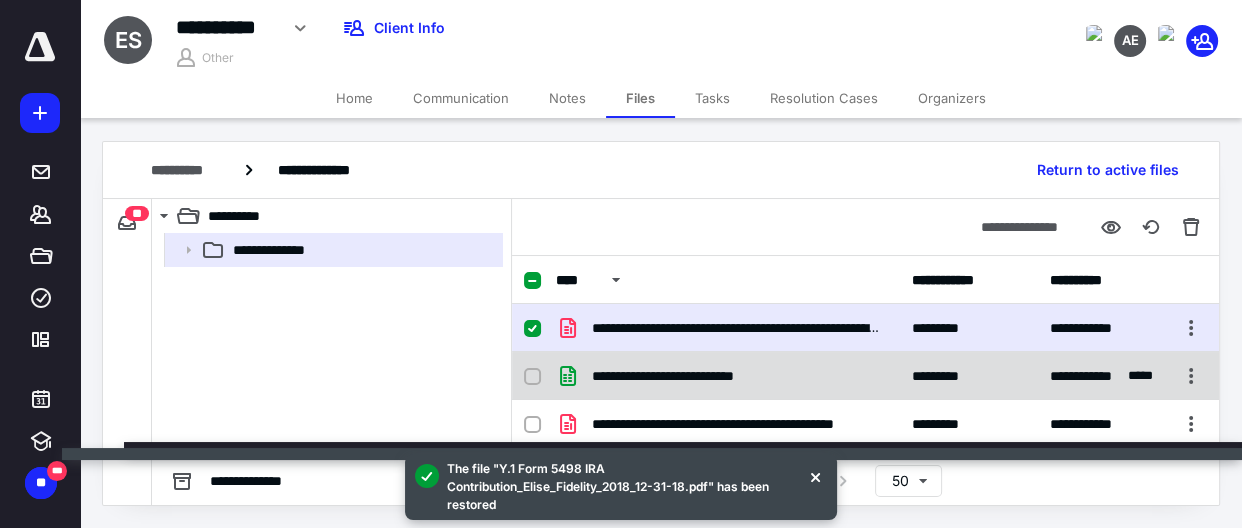 checkbox on "false" 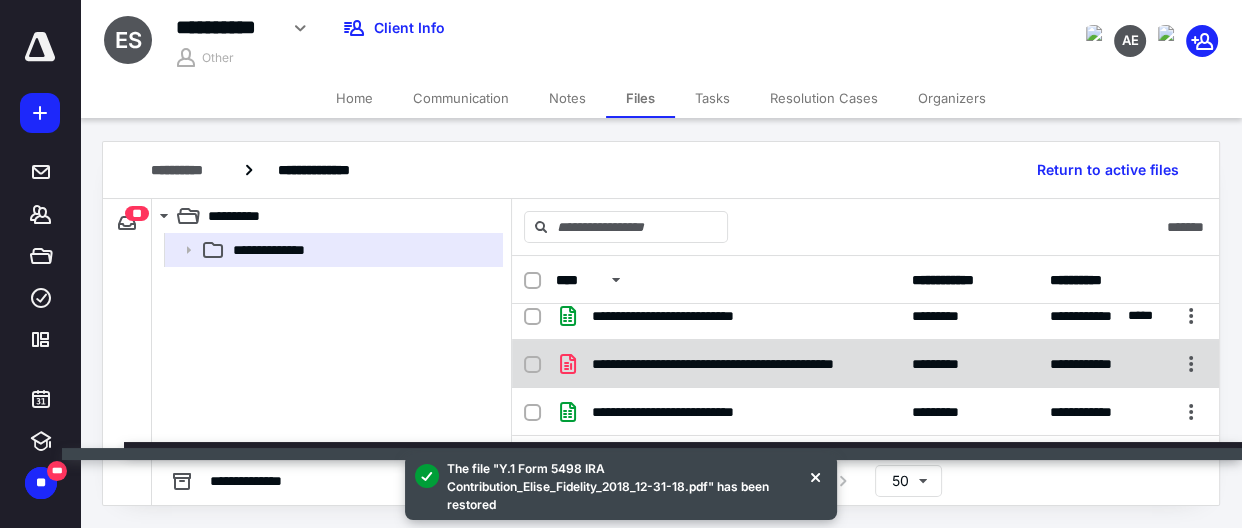 scroll, scrollTop: 0, scrollLeft: 0, axis: both 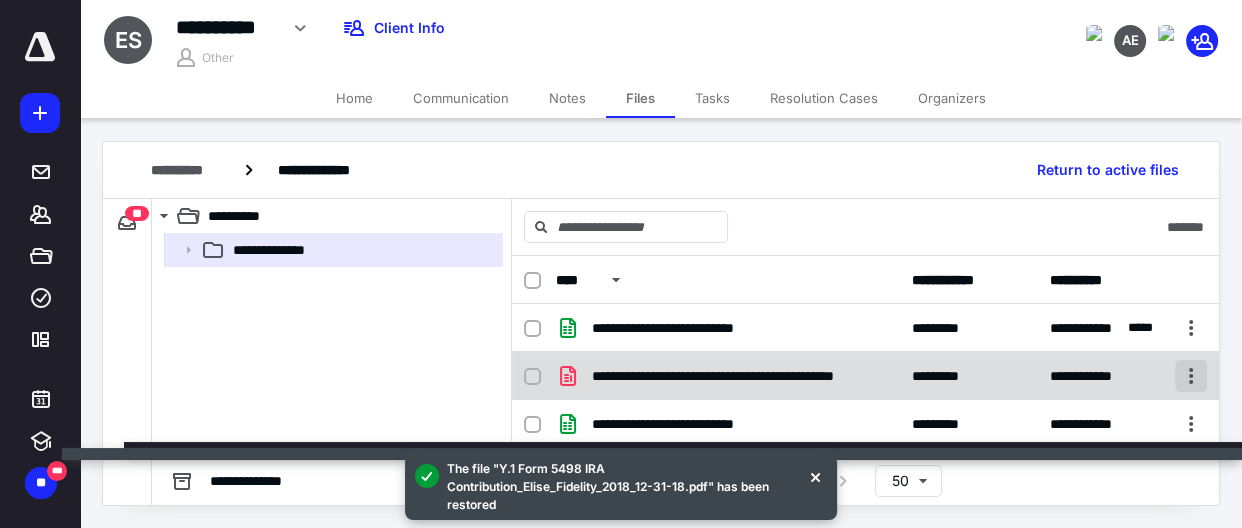click at bounding box center (1191, 376) 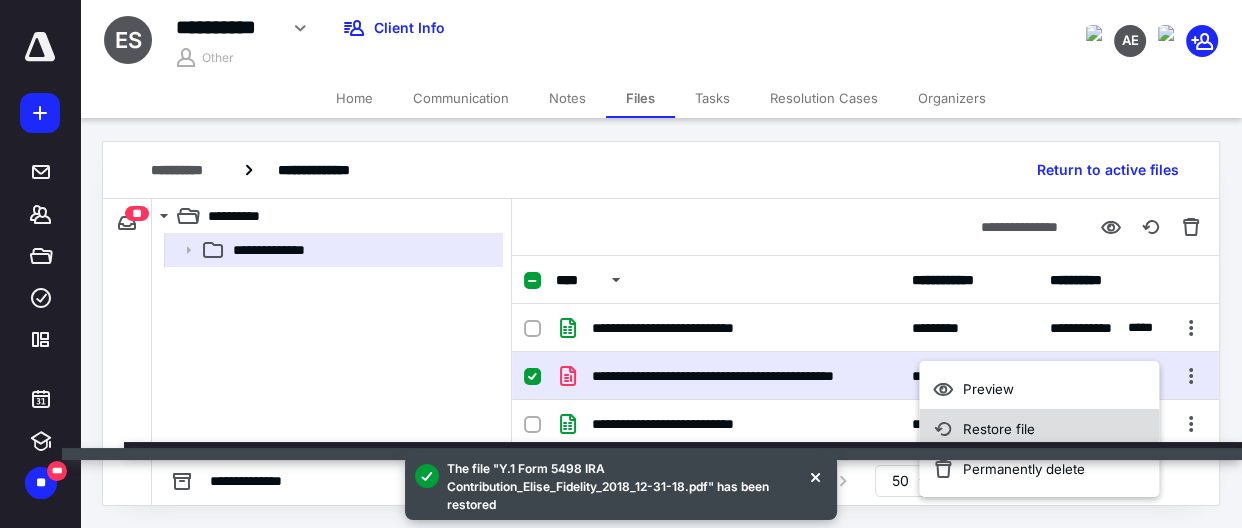 click on "Restore file" at bounding box center [999, 429] 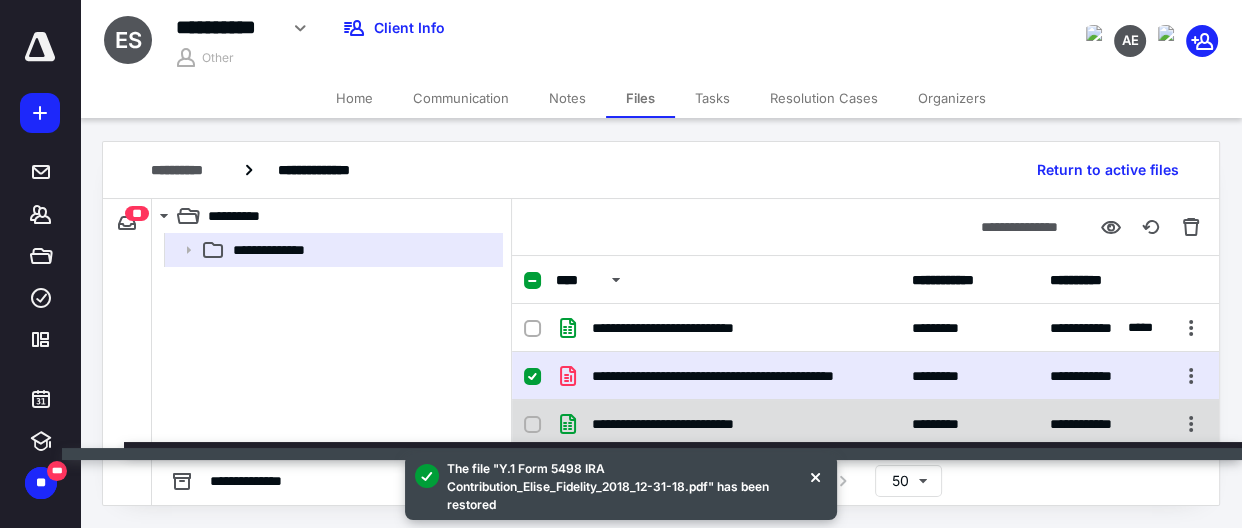 checkbox on "false" 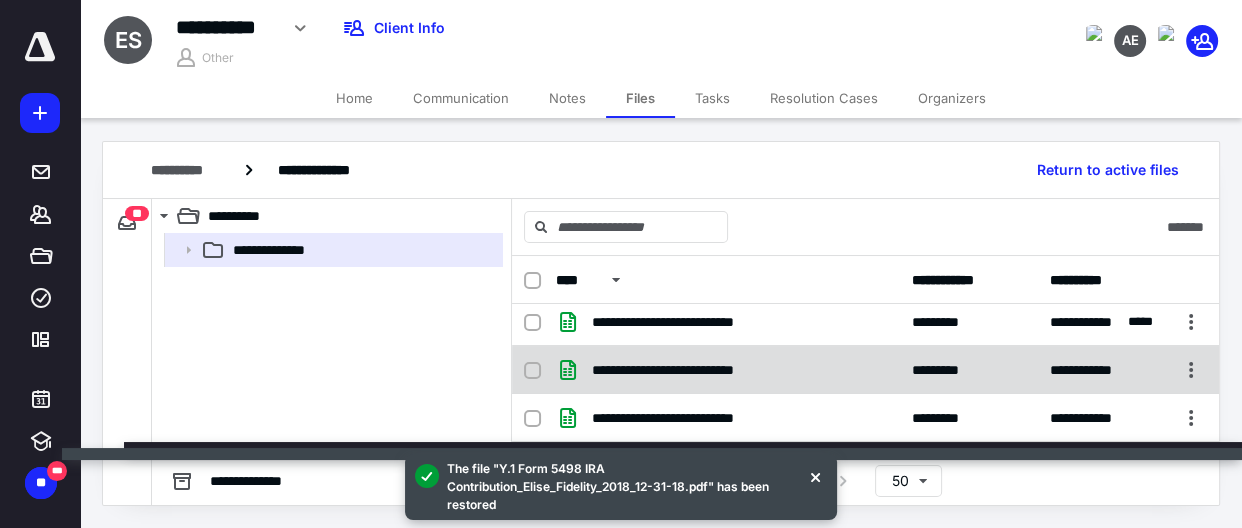 scroll, scrollTop: 0, scrollLeft: 0, axis: both 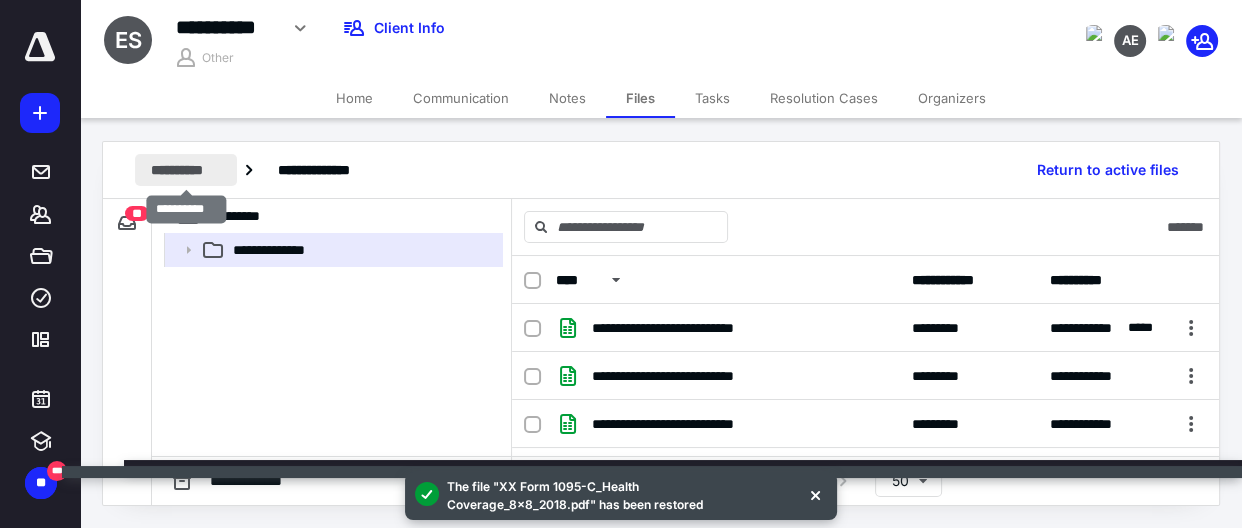 click on "**********" at bounding box center [186, 170] 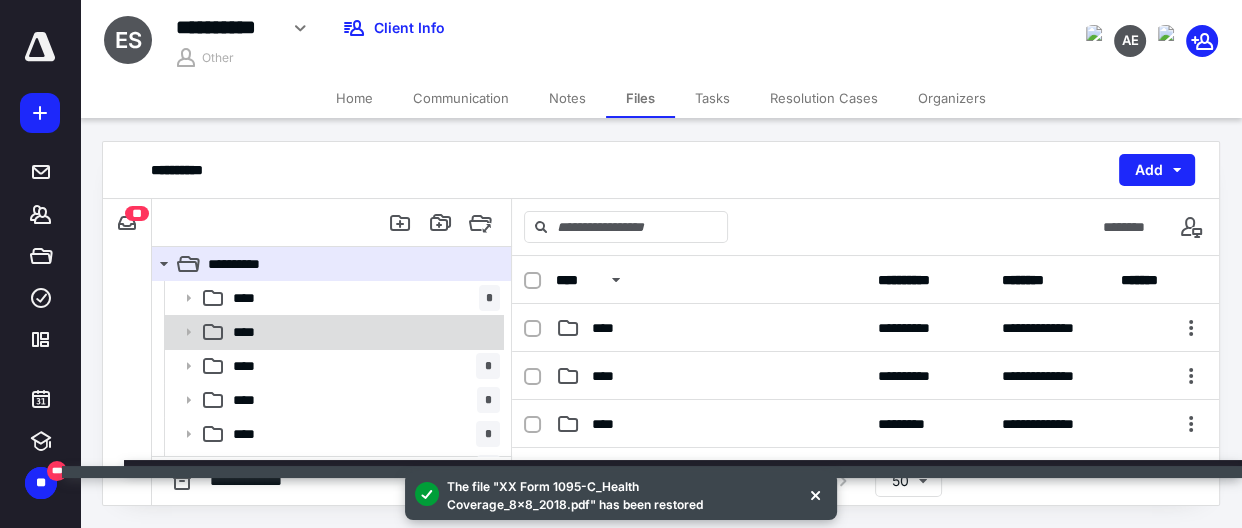 click on "****" at bounding box center (362, 332) 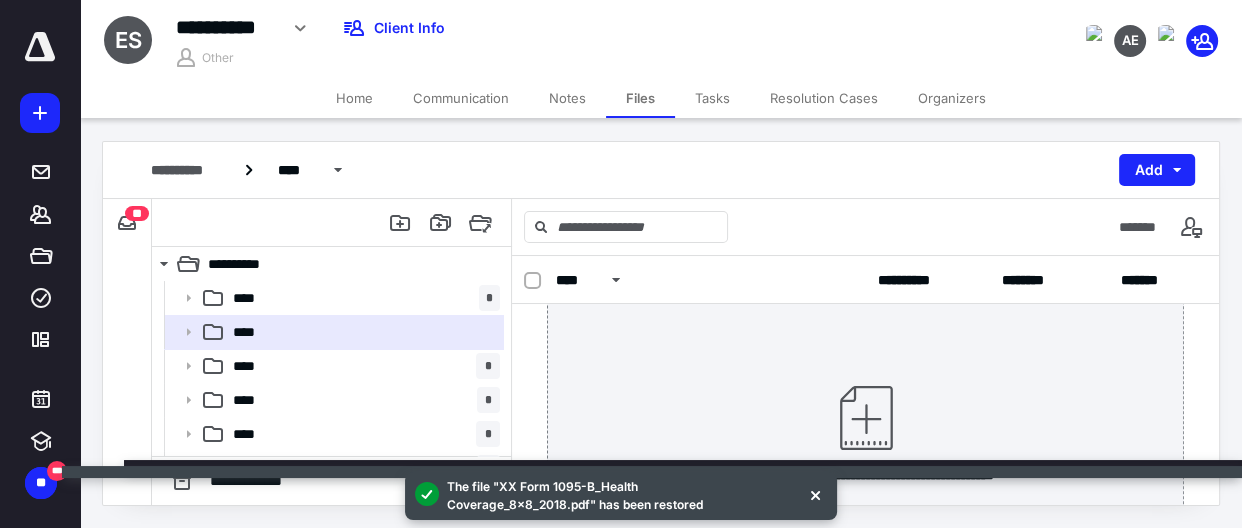 scroll, scrollTop: 248, scrollLeft: 0, axis: vertical 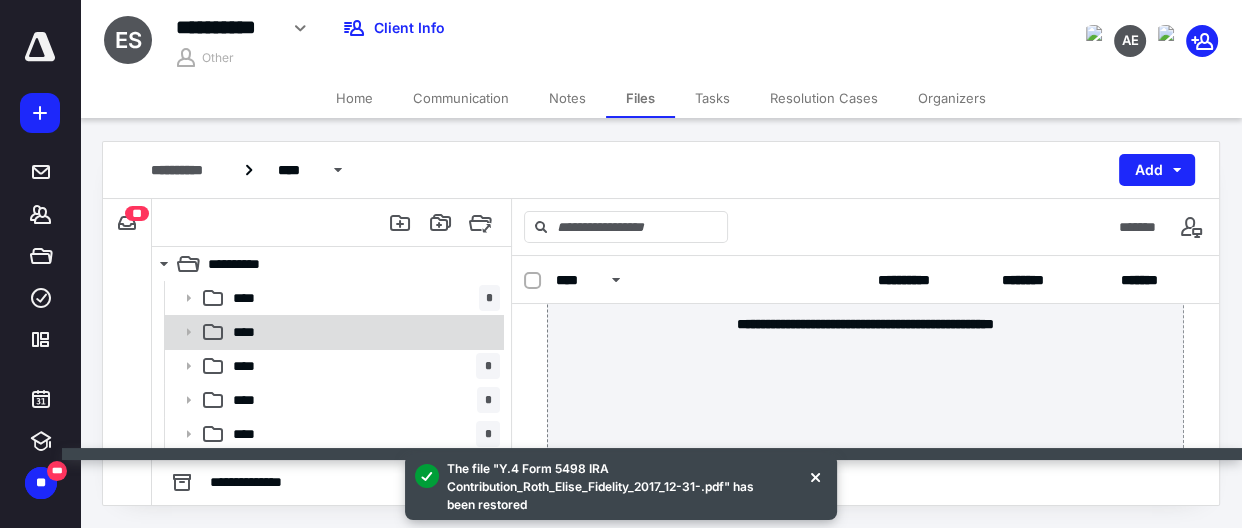 click 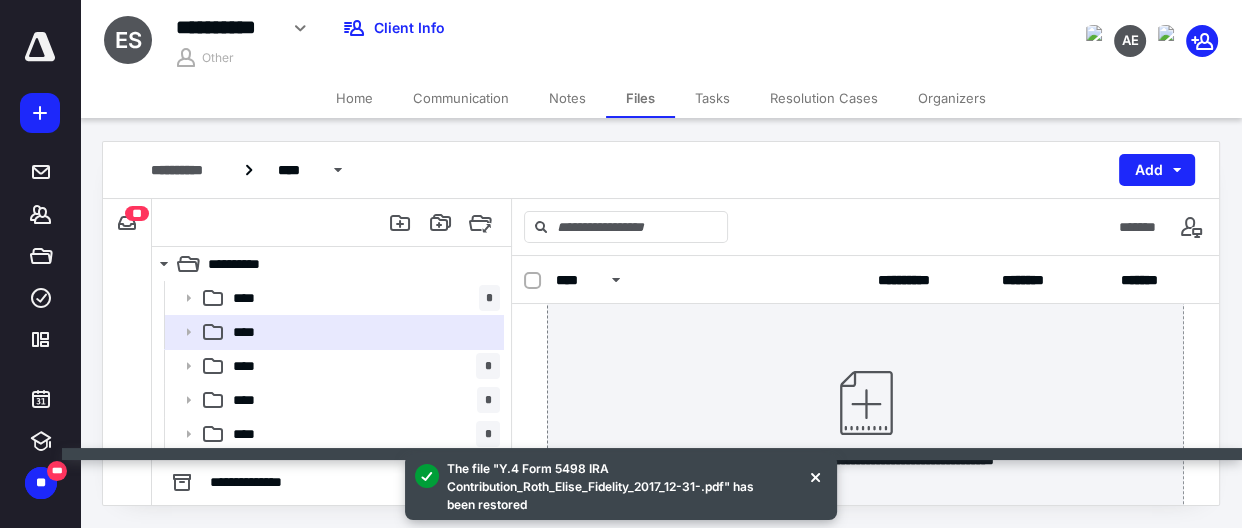scroll, scrollTop: 0, scrollLeft: 0, axis: both 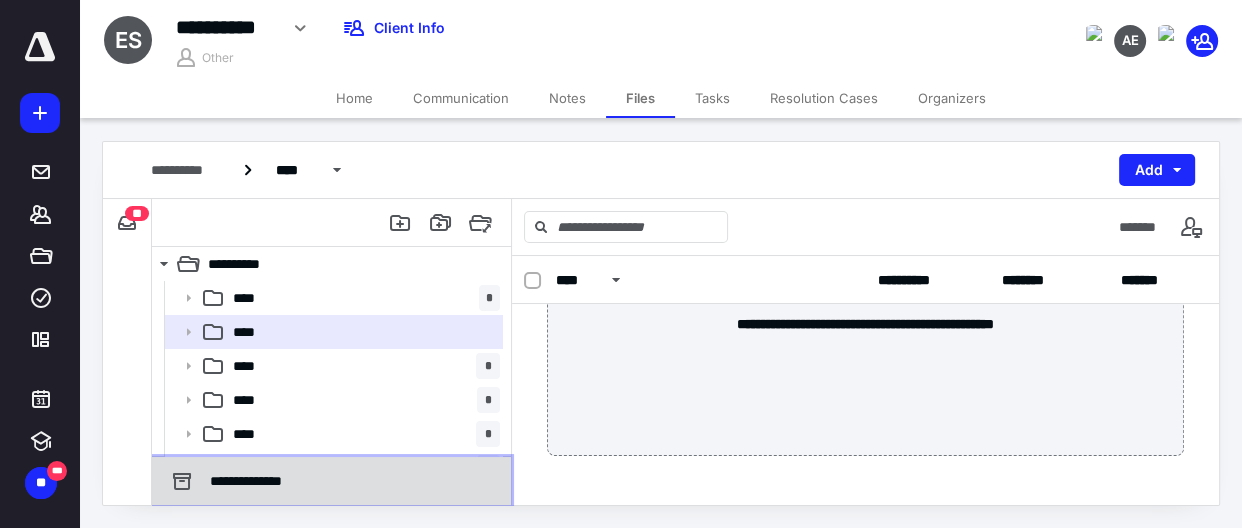 click on "**********" at bounding box center [255, 481] 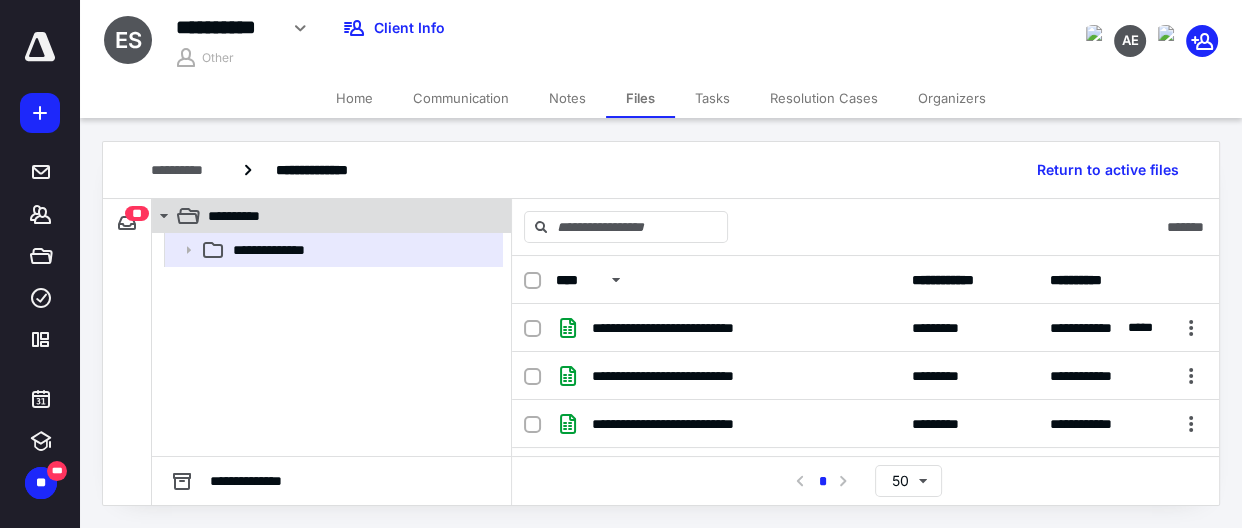 click 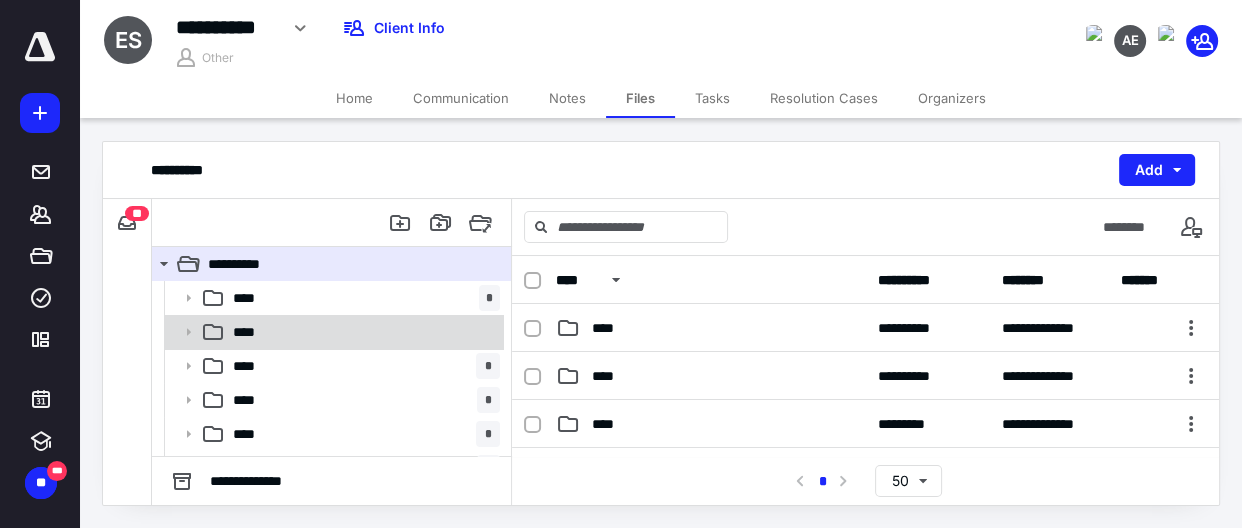 click on "****" at bounding box center (362, 332) 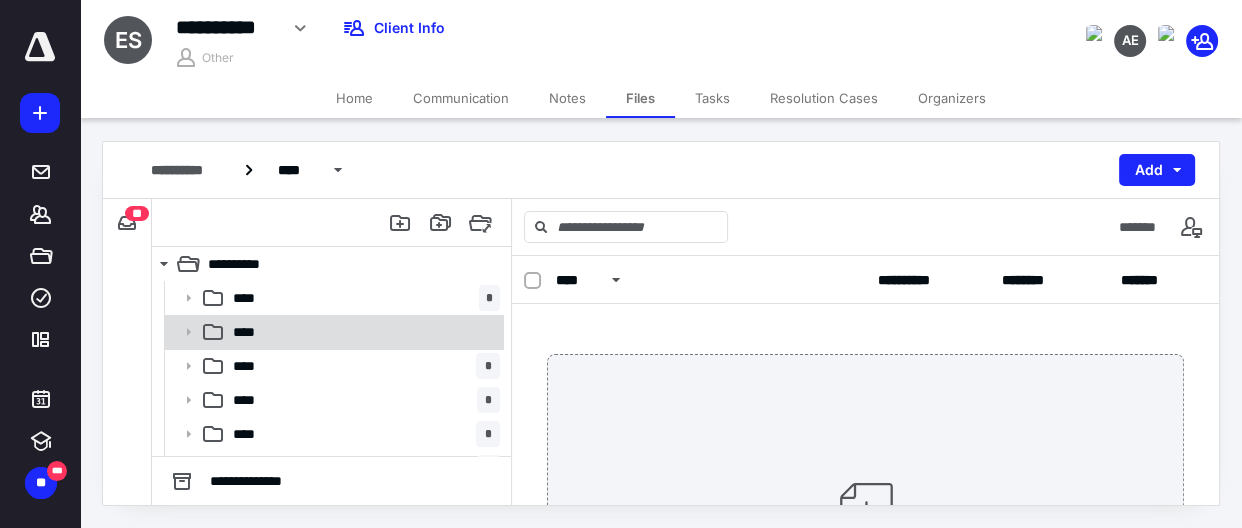 click 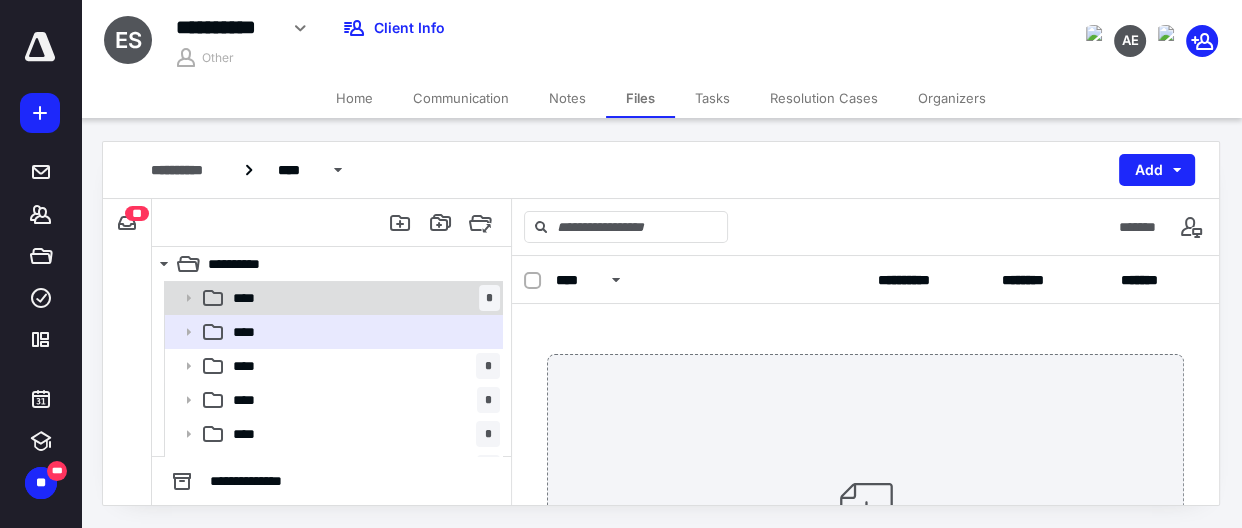 click 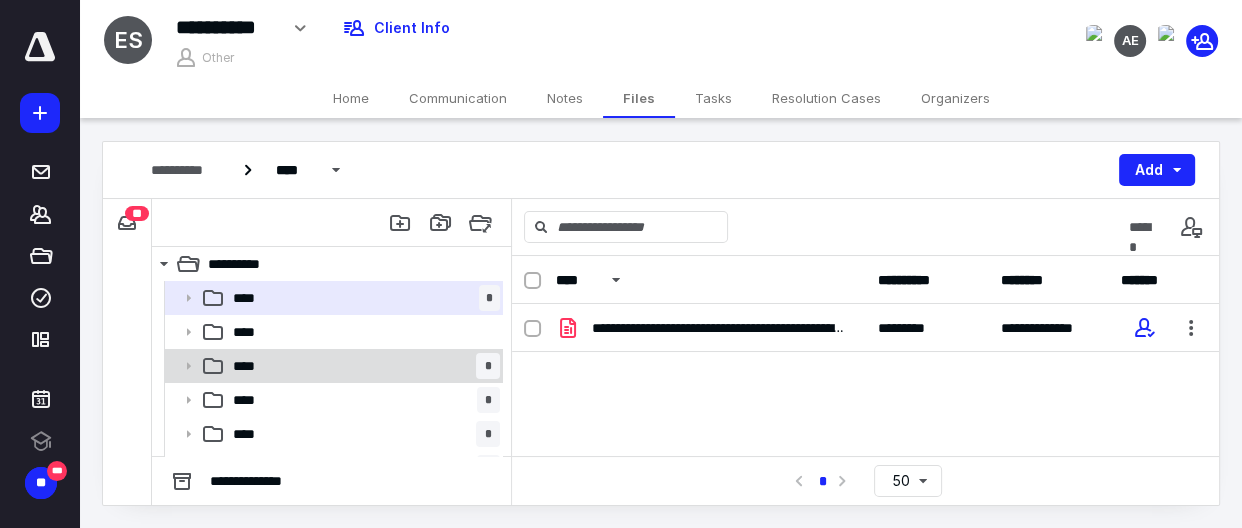 scroll, scrollTop: 0, scrollLeft: 0, axis: both 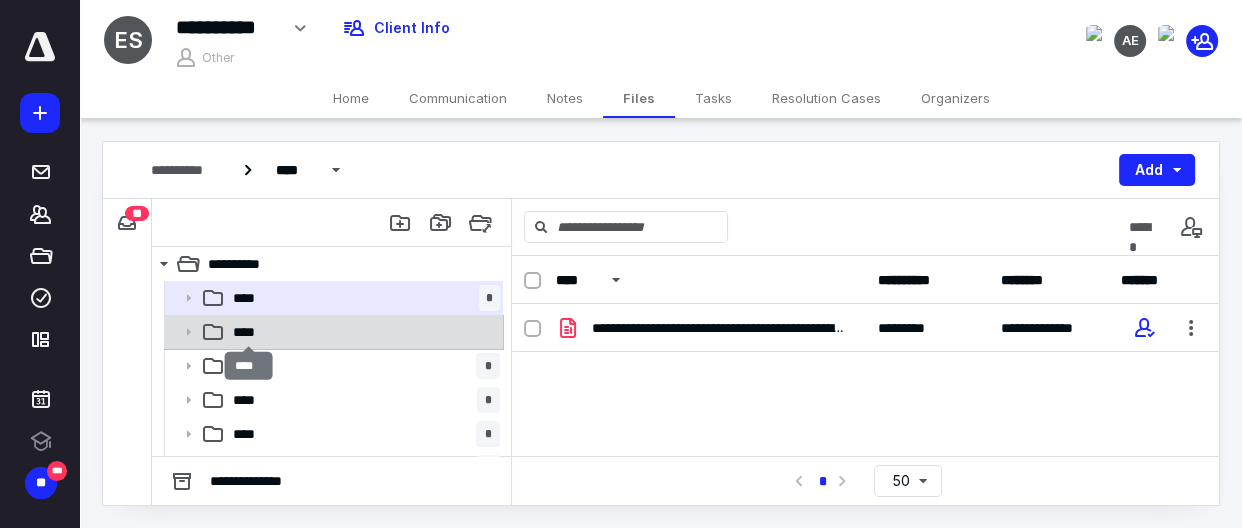 click on "****" at bounding box center [249, 332] 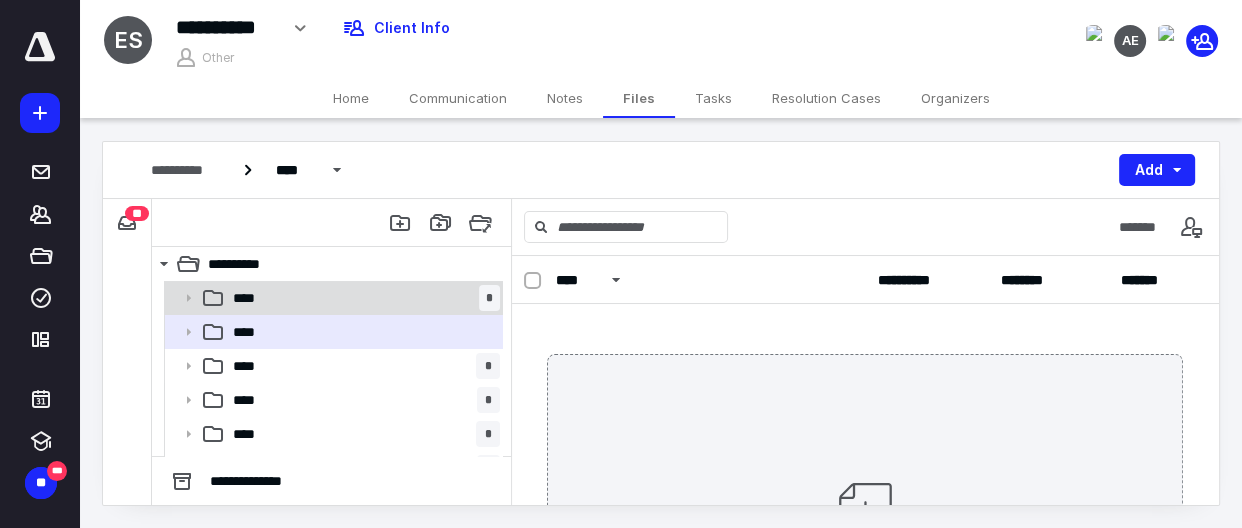 click on "****" at bounding box center [248, 298] 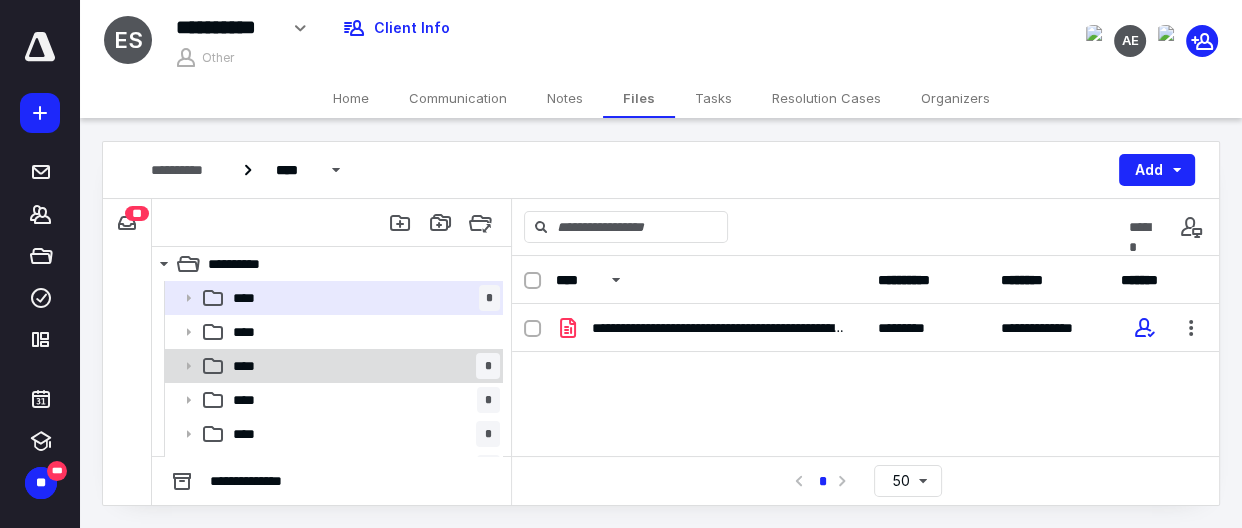 click on "**** *" at bounding box center [362, 366] 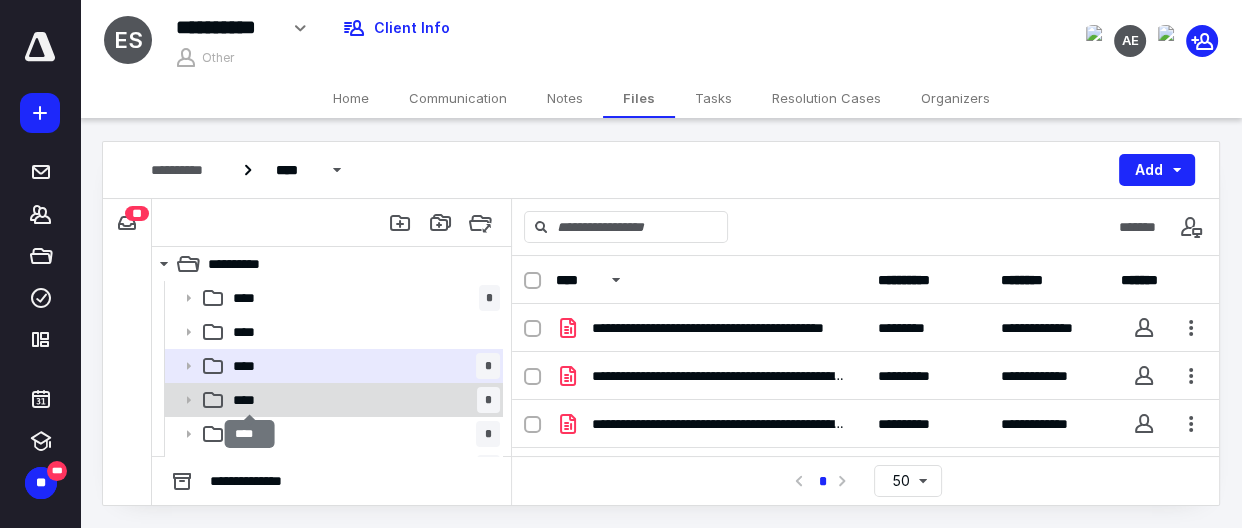 click on "****" at bounding box center [250, 400] 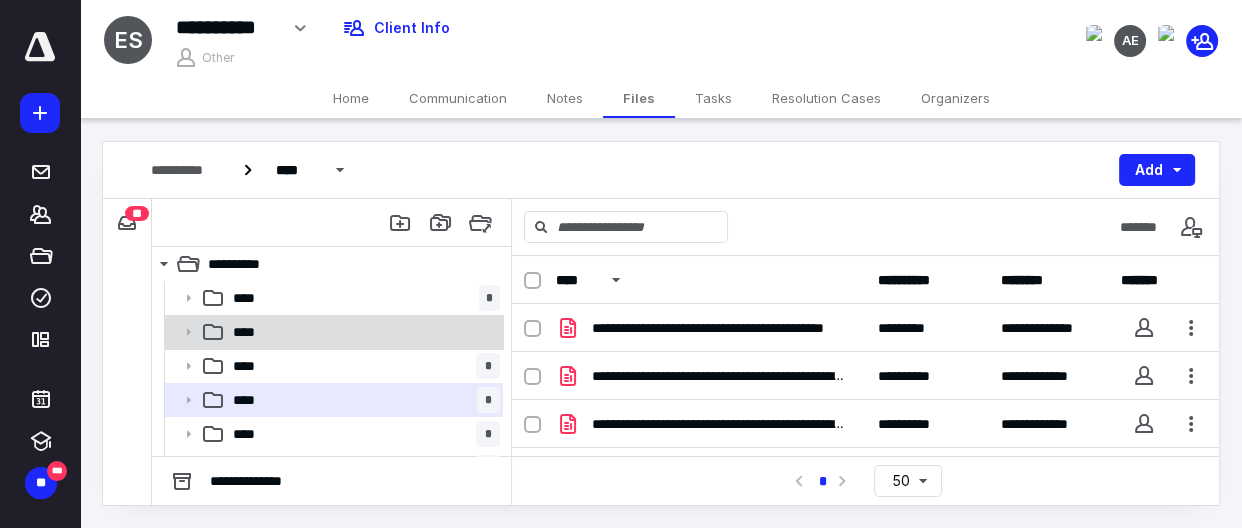 click on "****" at bounding box center (249, 332) 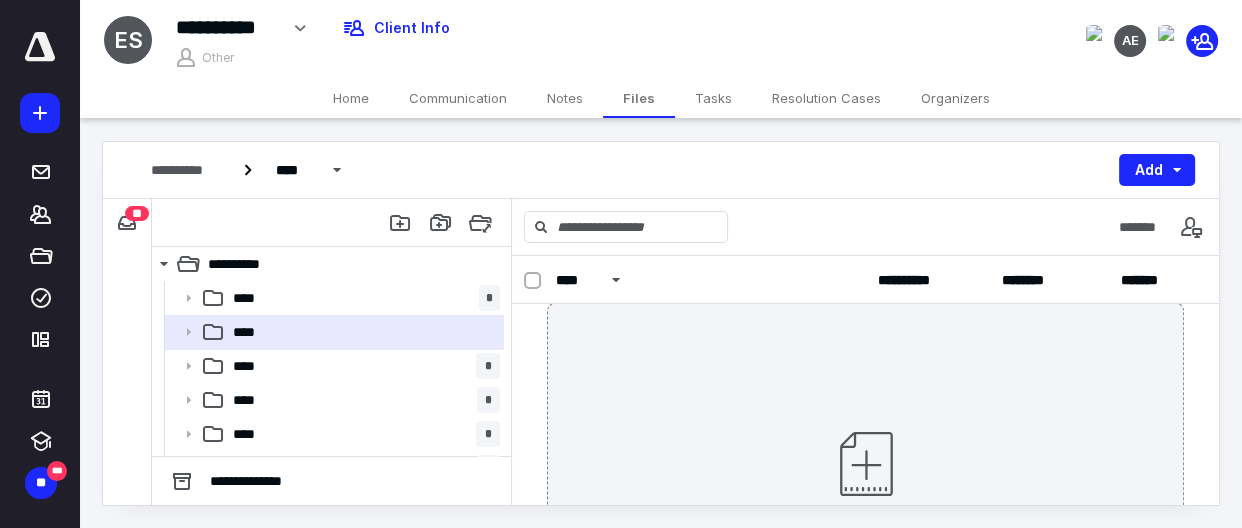 scroll, scrollTop: 0, scrollLeft: 0, axis: both 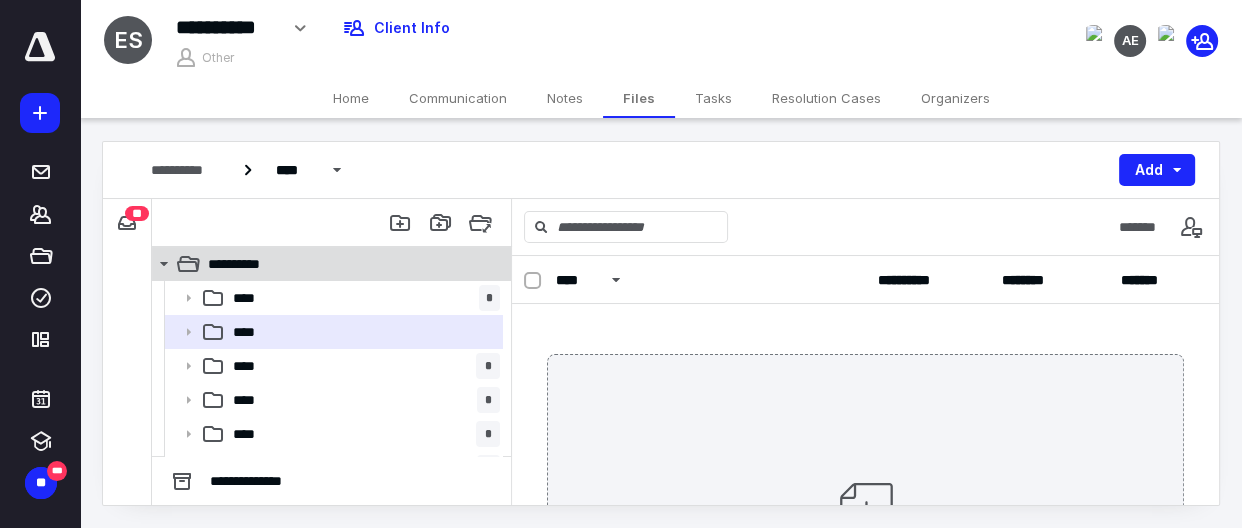click 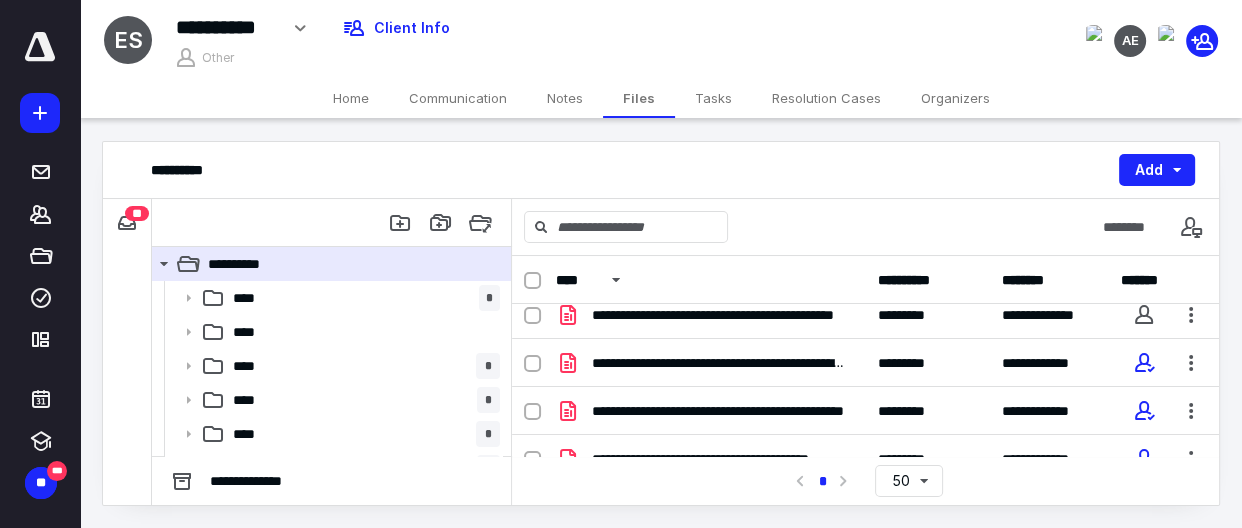 scroll, scrollTop: 948, scrollLeft: 0, axis: vertical 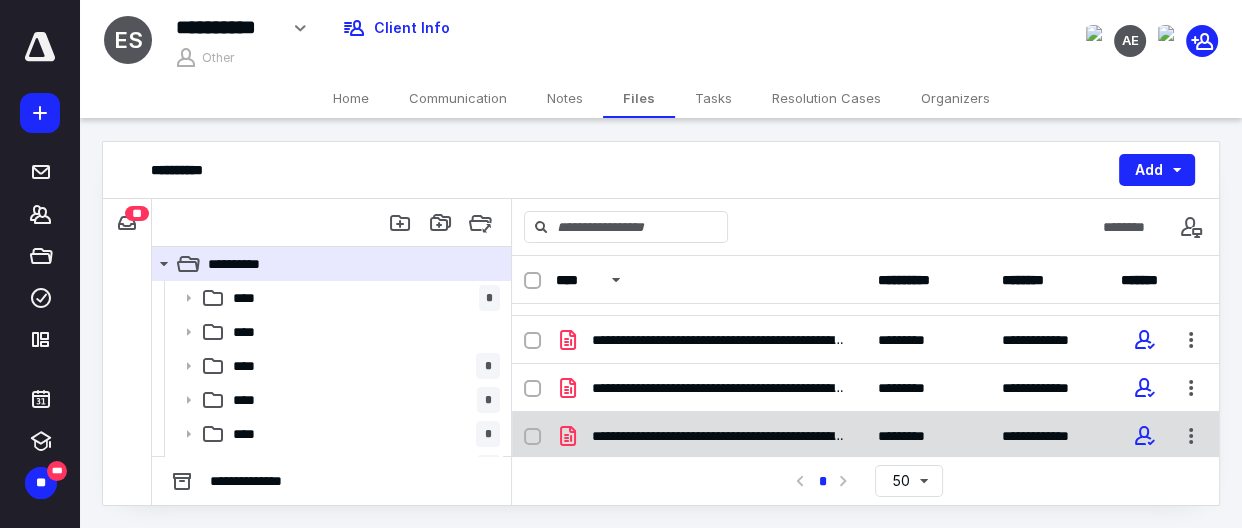 click at bounding box center [532, 437] 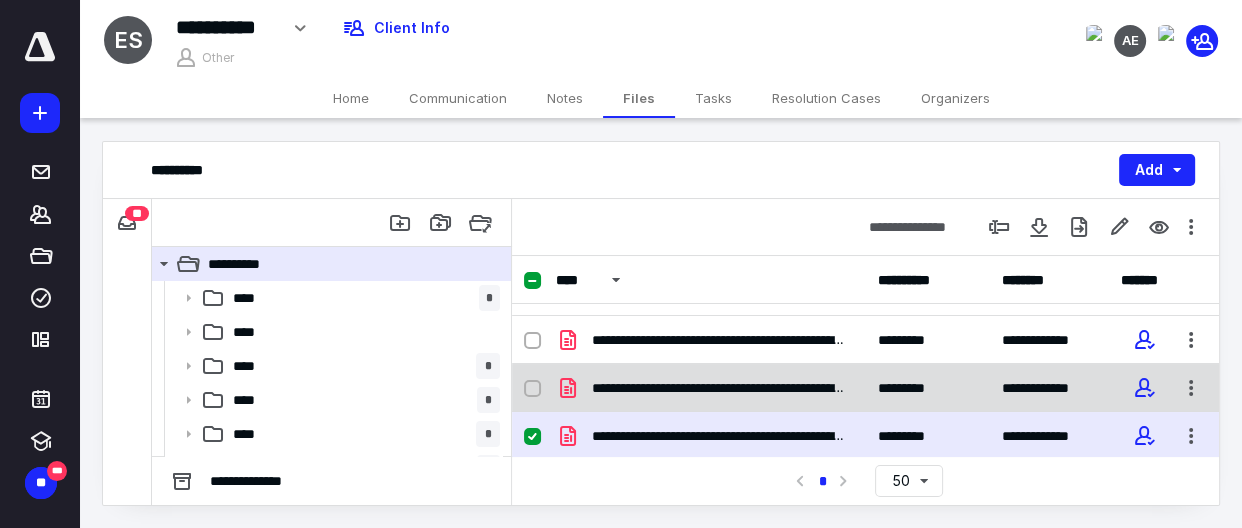 checkbox on "true" 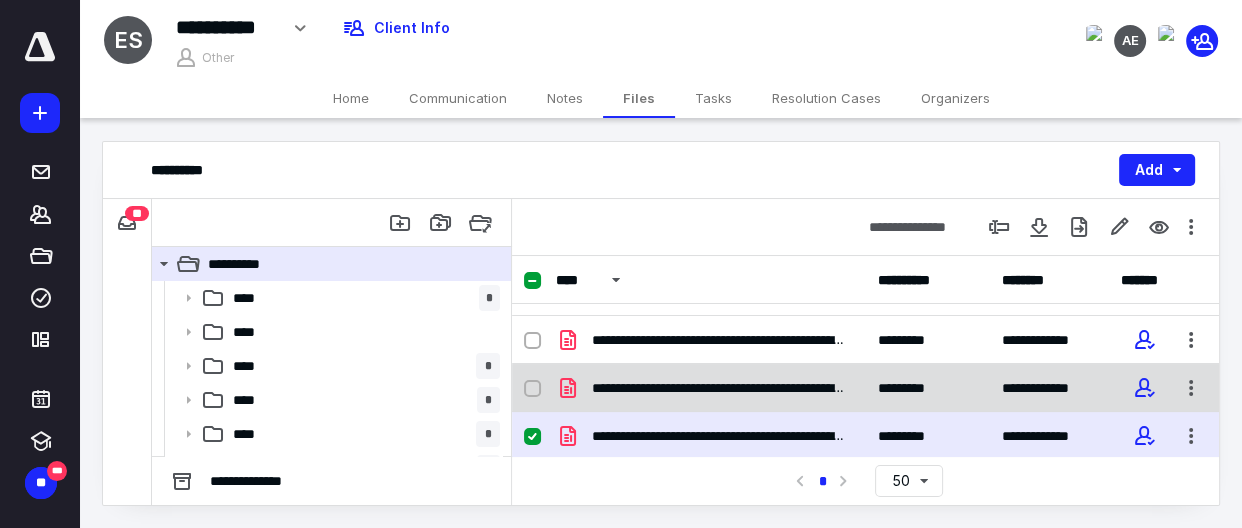 click 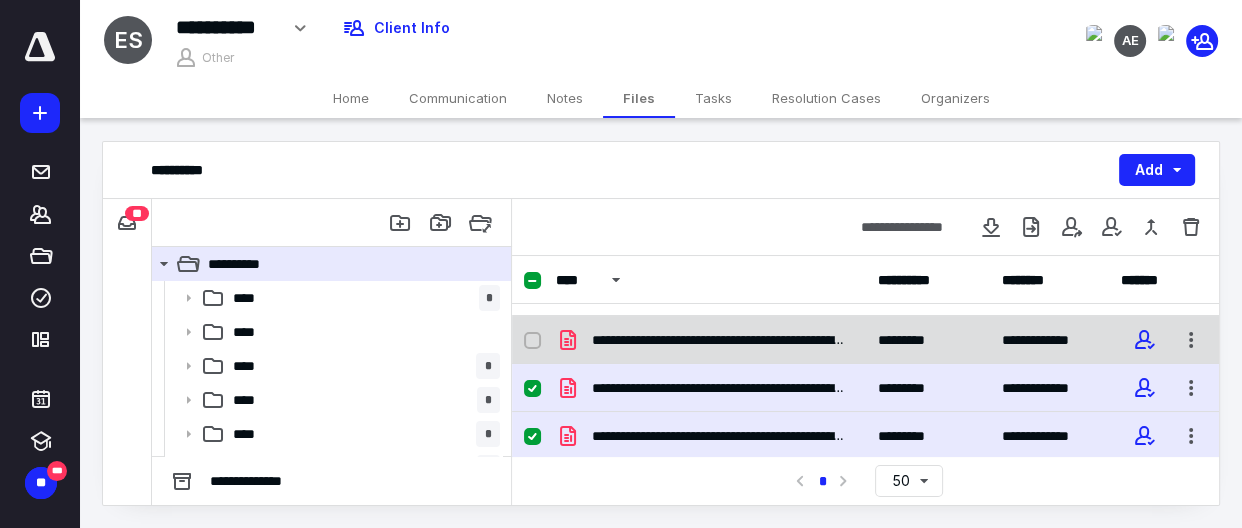 checkbox on "true" 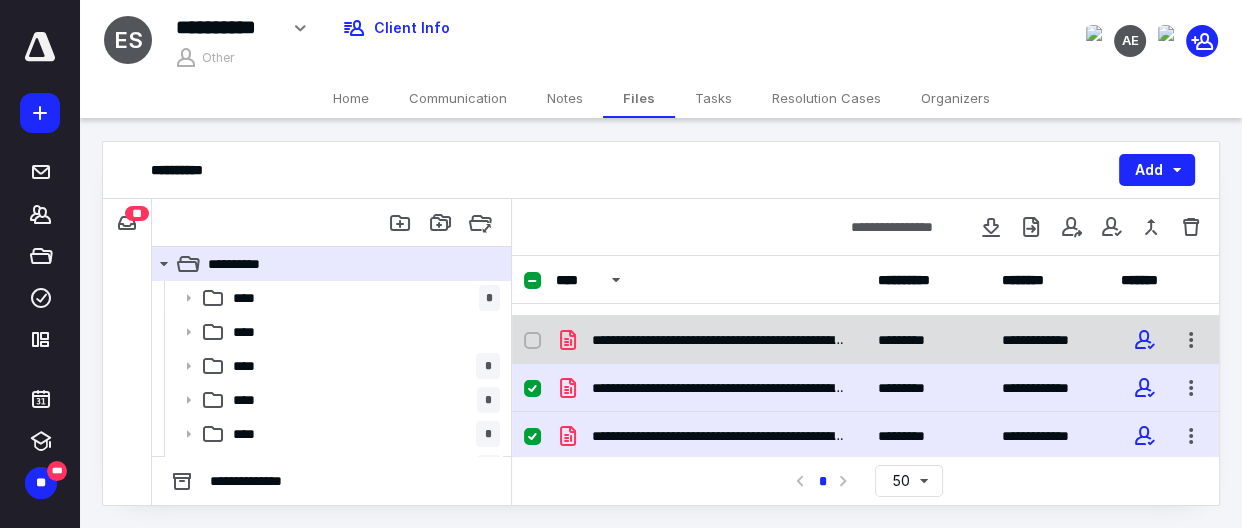 click 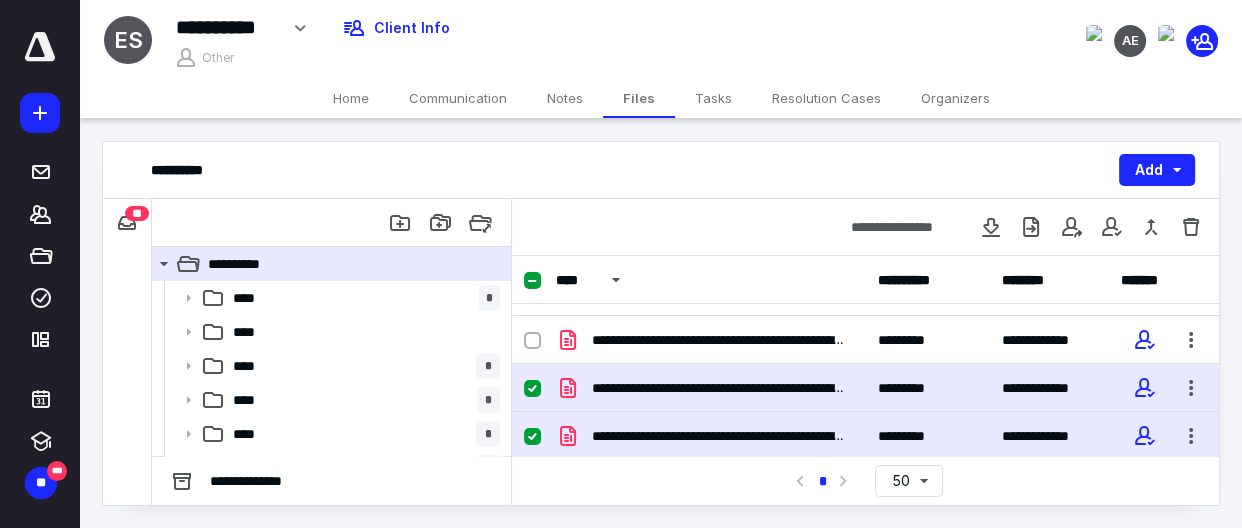 checkbox on "true" 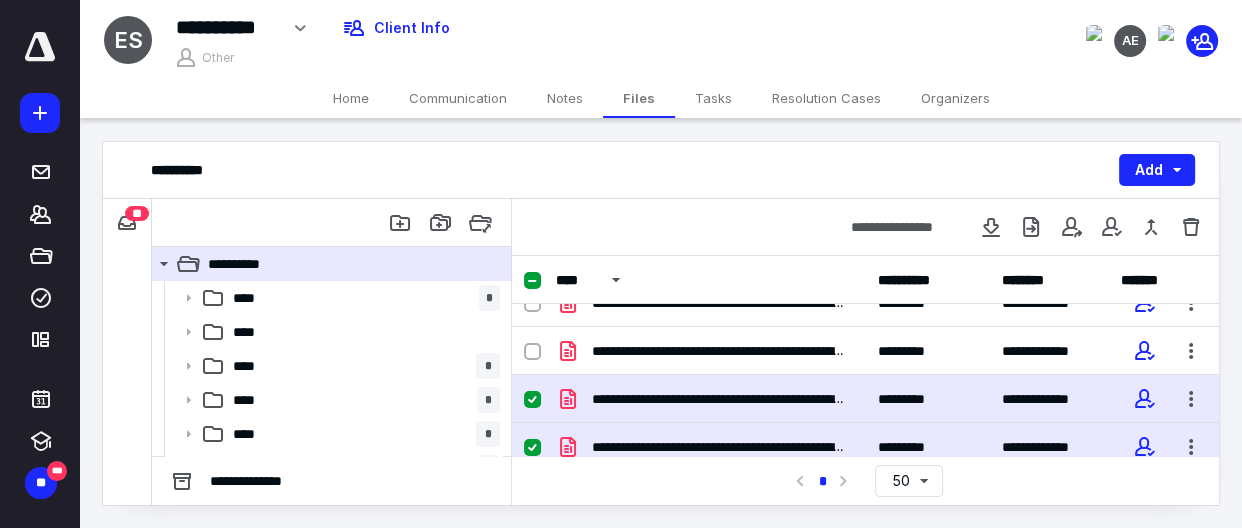 scroll, scrollTop: 857, scrollLeft: 0, axis: vertical 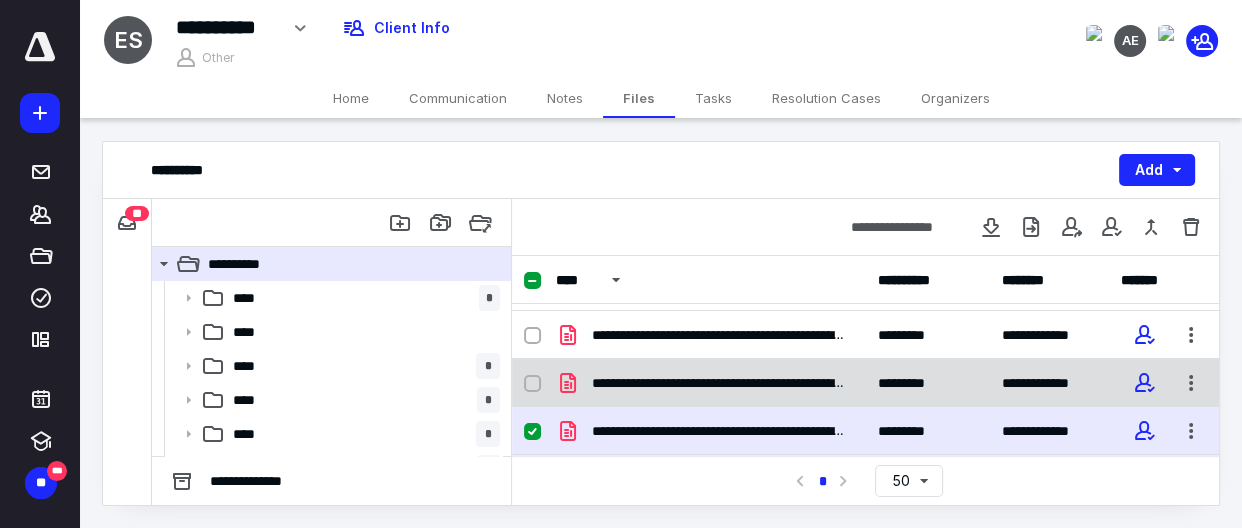 click at bounding box center [532, 384] 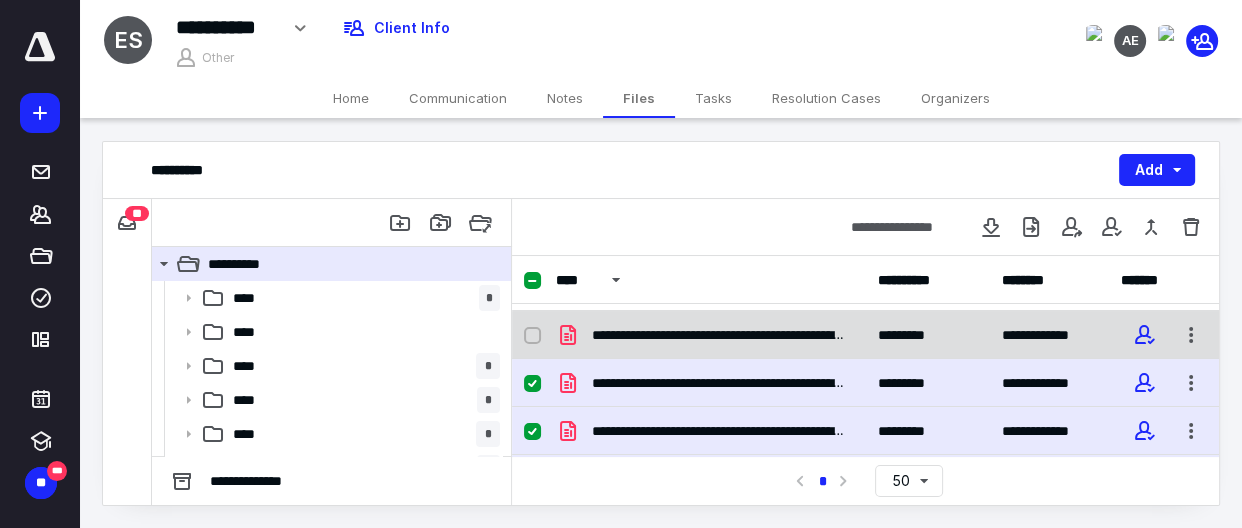 click on "**********" at bounding box center [865, 335] 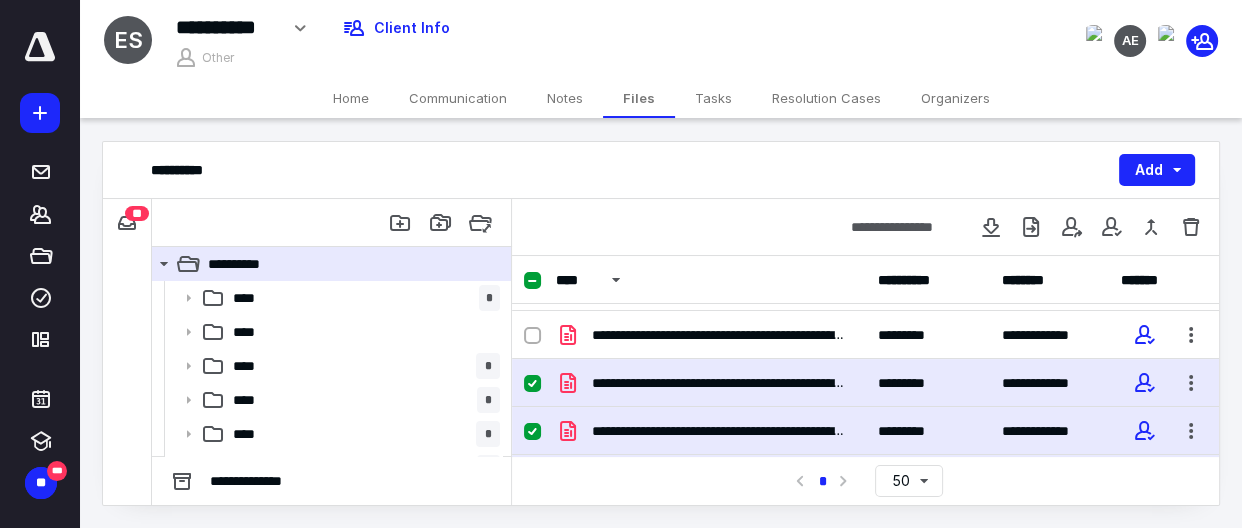 checkbox on "true" 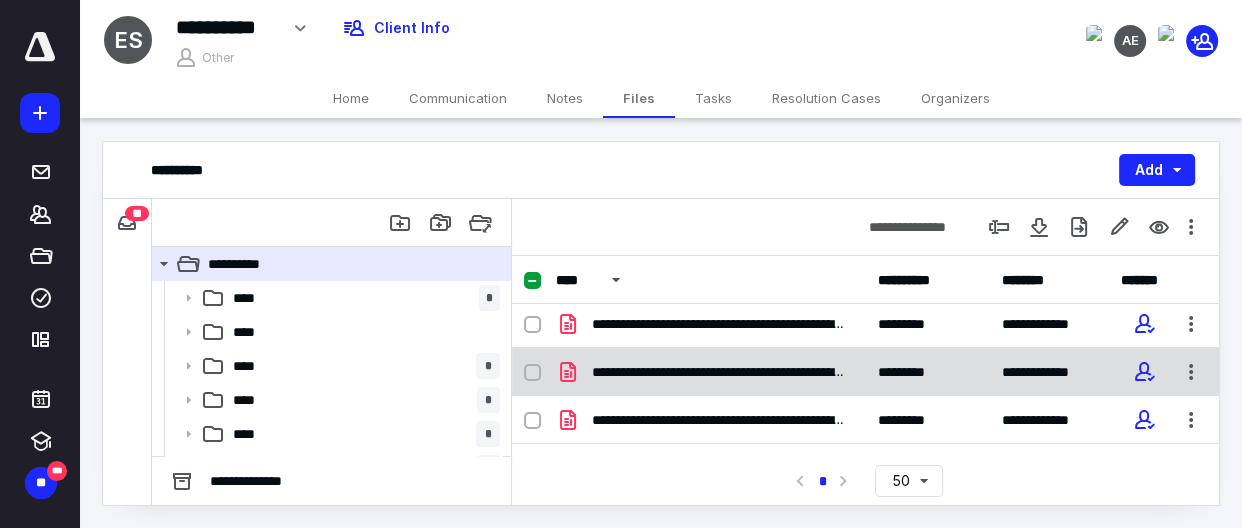 scroll, scrollTop: 948, scrollLeft: 0, axis: vertical 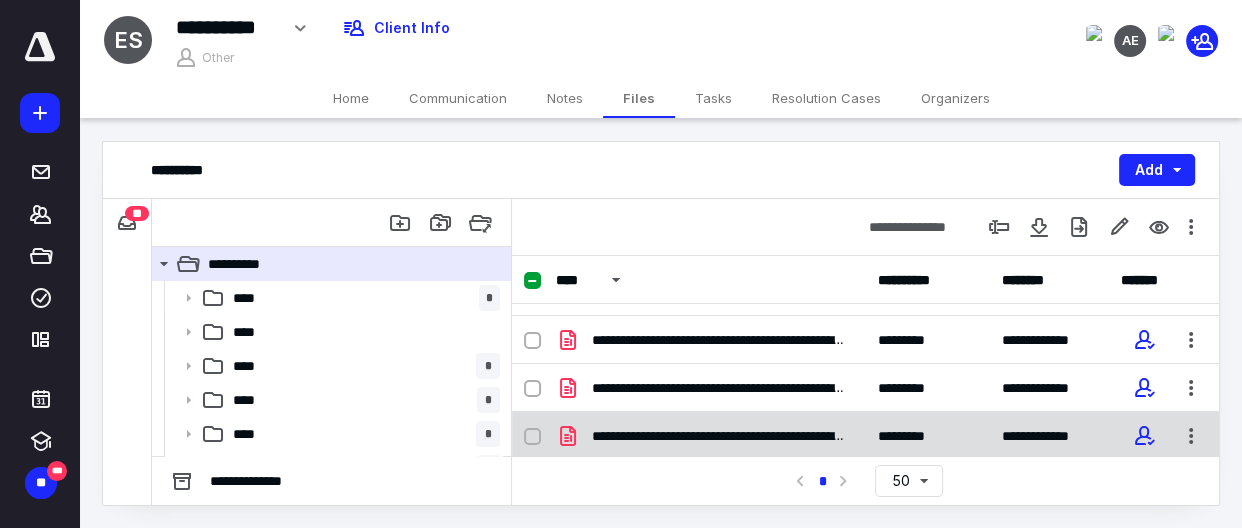 click at bounding box center (540, 436) 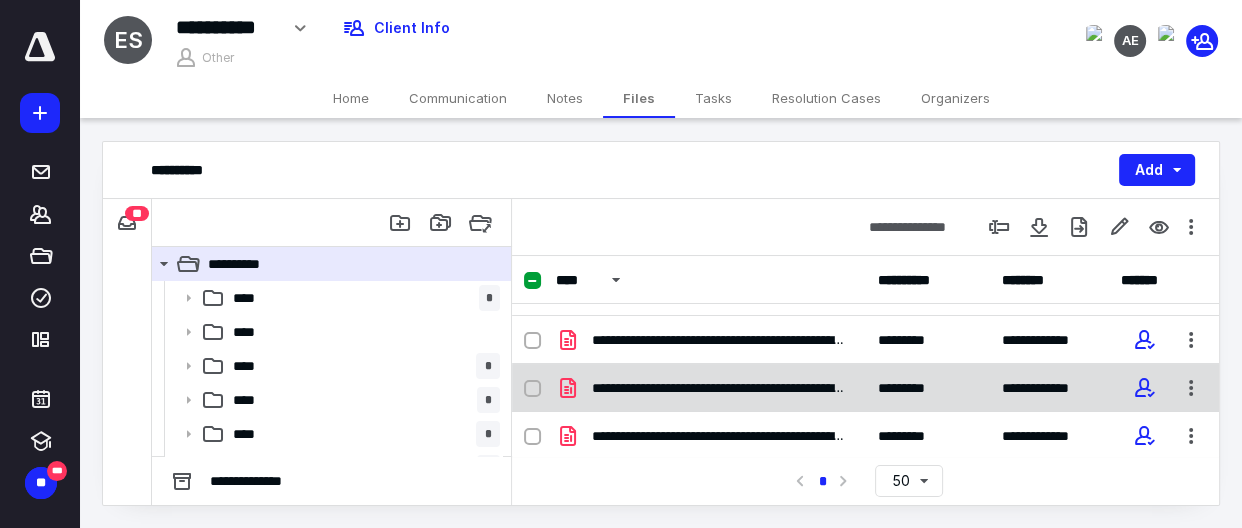 checkbox on "true" 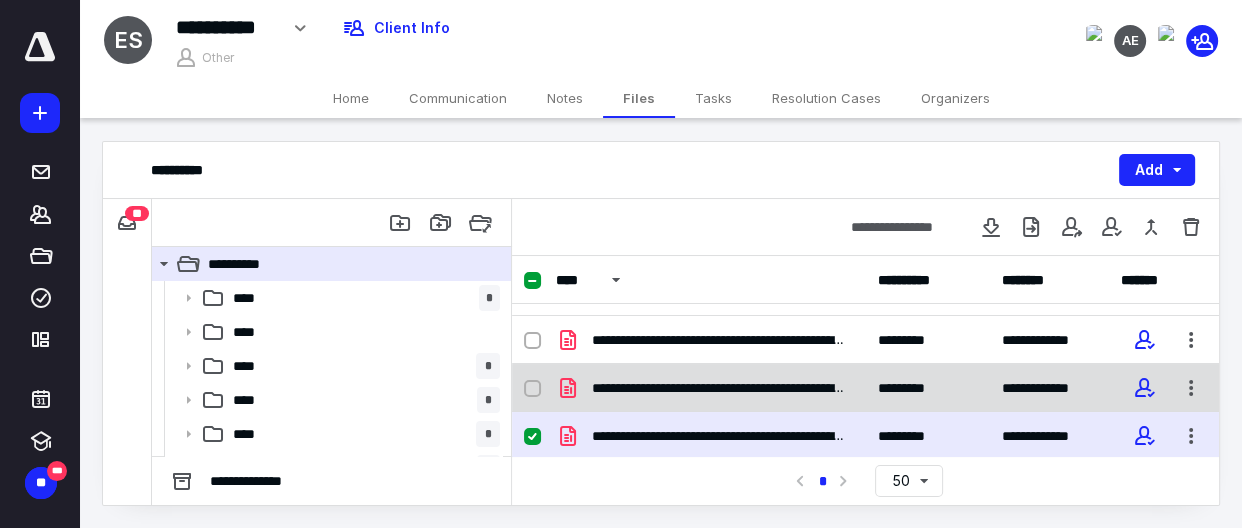 click at bounding box center [532, 389] 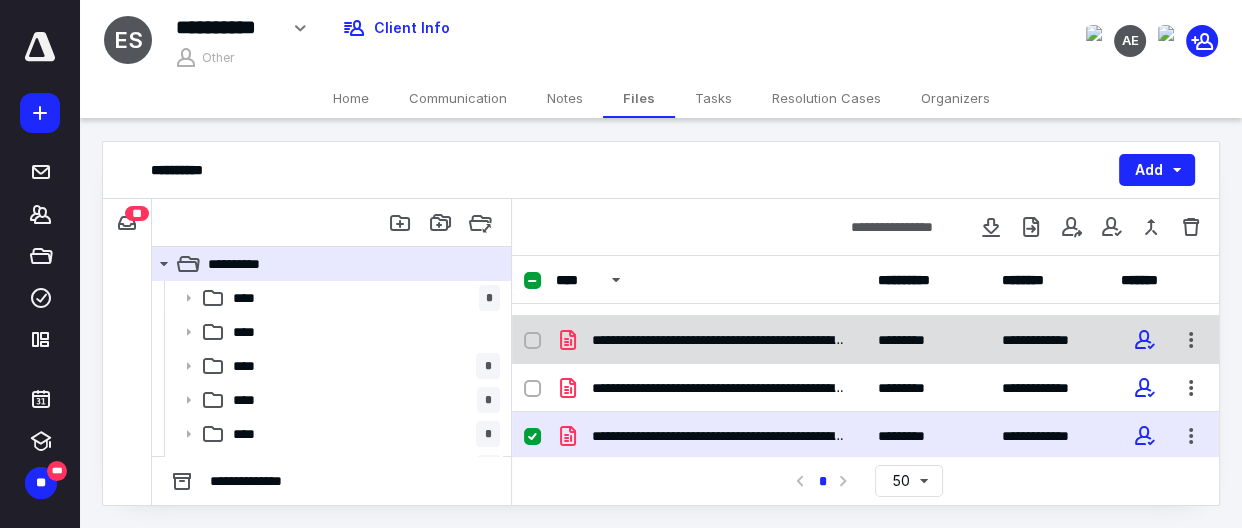 checkbox on "false" 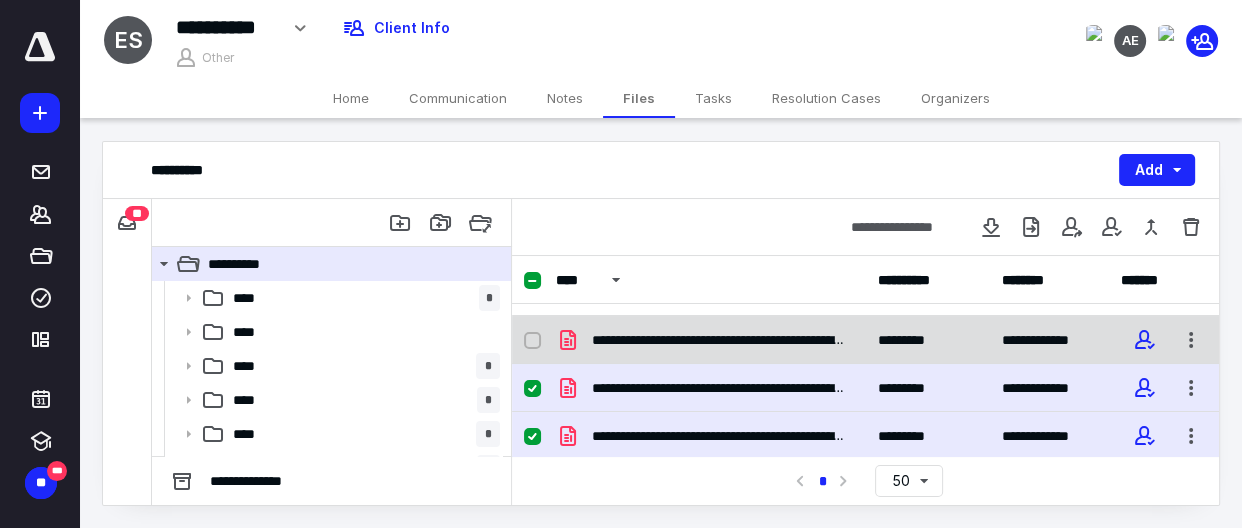 click 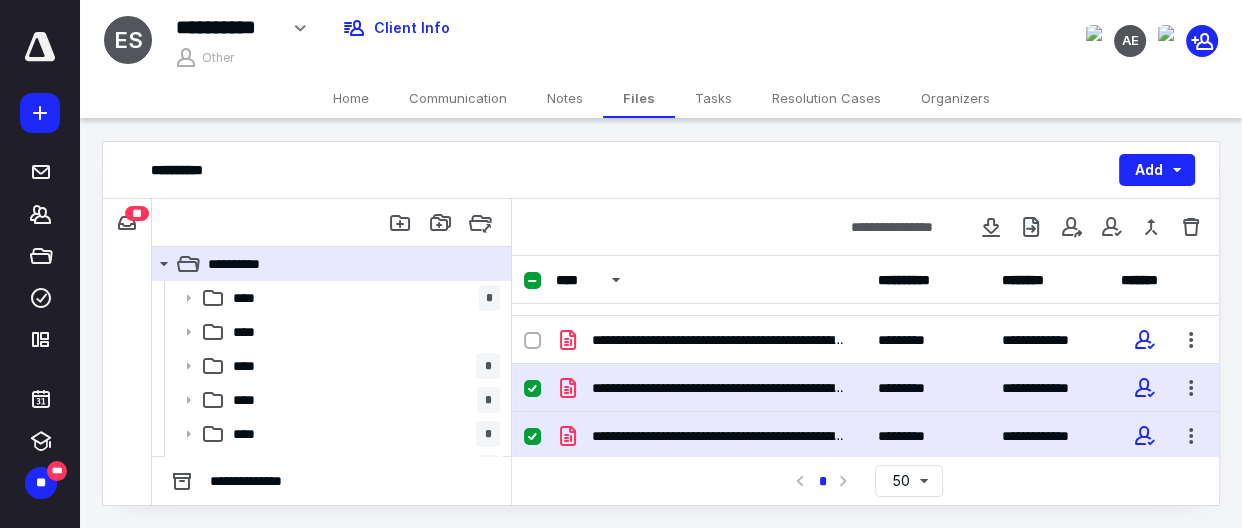 checkbox on "true" 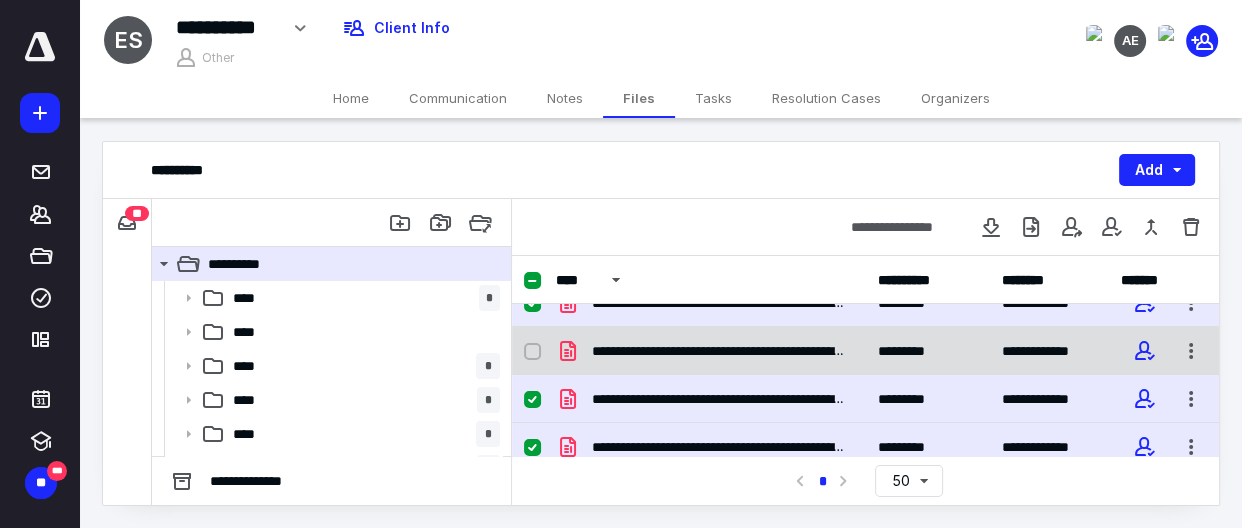 scroll, scrollTop: 857, scrollLeft: 0, axis: vertical 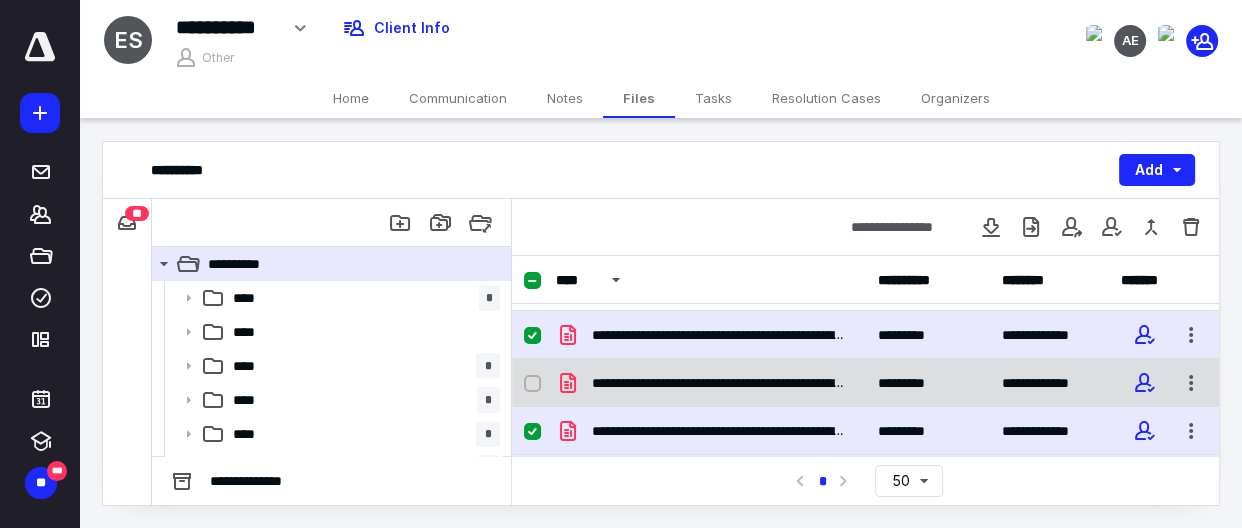 drag, startPoint x: 539, startPoint y: 386, endPoint x: 557, endPoint y: 386, distance: 18 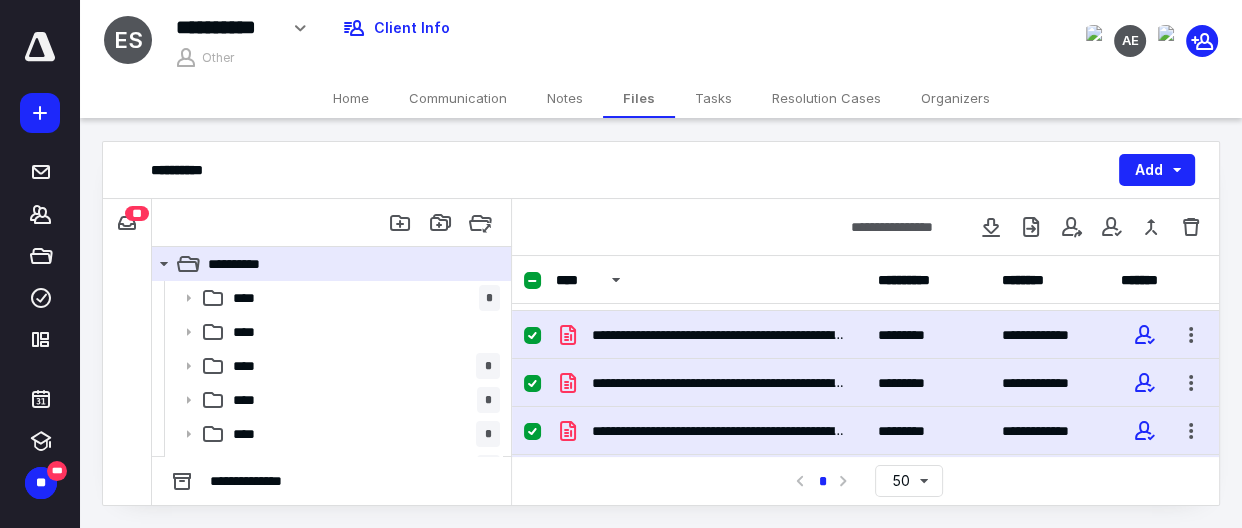 scroll, scrollTop: 766, scrollLeft: 0, axis: vertical 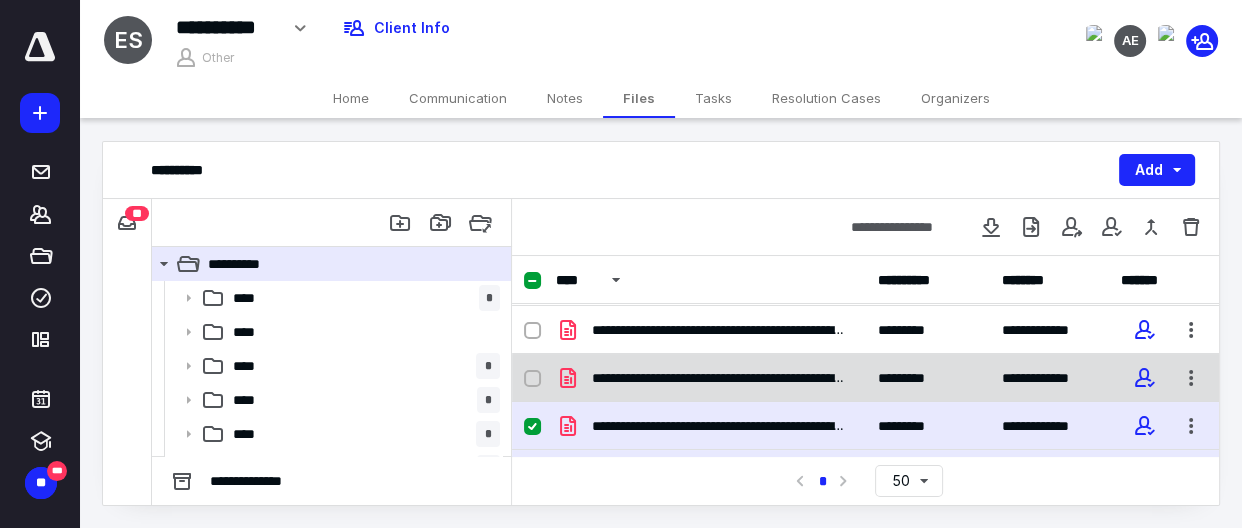 click at bounding box center [532, 379] 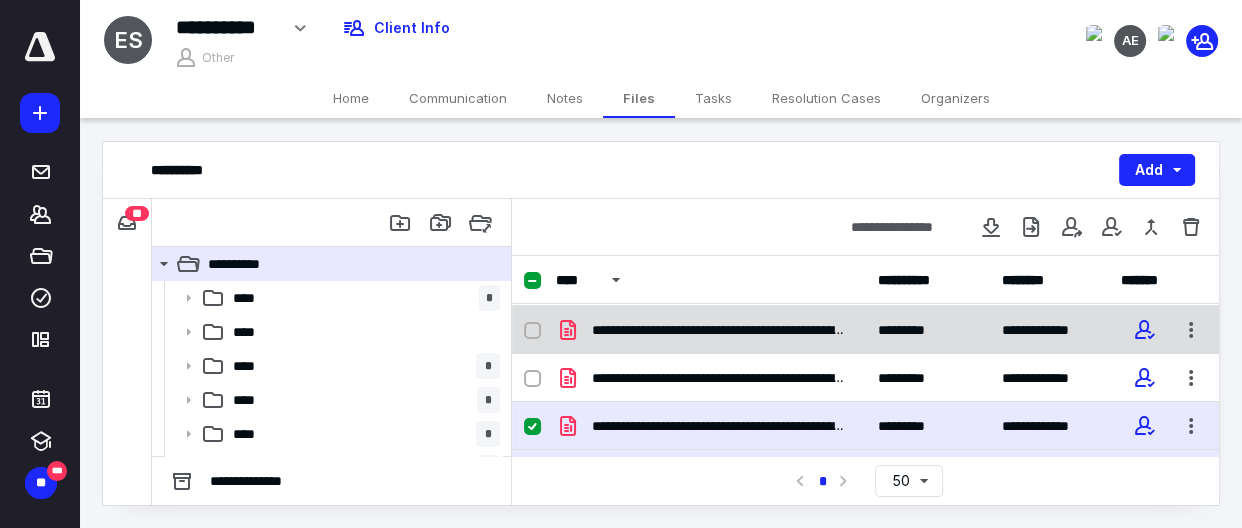 checkbox on "false" 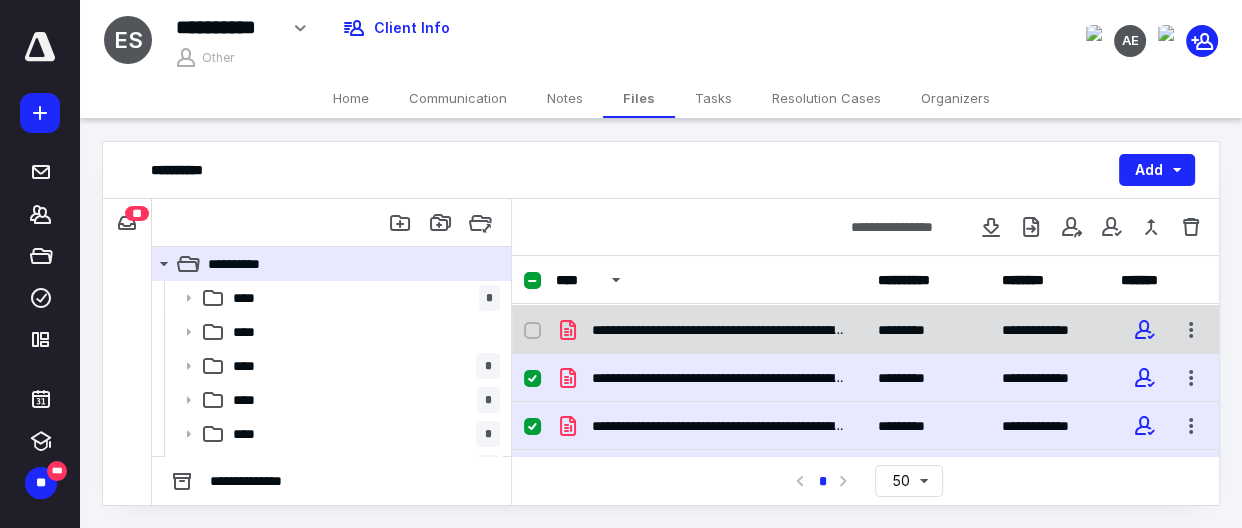 click at bounding box center [532, 331] 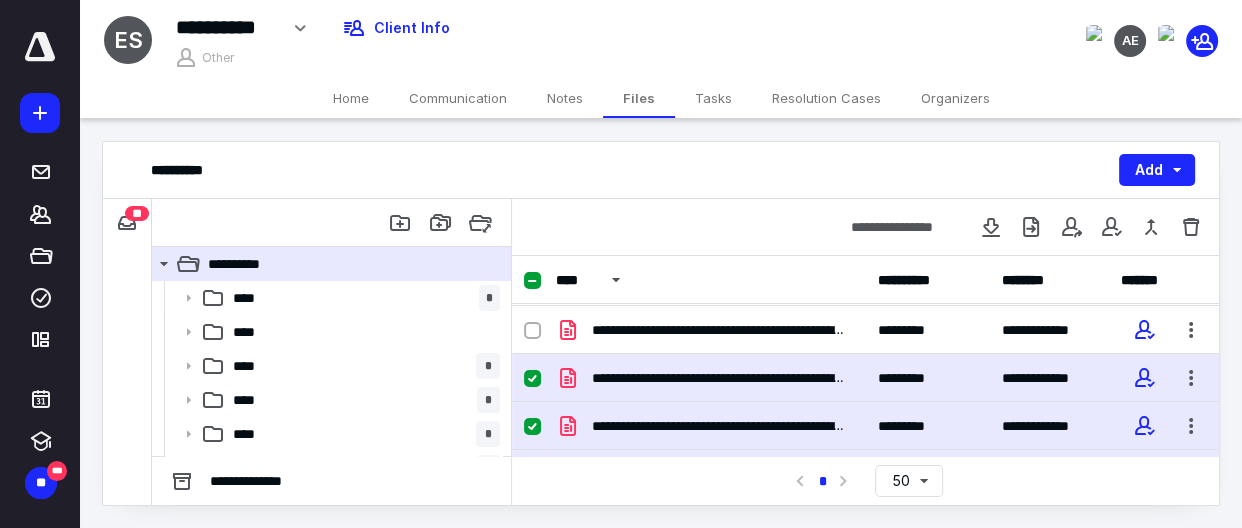 checkbox on "false" 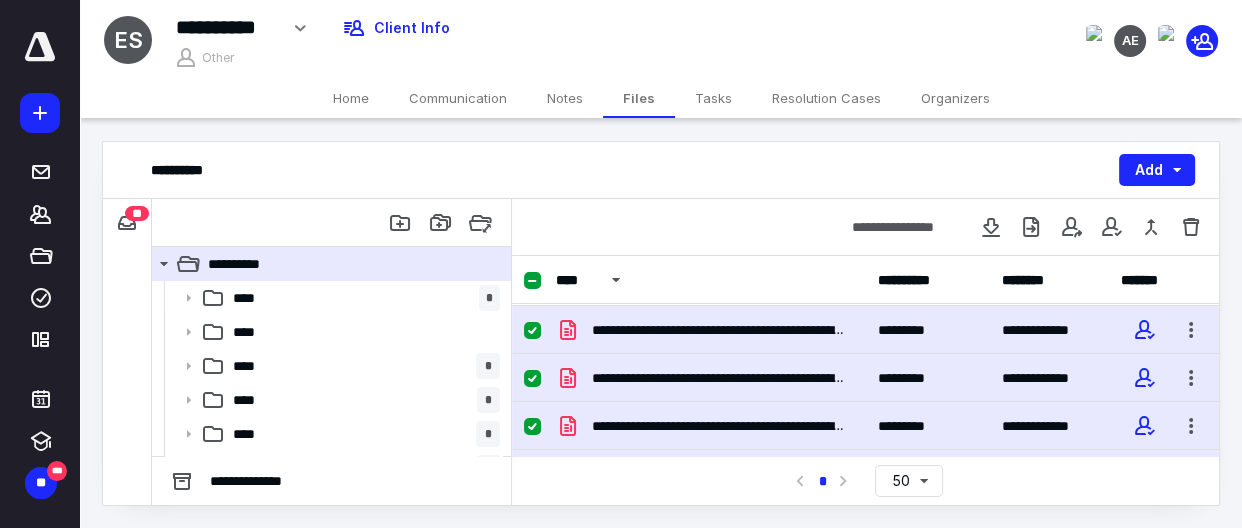 scroll, scrollTop: 675, scrollLeft: 0, axis: vertical 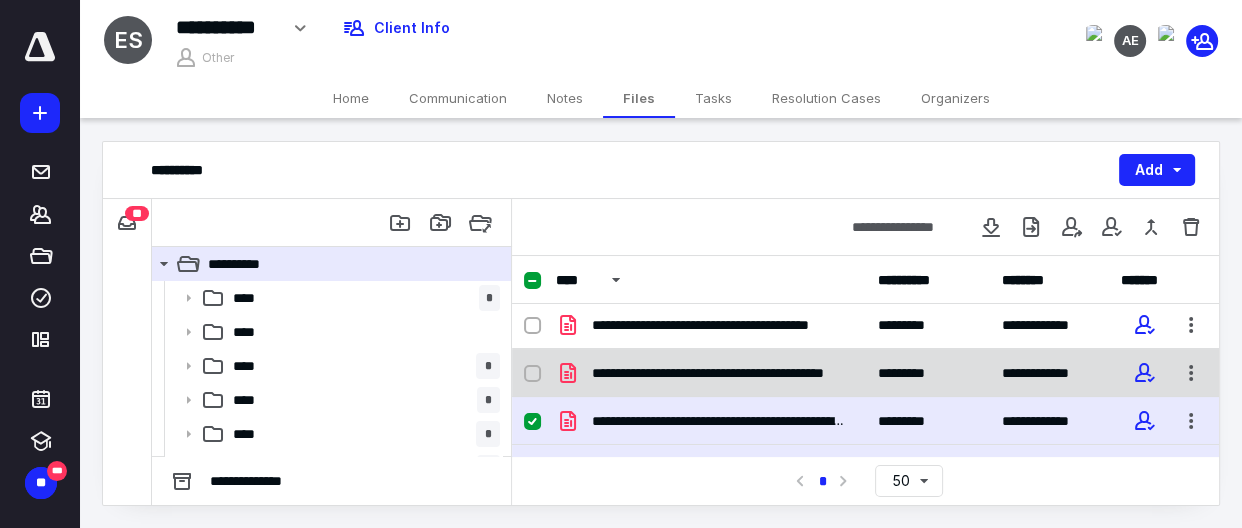 click 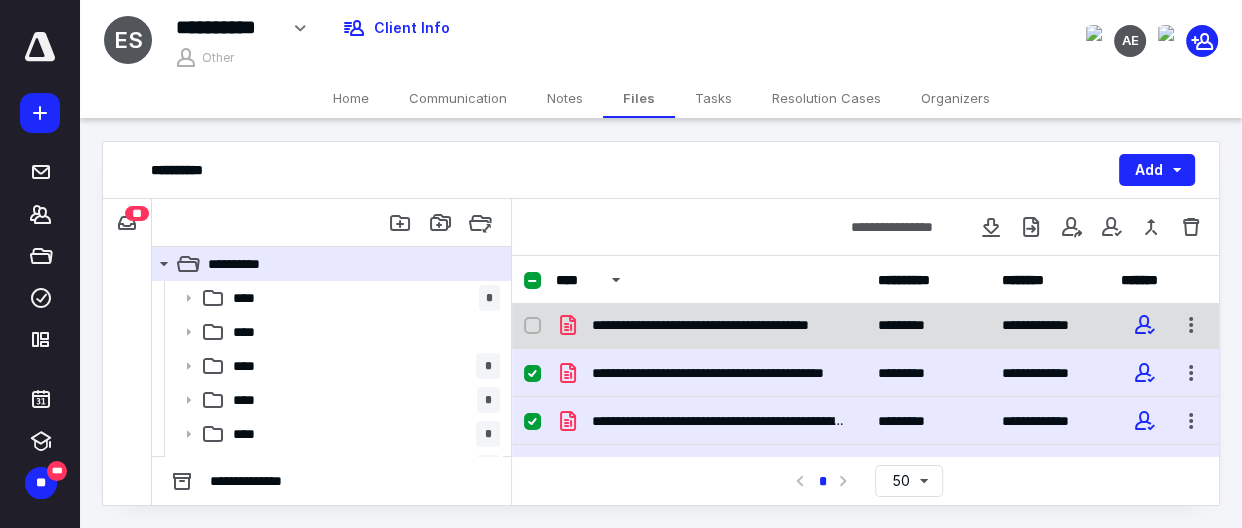 click at bounding box center (532, 326) 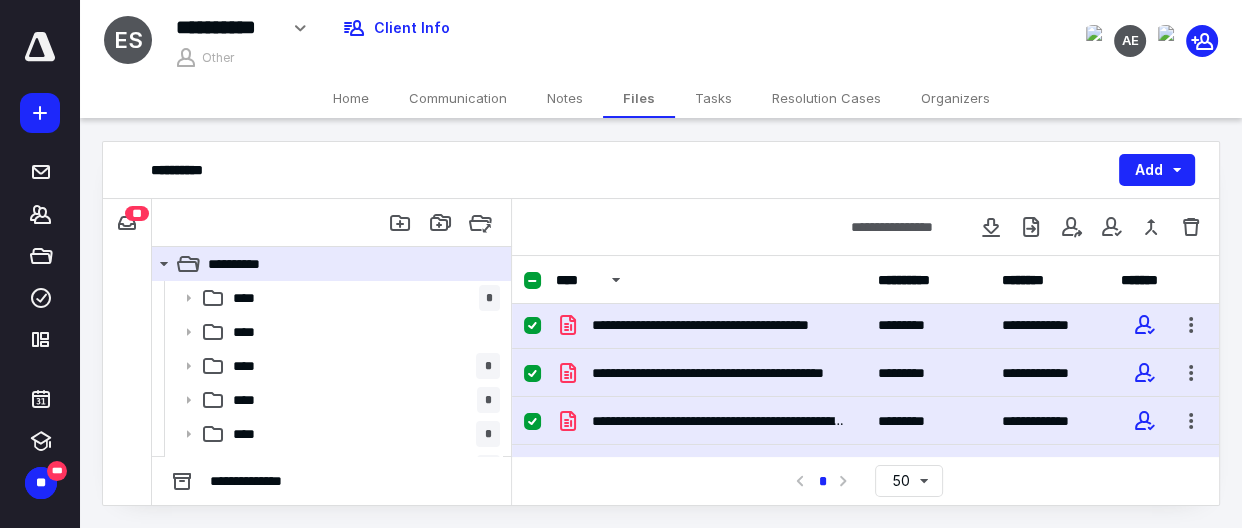 scroll, scrollTop: 584, scrollLeft: 0, axis: vertical 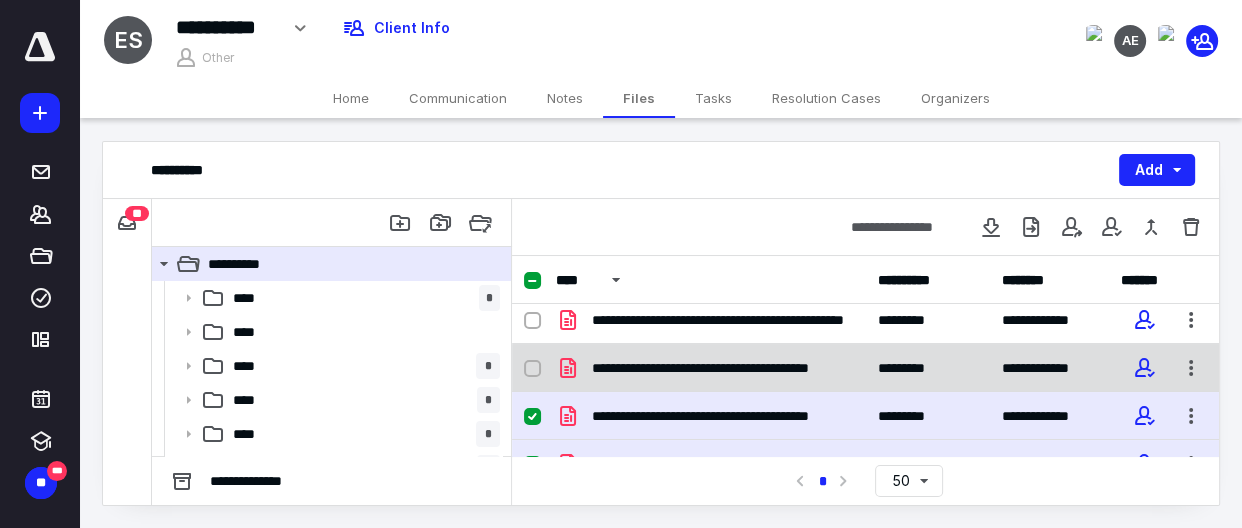 click at bounding box center [532, 369] 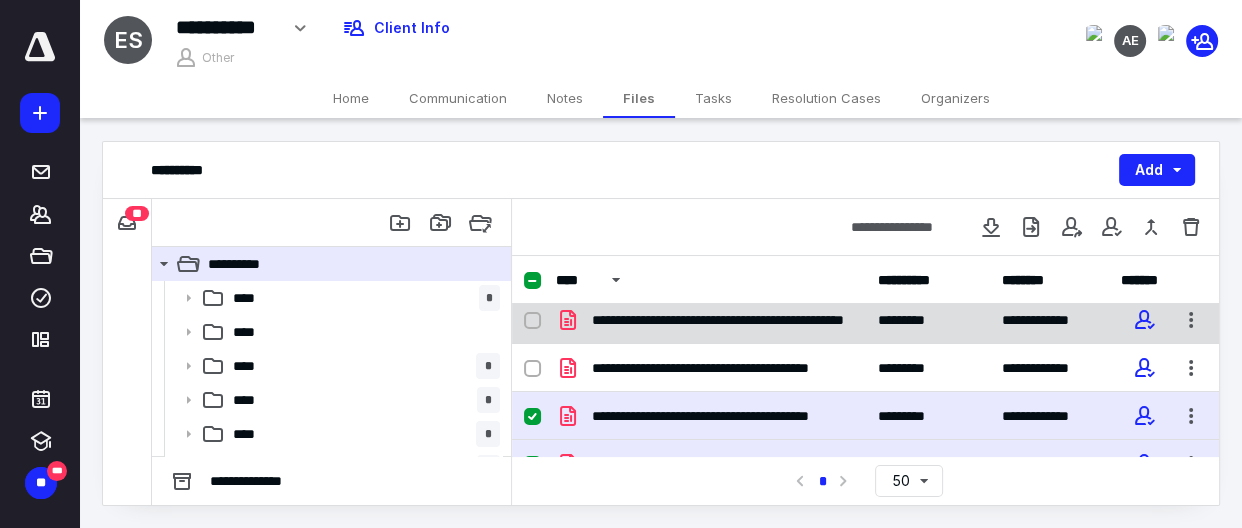checkbox on "false" 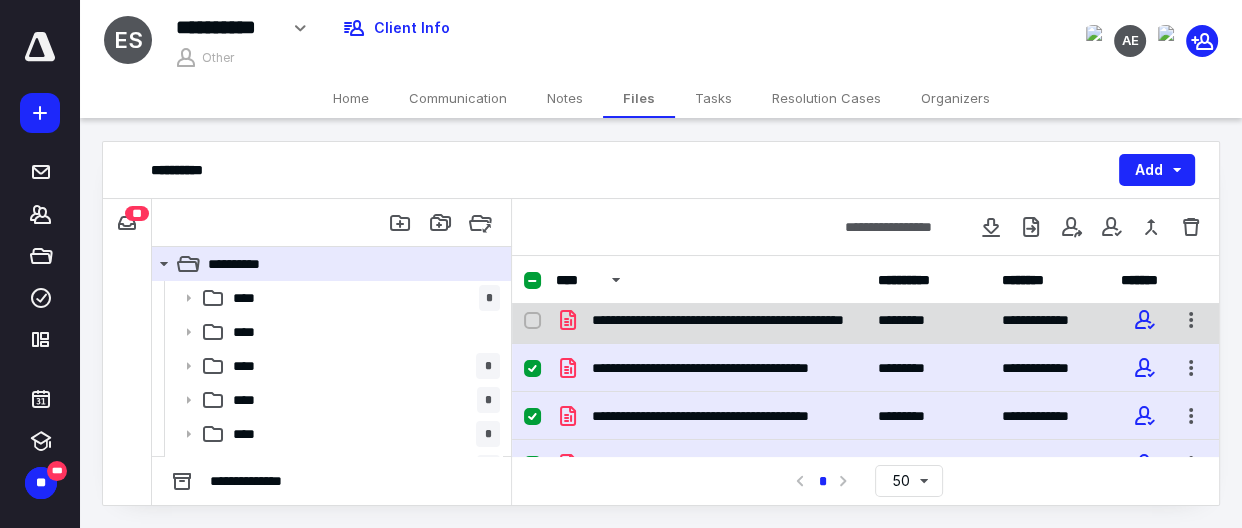 click at bounding box center (532, 321) 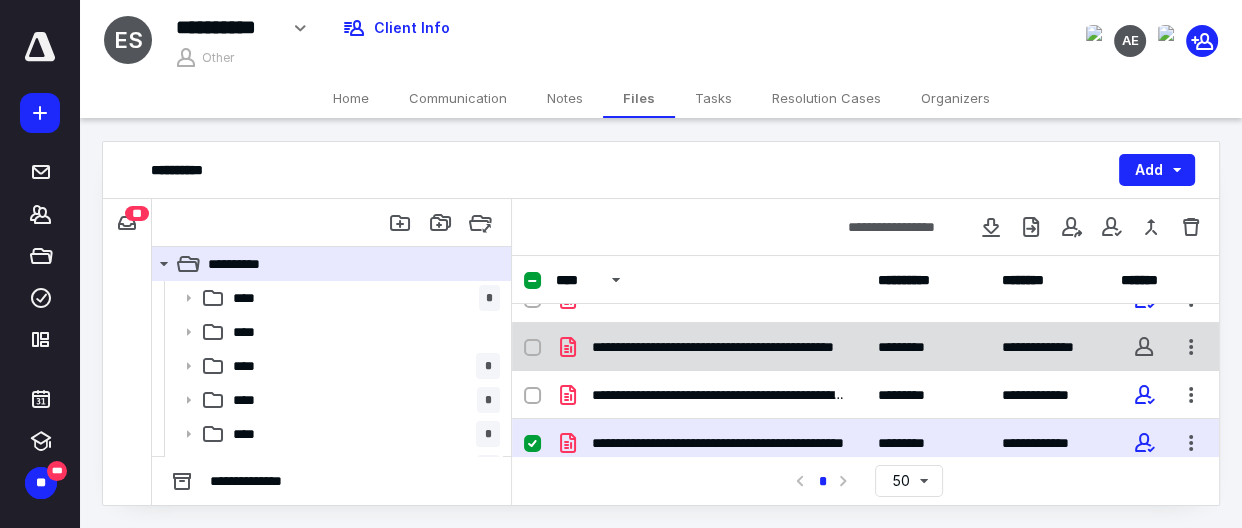 scroll, scrollTop: 493, scrollLeft: 0, axis: vertical 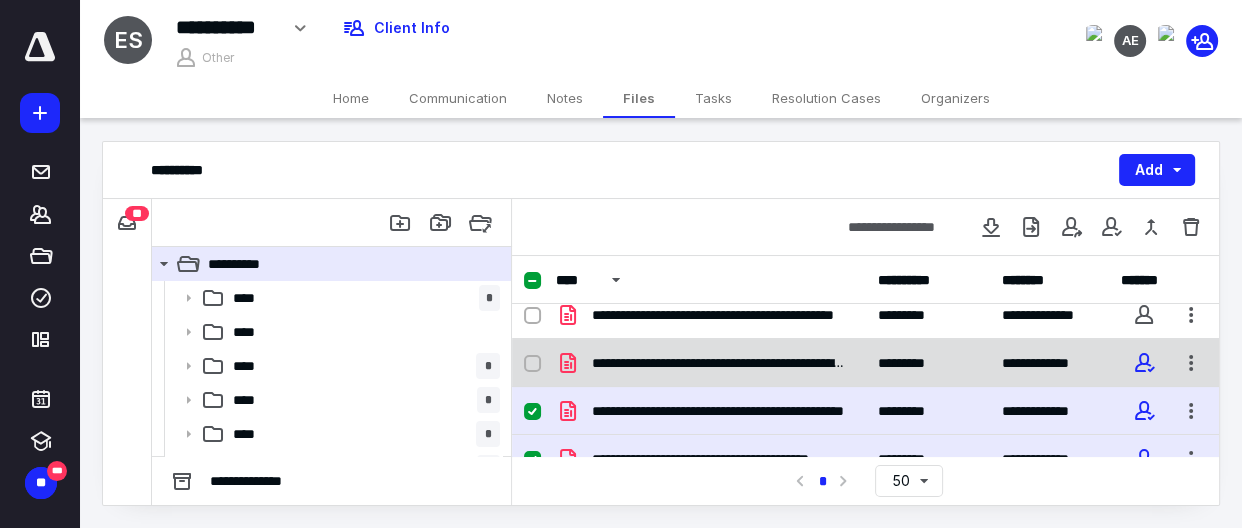 click 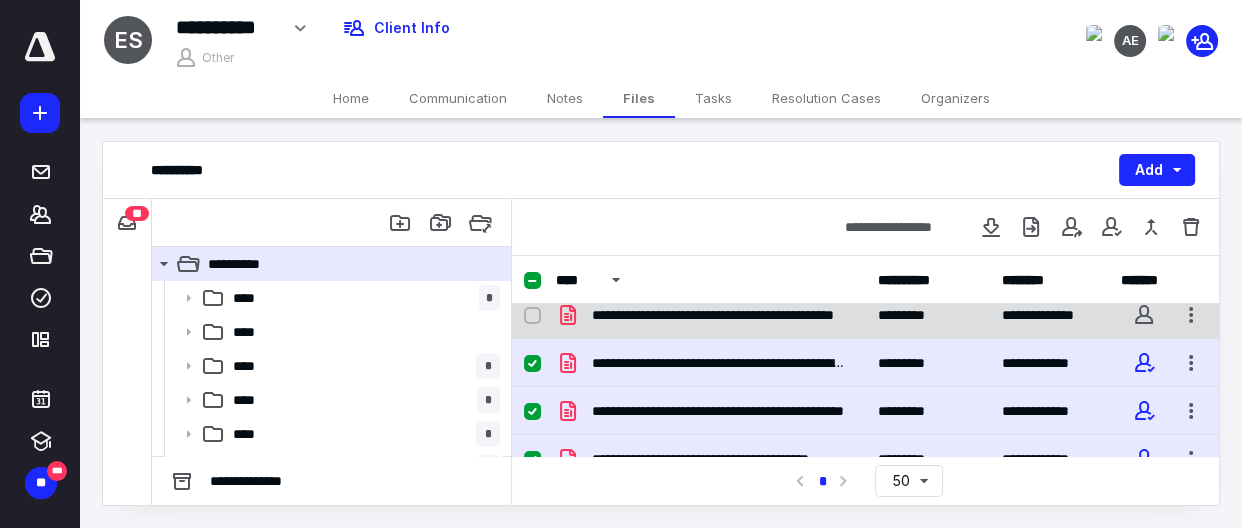 click on "**********" at bounding box center [865, 315] 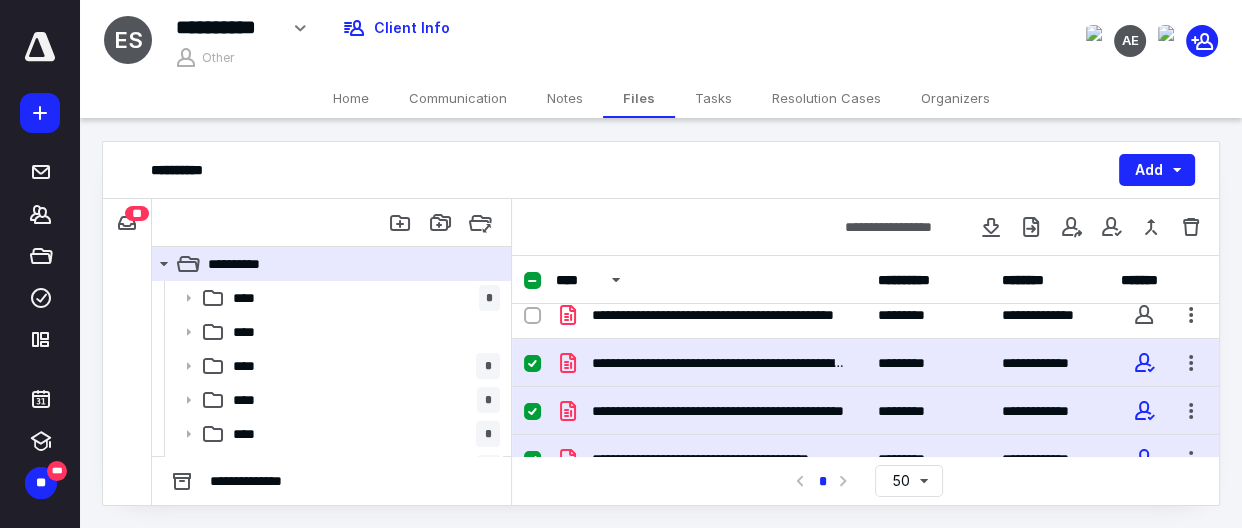 checkbox on "true" 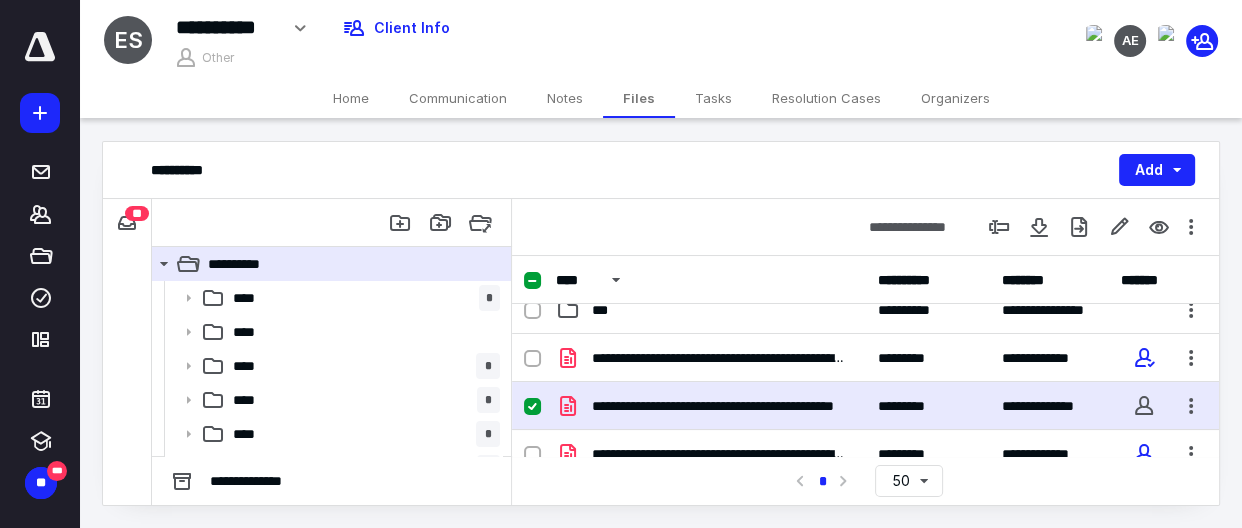 scroll, scrollTop: 0, scrollLeft: 0, axis: both 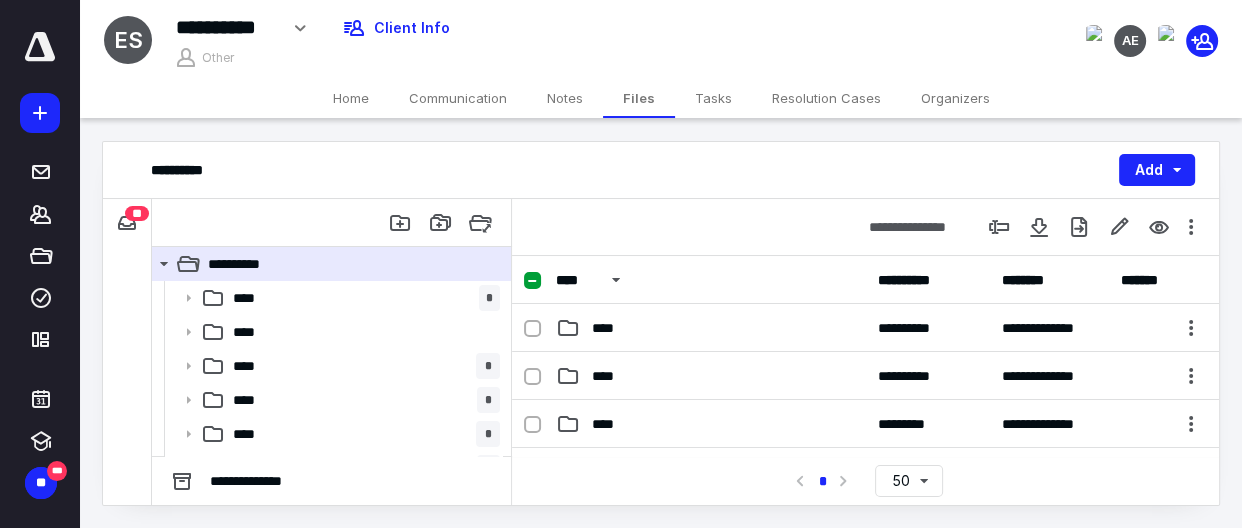 click at bounding box center (532, 281) 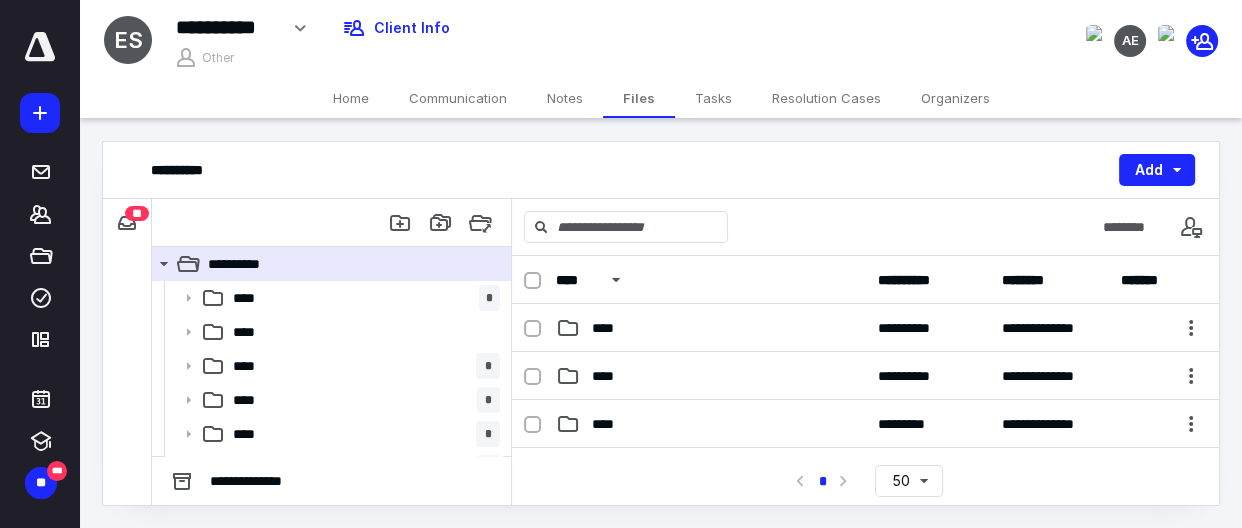 click 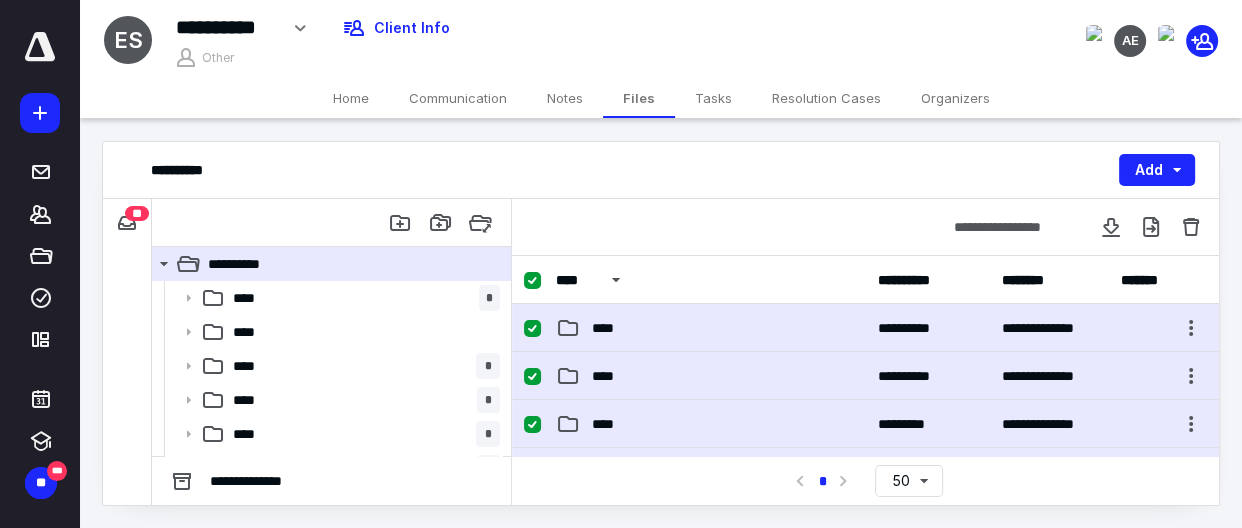 click 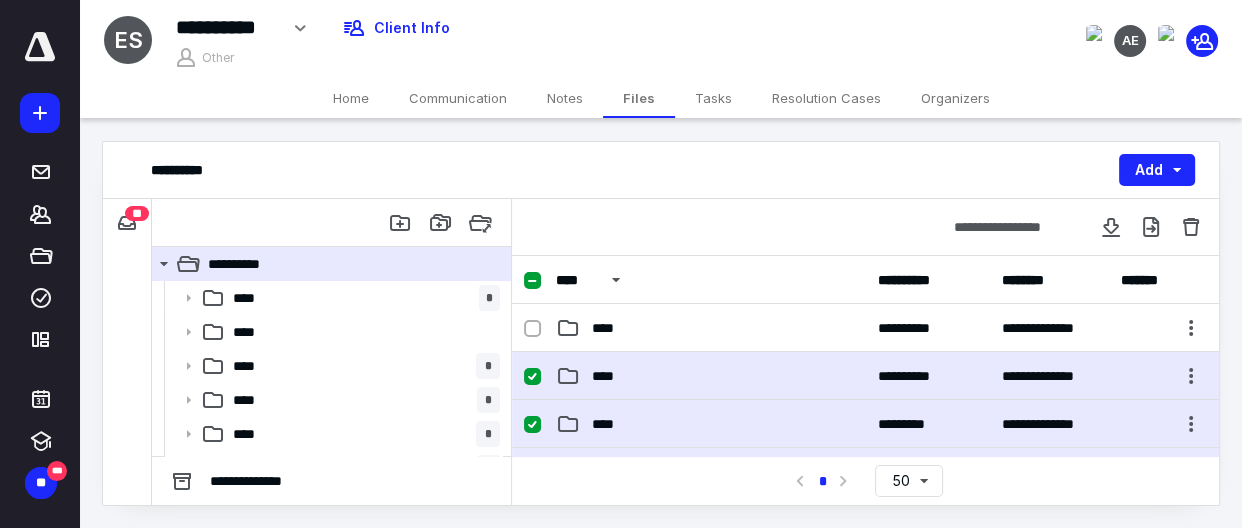 click at bounding box center [532, 377] 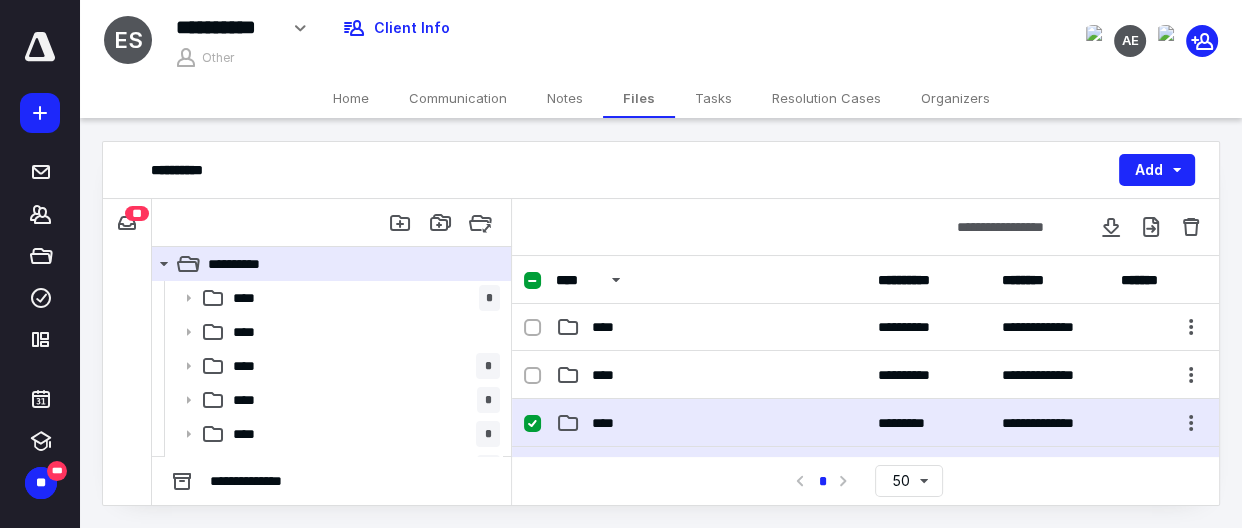 scroll, scrollTop: 0, scrollLeft: 0, axis: both 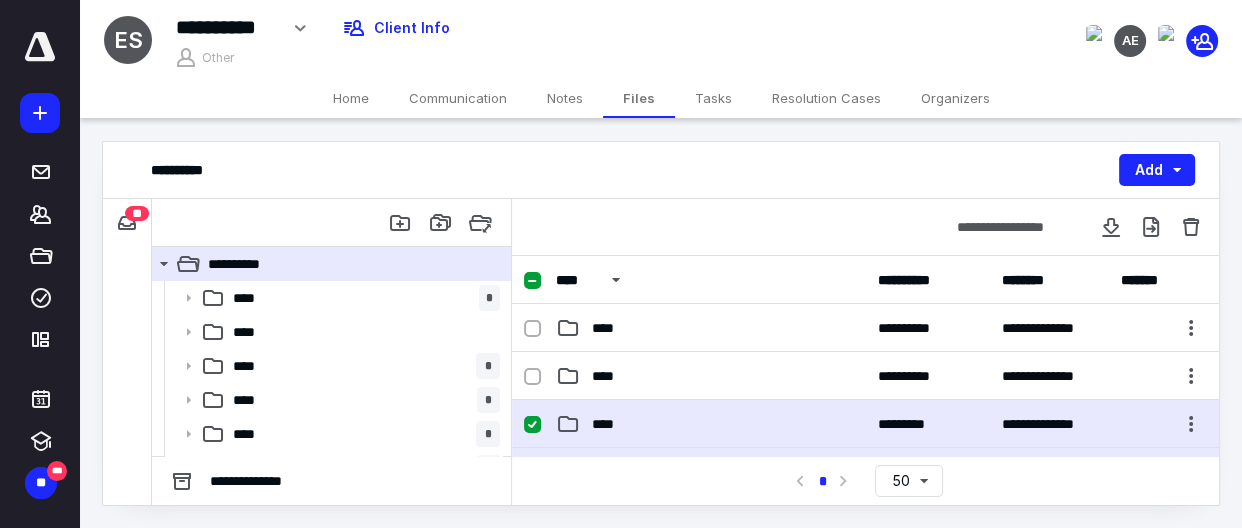 click 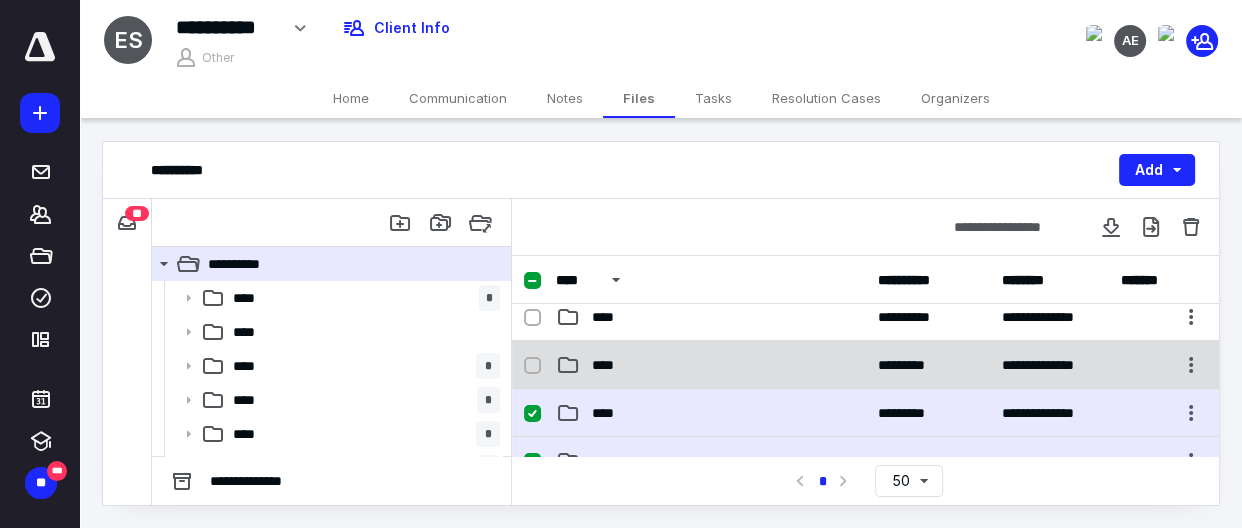 scroll, scrollTop: 90, scrollLeft: 0, axis: vertical 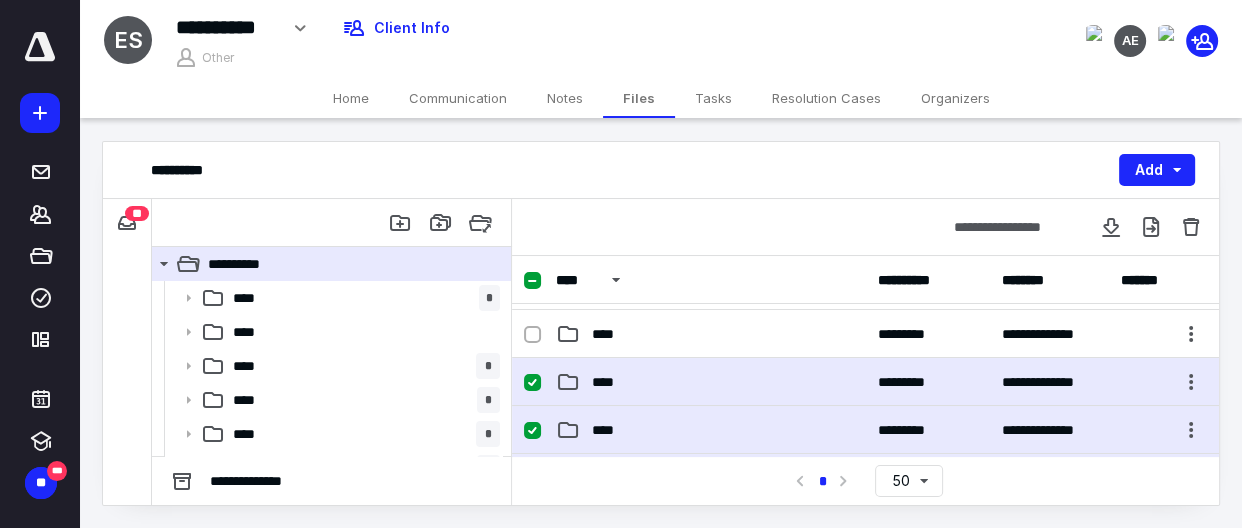 click 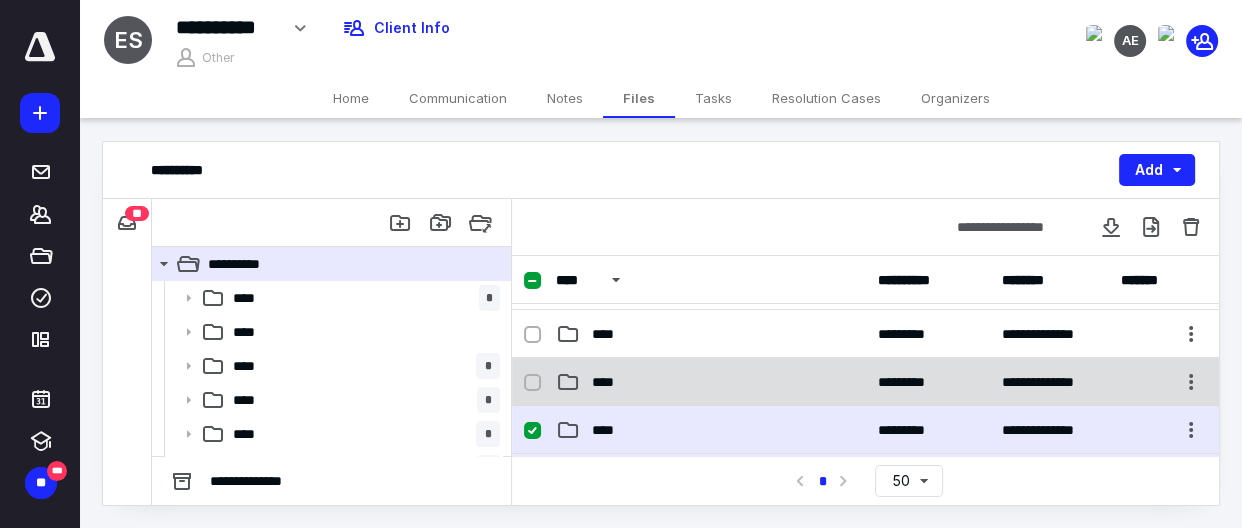 scroll, scrollTop: 181, scrollLeft: 0, axis: vertical 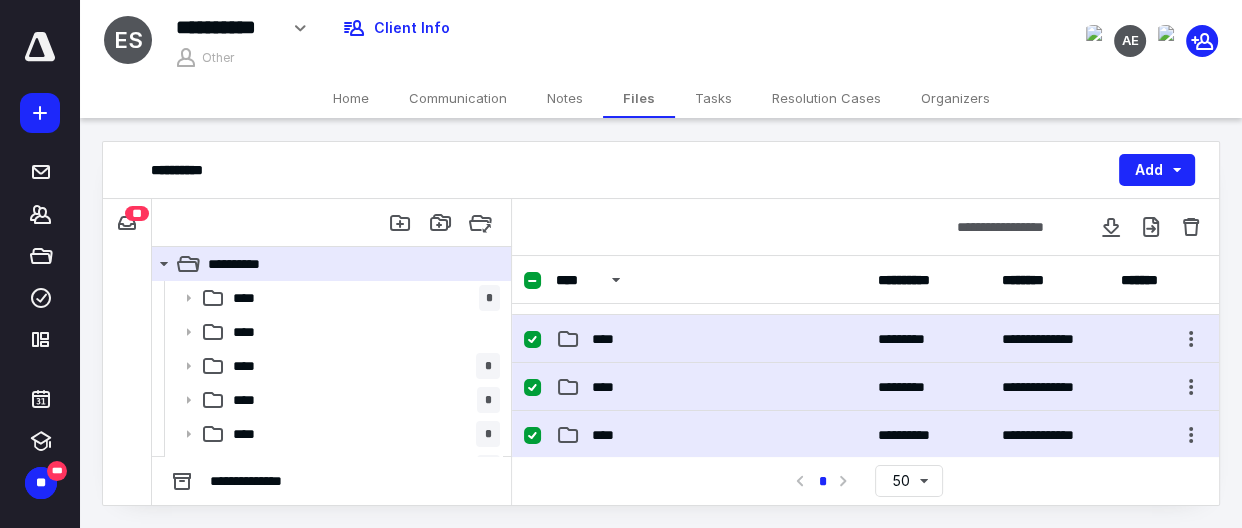 click at bounding box center (532, 340) 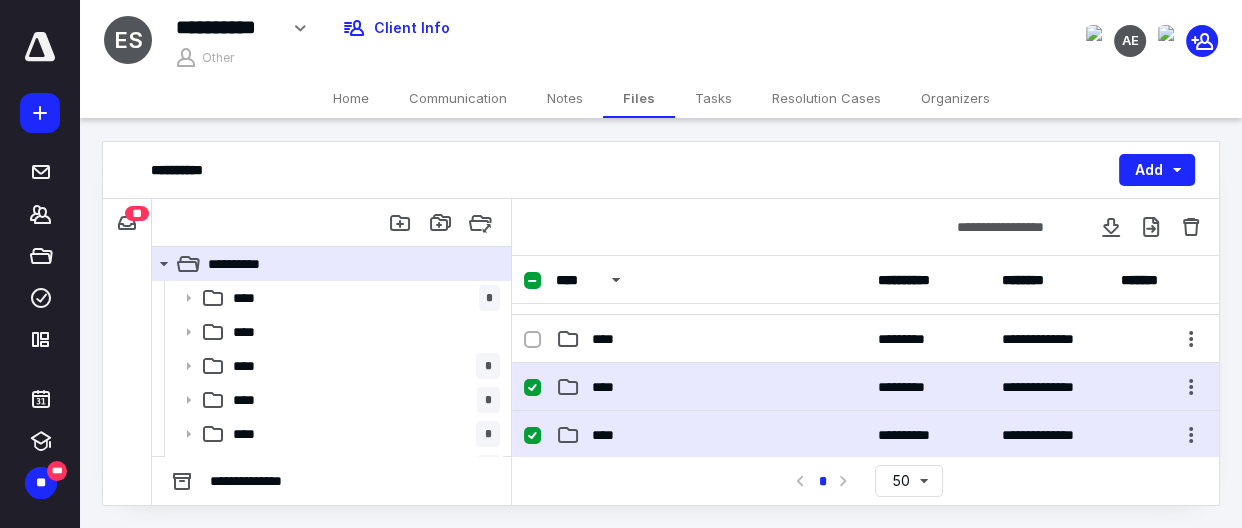 click 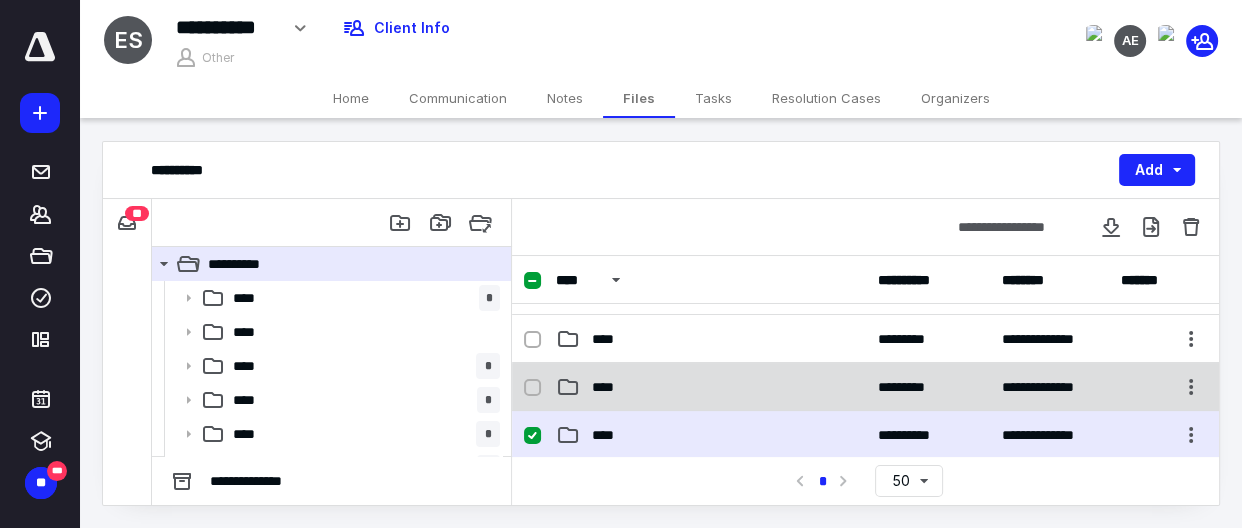 scroll, scrollTop: 272, scrollLeft: 0, axis: vertical 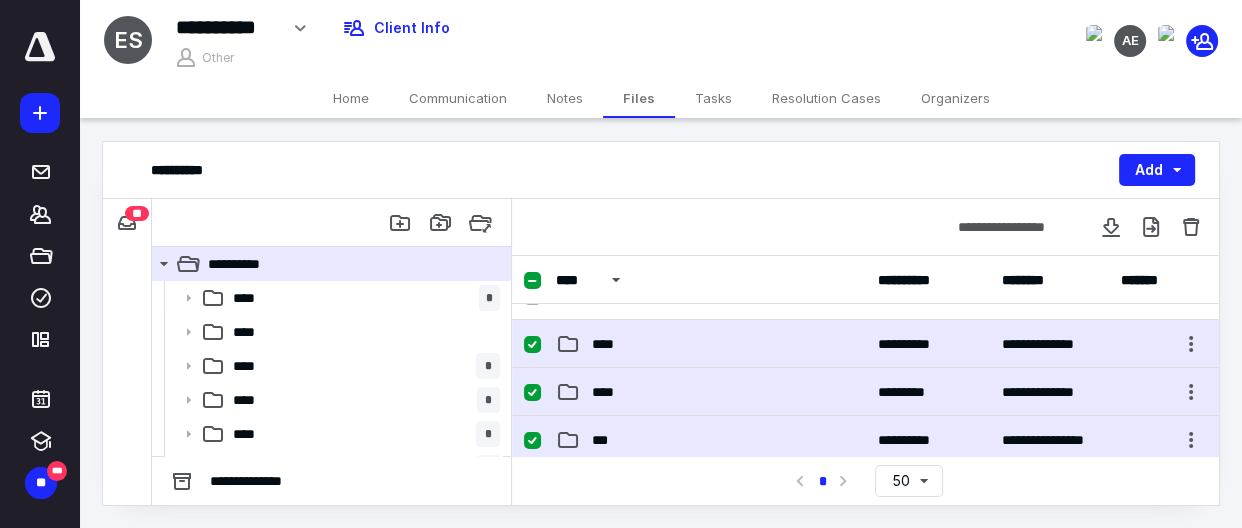 click 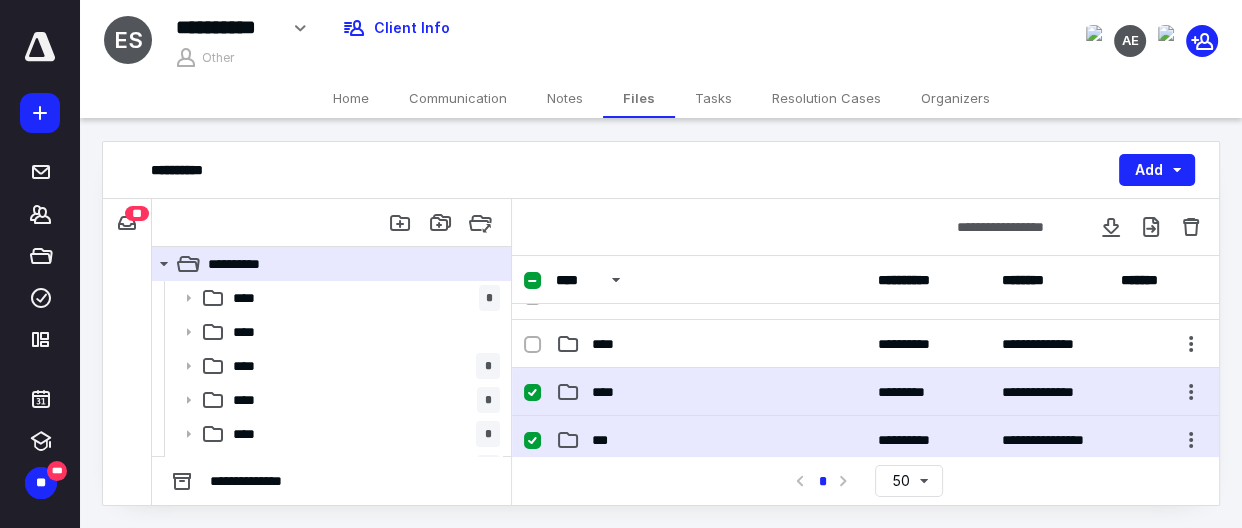 click at bounding box center (540, 392) 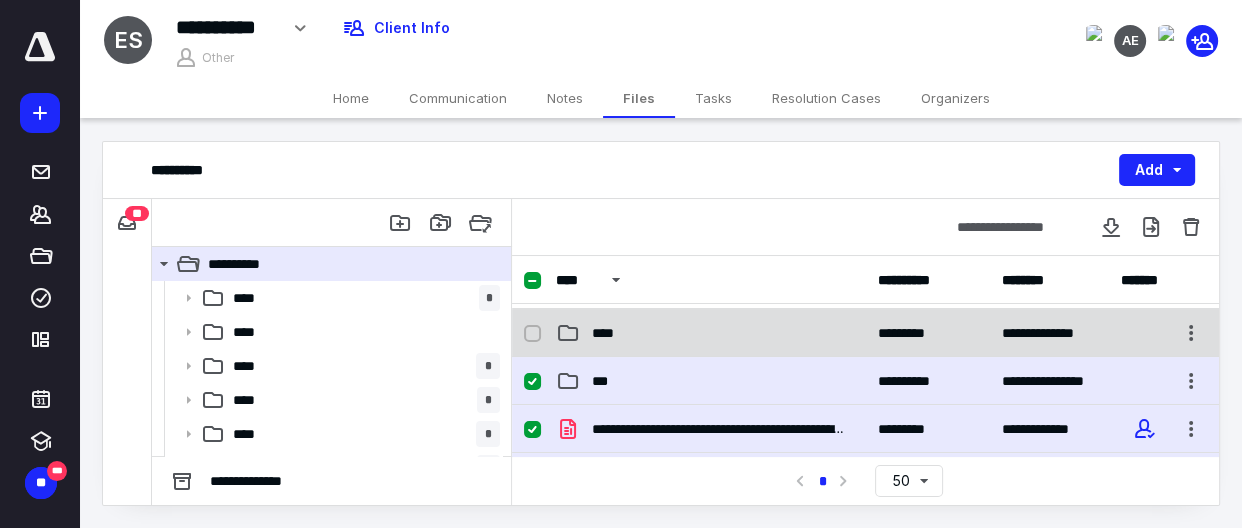 scroll, scrollTop: 363, scrollLeft: 0, axis: vertical 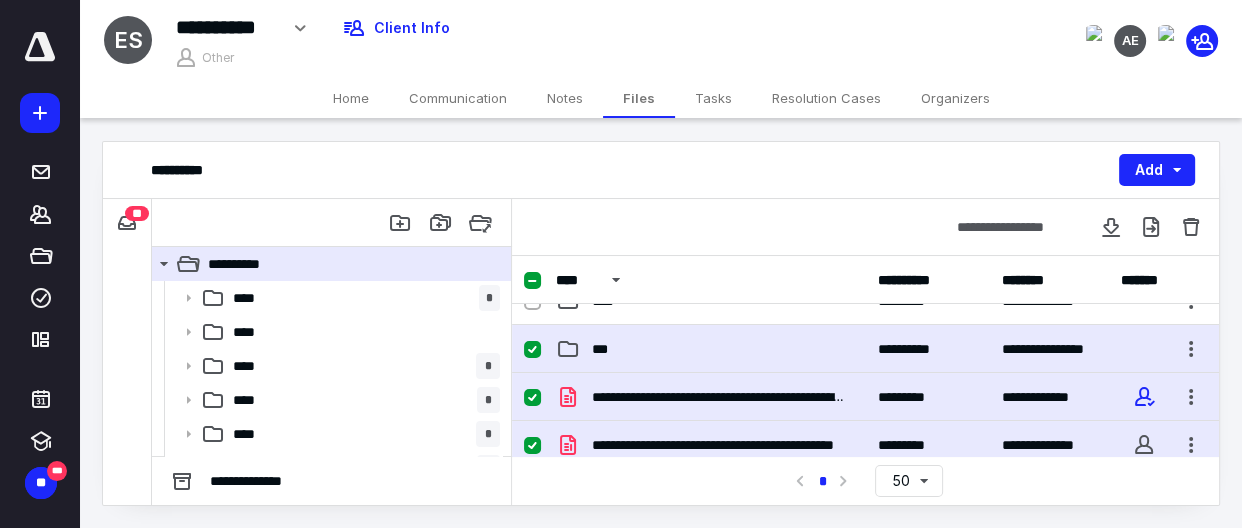 click at bounding box center (532, 350) 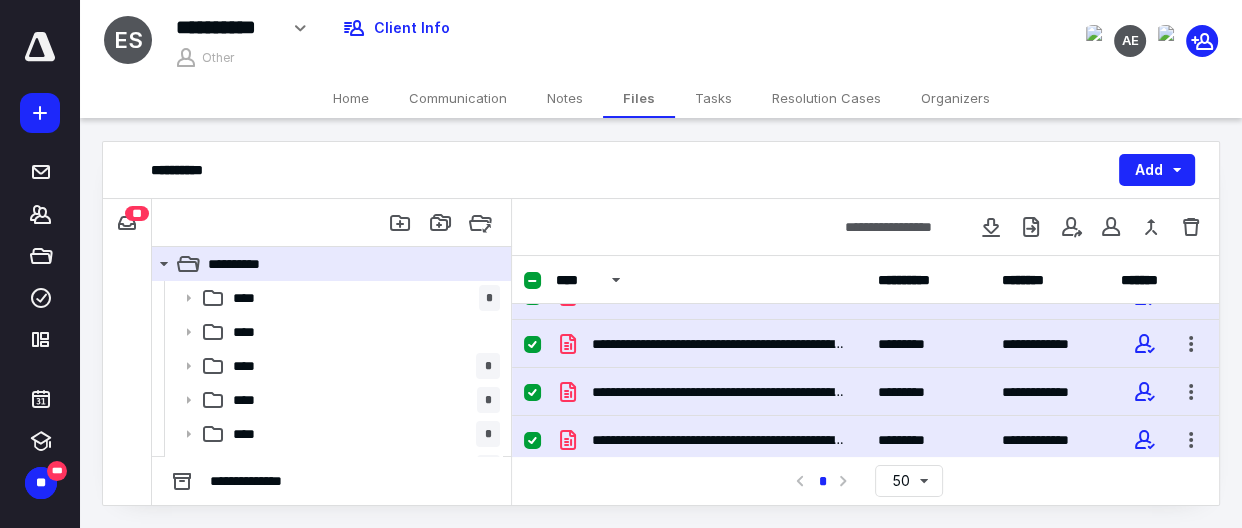 scroll, scrollTop: 948, scrollLeft: 0, axis: vertical 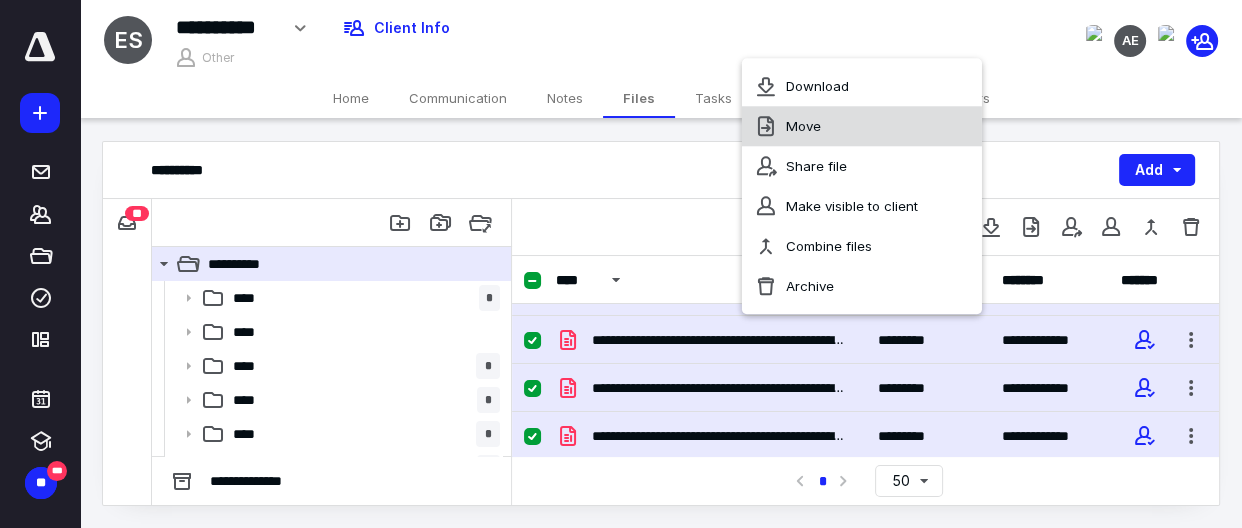 click on "Move" at bounding box center [862, 126] 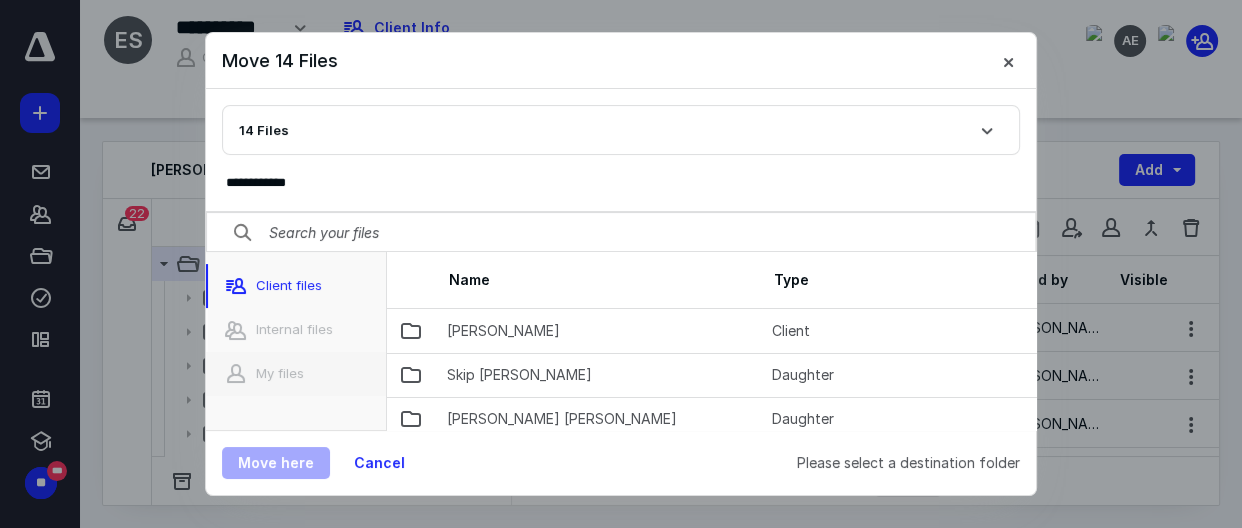 scroll, scrollTop: 948, scrollLeft: 0, axis: vertical 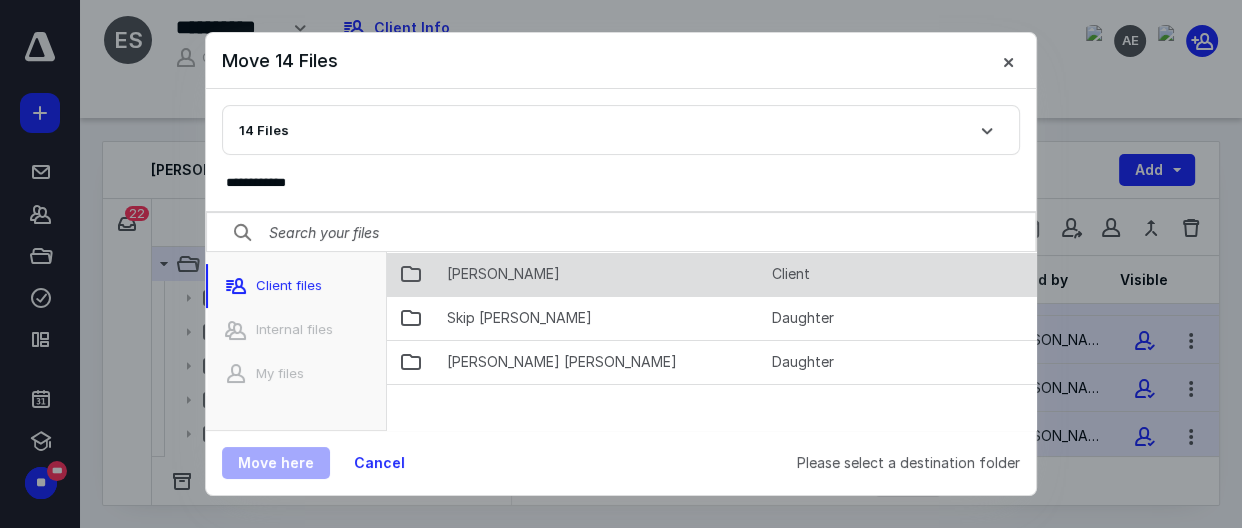 click on "[PERSON_NAME]" at bounding box center (597, 274) 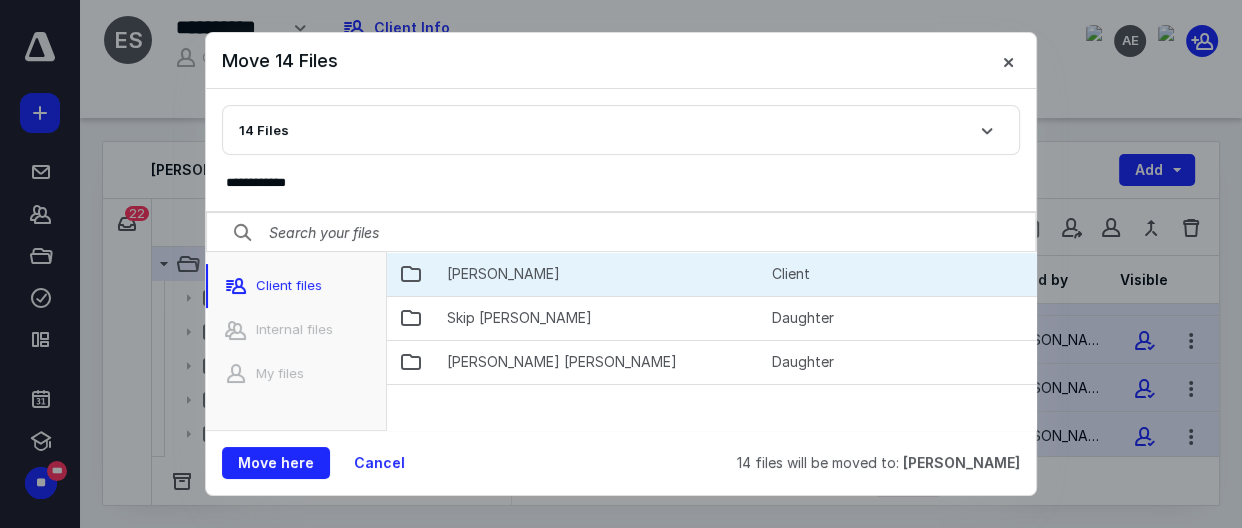 click on "[PERSON_NAME]" at bounding box center [597, 274] 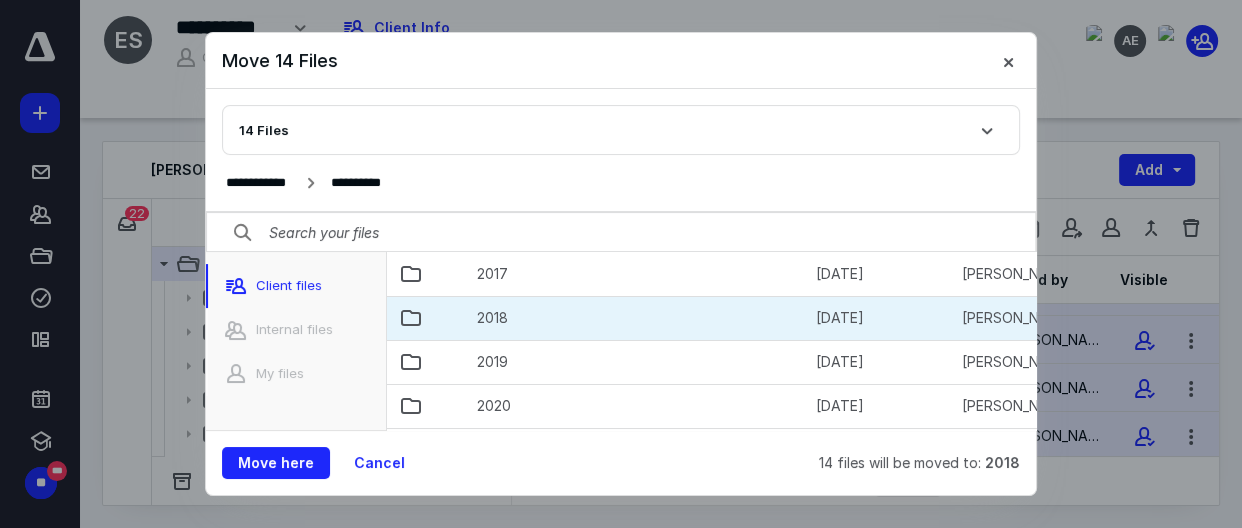 click on "2018" at bounding box center (634, 318) 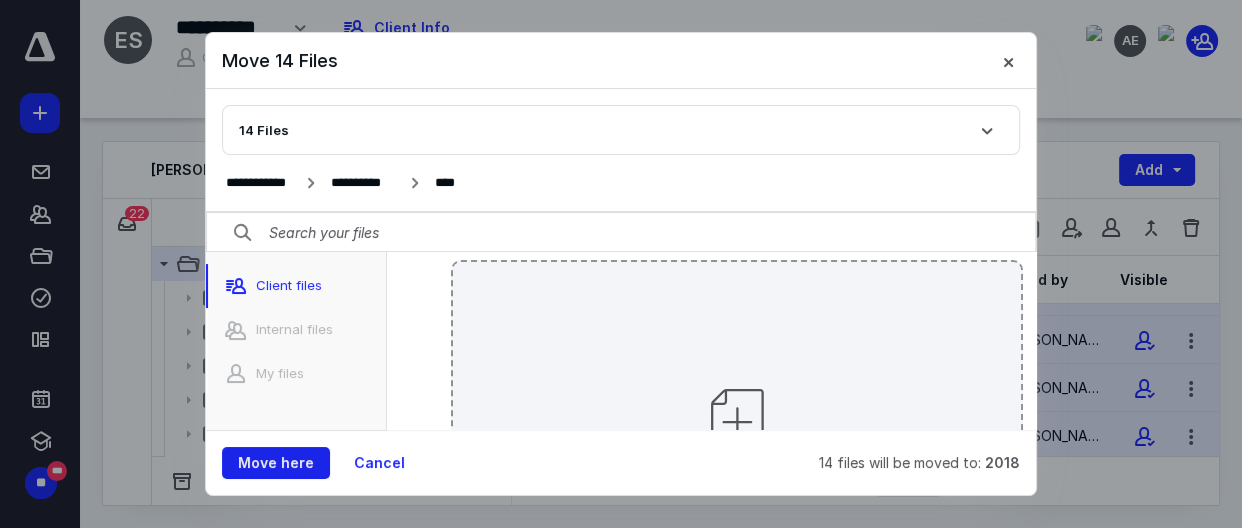 click on "Move here" at bounding box center (276, 463) 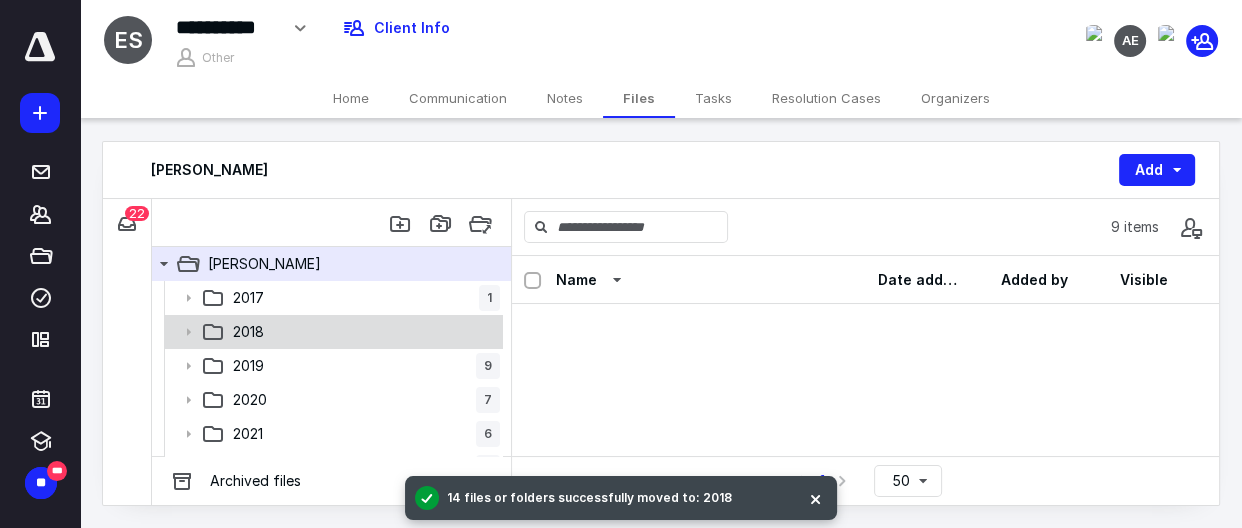 scroll, scrollTop: 578, scrollLeft: 0, axis: vertical 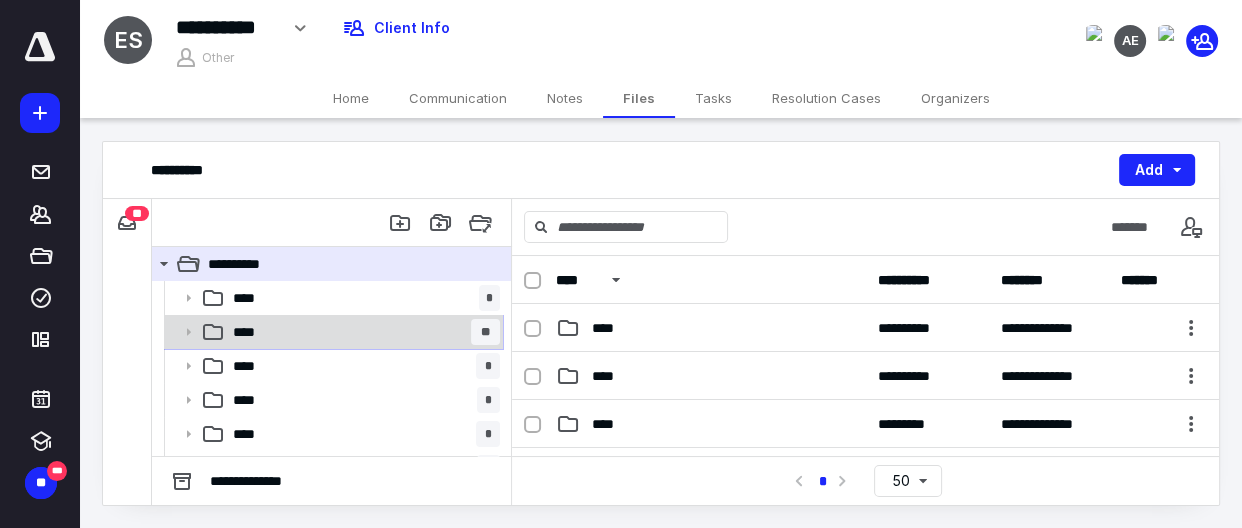 click on "**** **" at bounding box center [362, 332] 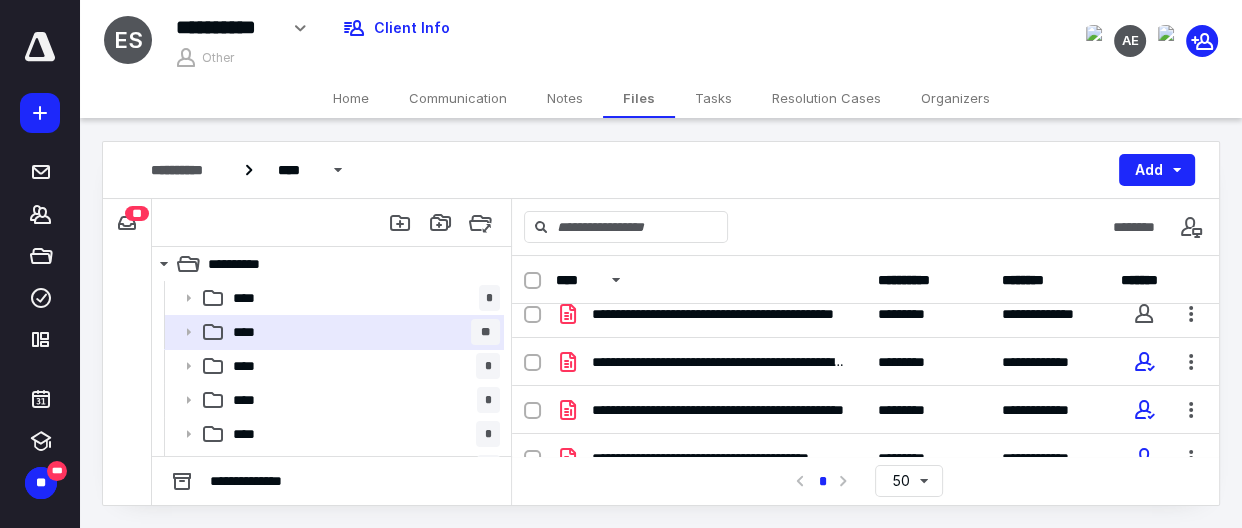 scroll, scrollTop: 0, scrollLeft: 0, axis: both 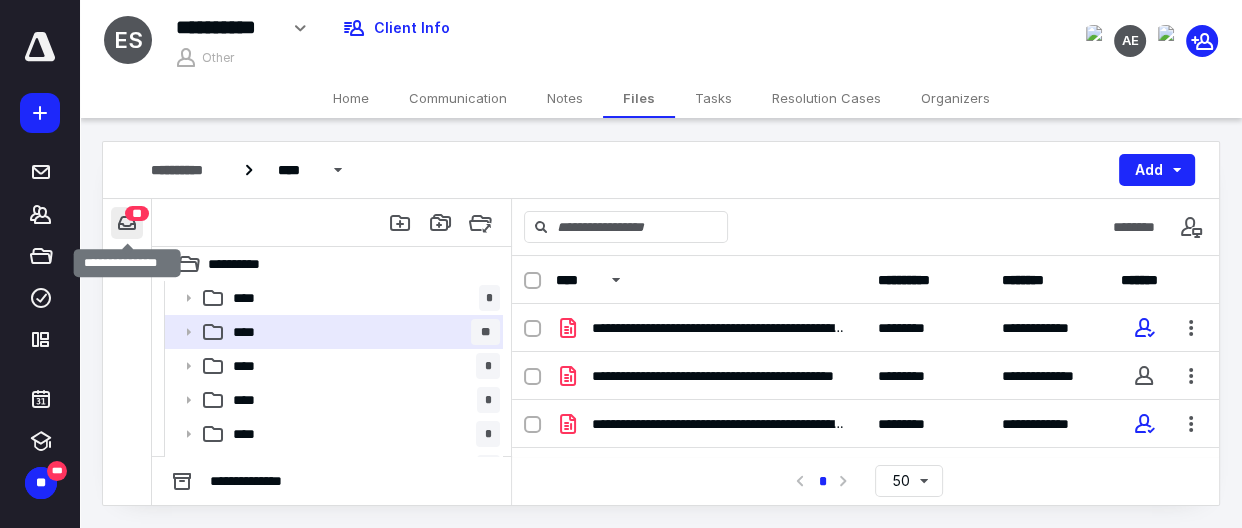 click at bounding box center [127, 223] 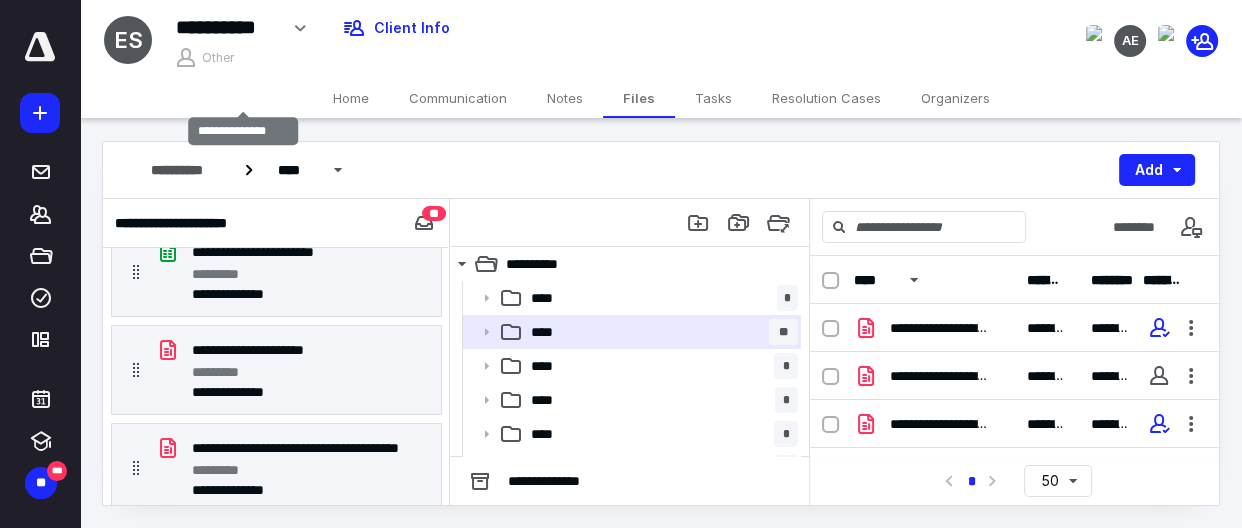 scroll, scrollTop: 1965, scrollLeft: 0, axis: vertical 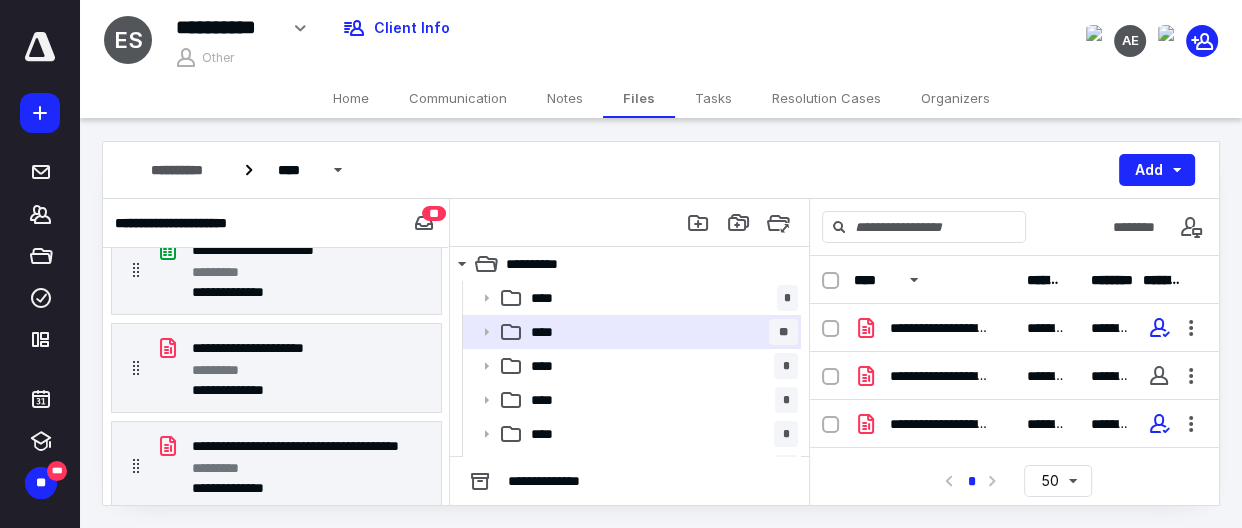 click on "**********" at bounding box center [276, 352] 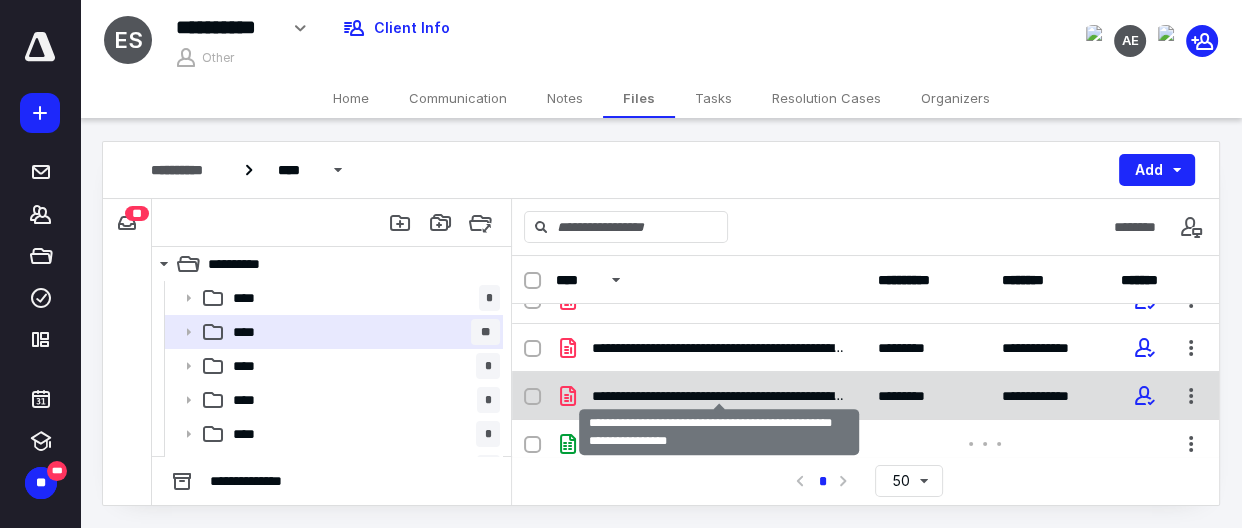 scroll, scrollTop: 565, scrollLeft: 0, axis: vertical 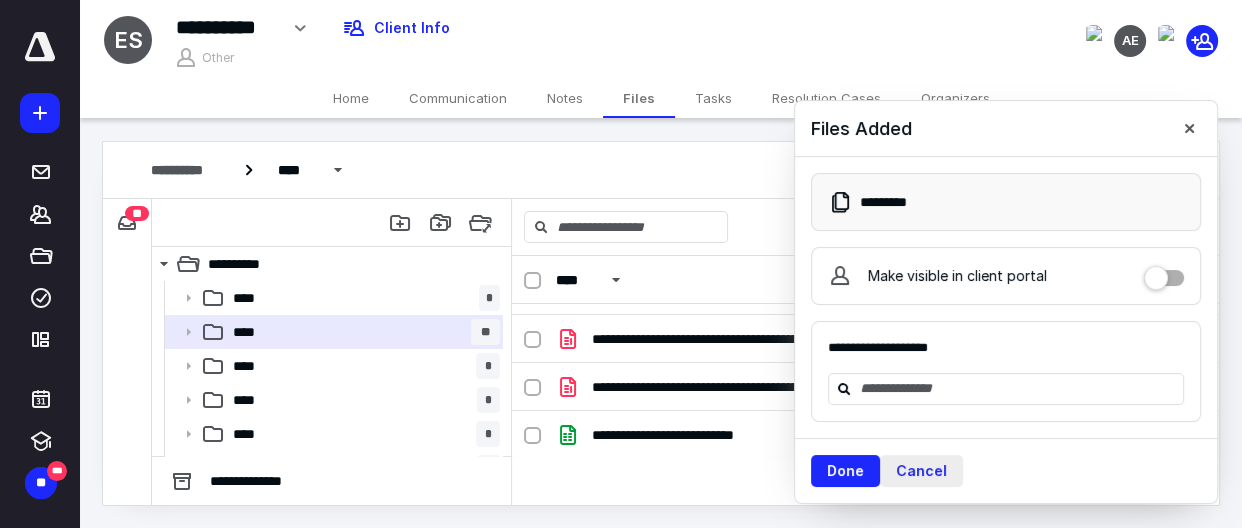click on "Cancel" at bounding box center [921, 471] 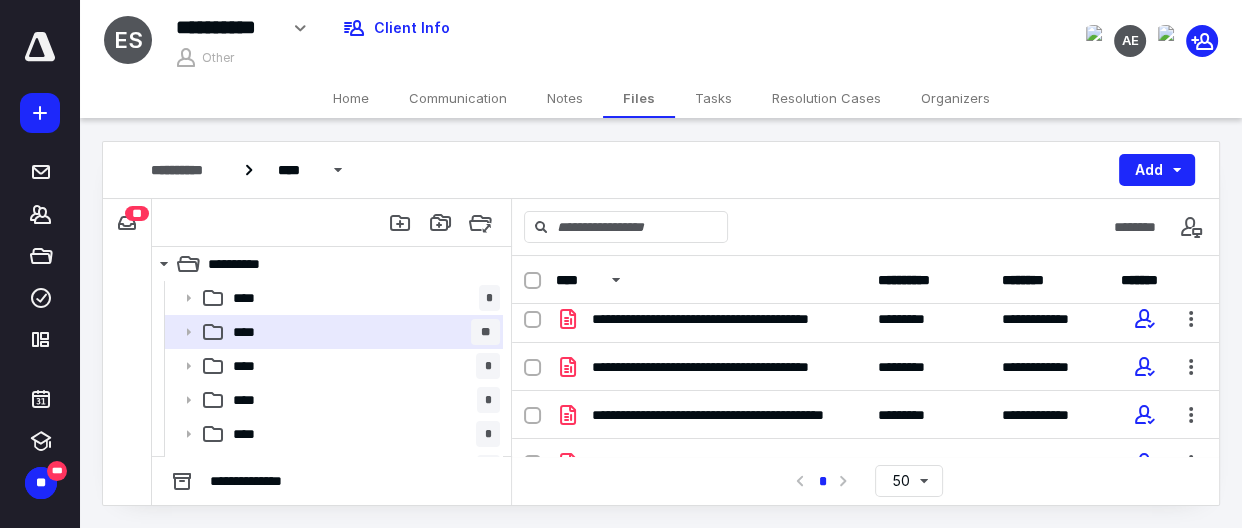scroll, scrollTop: 0, scrollLeft: 0, axis: both 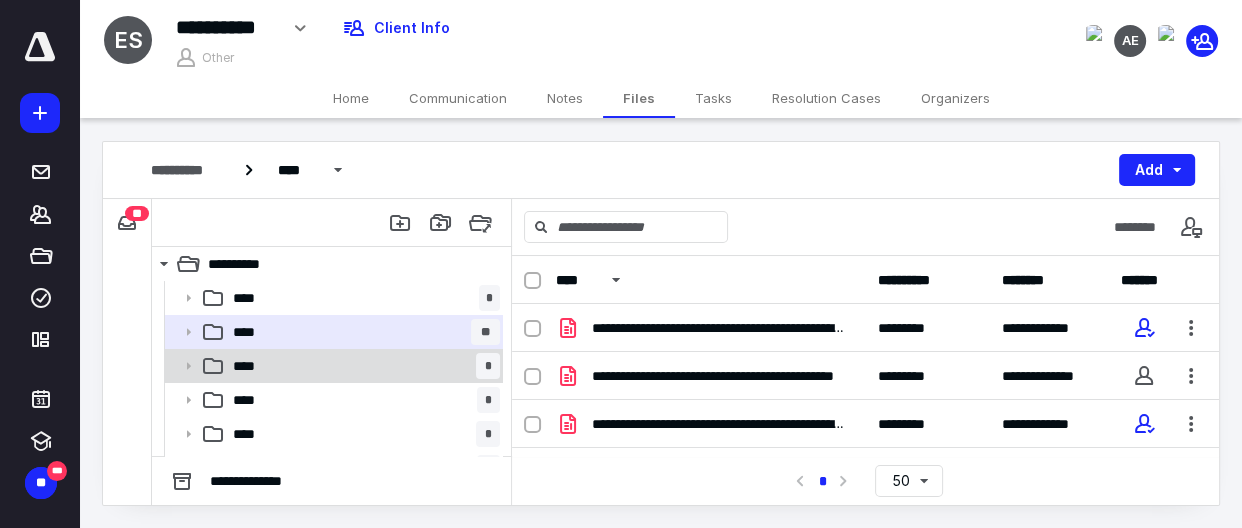 click on "****" at bounding box center [249, 366] 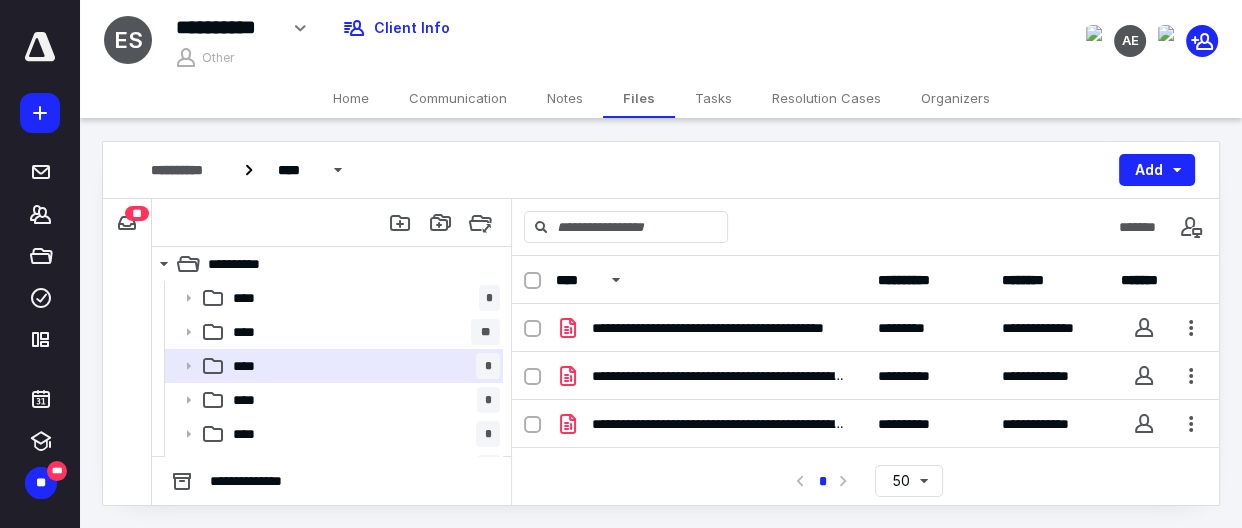 click at bounding box center (532, 281) 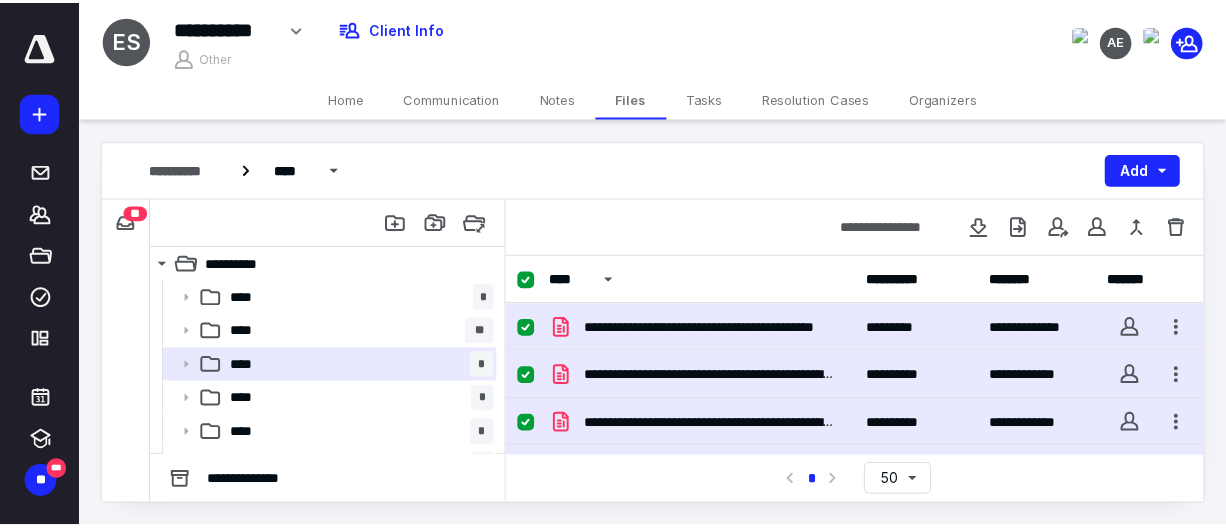scroll, scrollTop: 278, scrollLeft: 0, axis: vertical 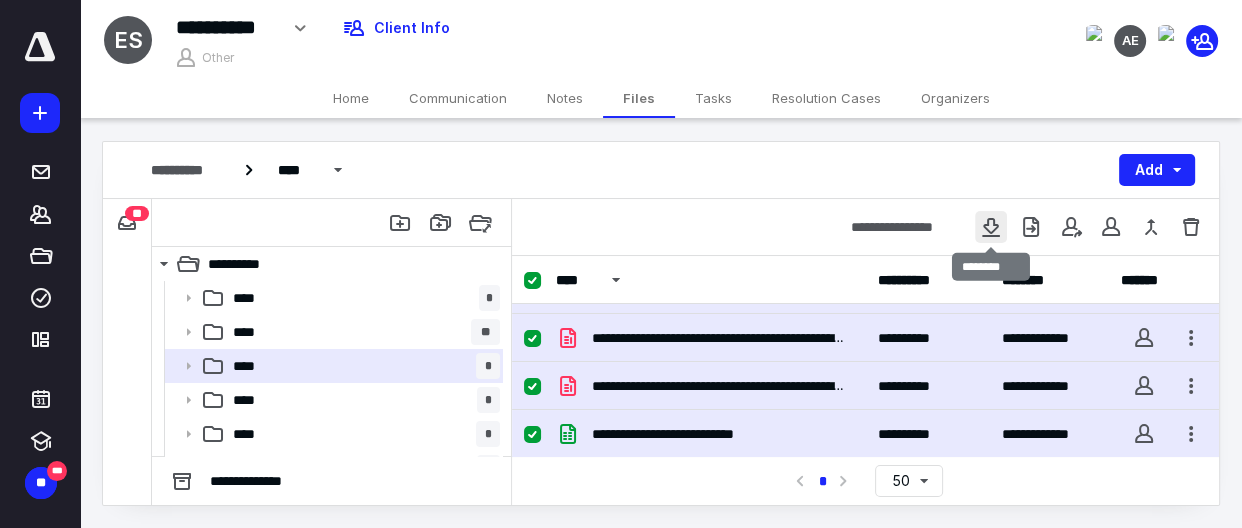 click at bounding box center (991, 227) 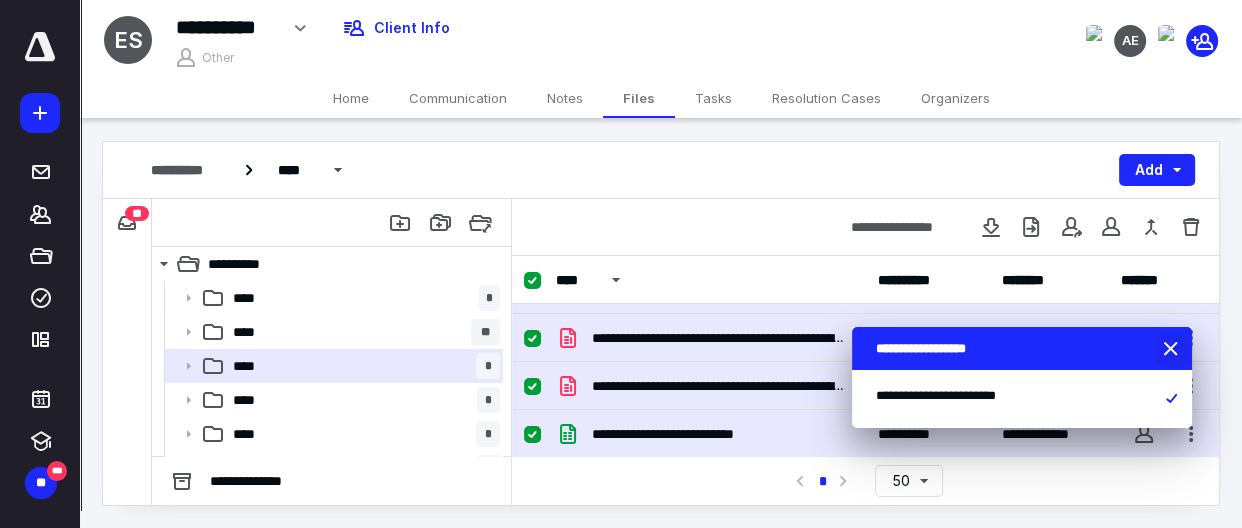 click at bounding box center [1173, 350] 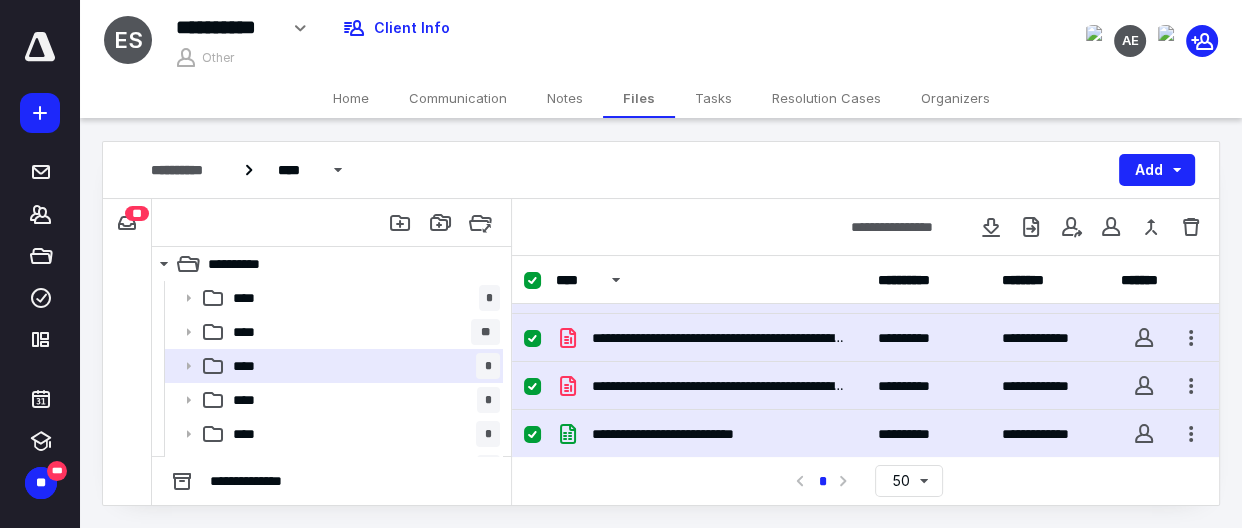click 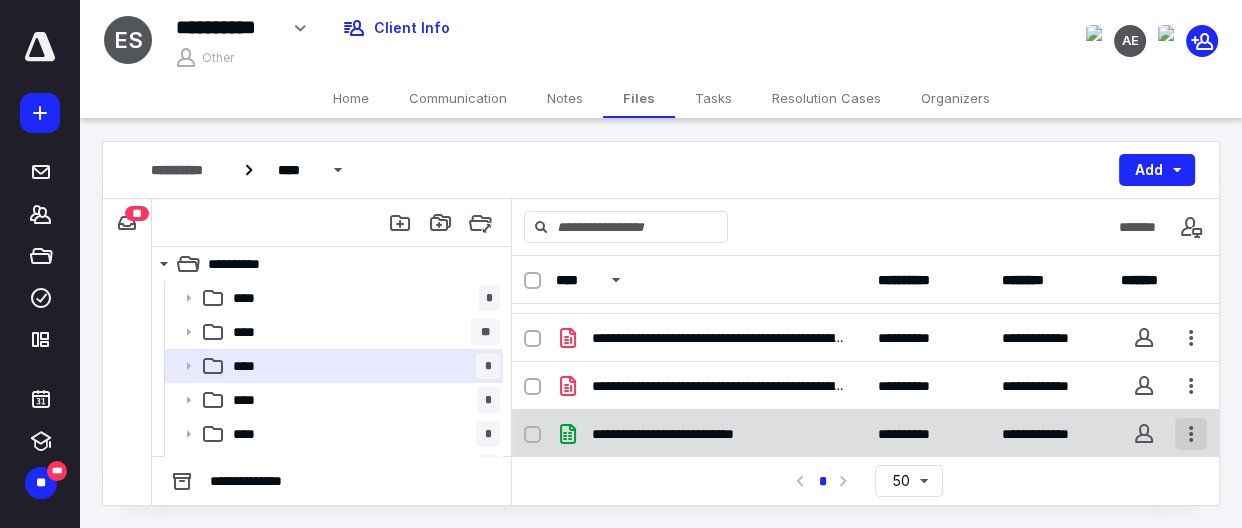click at bounding box center [1191, 434] 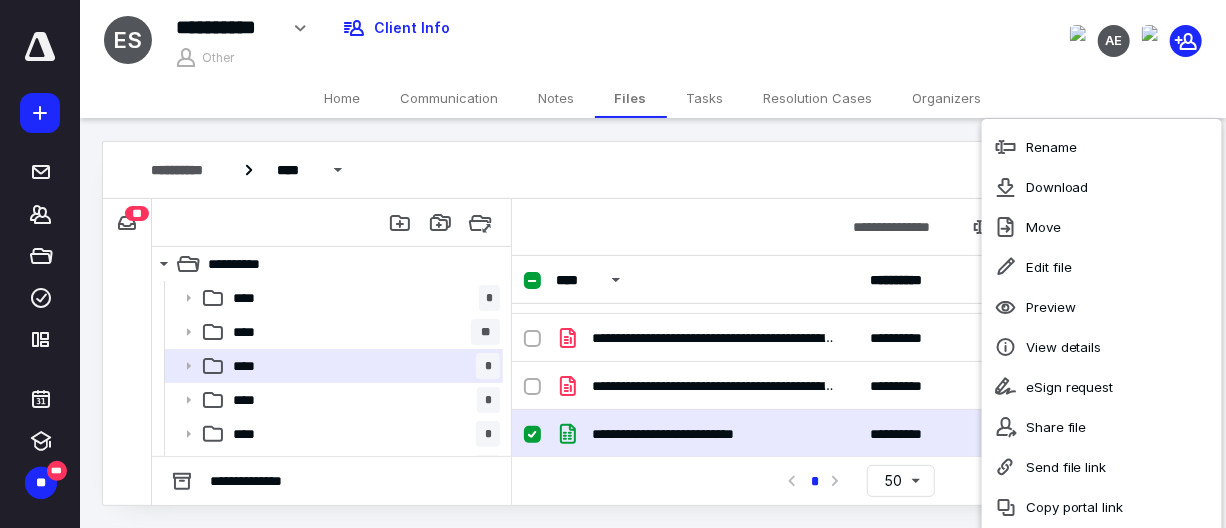 click on "AE" at bounding box center [1024, 28] 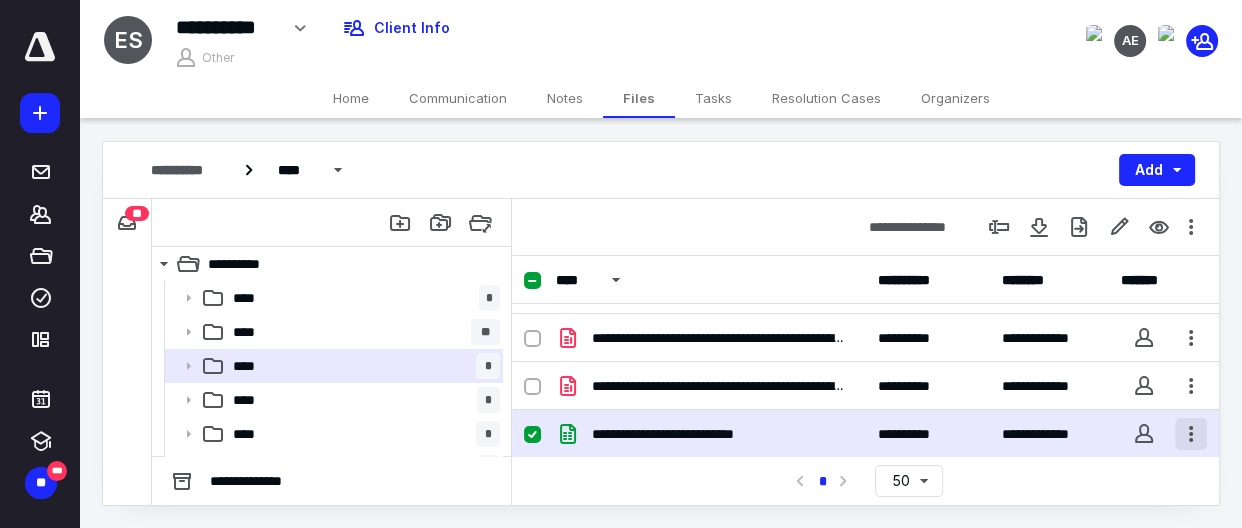 click at bounding box center [1191, 434] 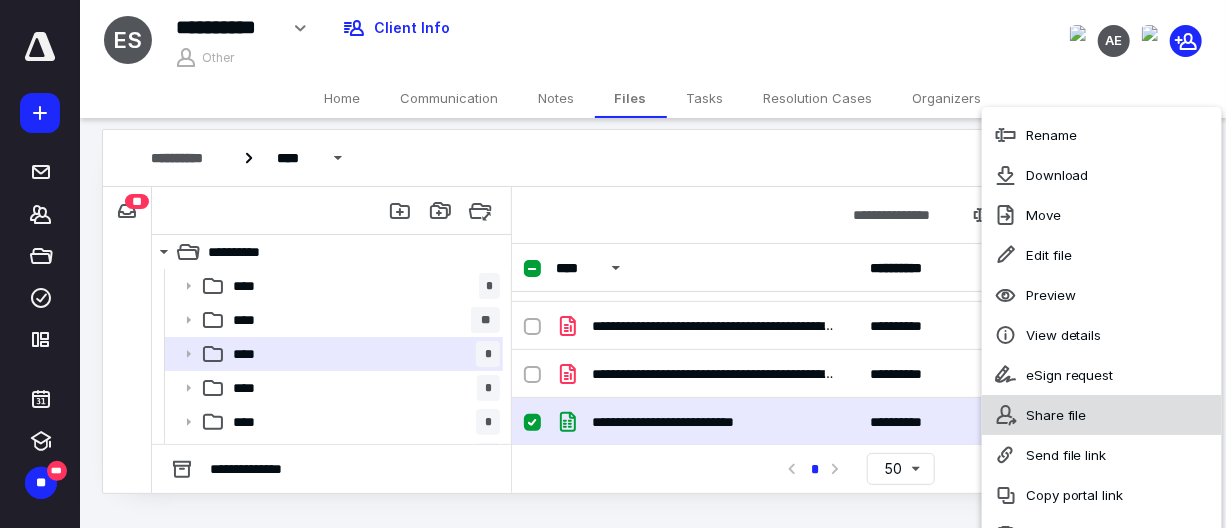 scroll, scrollTop: 0, scrollLeft: 0, axis: both 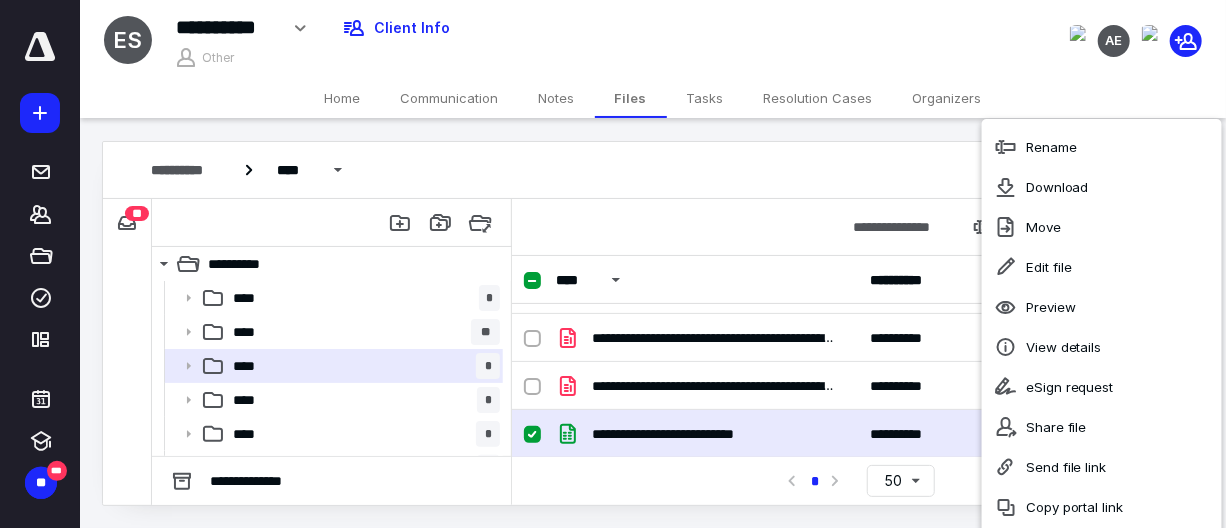 click on "**********" at bounding box center (858, 480) 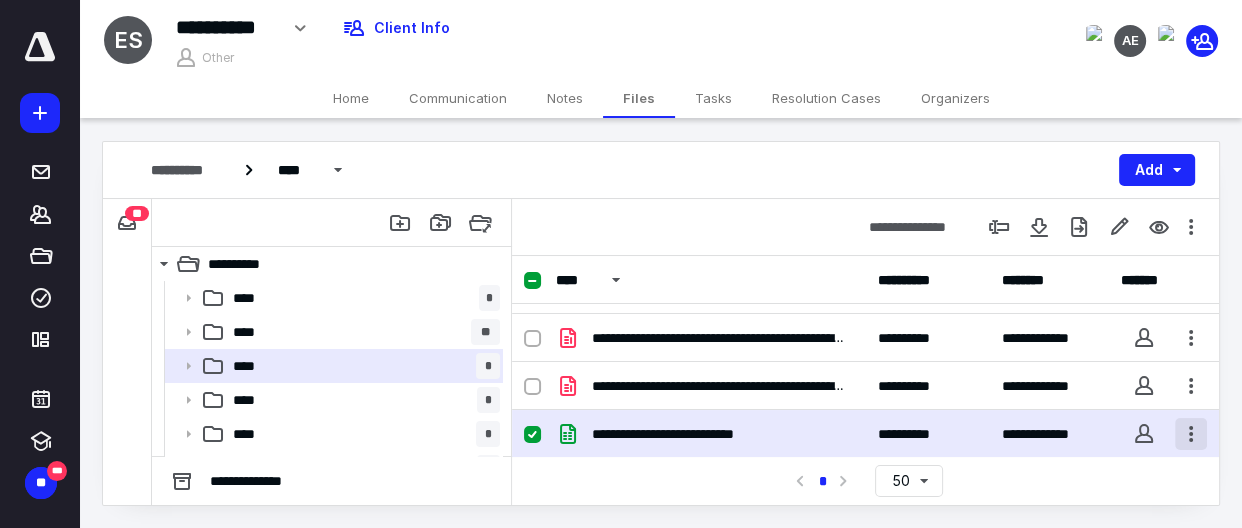 click at bounding box center [1191, 434] 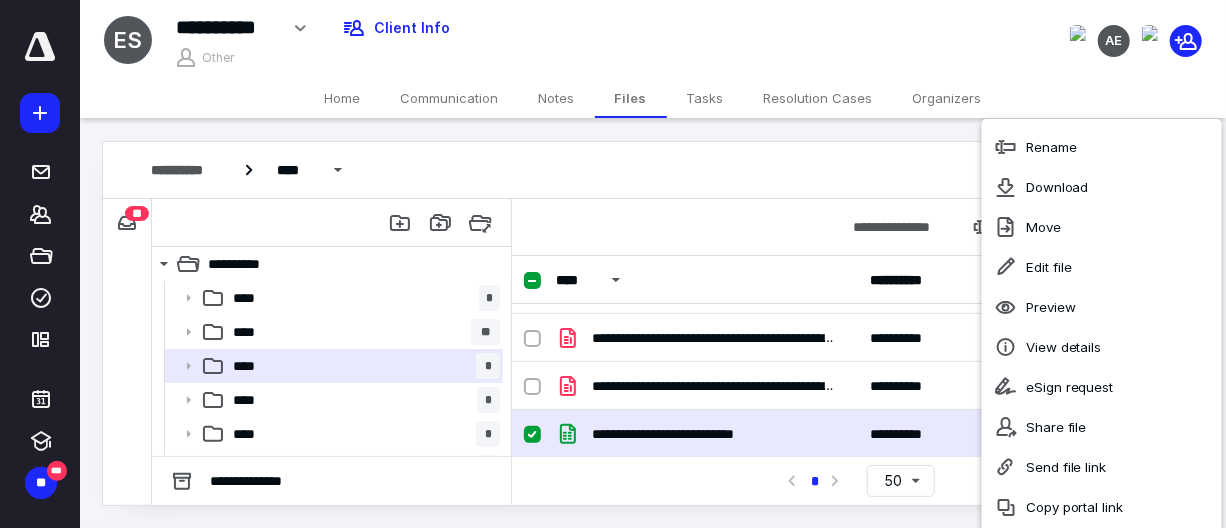 click on "**********" at bounding box center (858, 480) 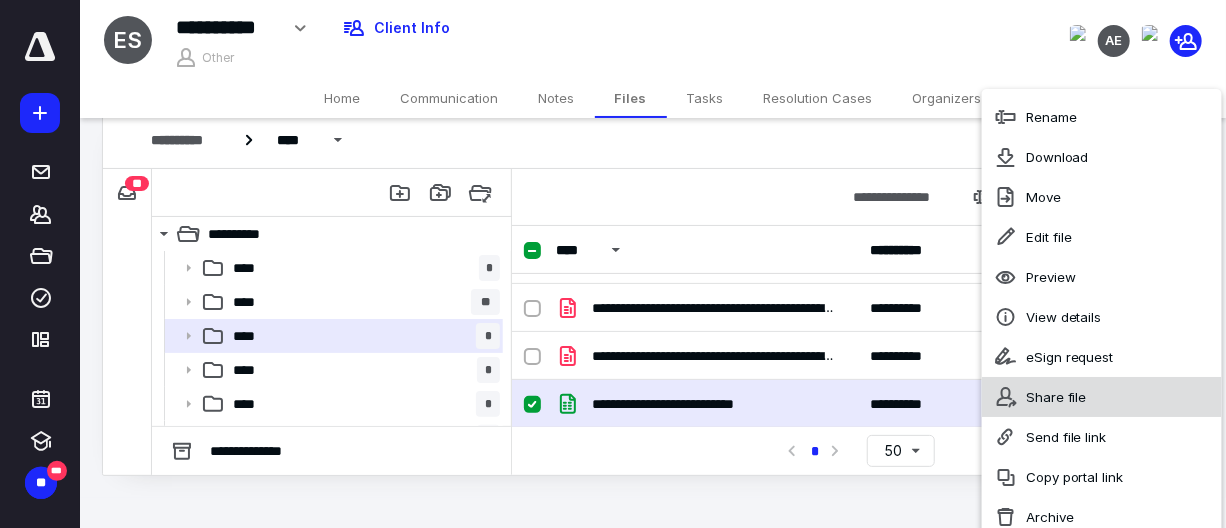 scroll, scrollTop: 46, scrollLeft: 0, axis: vertical 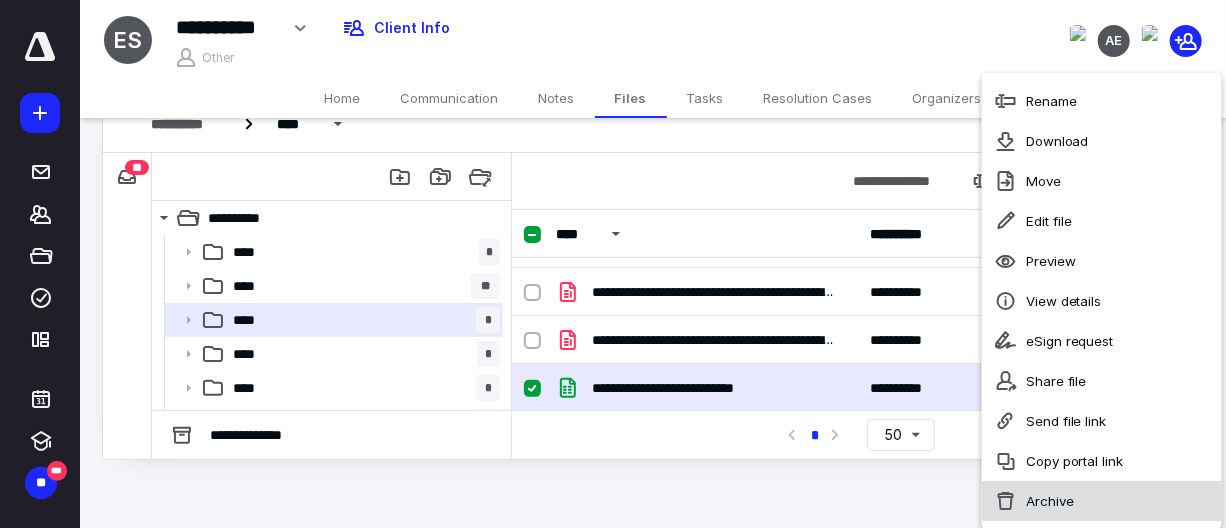click 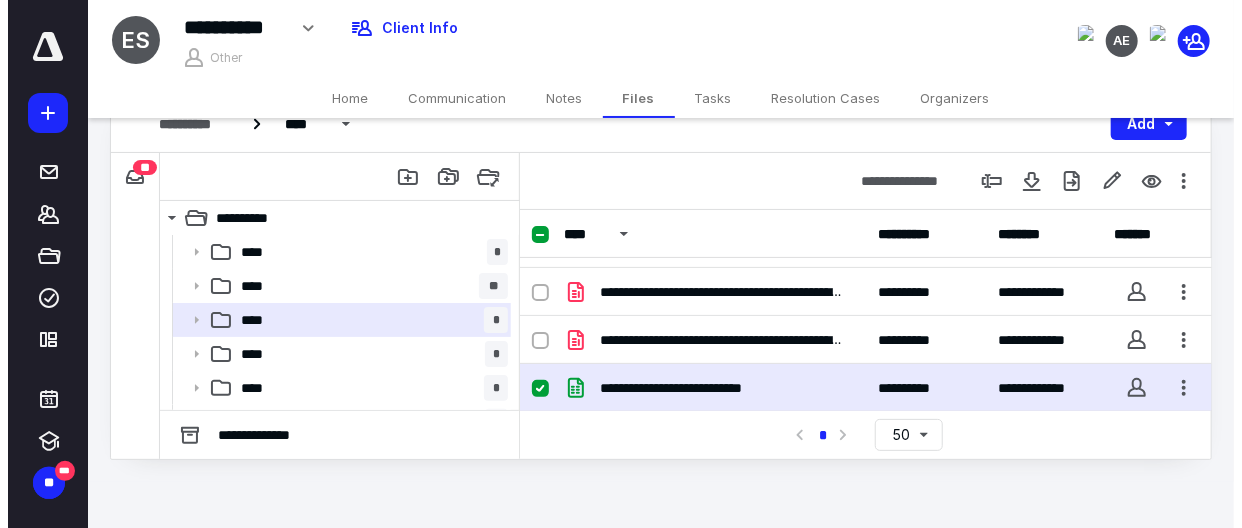 scroll, scrollTop: 0, scrollLeft: 0, axis: both 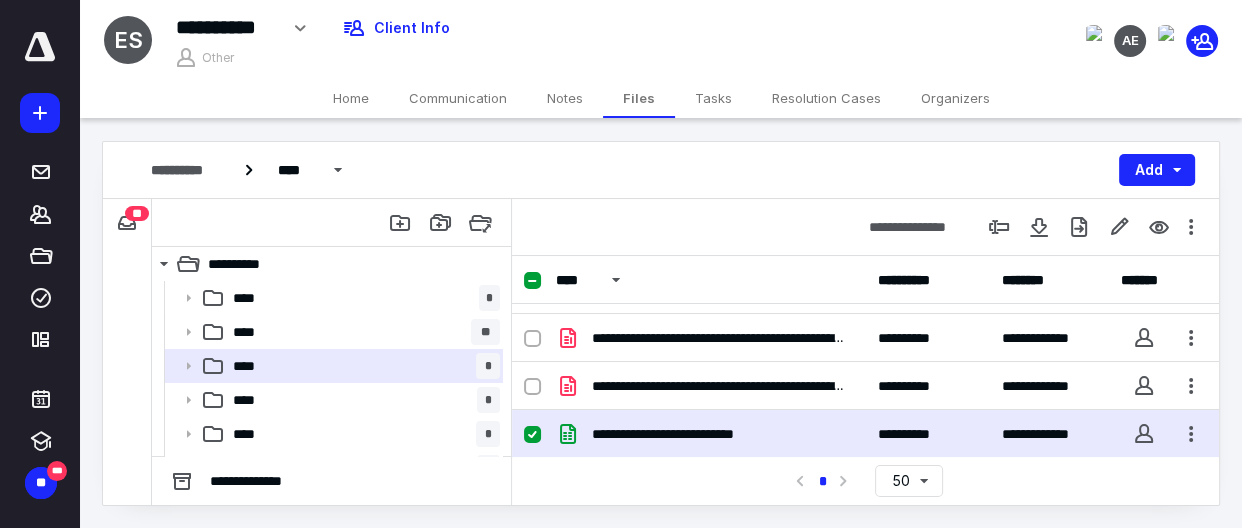 checkbox on "false" 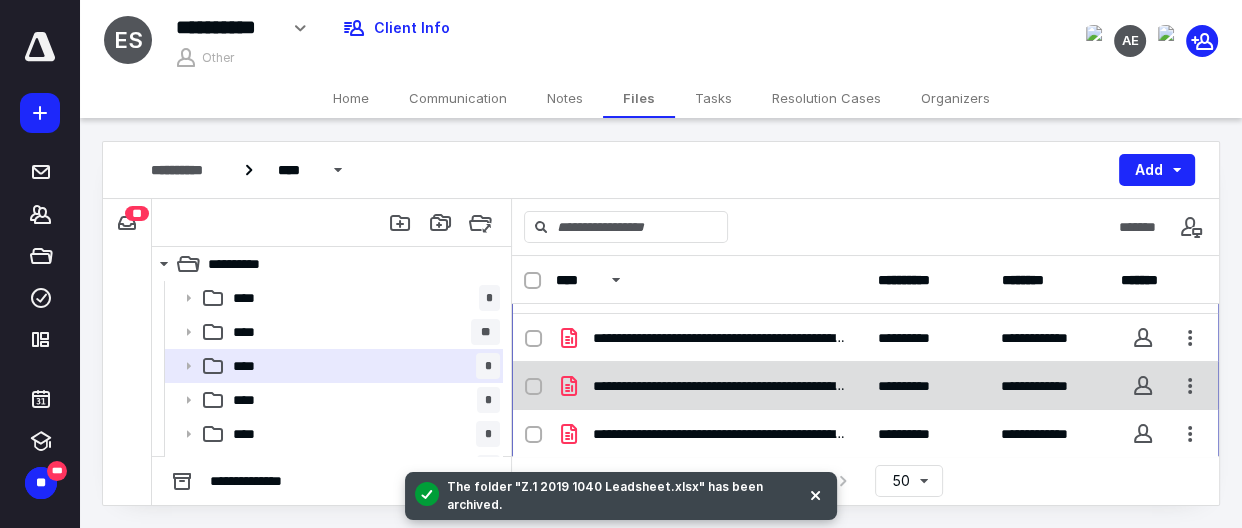 scroll, scrollTop: 278, scrollLeft: 0, axis: vertical 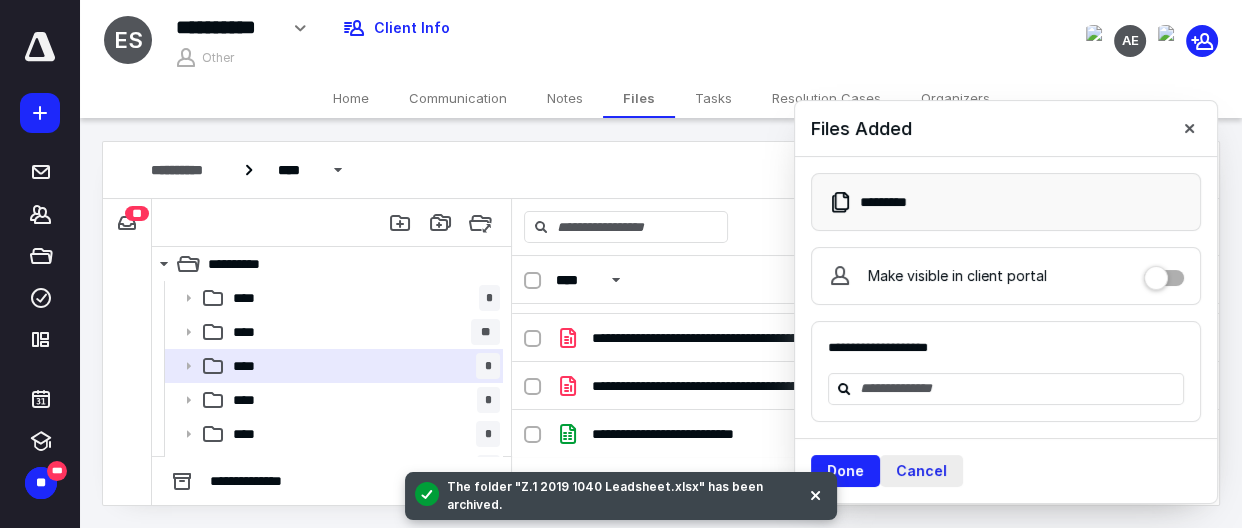 click on "Cancel" at bounding box center (921, 471) 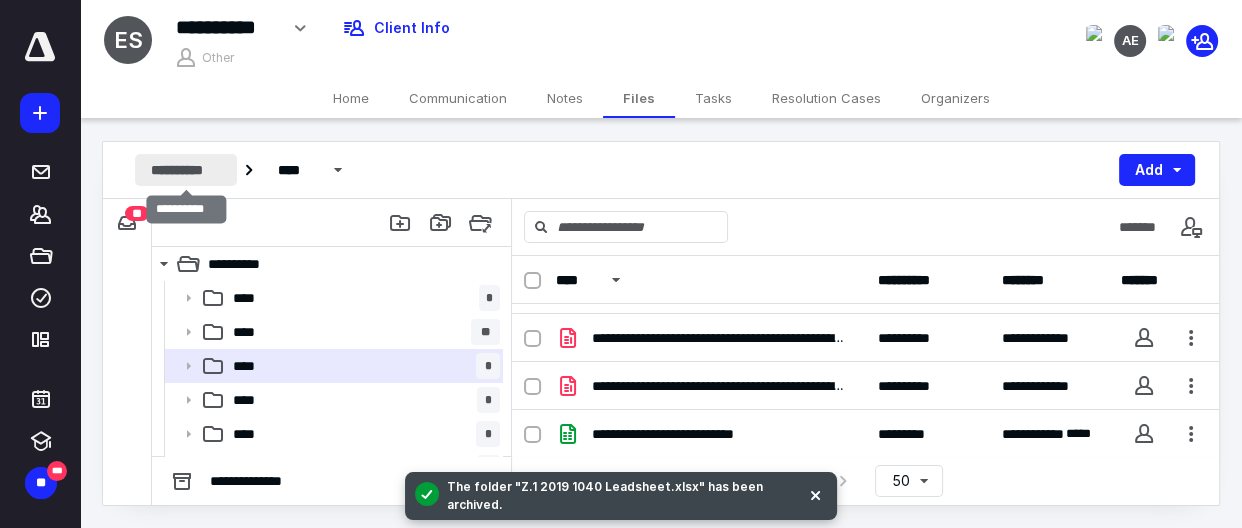 click on "**********" at bounding box center [186, 170] 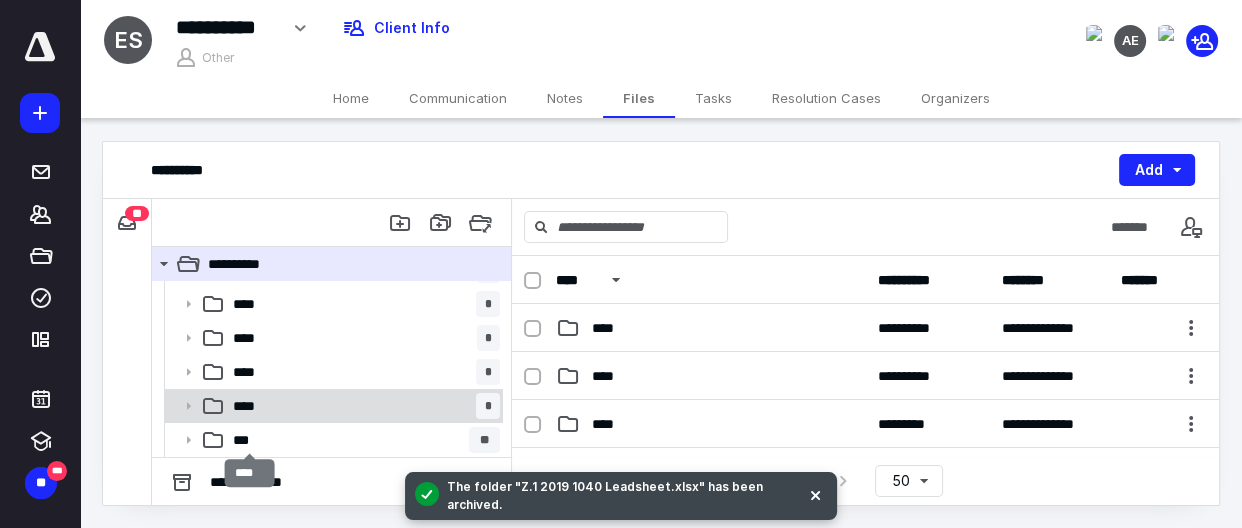 scroll, scrollTop: 39, scrollLeft: 0, axis: vertical 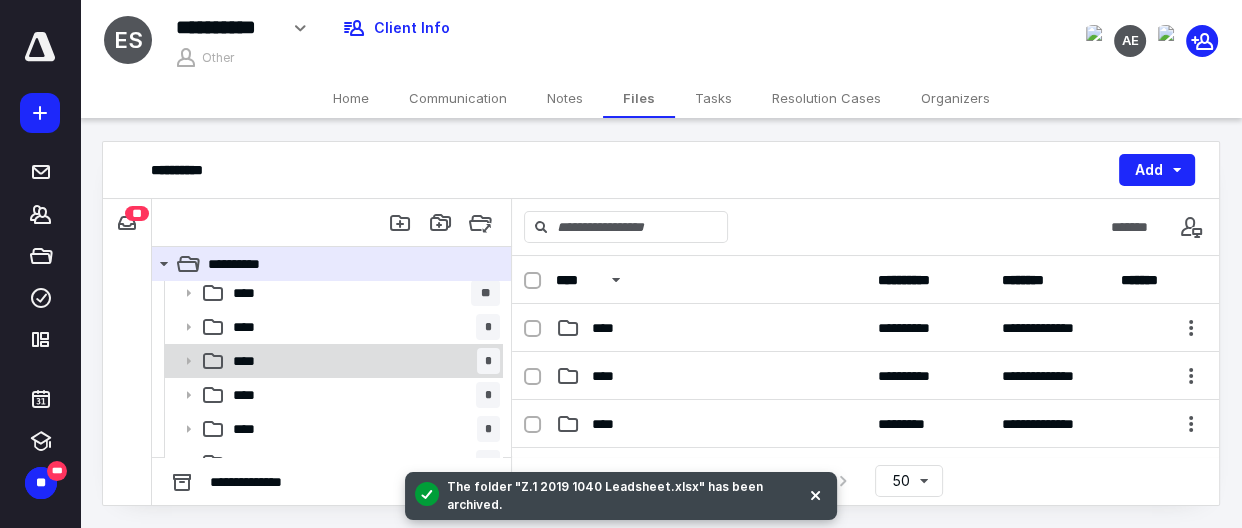 click on "**** *" at bounding box center [362, 361] 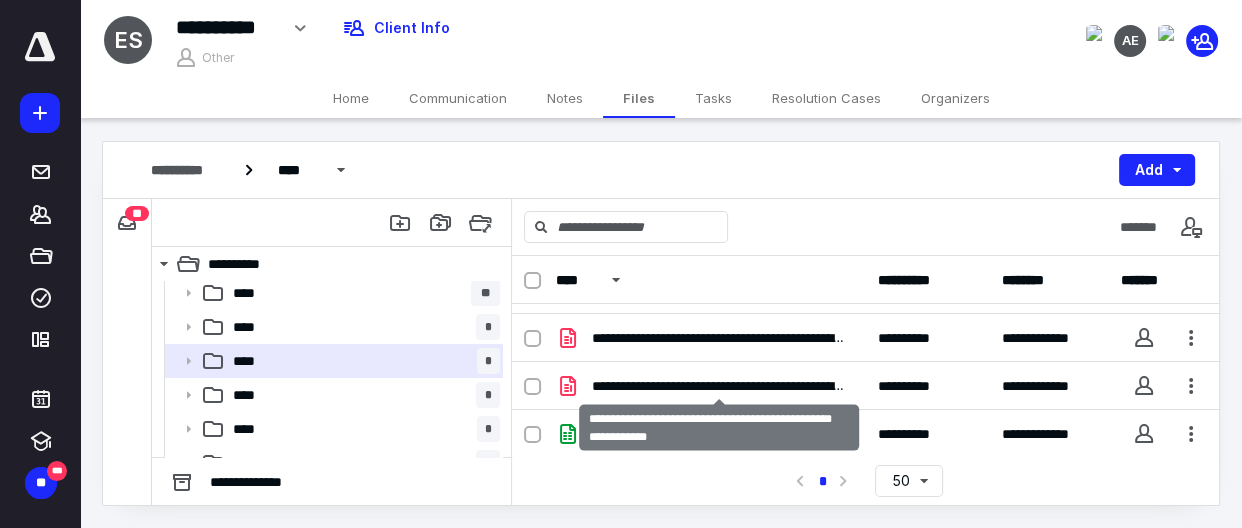 scroll, scrollTop: 0, scrollLeft: 0, axis: both 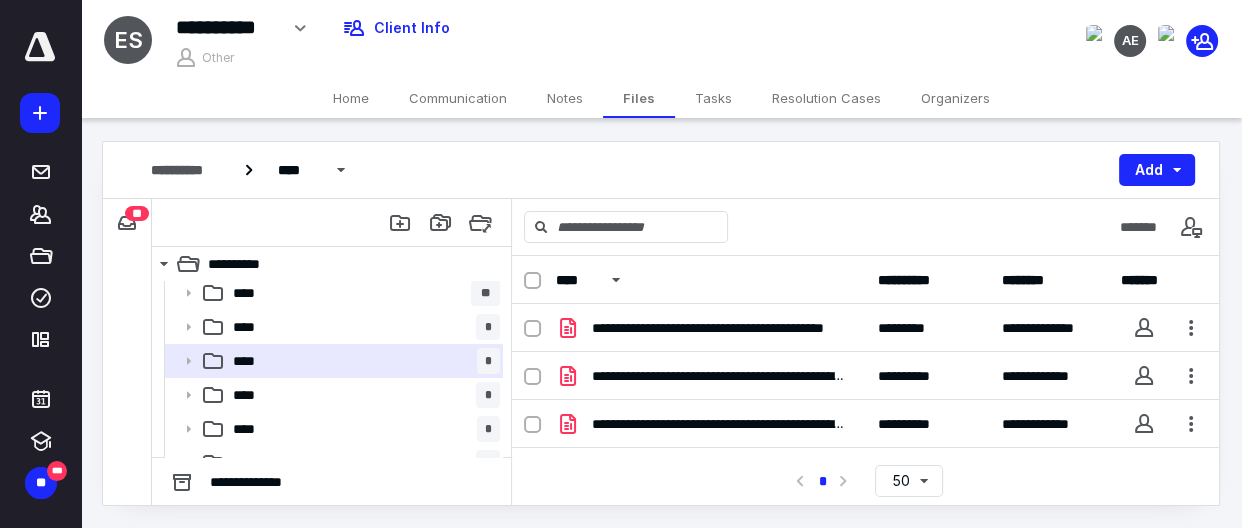click 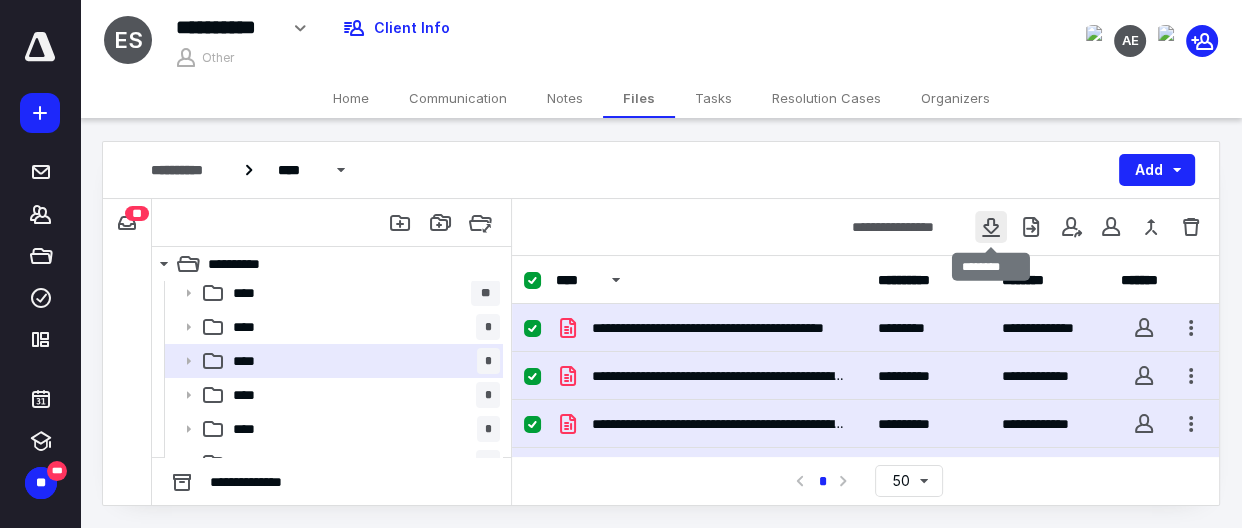 click at bounding box center [991, 227] 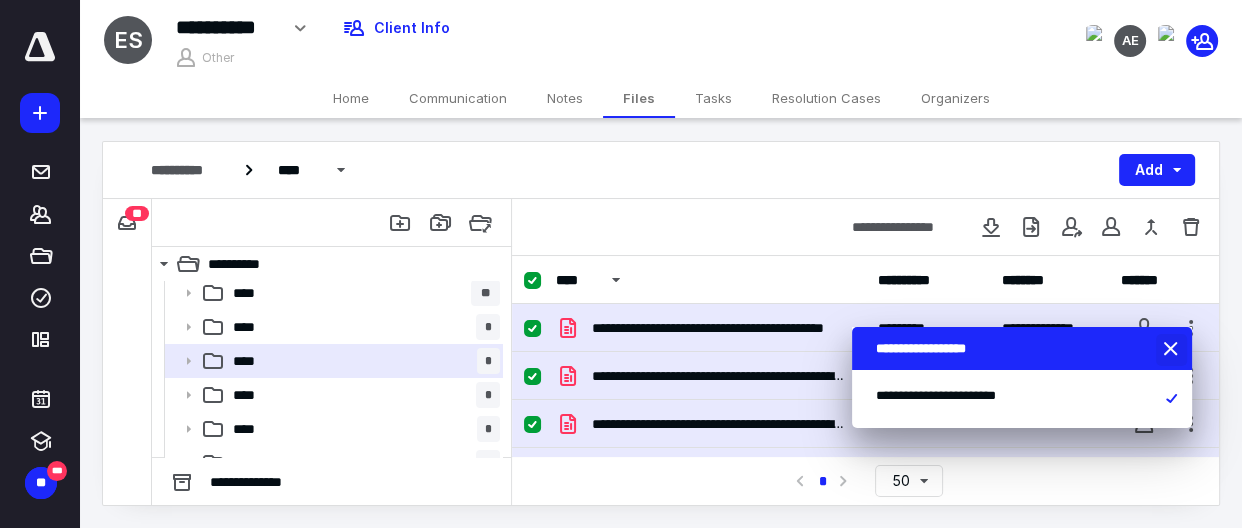 click at bounding box center [1173, 350] 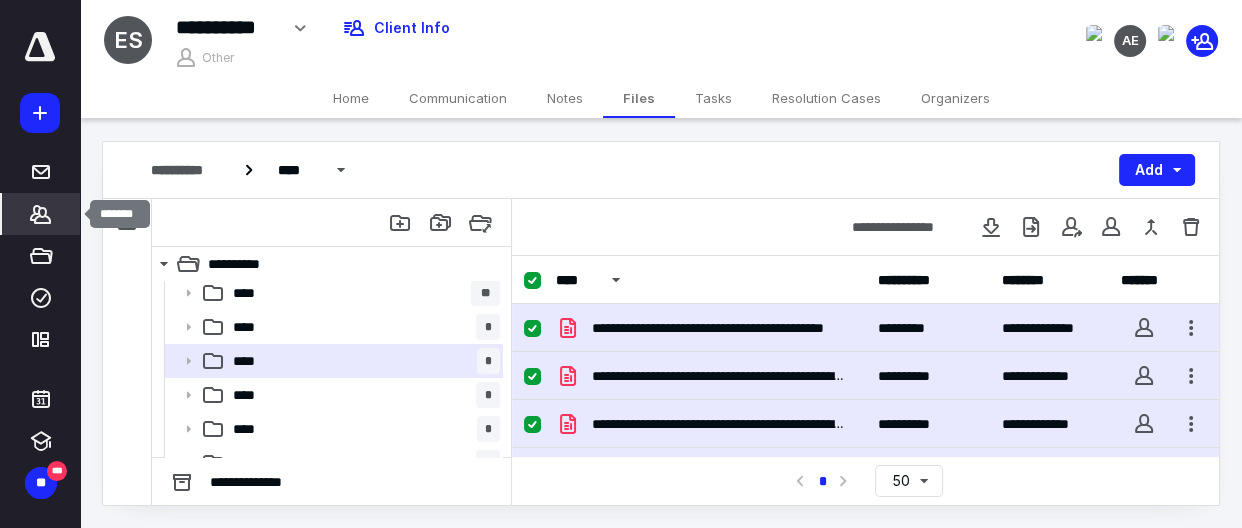 click 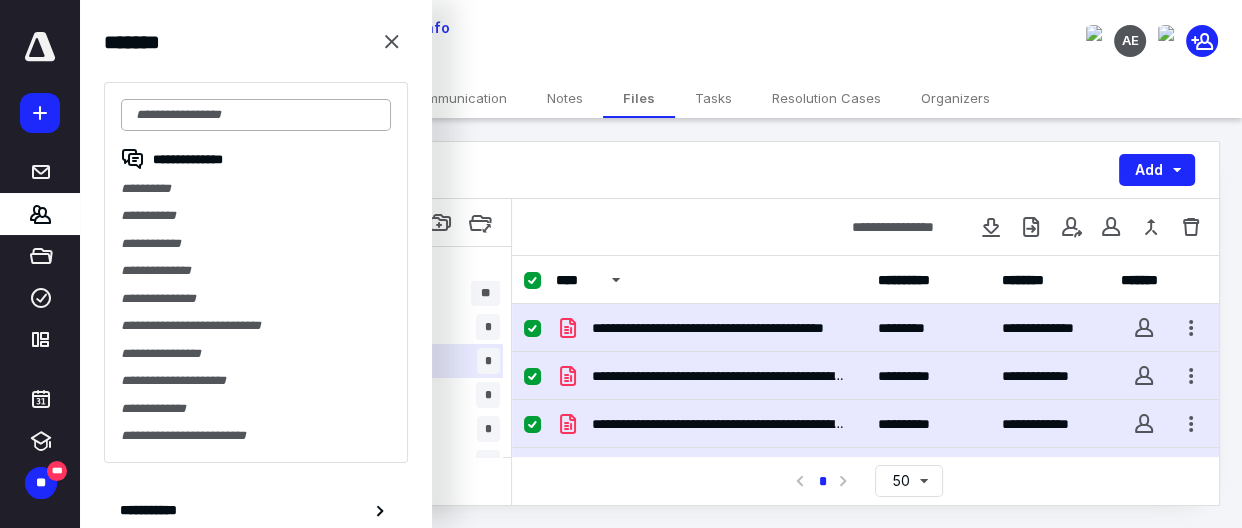 click at bounding box center [256, 115] 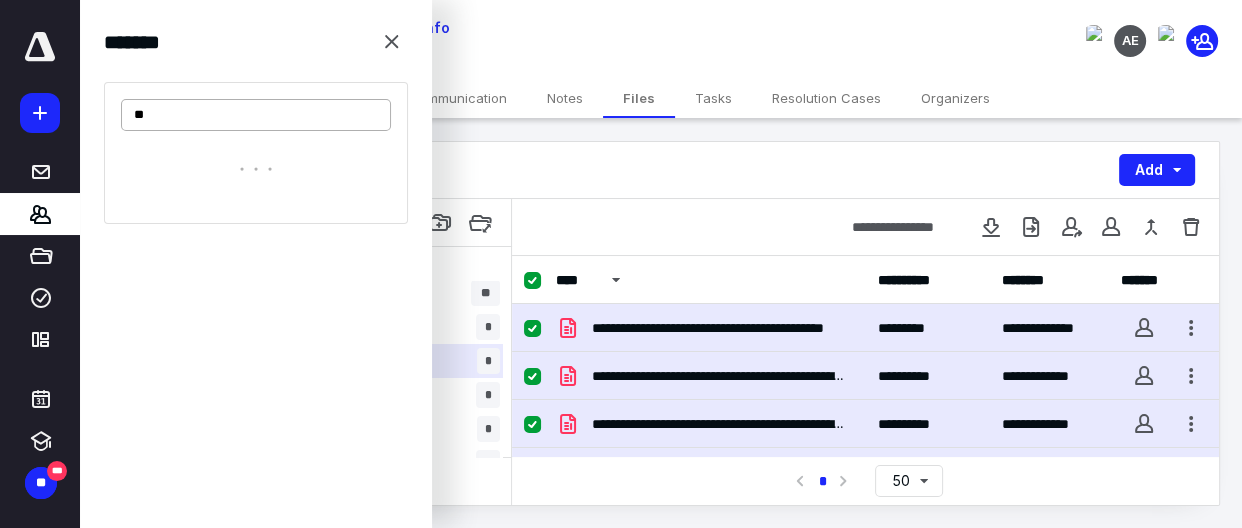type on "*" 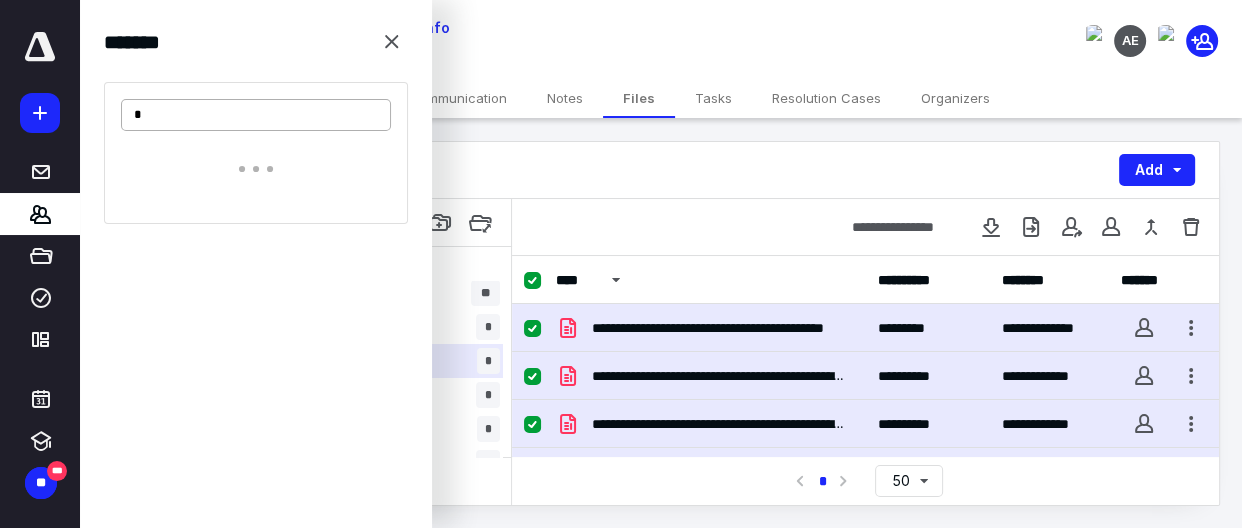 type 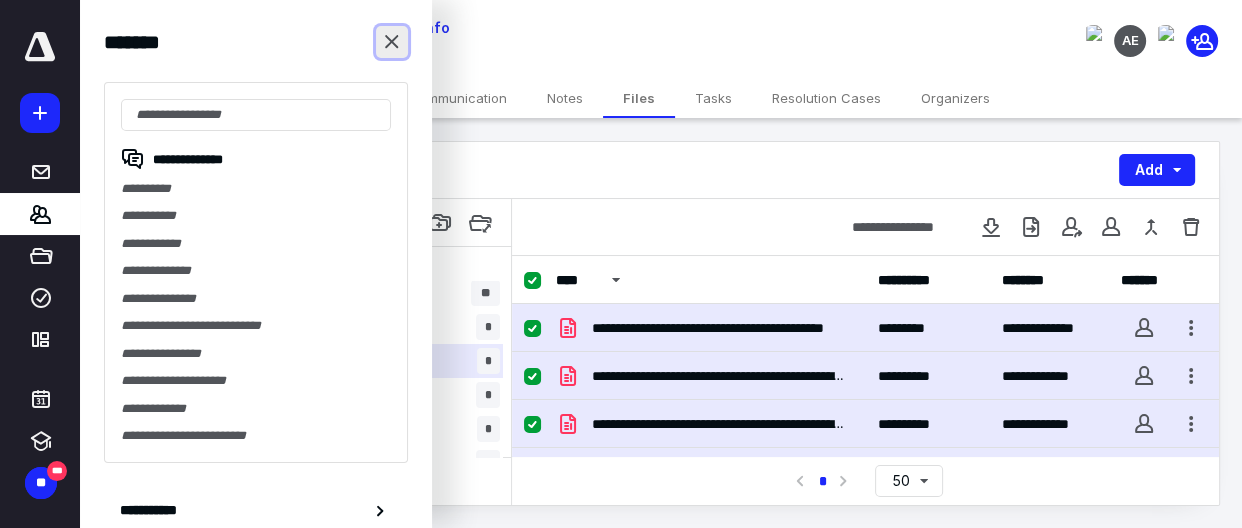 click at bounding box center (392, 42) 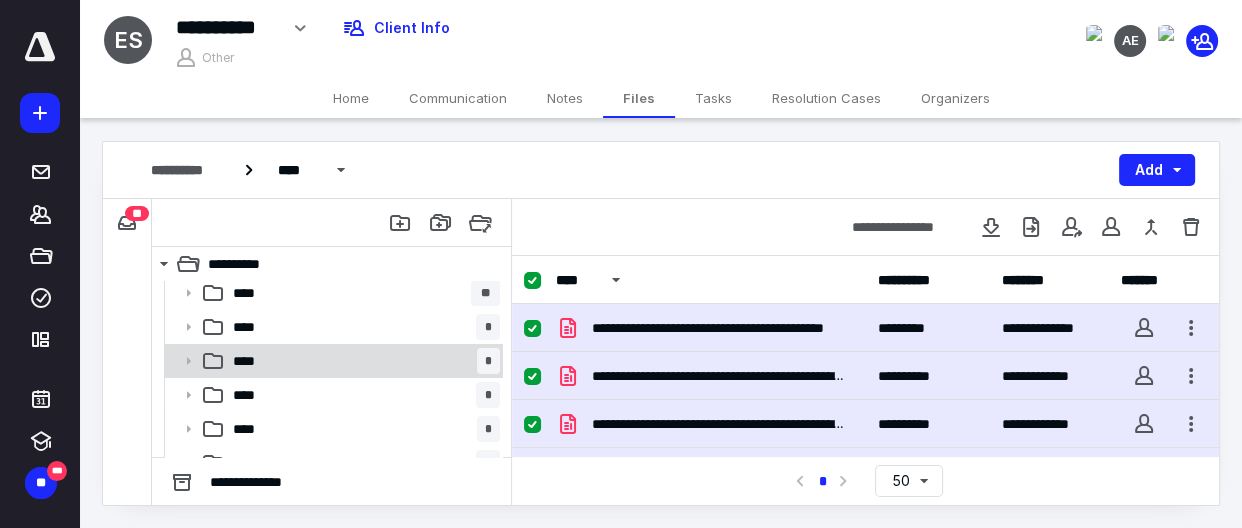 click on "**** *" at bounding box center [362, 361] 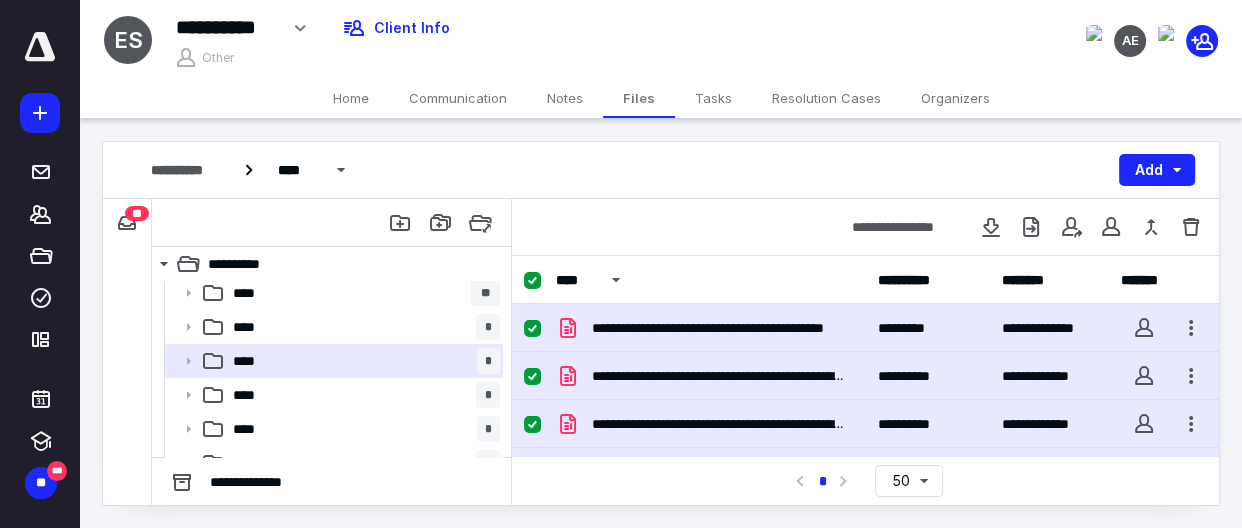 click 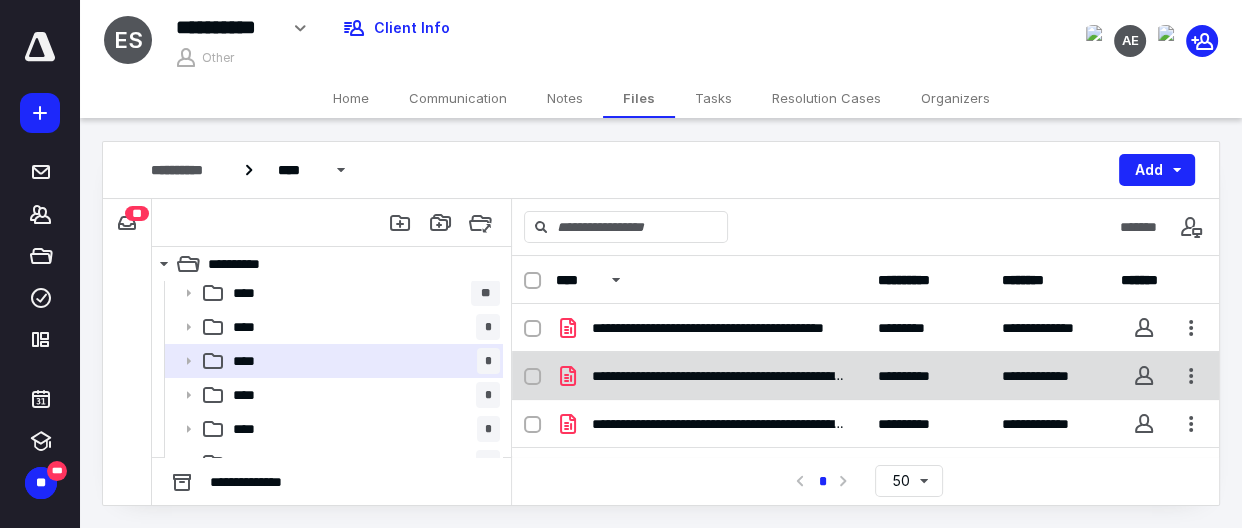 click 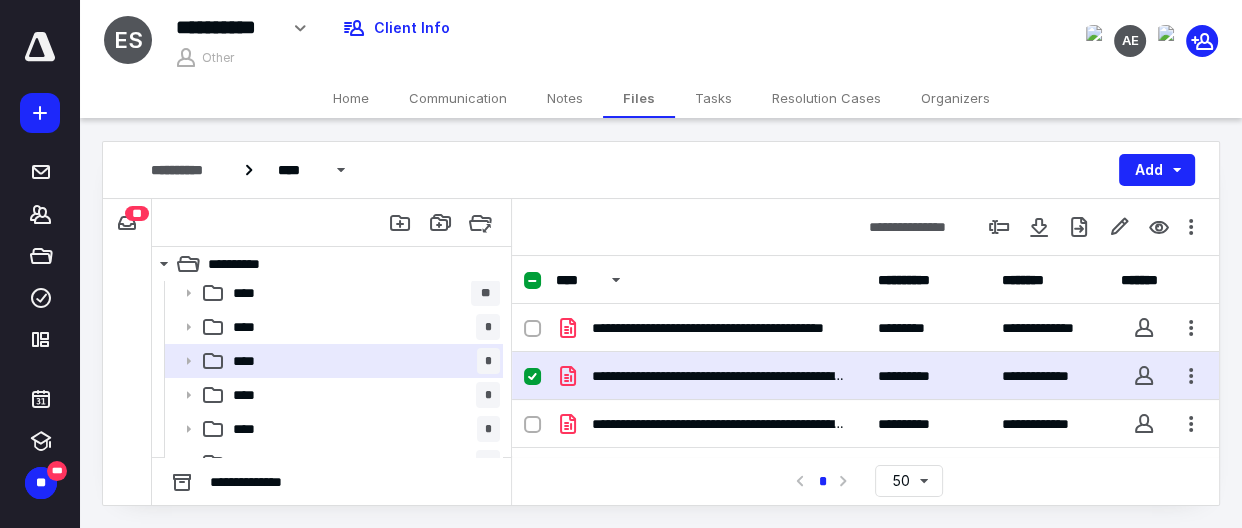 click on "**********" at bounding box center (865, 376) 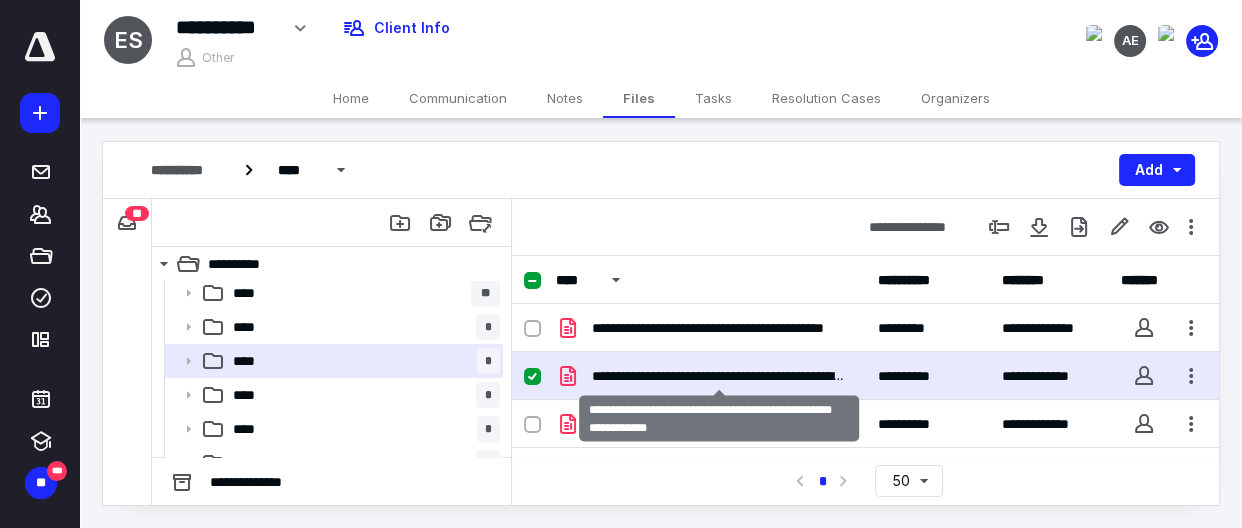 click on "**********" at bounding box center (719, 376) 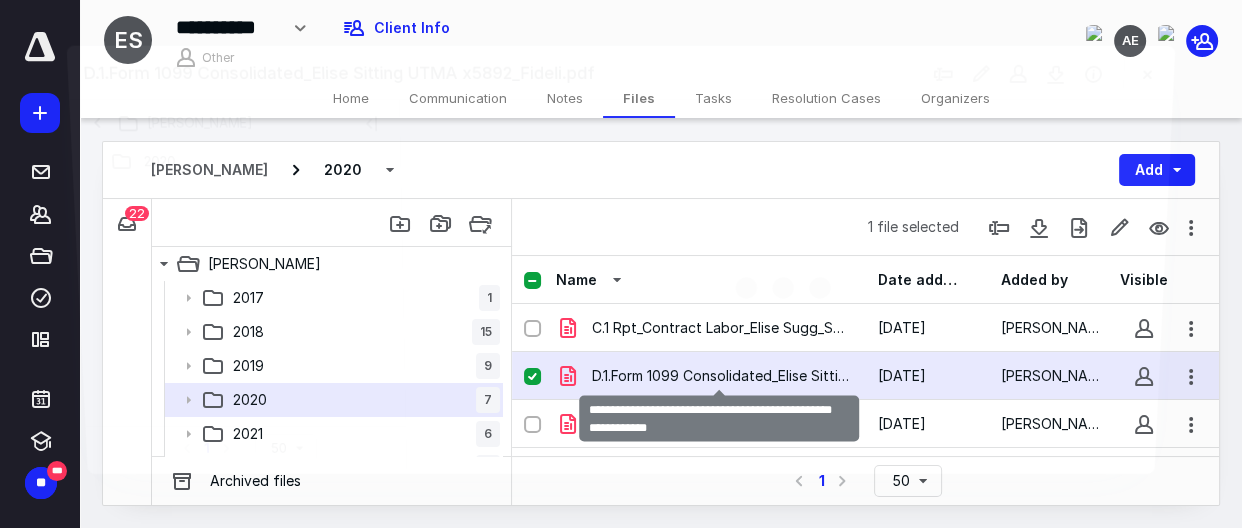 scroll, scrollTop: 1965, scrollLeft: 0, axis: vertical 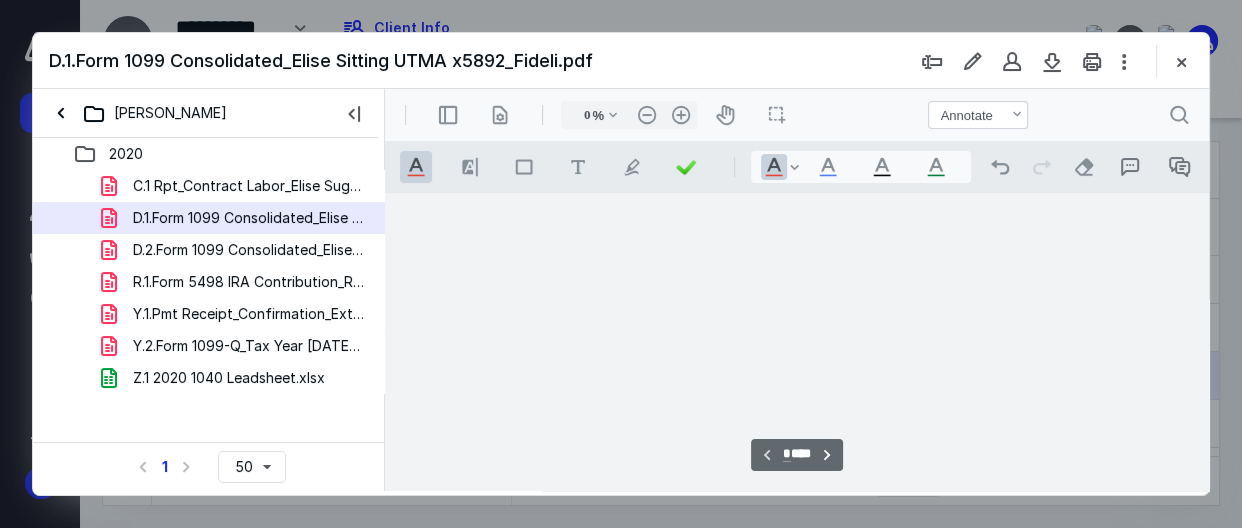 type on "49" 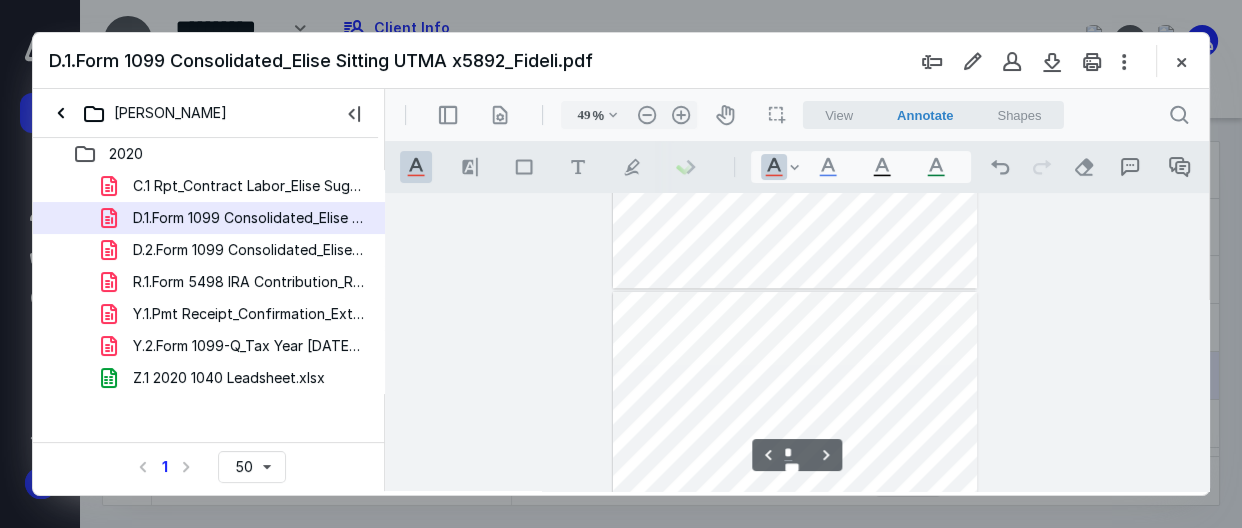 scroll, scrollTop: 1105, scrollLeft: 0, axis: vertical 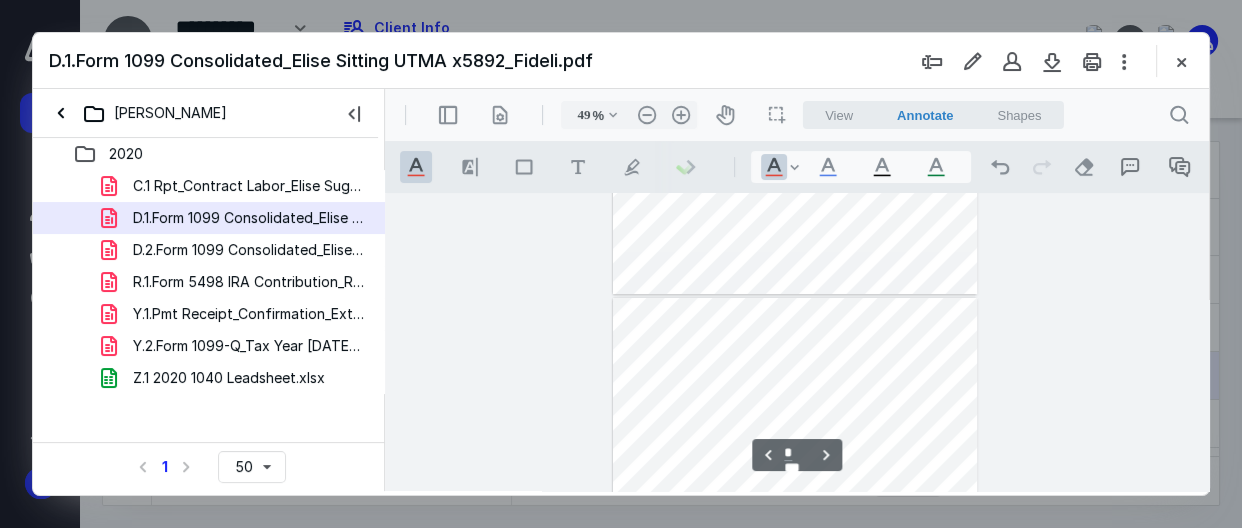 type on "*" 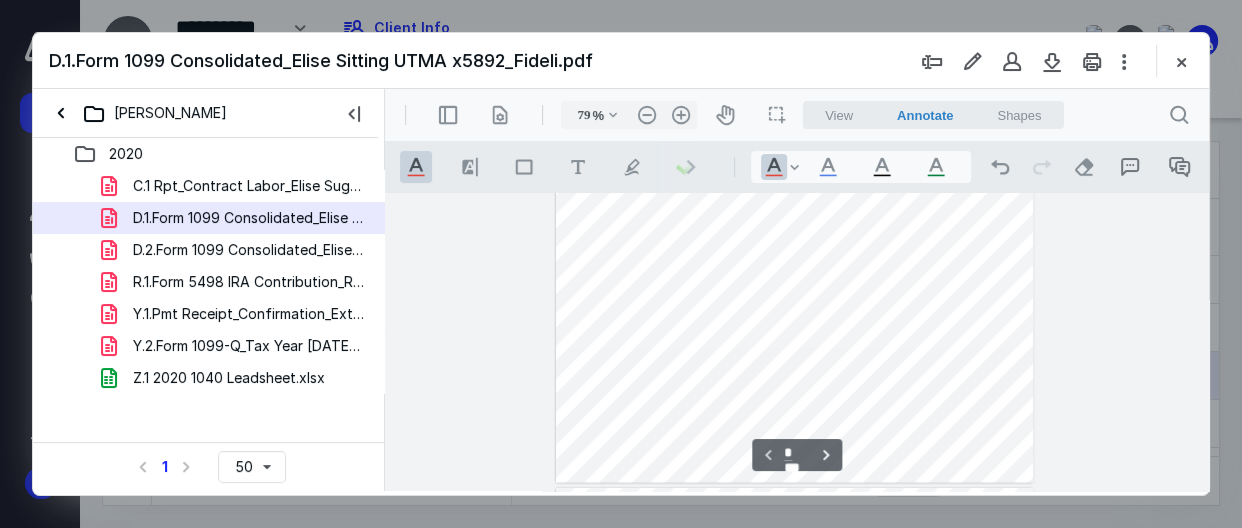 scroll, scrollTop: 150, scrollLeft: 0, axis: vertical 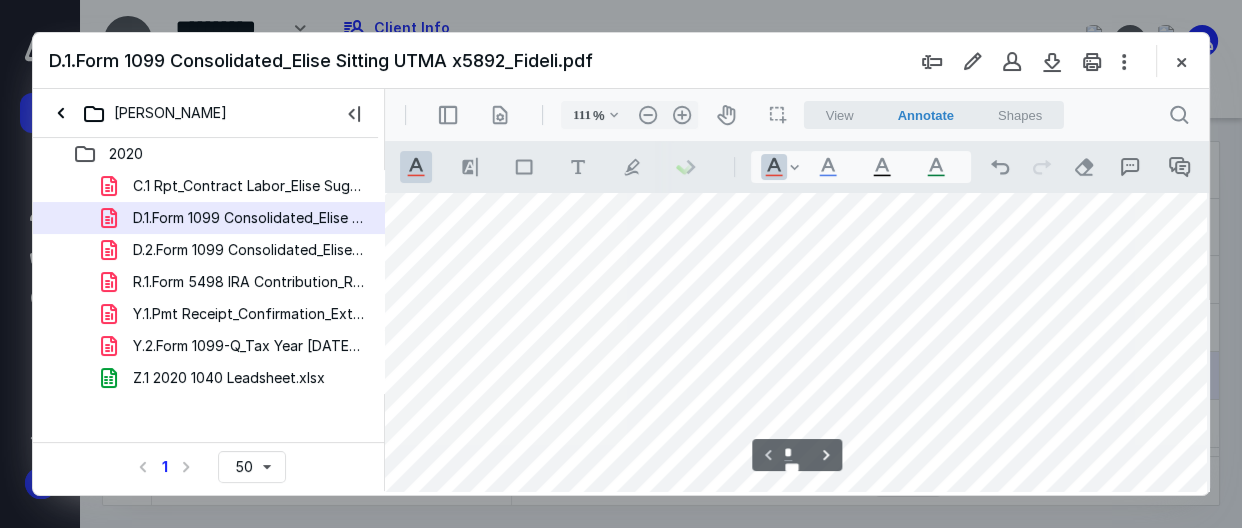 type on "136" 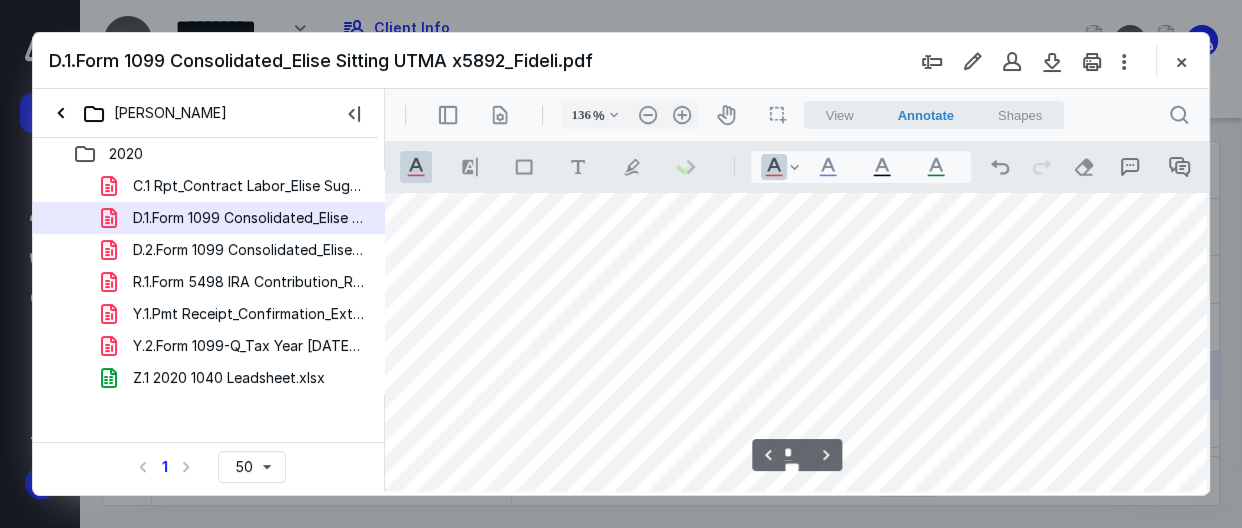 scroll, scrollTop: 1068, scrollLeft: 106, axis: both 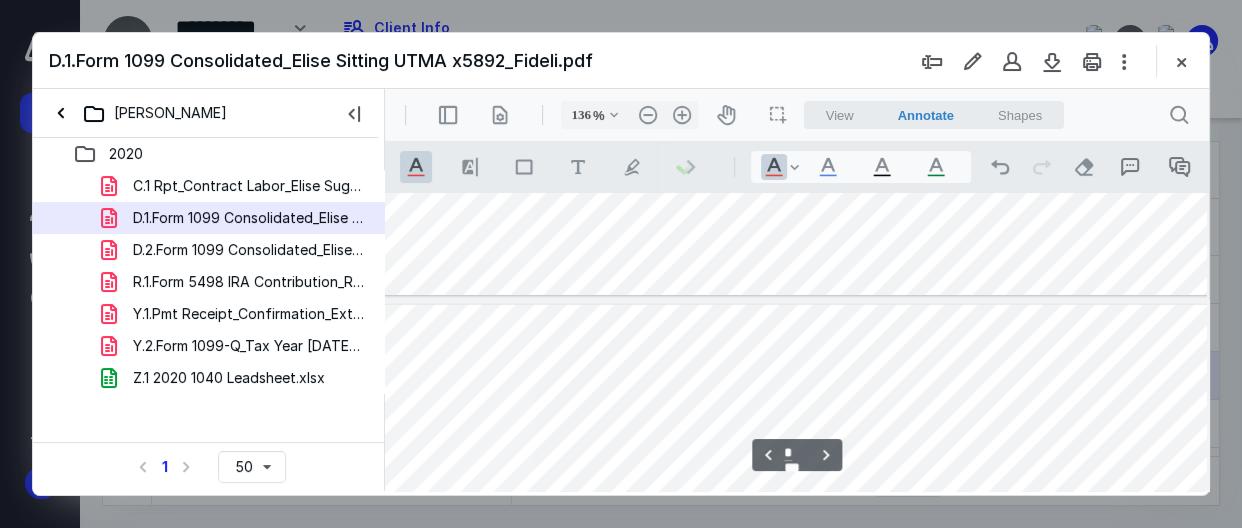 type on "*" 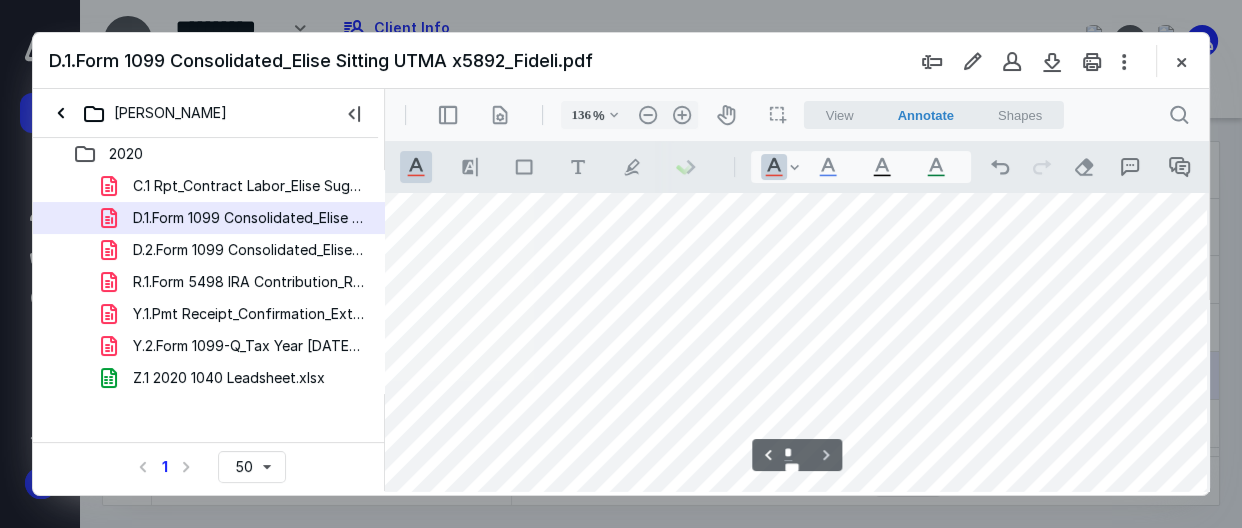 scroll, scrollTop: 6427, scrollLeft: 106, axis: both 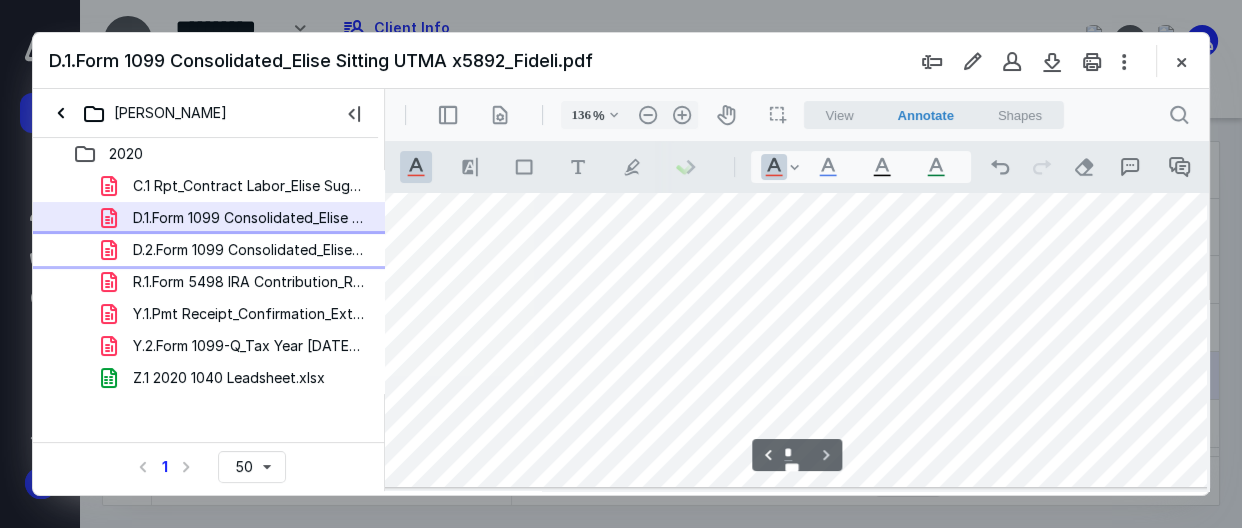 drag, startPoint x: 236, startPoint y: 254, endPoint x: 265, endPoint y: 318, distance: 70.26379 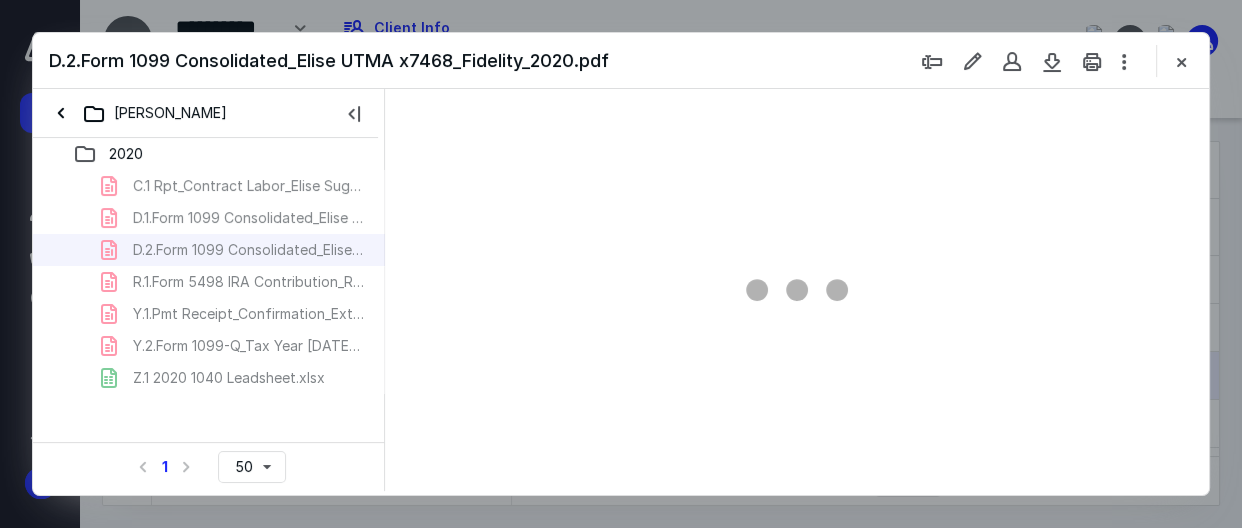 type on "49" 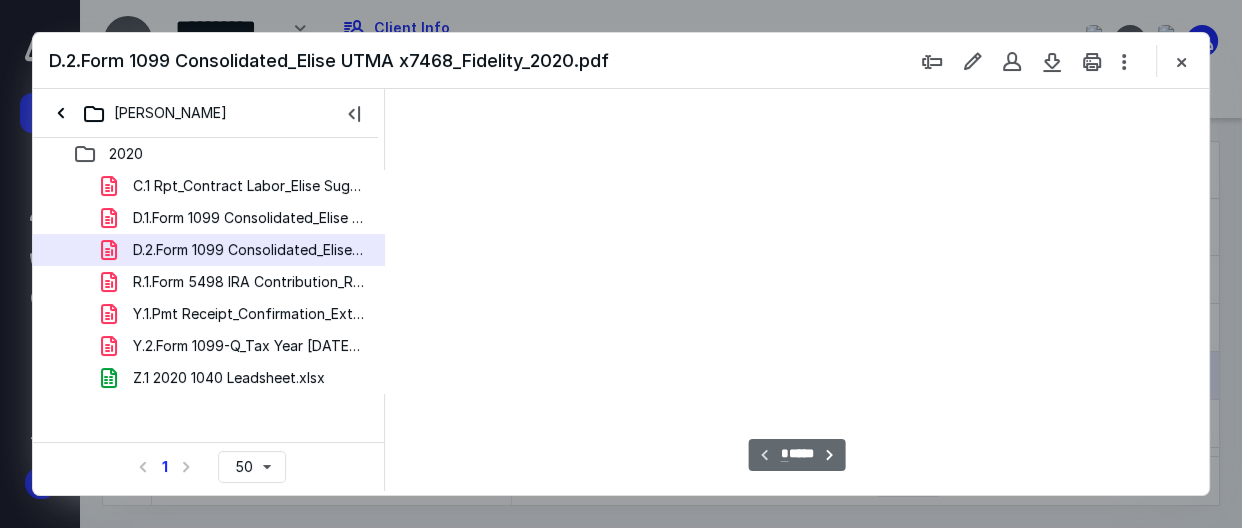 scroll, scrollTop: 105, scrollLeft: 0, axis: vertical 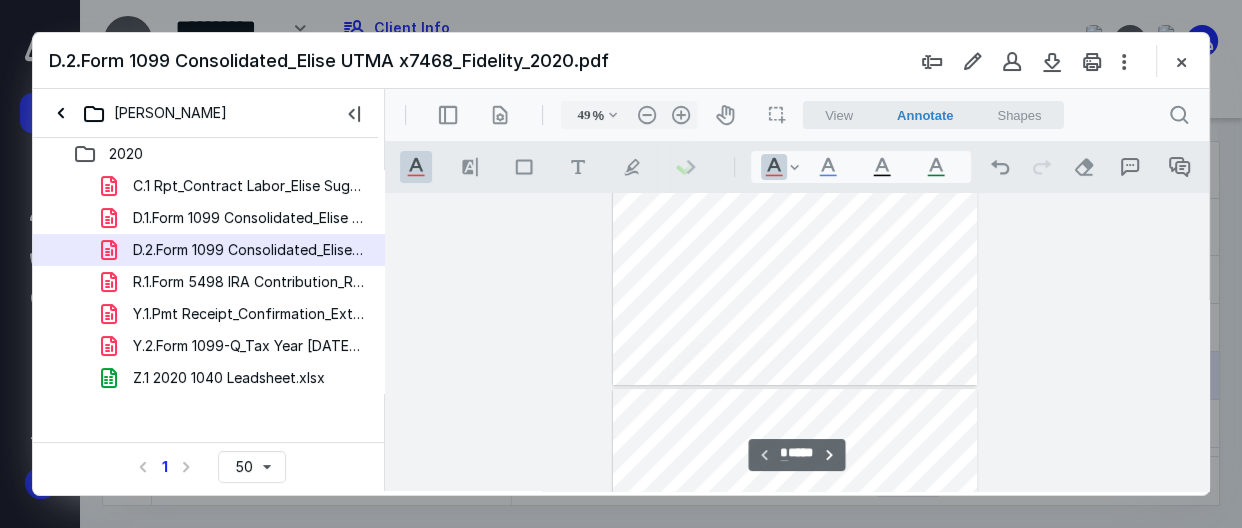 type on "*" 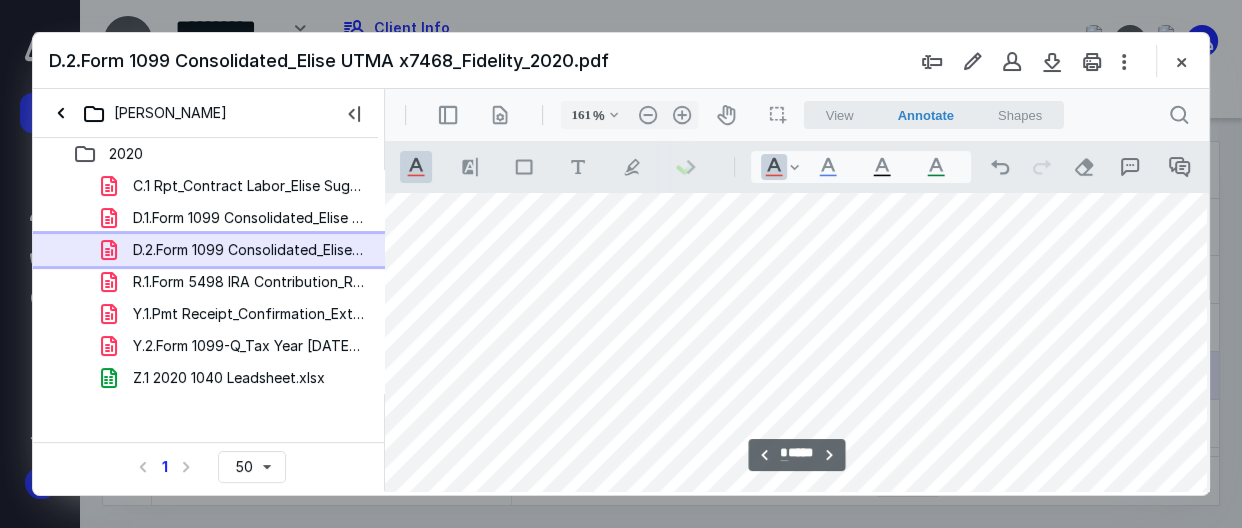 scroll, scrollTop: 880, scrollLeft: 12, axis: both 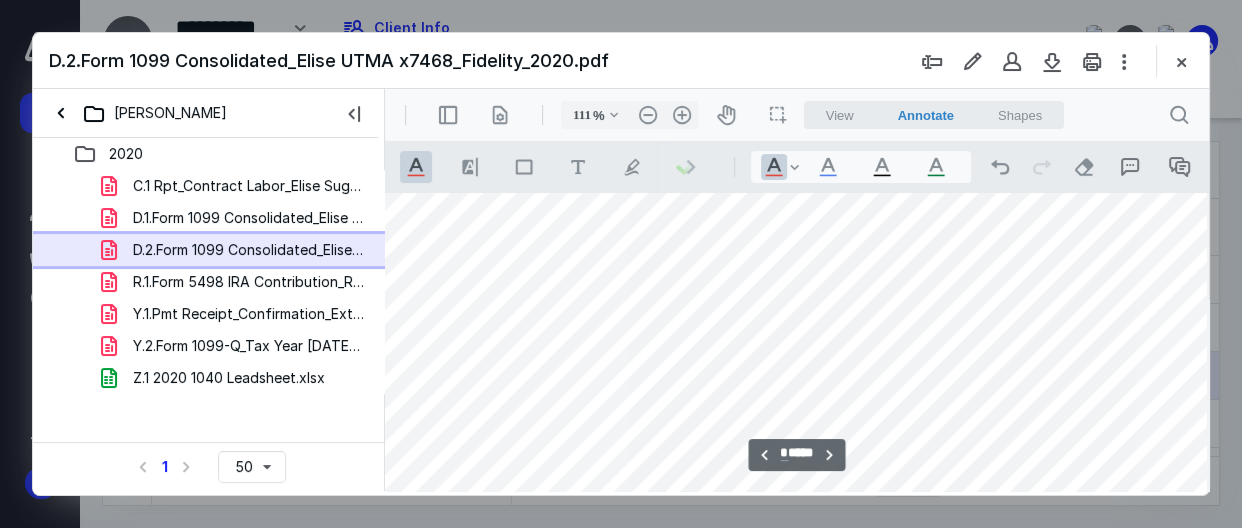 type on "136" 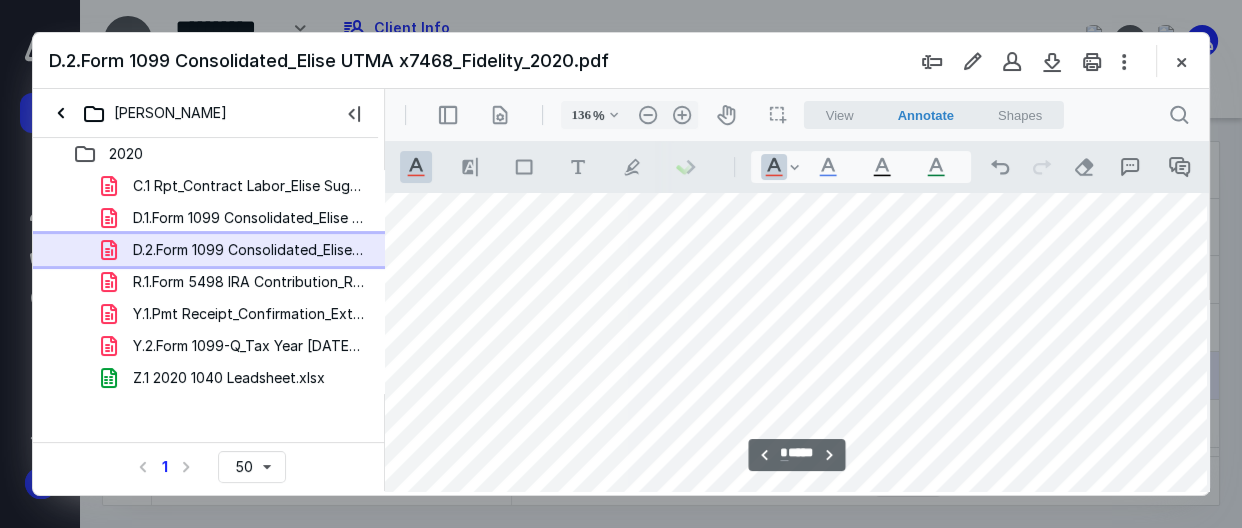 scroll, scrollTop: 1119, scrollLeft: 103, axis: both 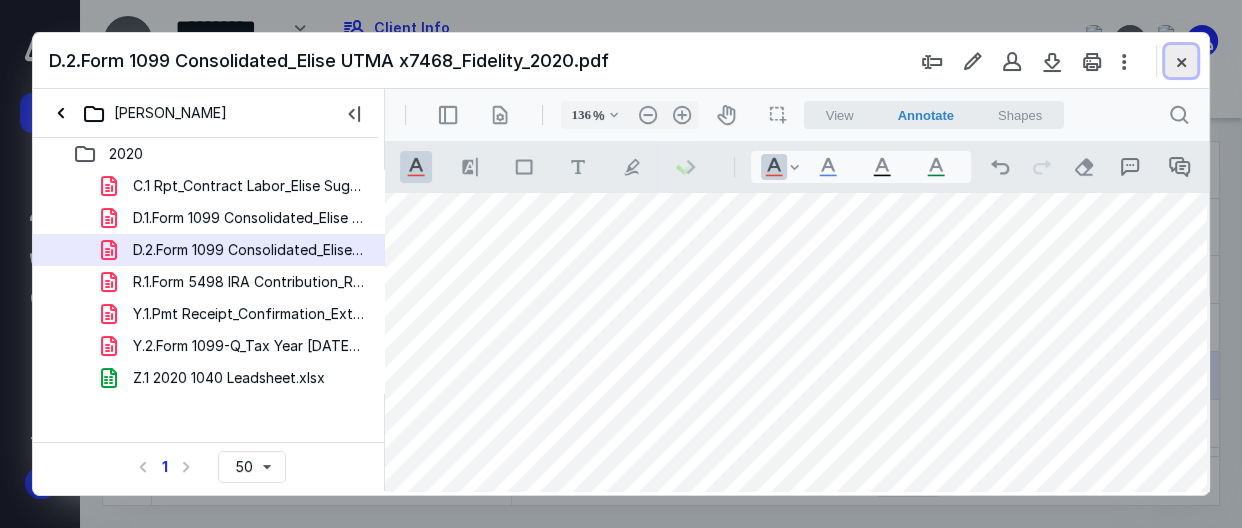 click at bounding box center [1181, 61] 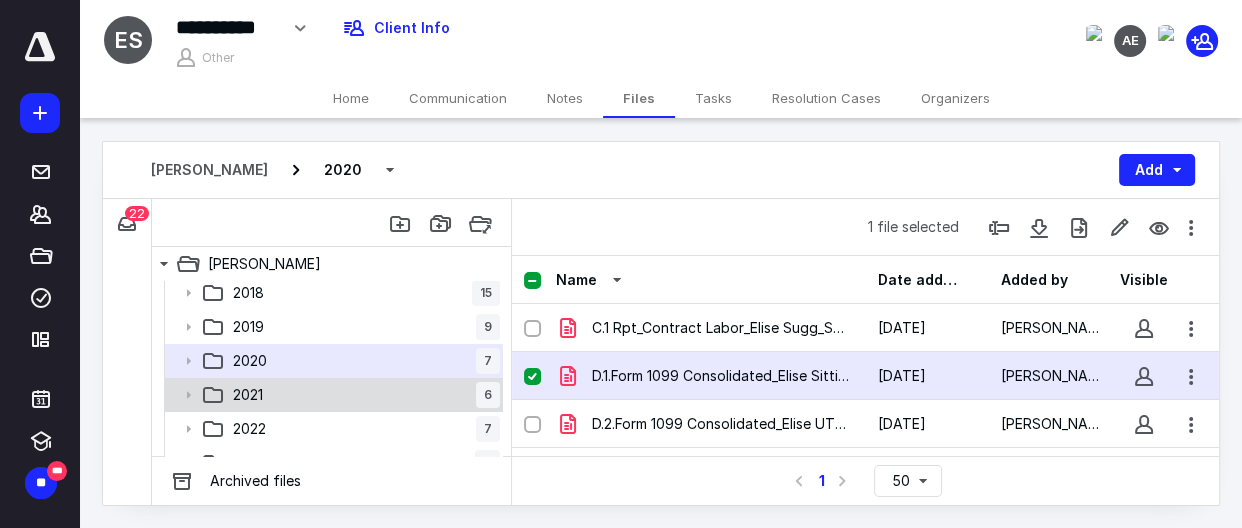 click 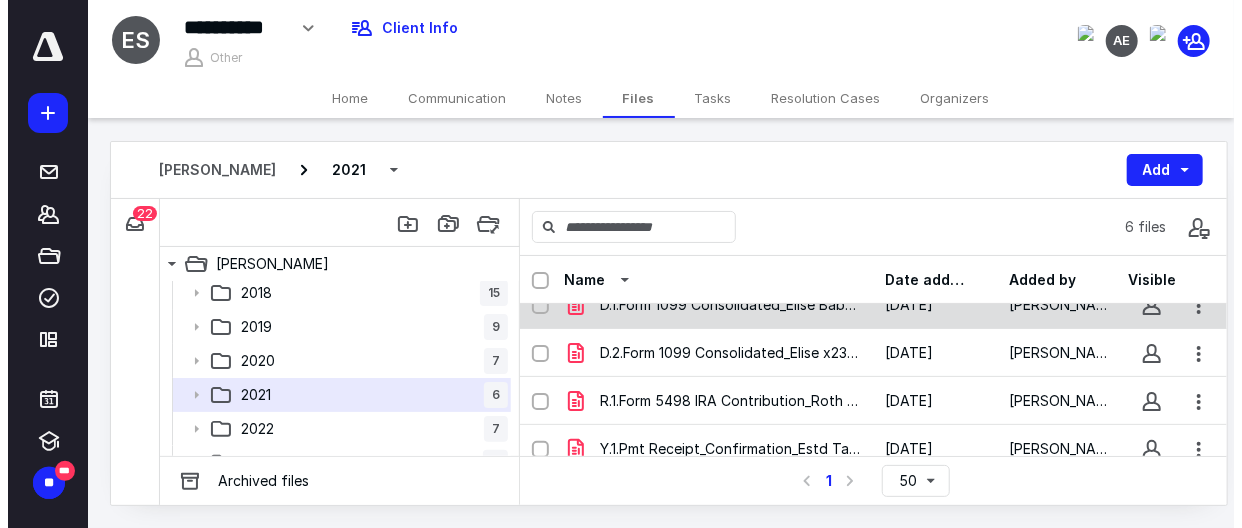 scroll, scrollTop: 0, scrollLeft: 0, axis: both 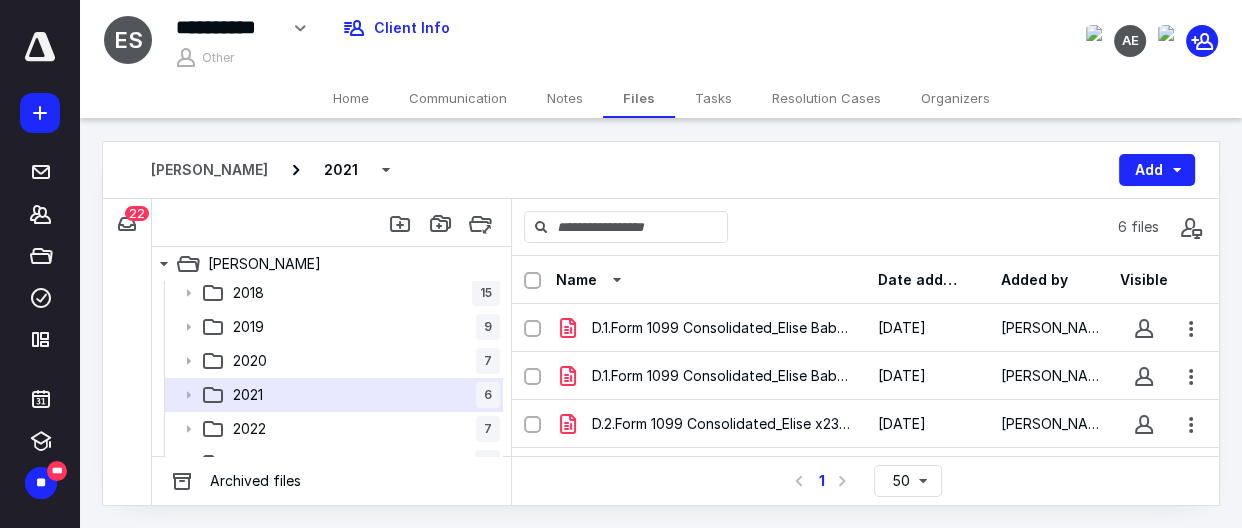 click at bounding box center [532, 281] 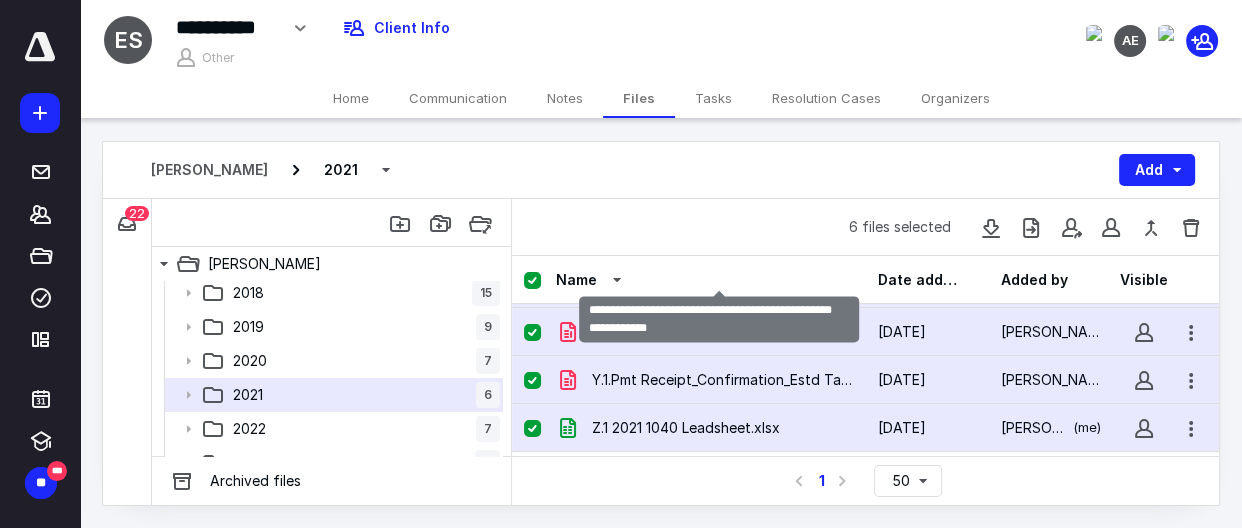 scroll, scrollTop: 147, scrollLeft: 0, axis: vertical 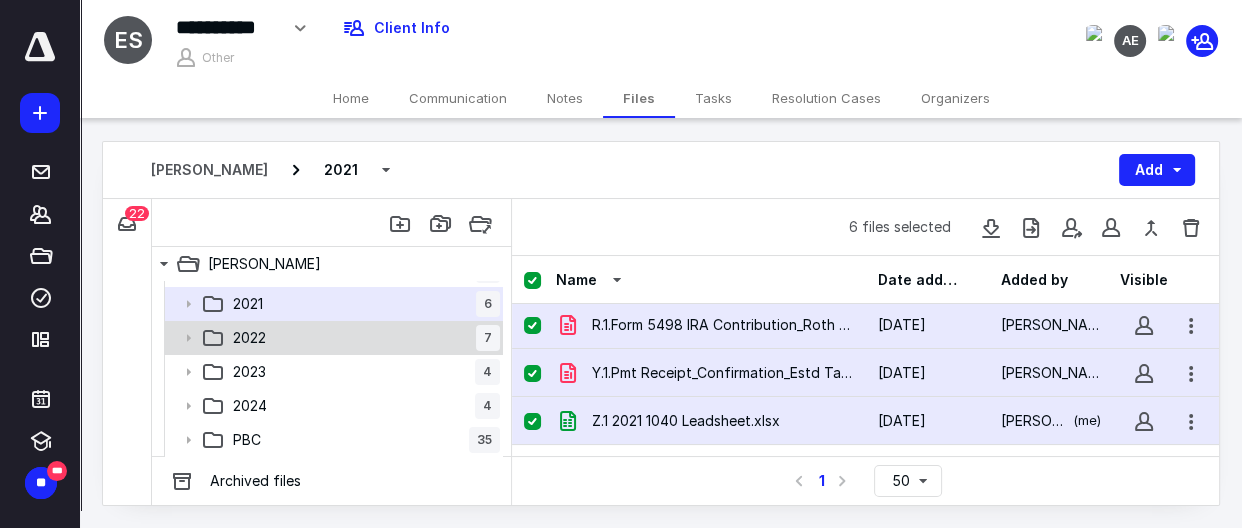 click 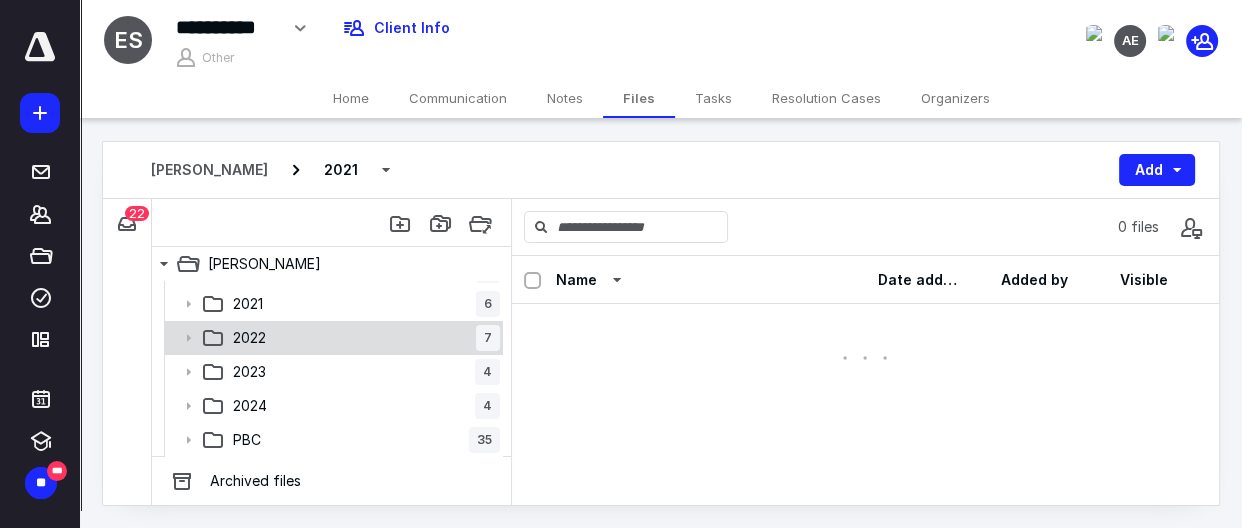 scroll, scrollTop: 0, scrollLeft: 0, axis: both 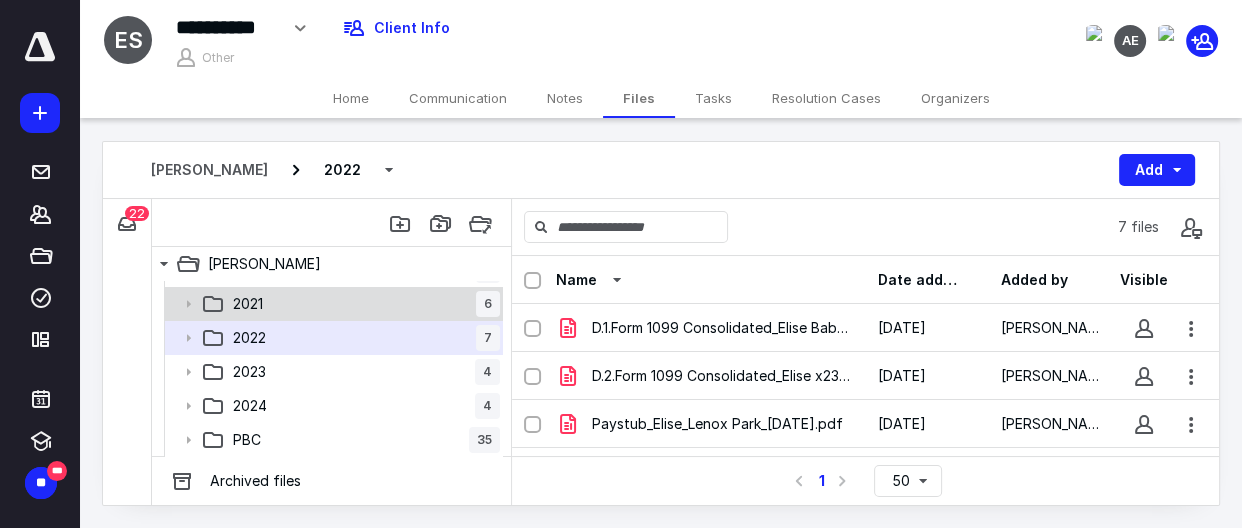 click 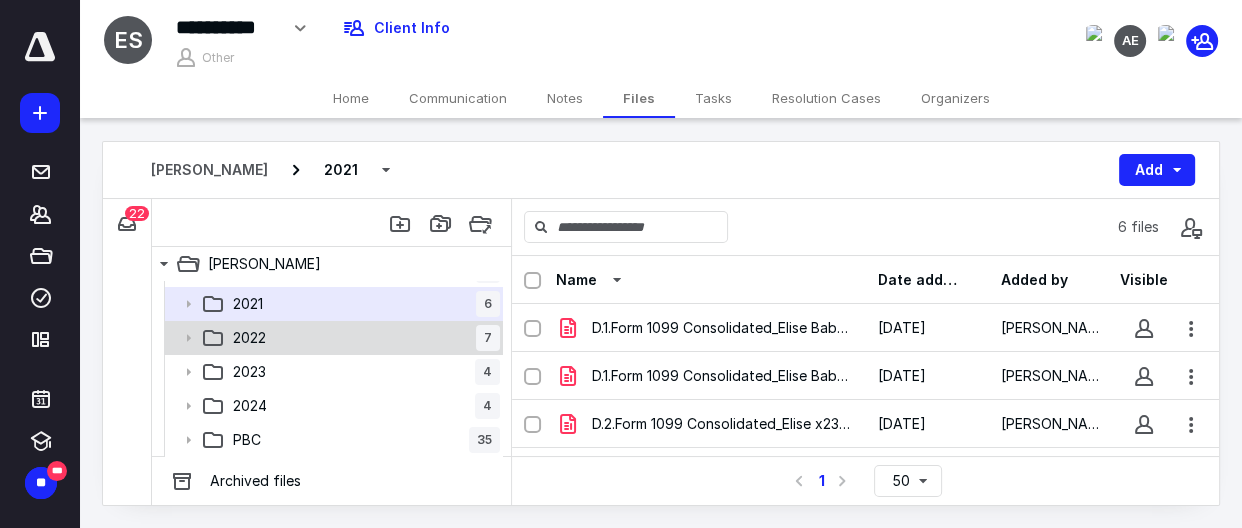 click 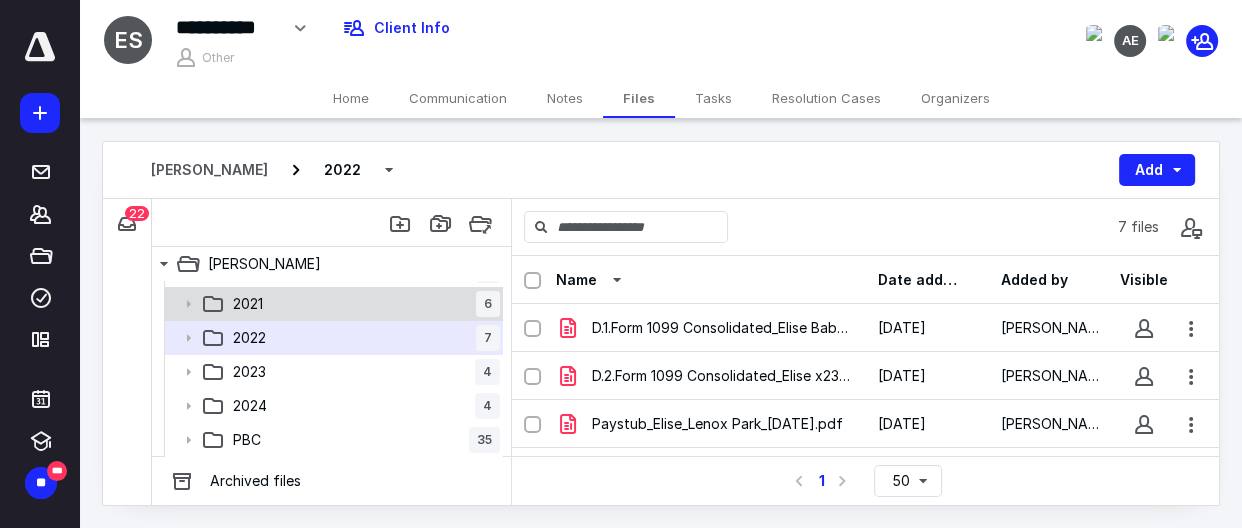 click on "2021" at bounding box center [248, 304] 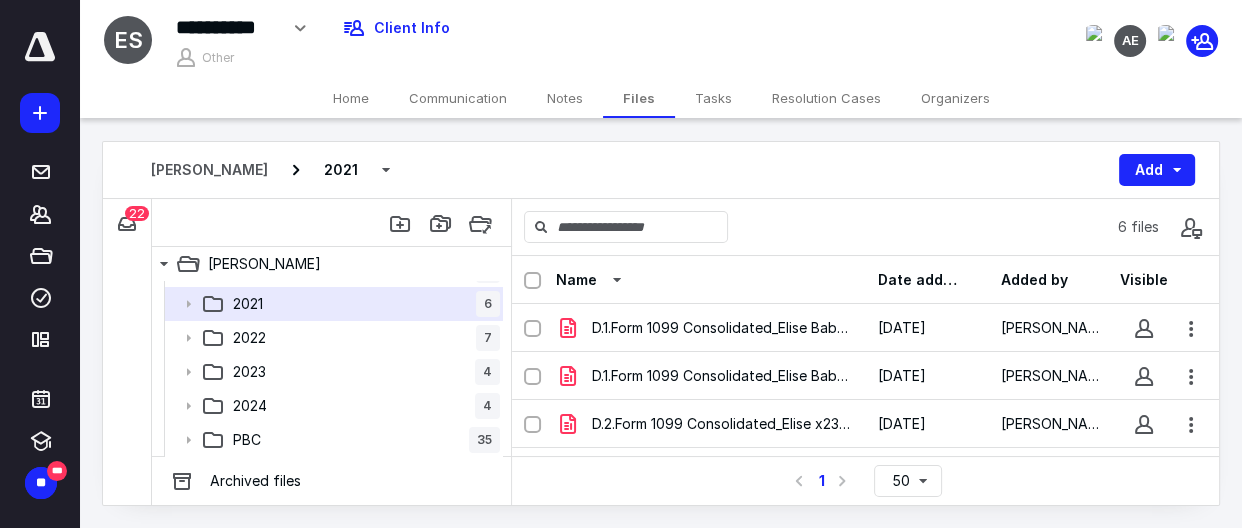 click 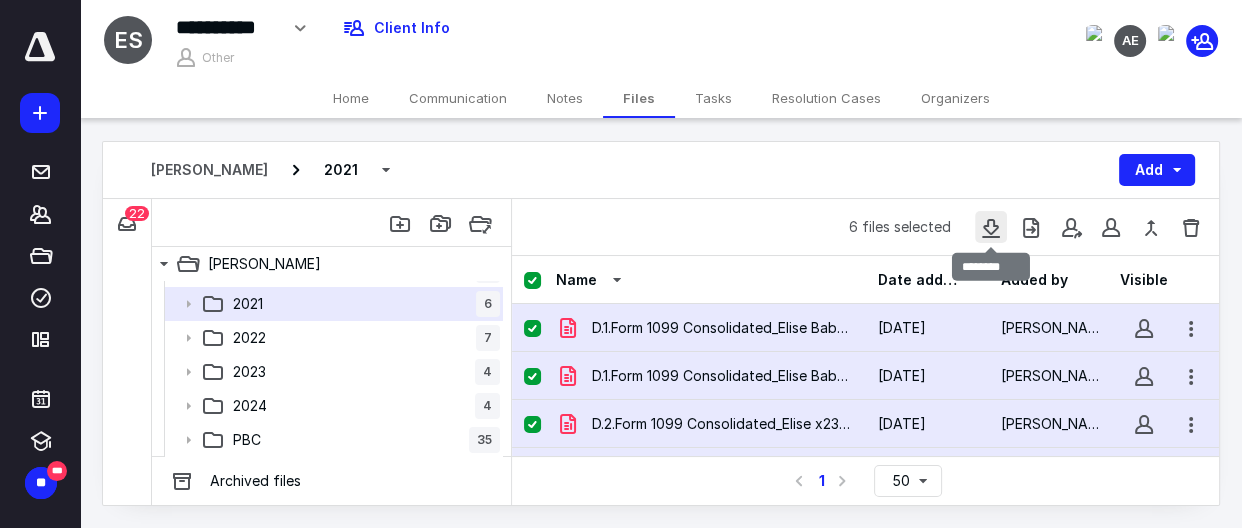click at bounding box center (991, 227) 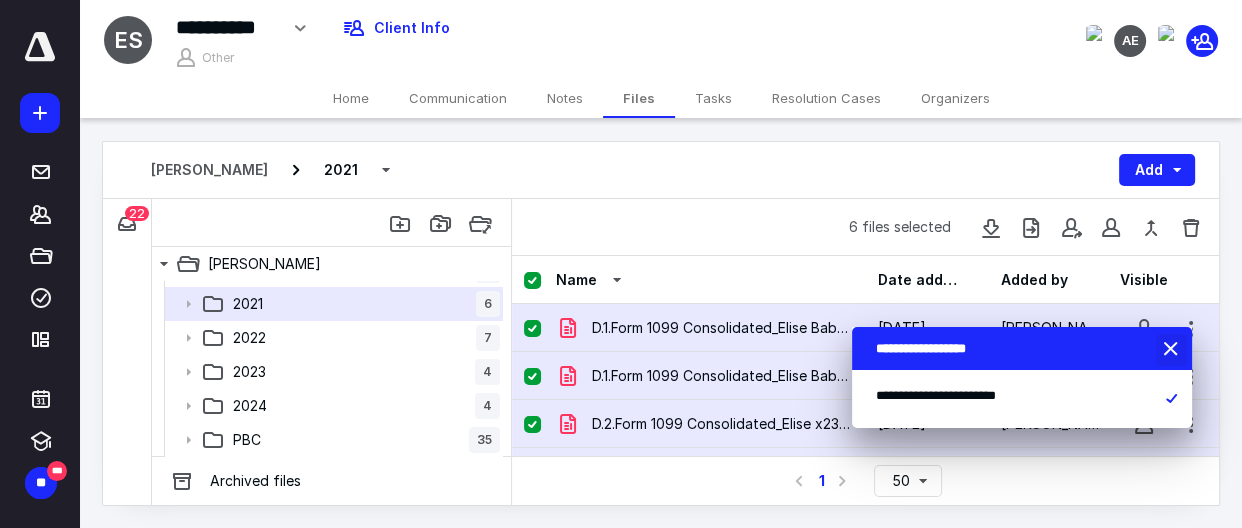 click at bounding box center [1173, 350] 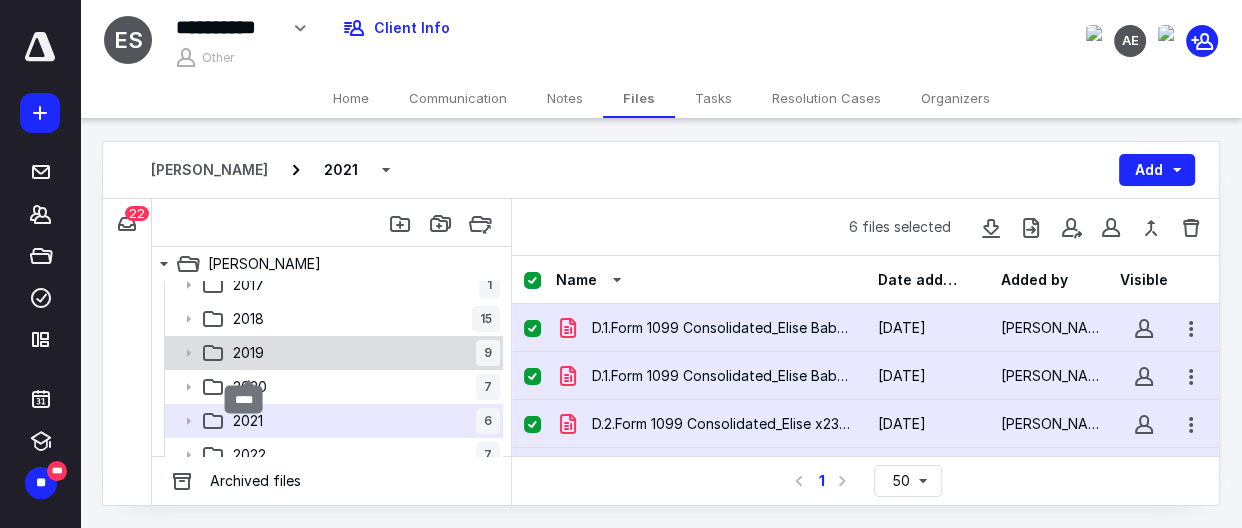 scroll, scrollTop: 0, scrollLeft: 0, axis: both 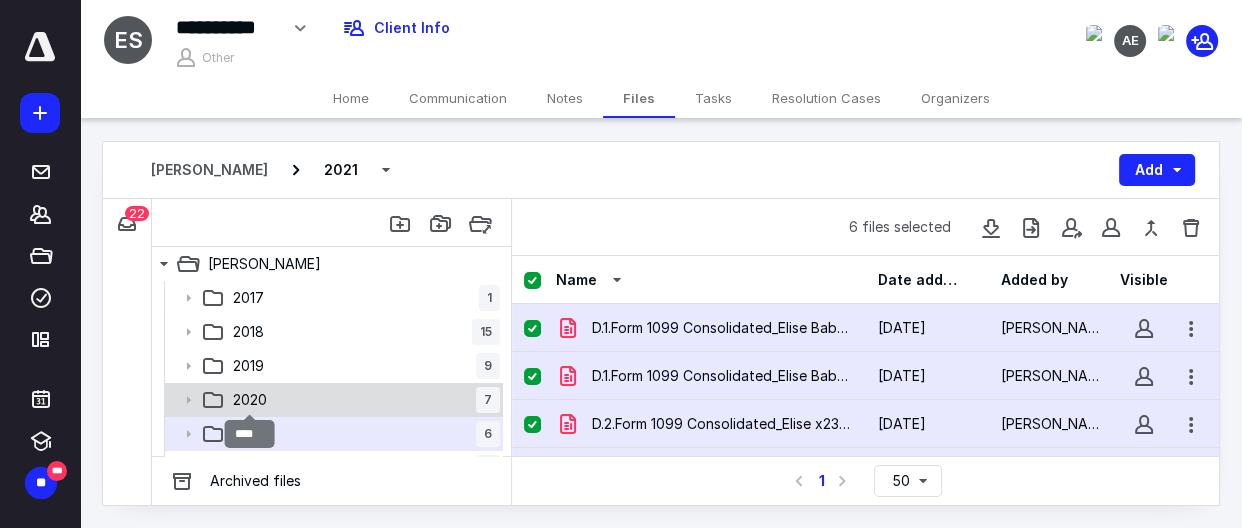 click on "2020" at bounding box center [250, 400] 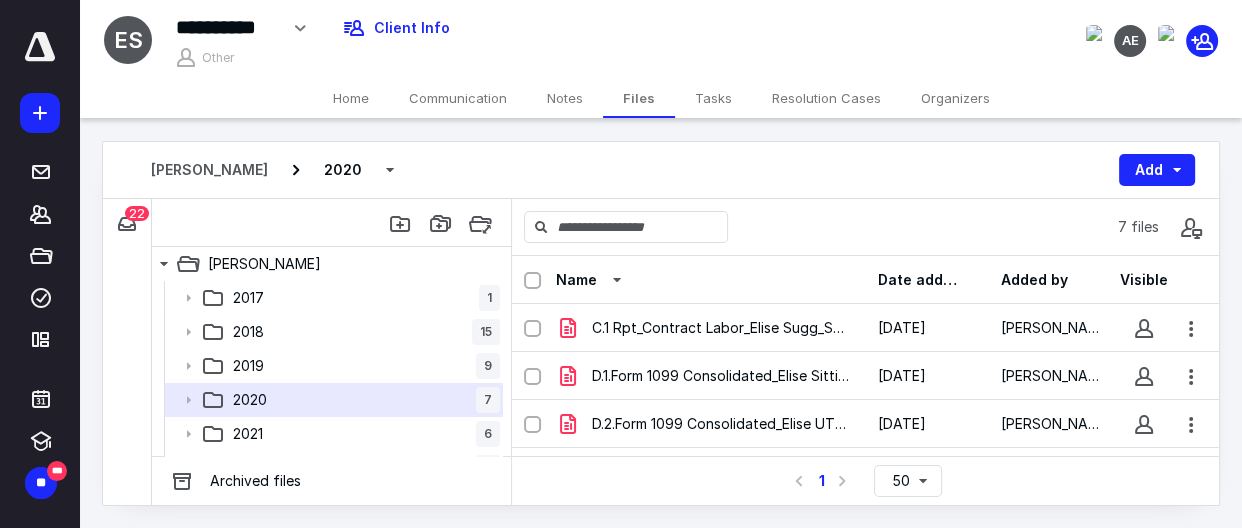 scroll, scrollTop: 0, scrollLeft: 0, axis: both 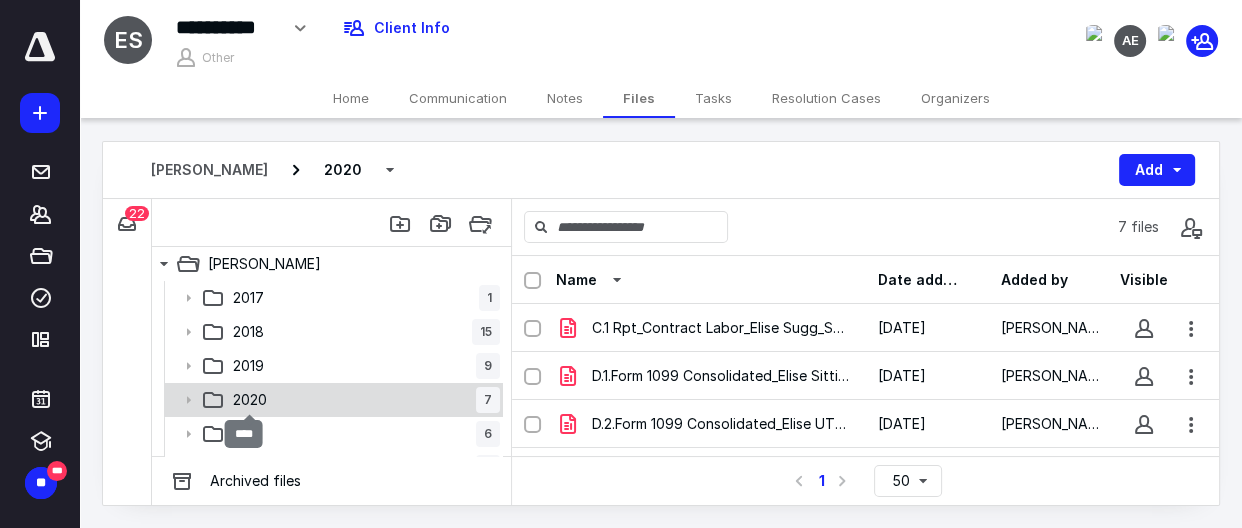 click on "2020" at bounding box center (250, 400) 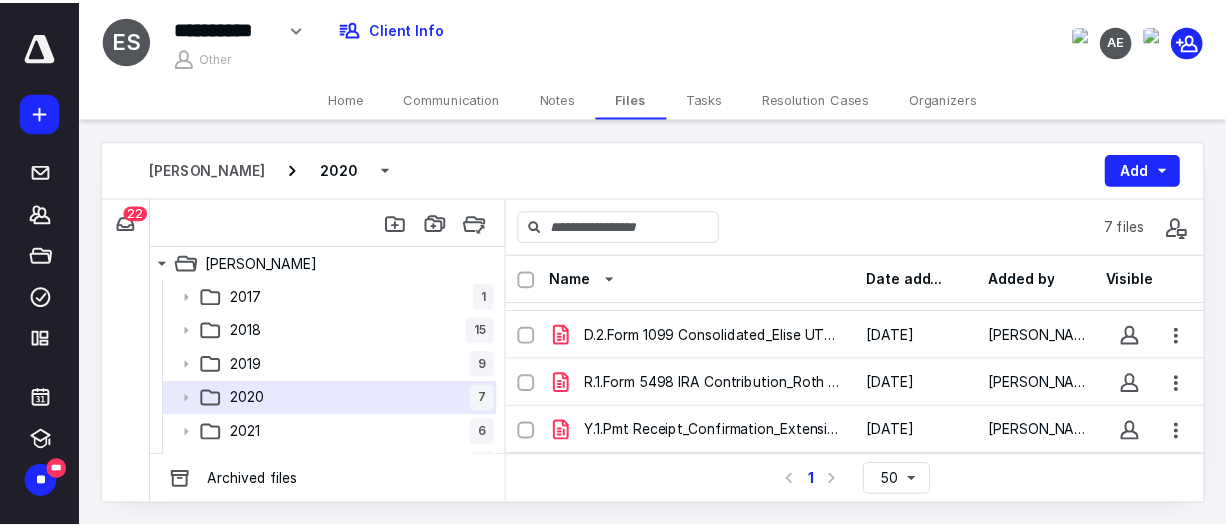 scroll, scrollTop: 182, scrollLeft: 0, axis: vertical 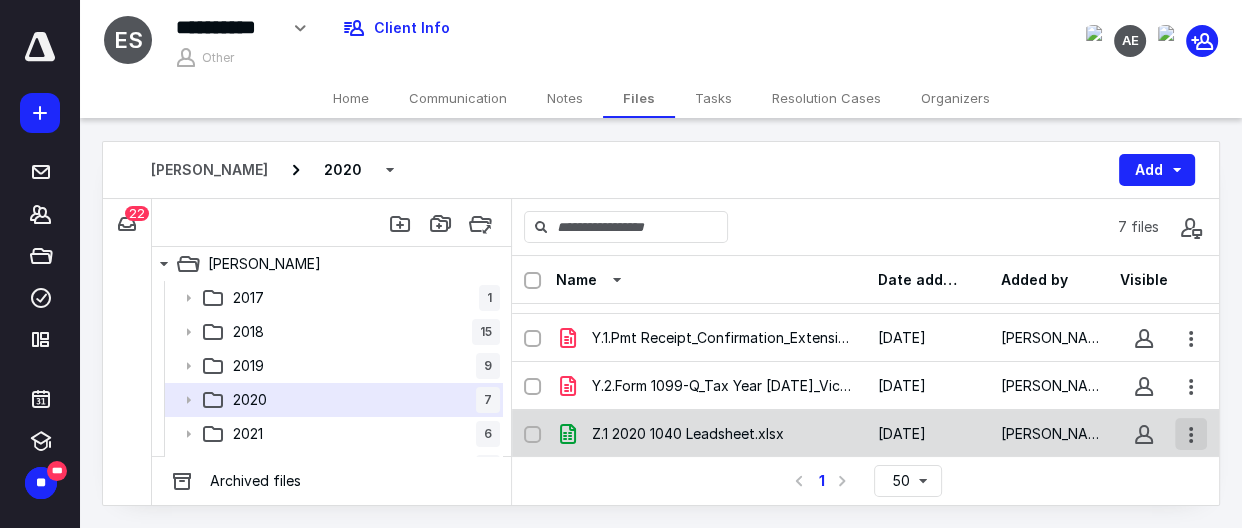 click at bounding box center [1191, 434] 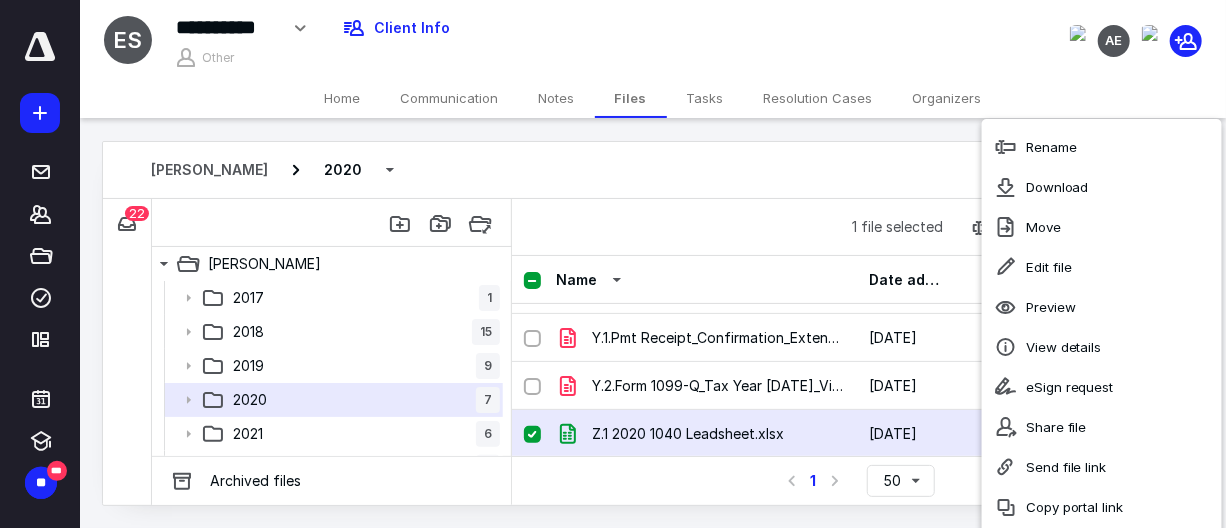 click on "Select a page number for more results 1 50" at bounding box center (857, 480) 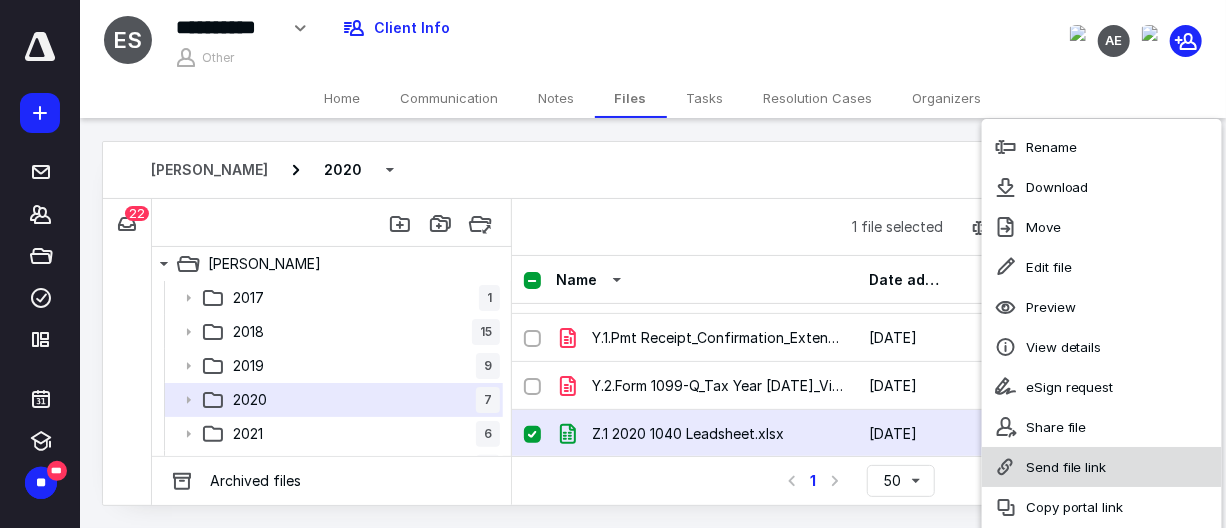 scroll, scrollTop: 46, scrollLeft: 0, axis: vertical 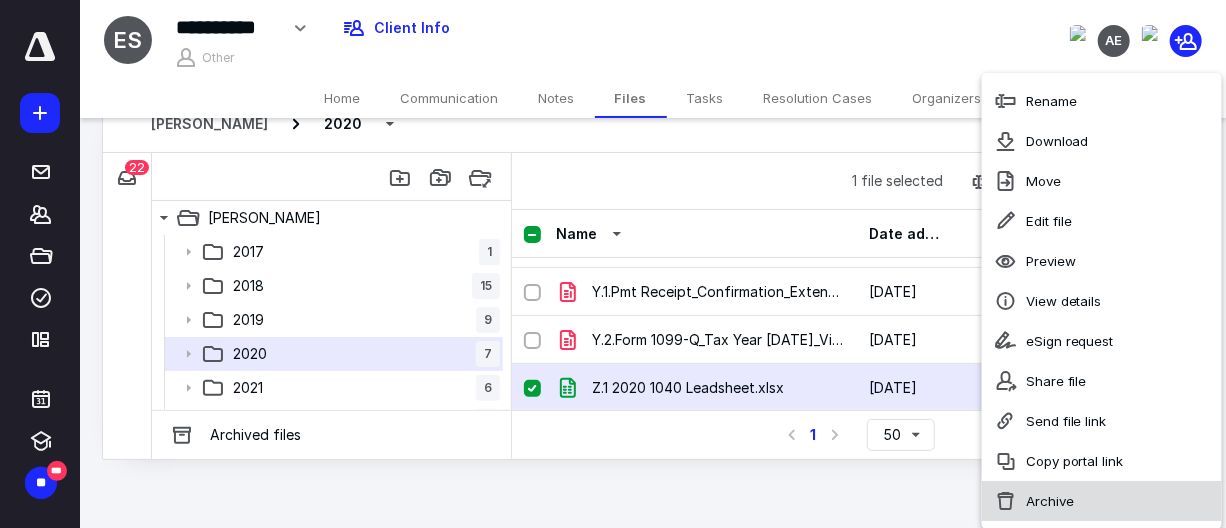 click on "Archive" at bounding box center [1050, 501] 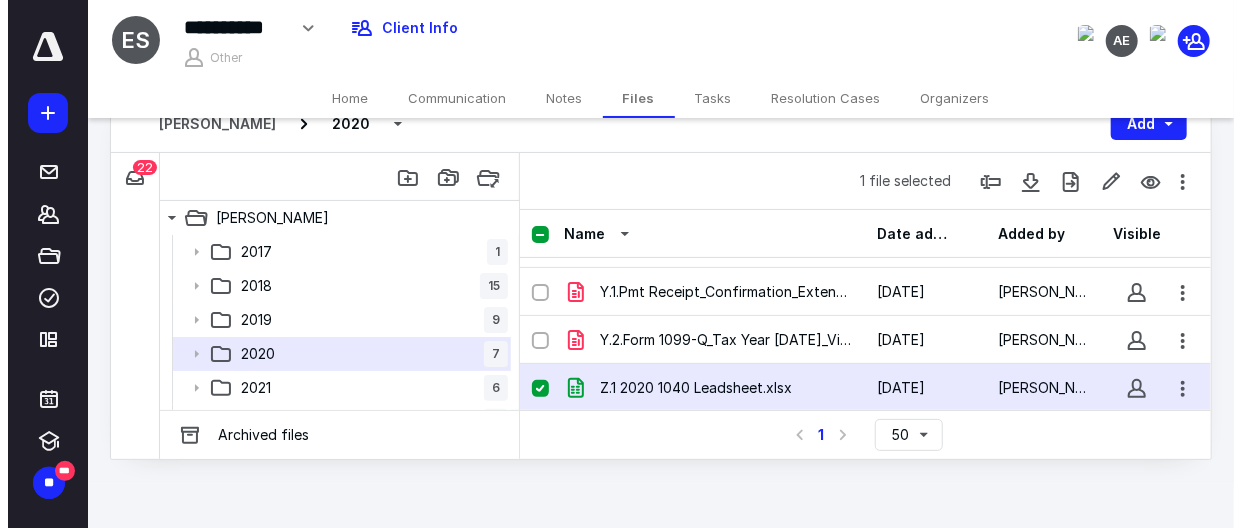 scroll, scrollTop: 0, scrollLeft: 0, axis: both 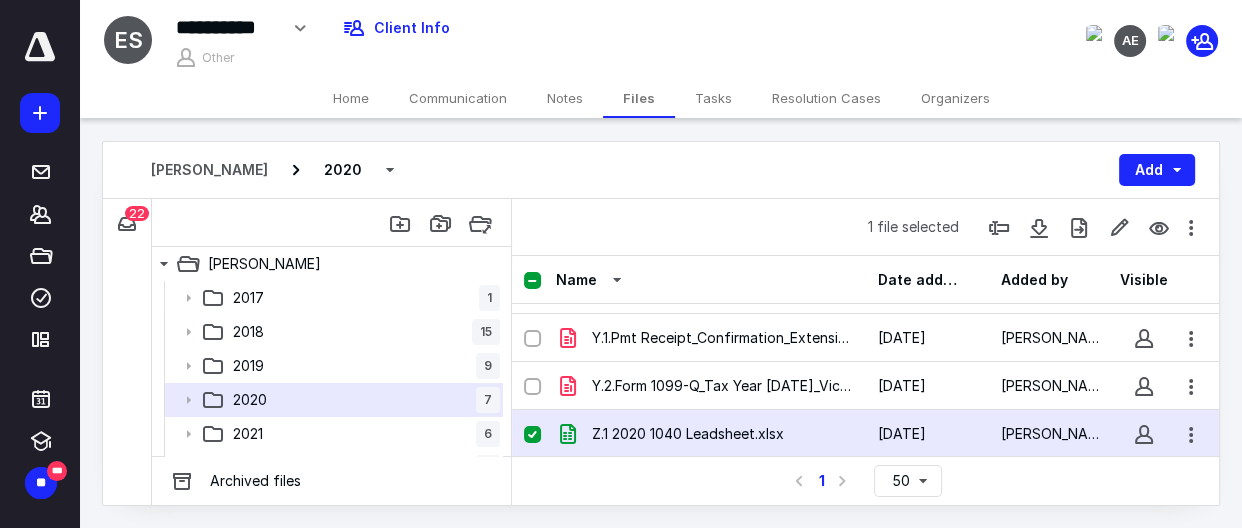 checkbox on "false" 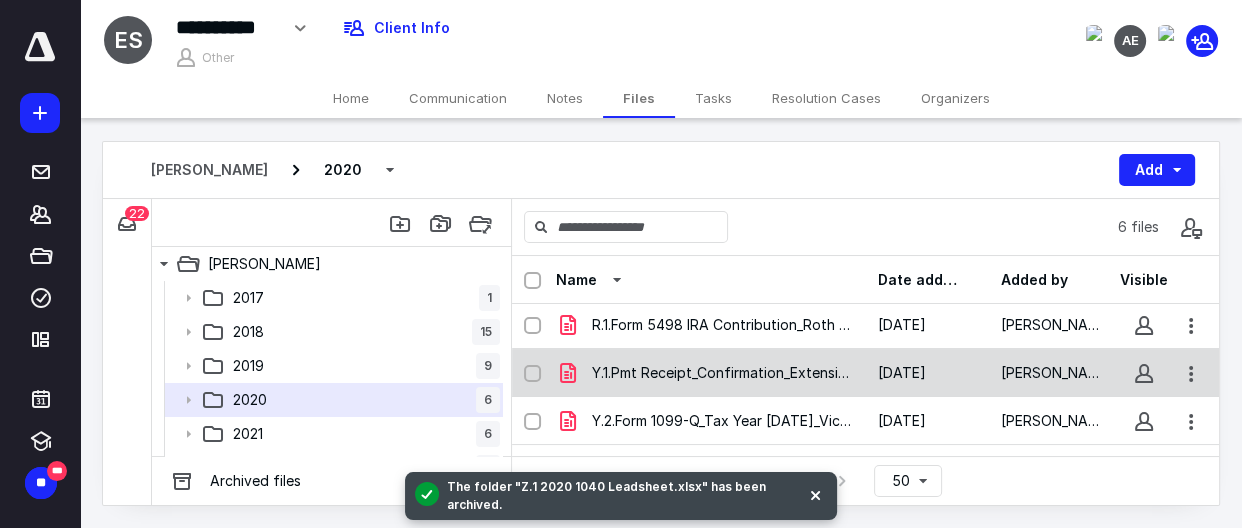 scroll, scrollTop: 182, scrollLeft: 0, axis: vertical 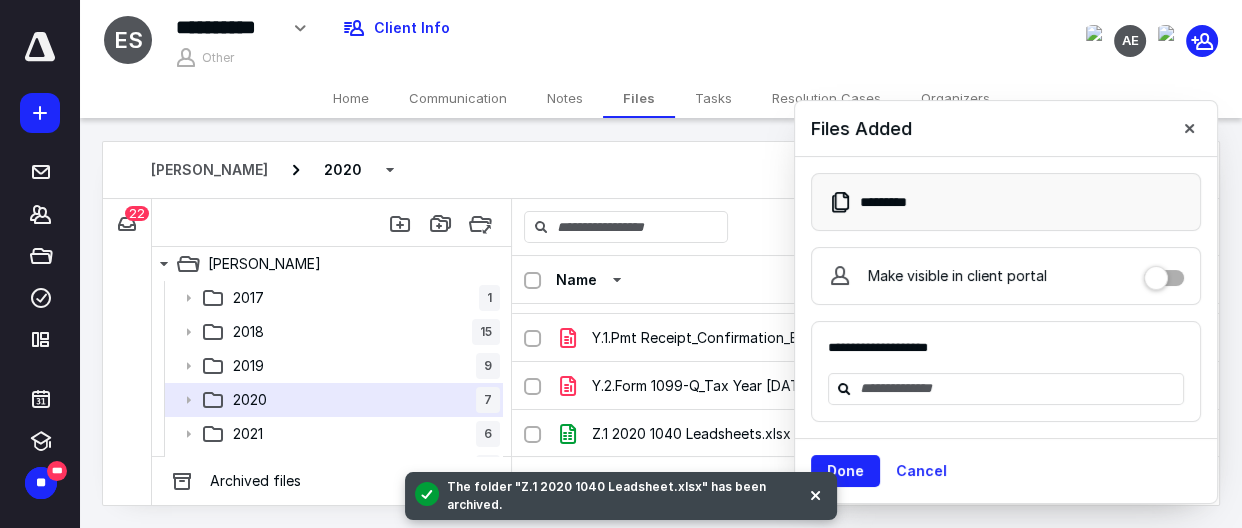 click on "The folder "Z.1 2020 1040 Leadsheet.xlsx" has been archived." at bounding box center [621, 496] 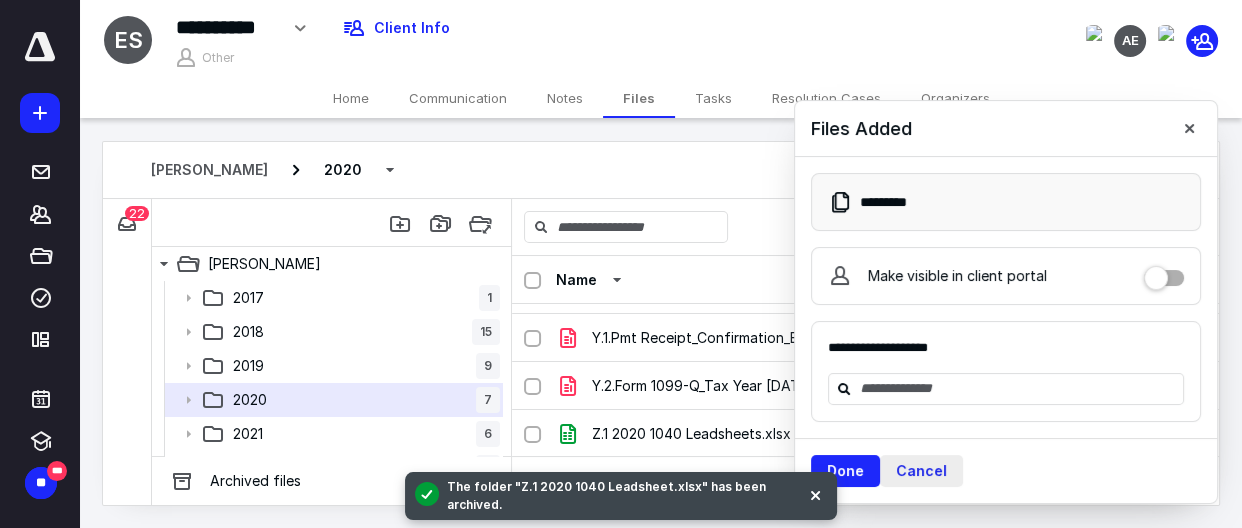 click on "Cancel" at bounding box center (921, 471) 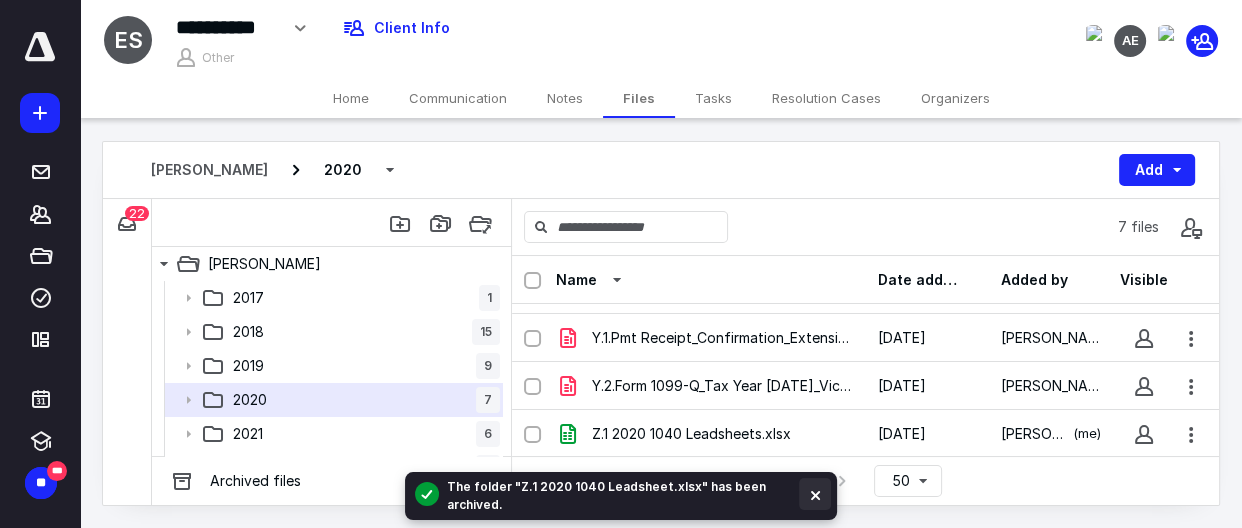 click at bounding box center [815, 494] 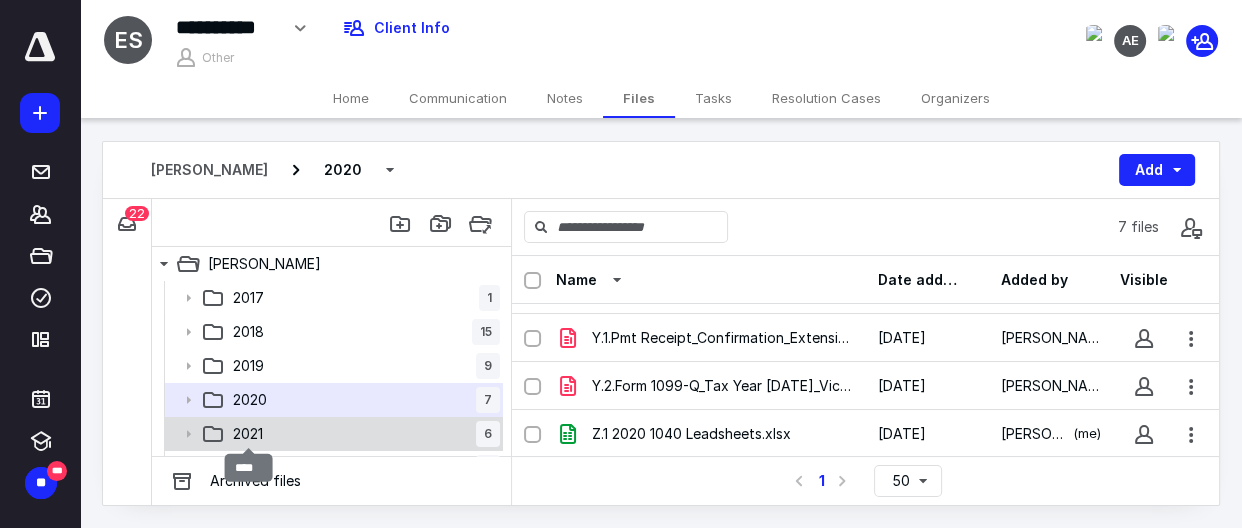 click on "2021" at bounding box center [248, 434] 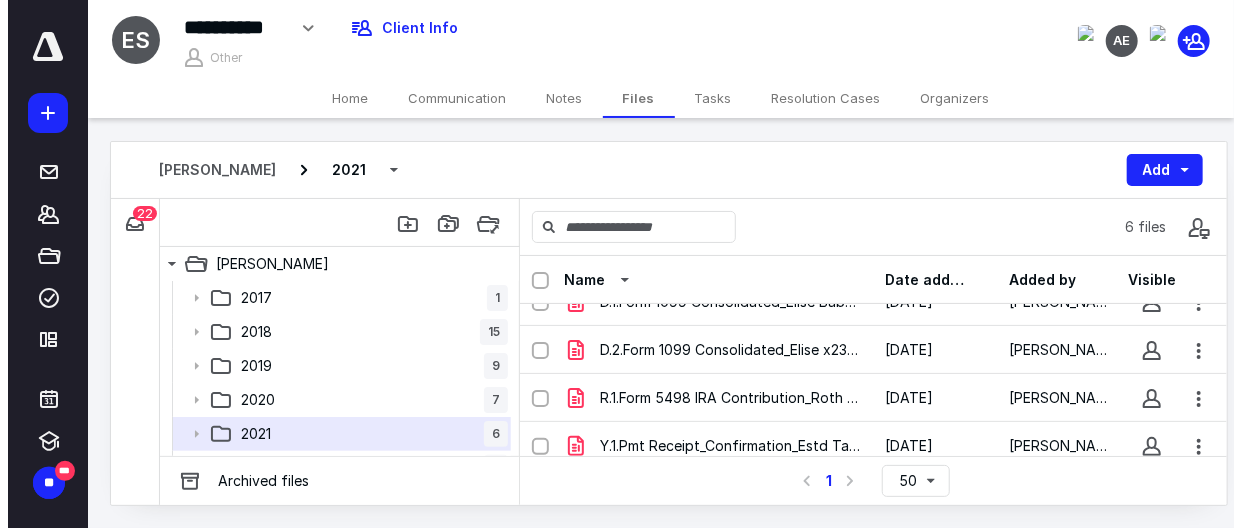 scroll, scrollTop: 0, scrollLeft: 0, axis: both 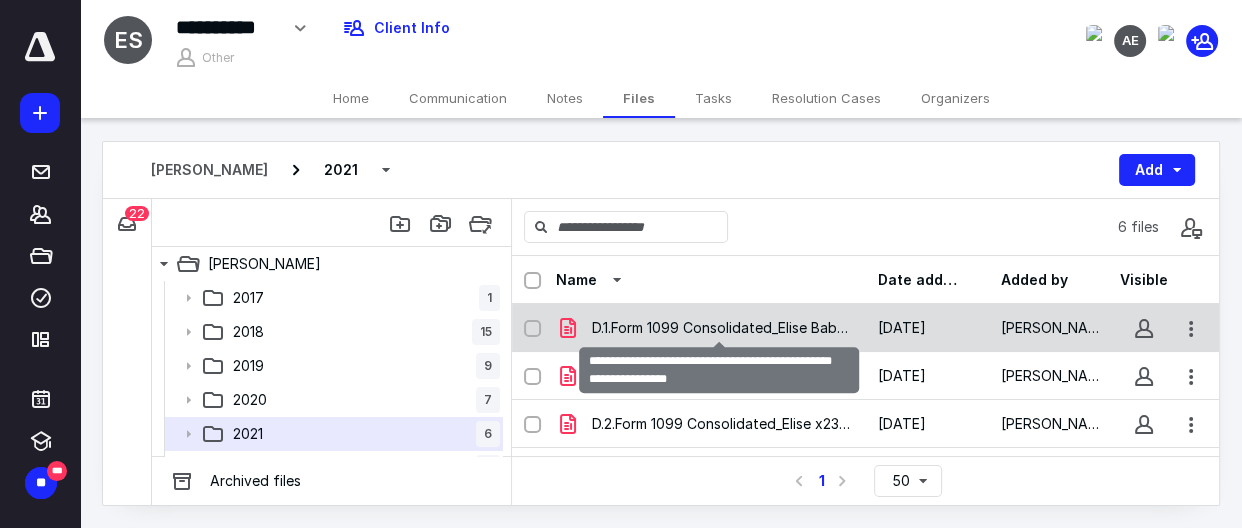 click on "D.1.Form 1099 Consolidated_Elise Babysitting x3258_Fidelit (1).pdf" at bounding box center [722, 328] 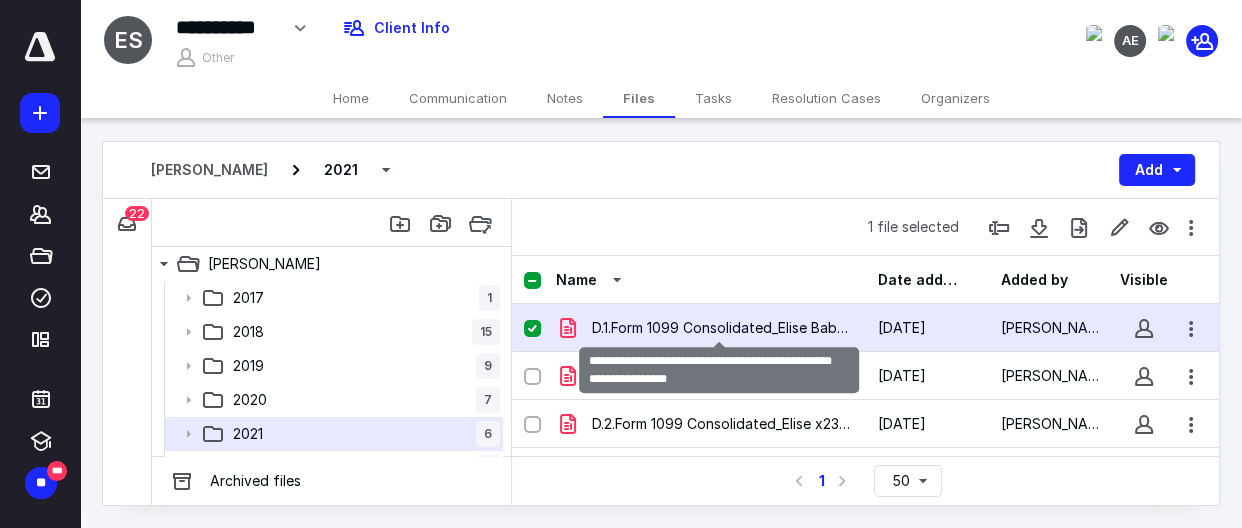 click on "D.1.Form 1099 Consolidated_Elise Babysitting x3258_Fidelit (1).pdf" at bounding box center [722, 328] 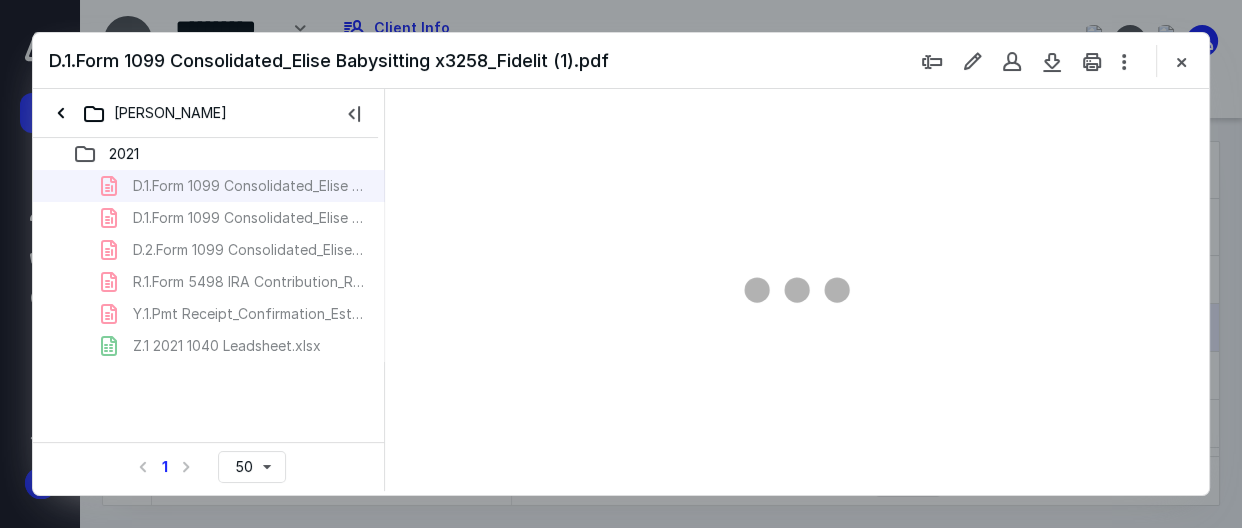 scroll, scrollTop: 0, scrollLeft: 0, axis: both 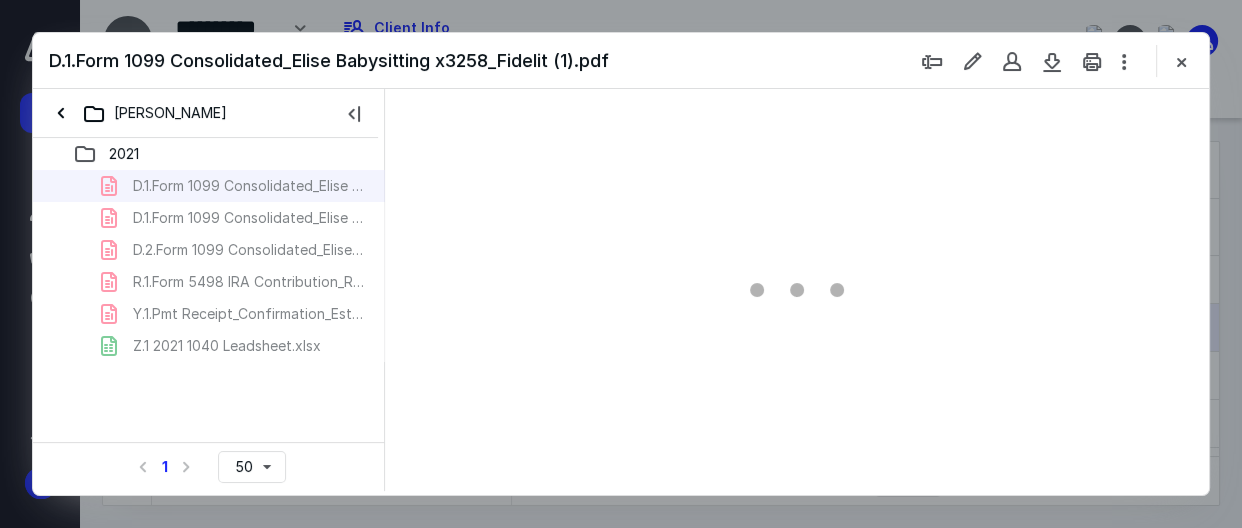 type on "49" 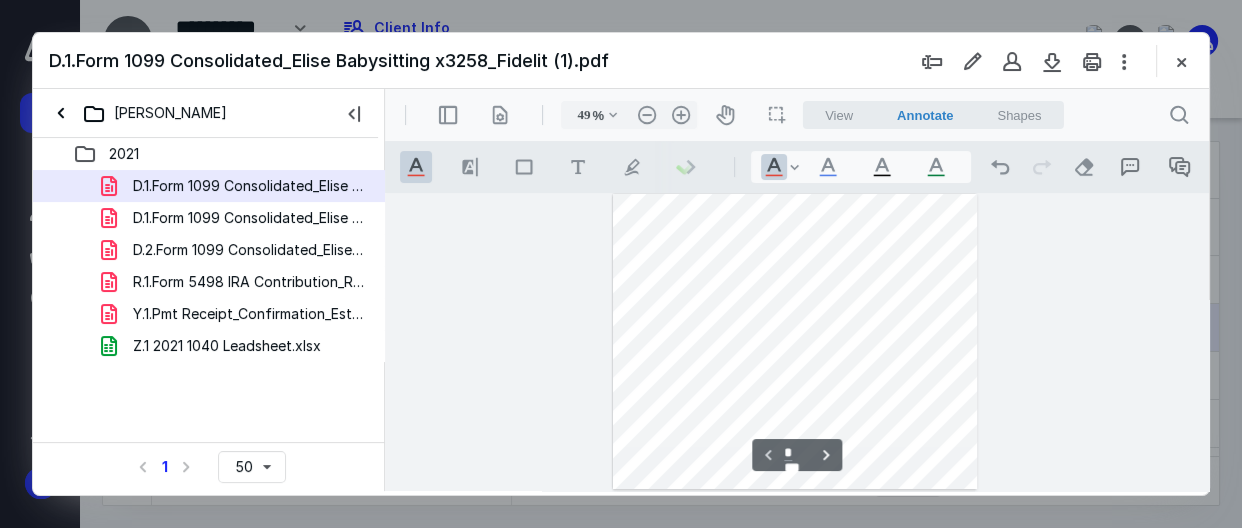 scroll, scrollTop: 0, scrollLeft: 0, axis: both 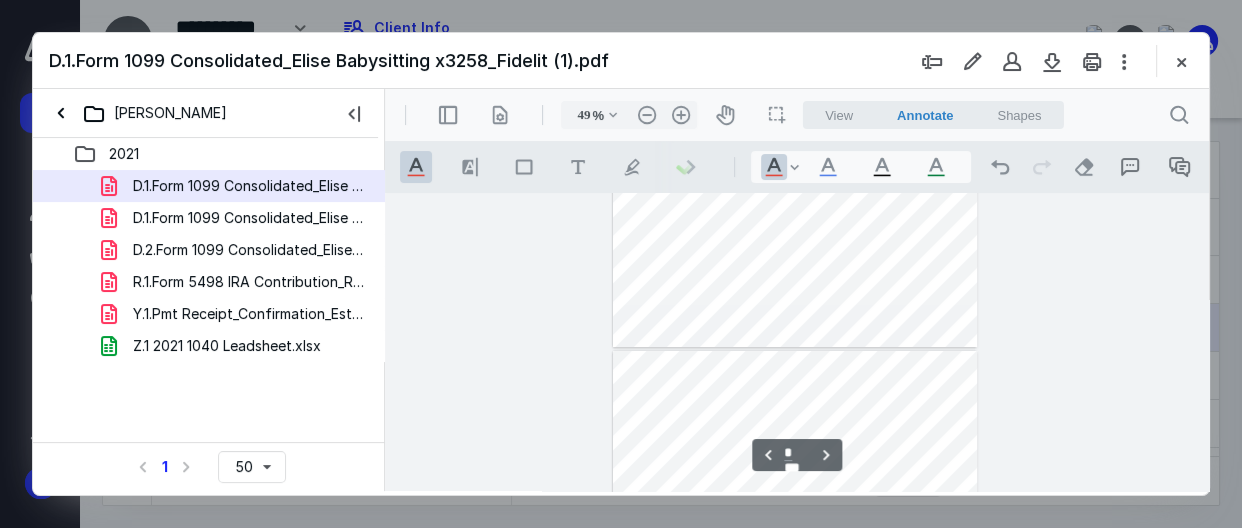 type on "*" 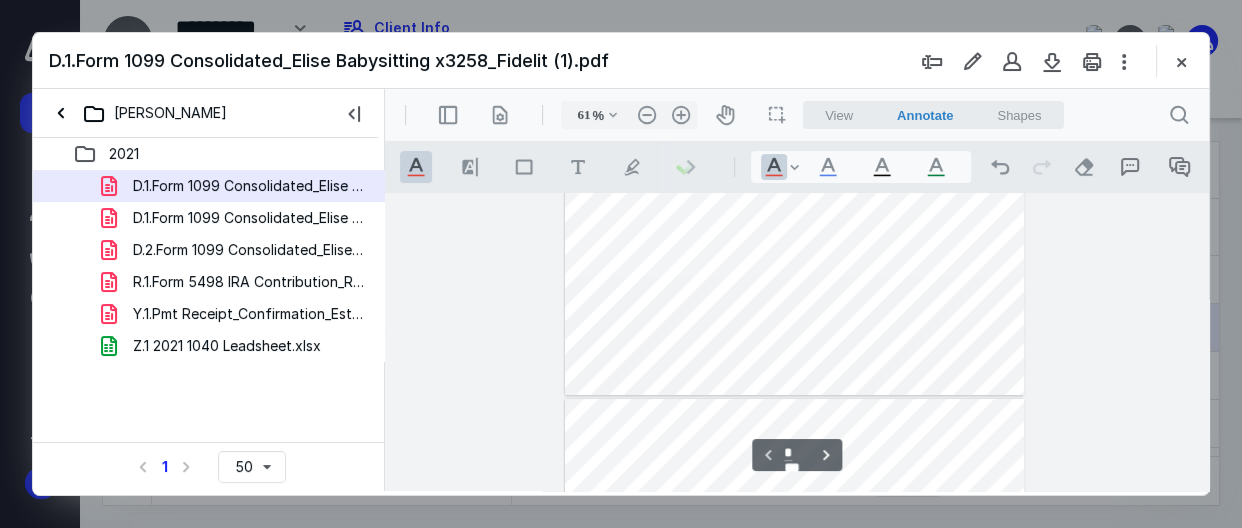 scroll, scrollTop: 0, scrollLeft: 0, axis: both 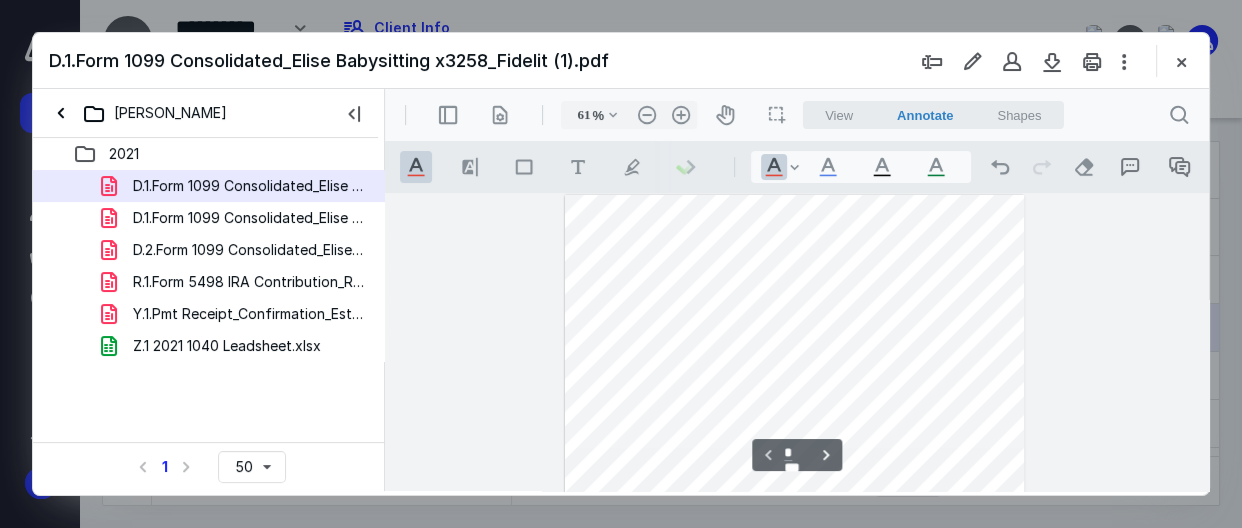type on "54" 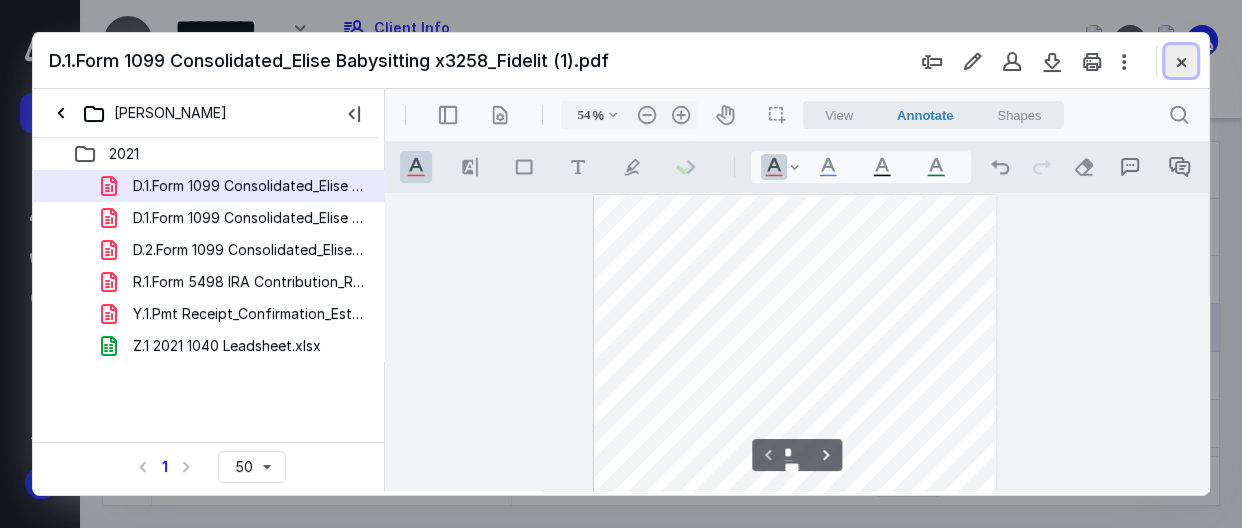 click at bounding box center (1181, 61) 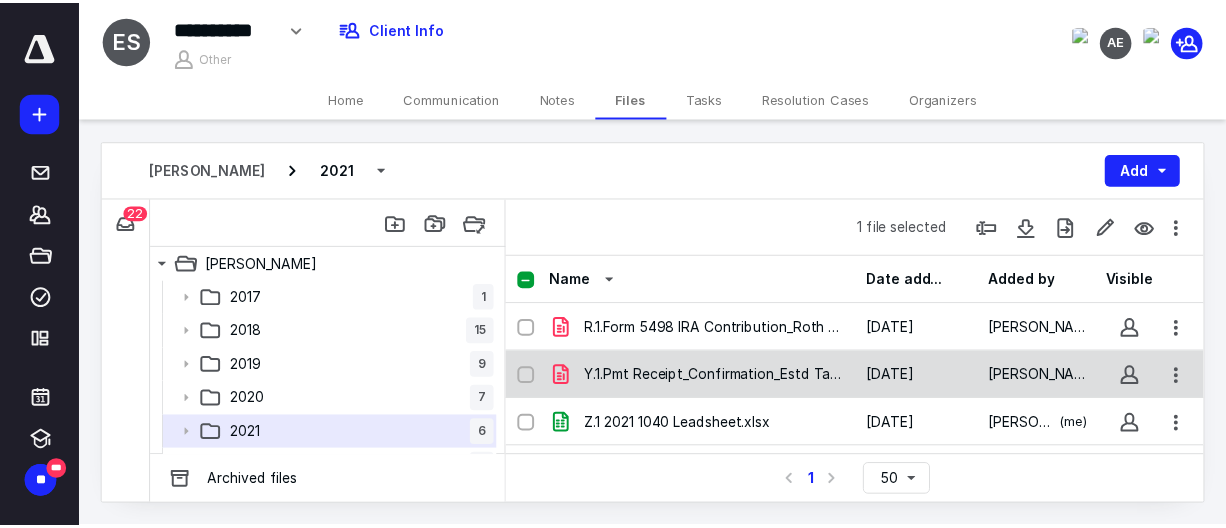 scroll, scrollTop: 147, scrollLeft: 0, axis: vertical 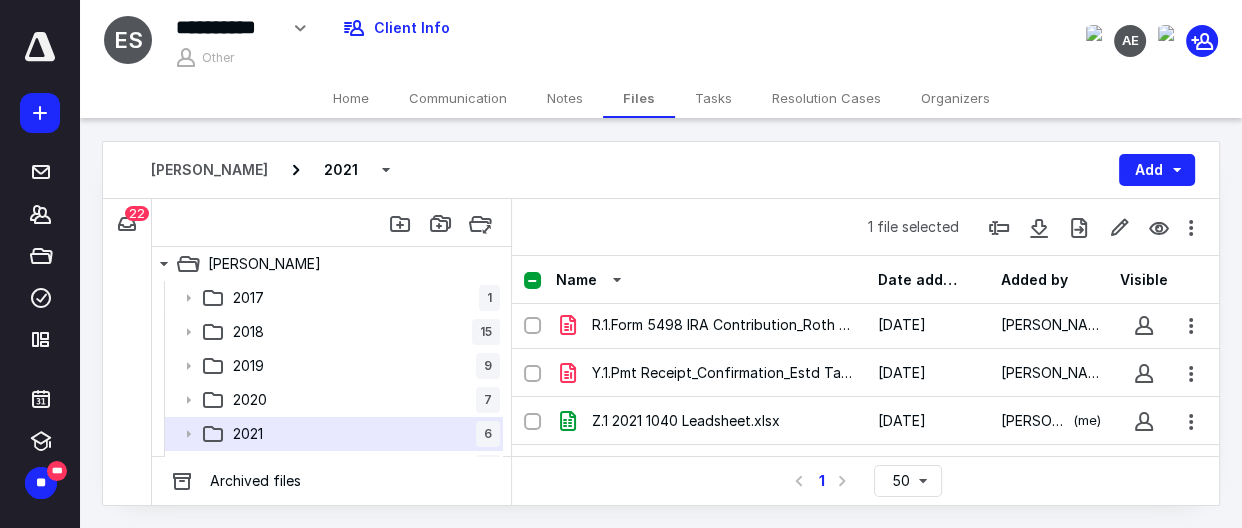 click 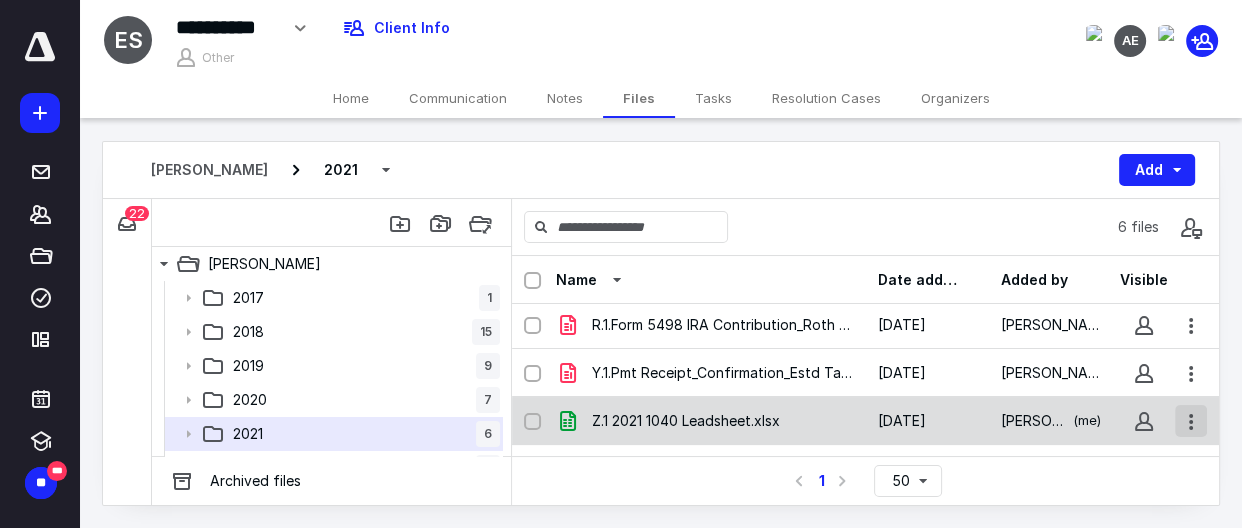 click at bounding box center [1191, 421] 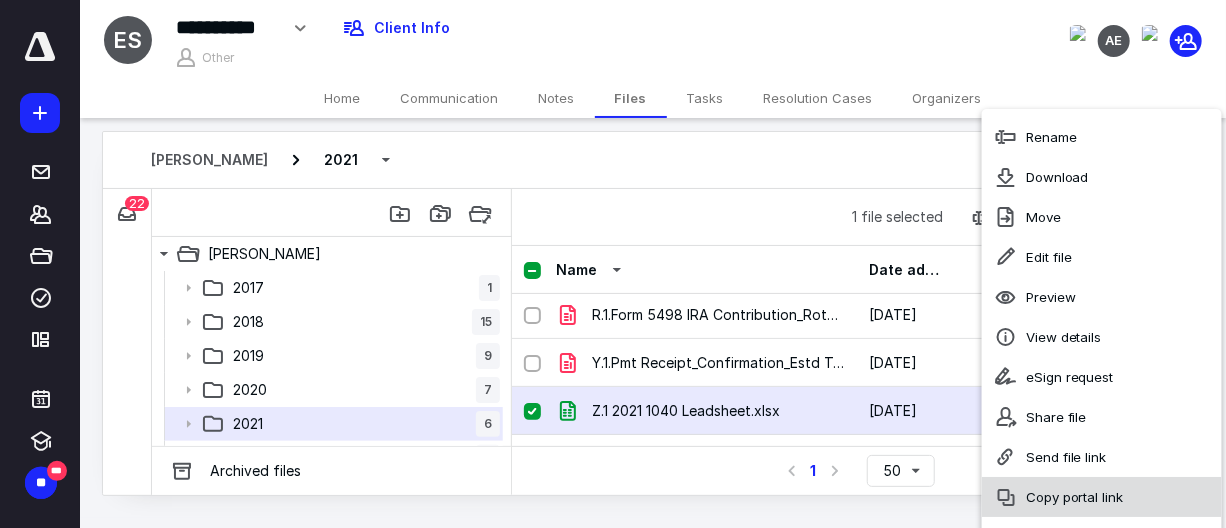 scroll, scrollTop: 0, scrollLeft: 0, axis: both 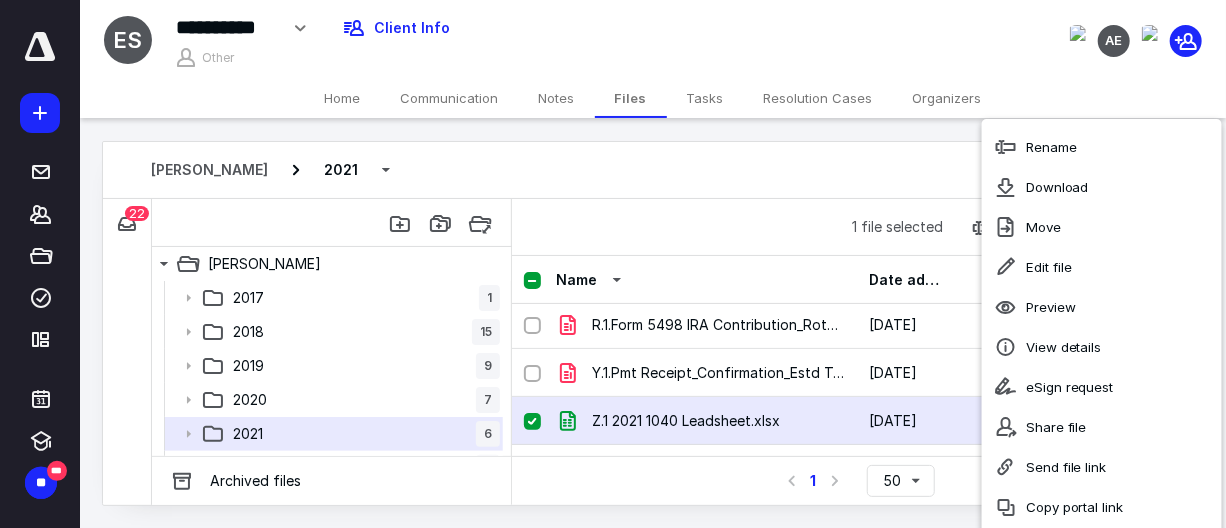click on "Select a page number for more results 1 50" at bounding box center (857, 480) 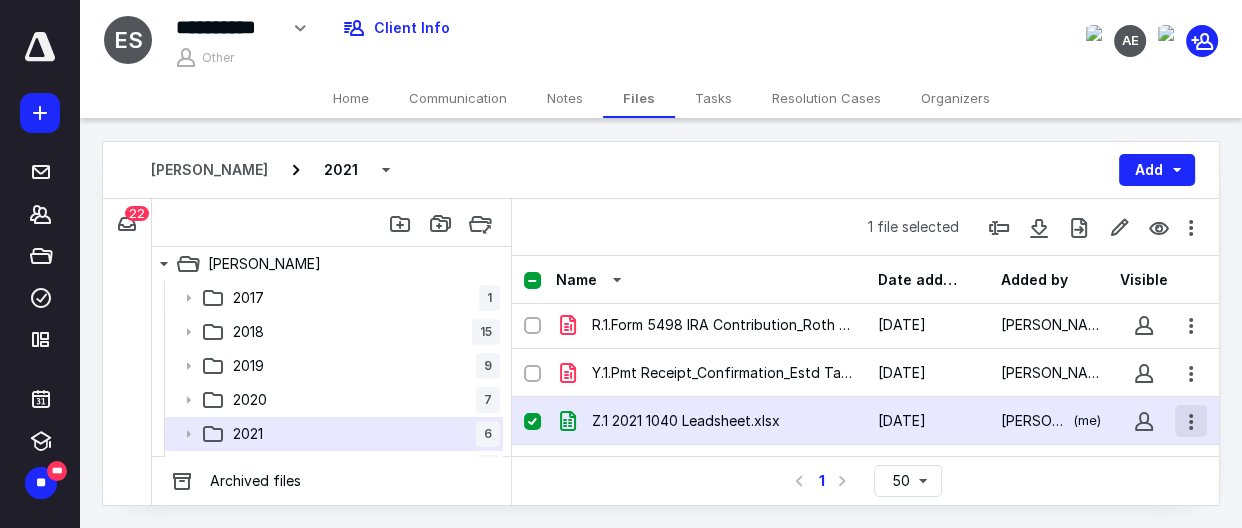 click at bounding box center [1191, 421] 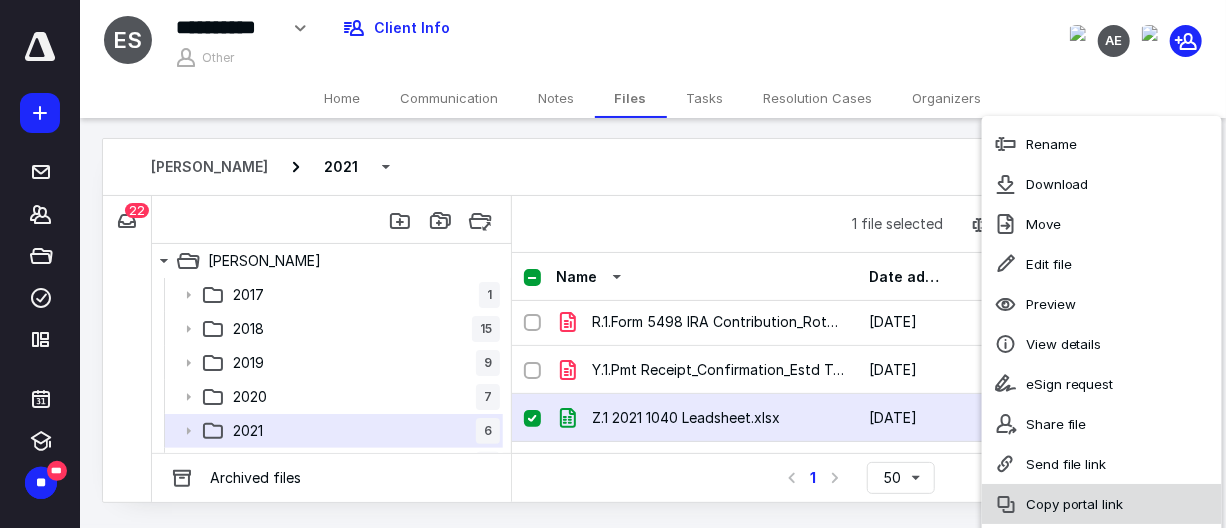 scroll, scrollTop: 0, scrollLeft: 0, axis: both 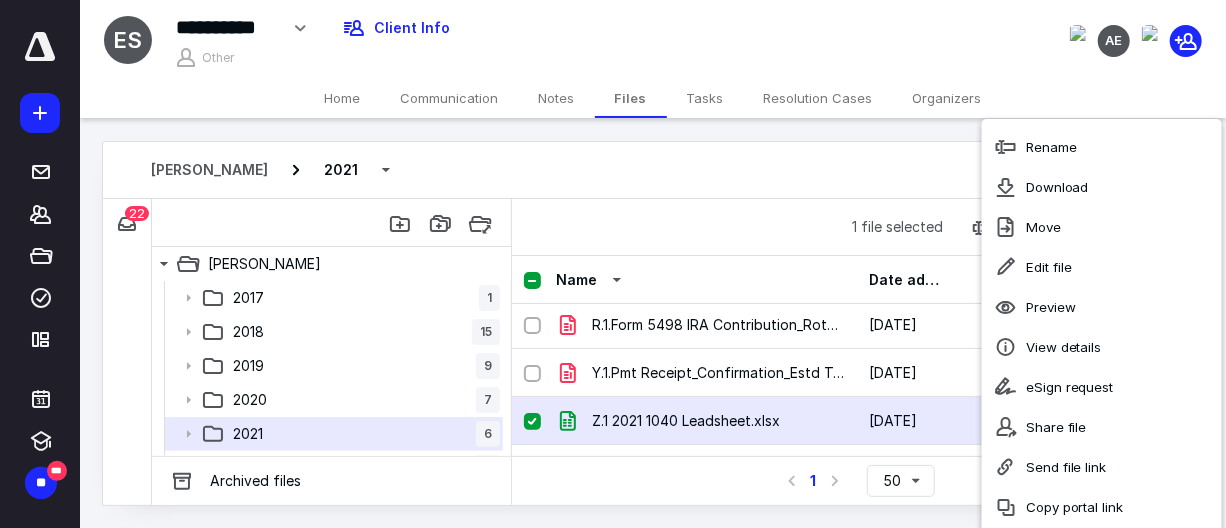 click on "**********" at bounding box center (613, 264) 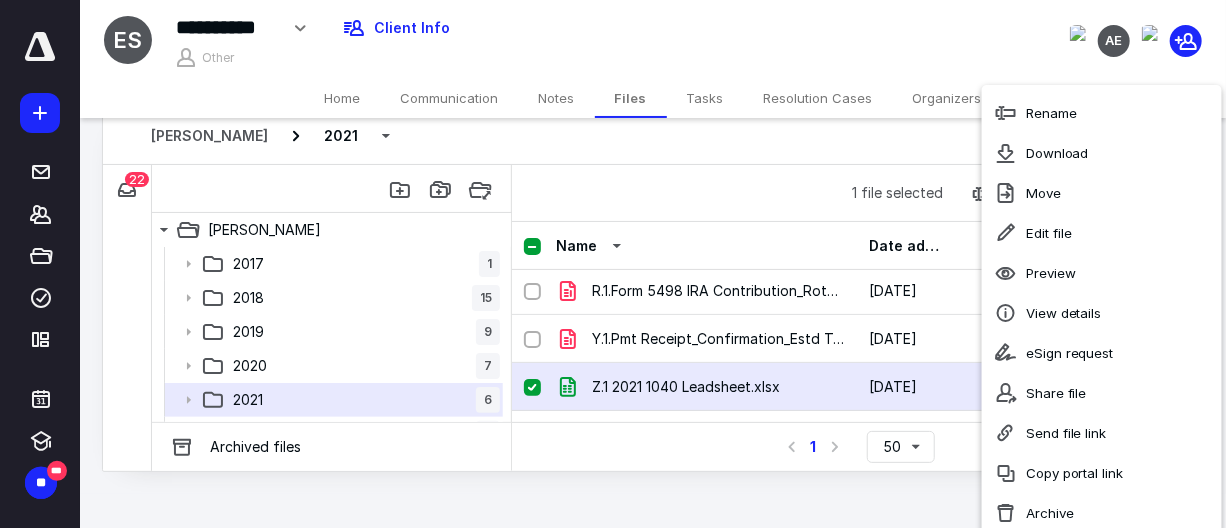 scroll, scrollTop: 46, scrollLeft: 0, axis: vertical 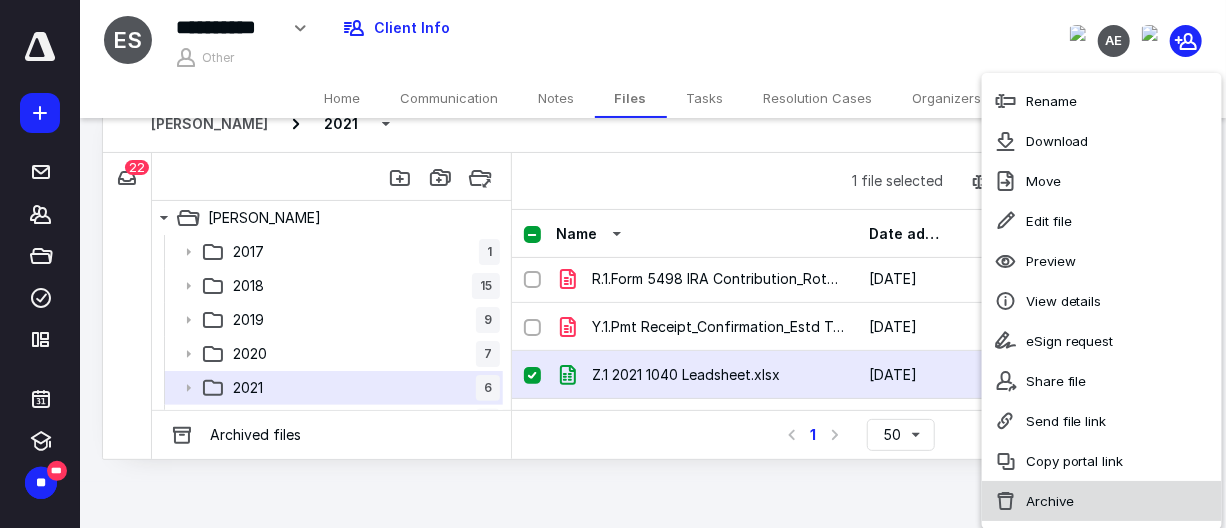 click on "Archive" at bounding box center (1102, 501) 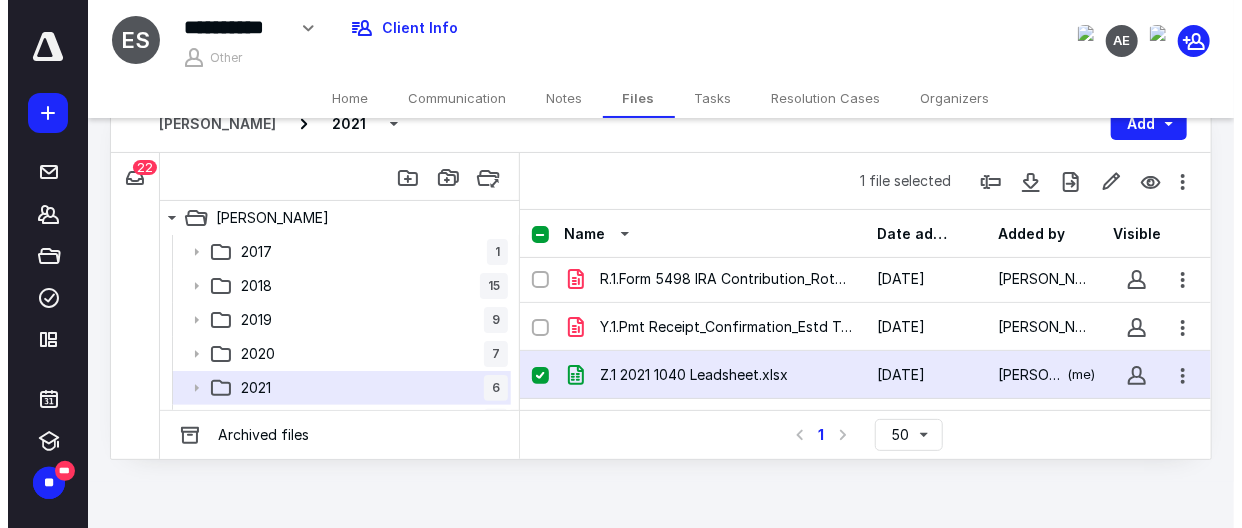 scroll, scrollTop: 0, scrollLeft: 0, axis: both 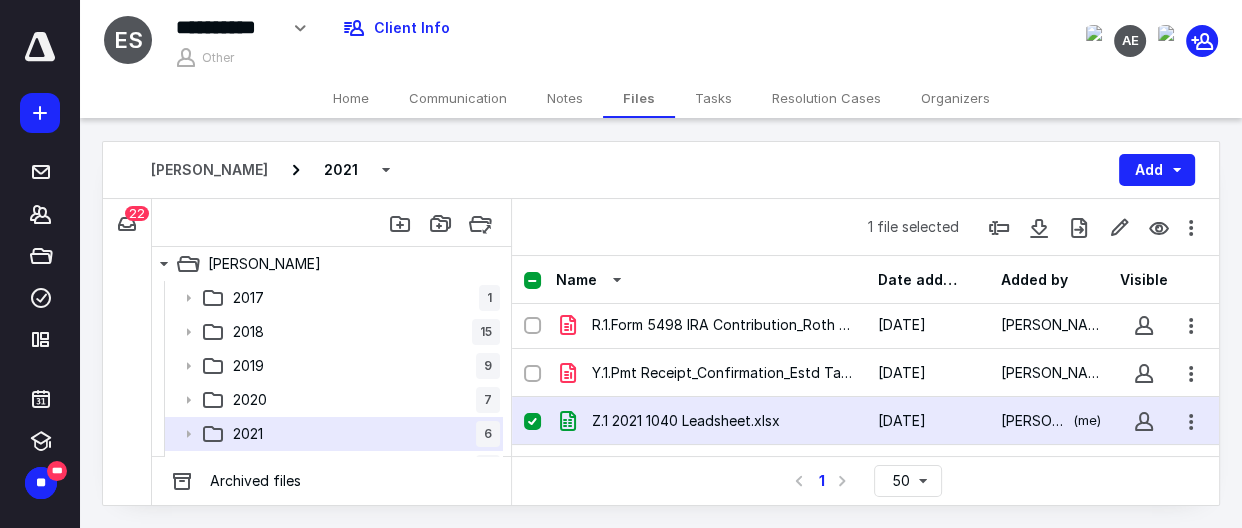 checkbox on "false" 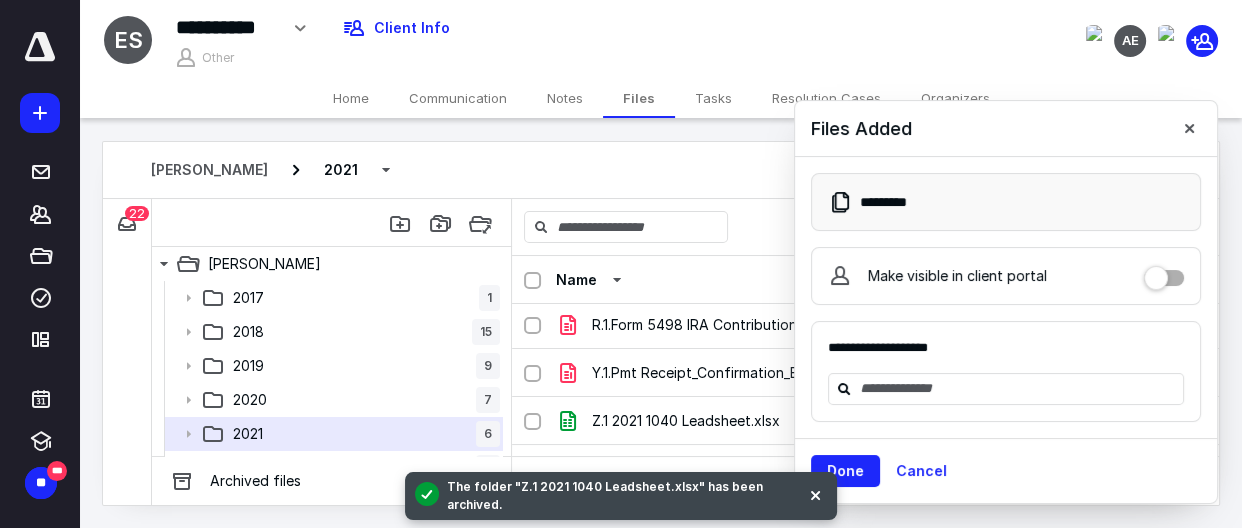 click on "The folder "Z.1 2021 1040 Leadsheet.xlsx" has been archived." at bounding box center [621, 496] 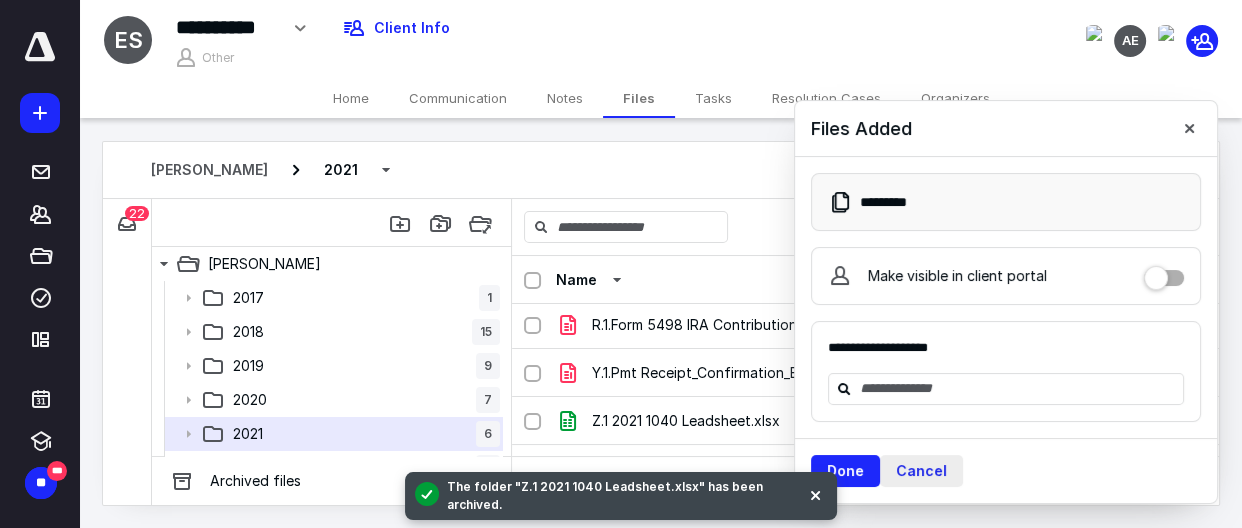 click on "Cancel" at bounding box center [921, 471] 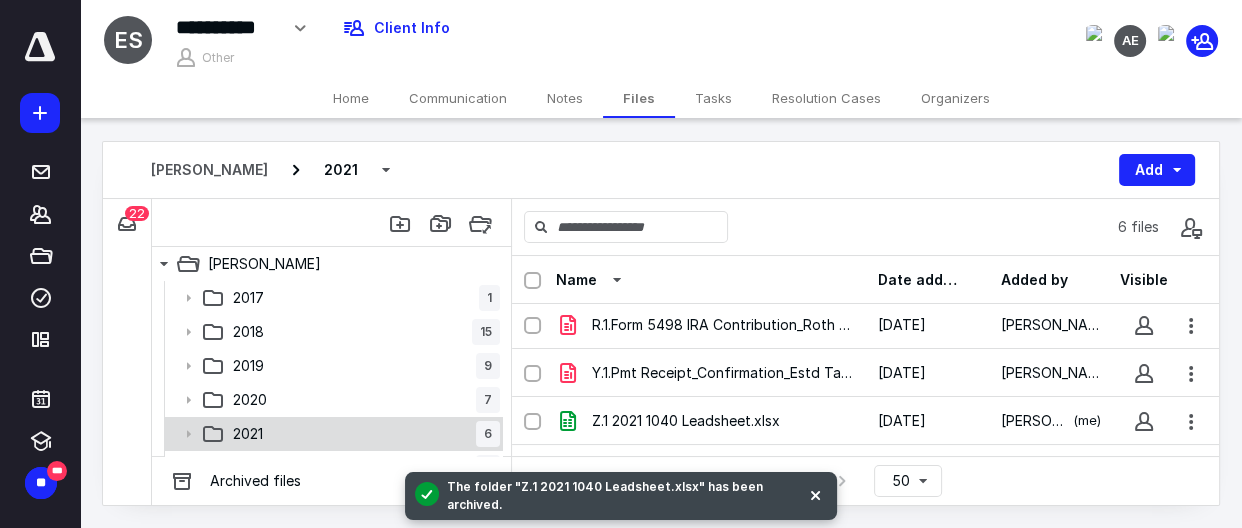 scroll, scrollTop: 130, scrollLeft: 0, axis: vertical 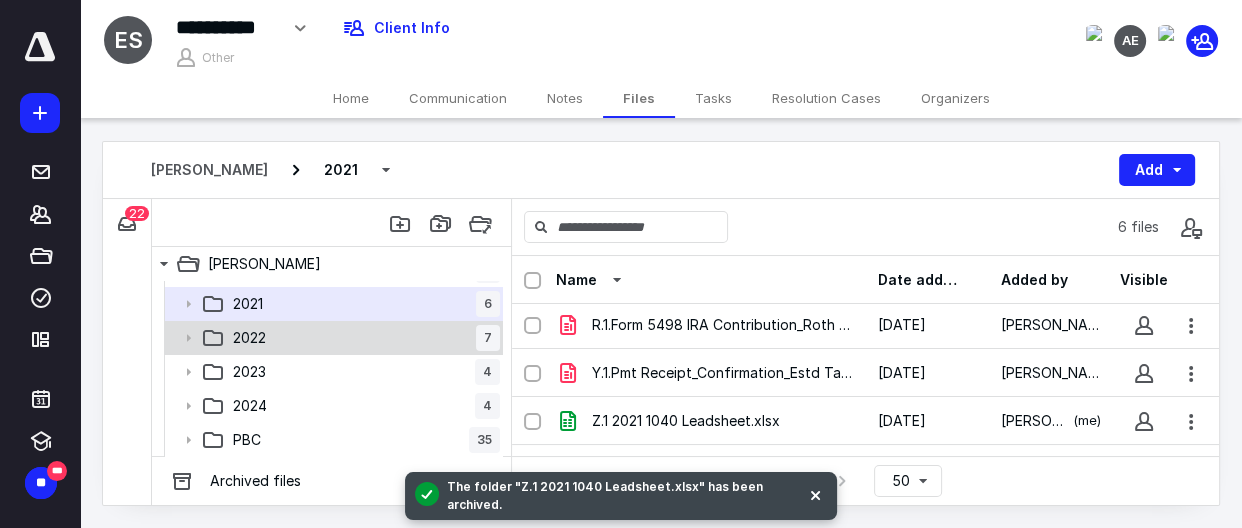 click on "2022 7" at bounding box center [362, 338] 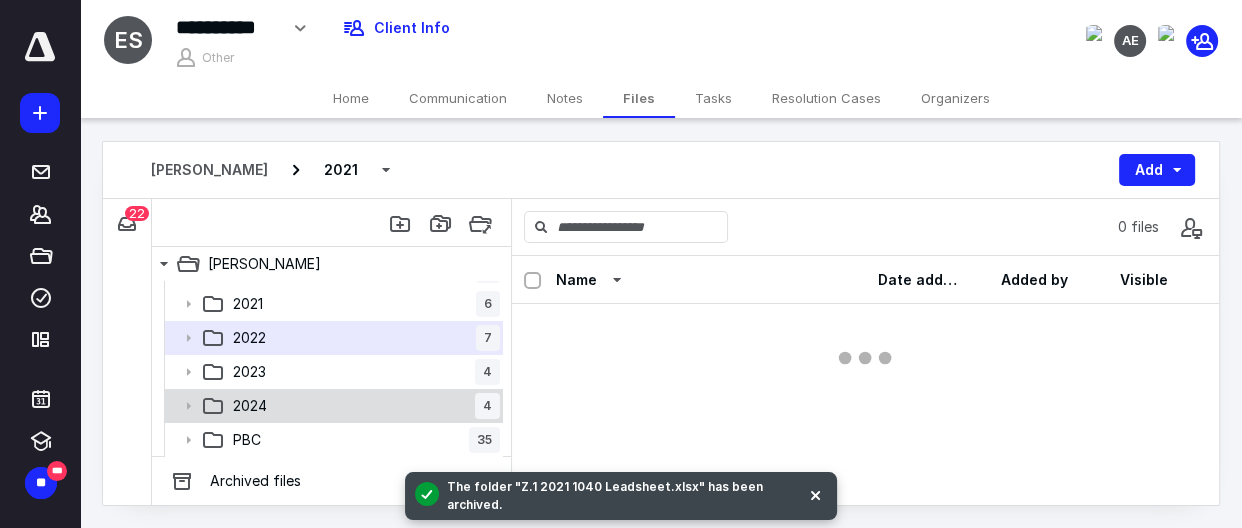 scroll, scrollTop: 0, scrollLeft: 0, axis: both 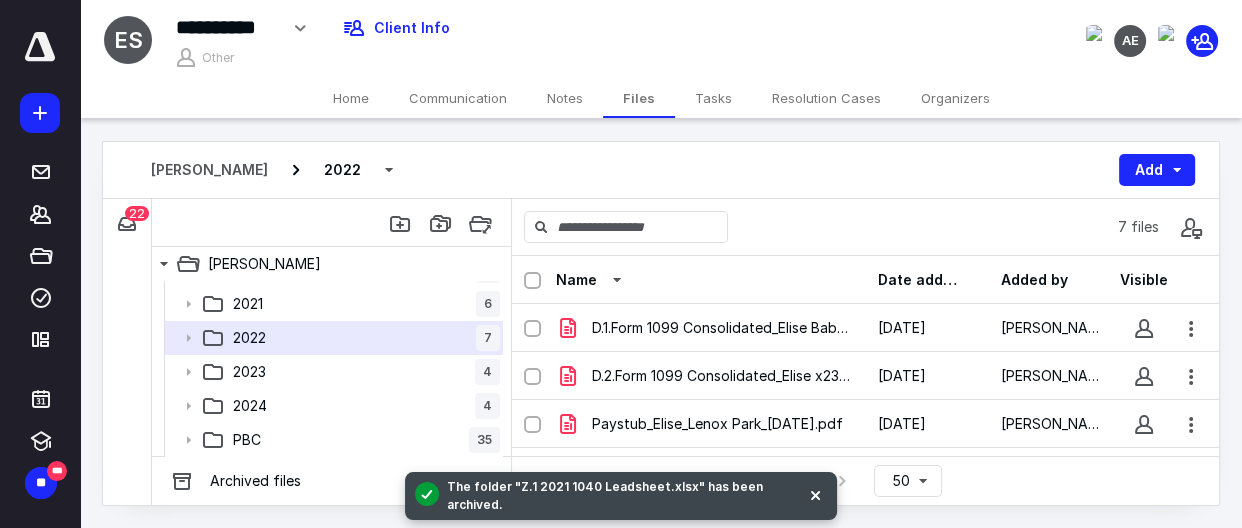 click at bounding box center (532, 281) 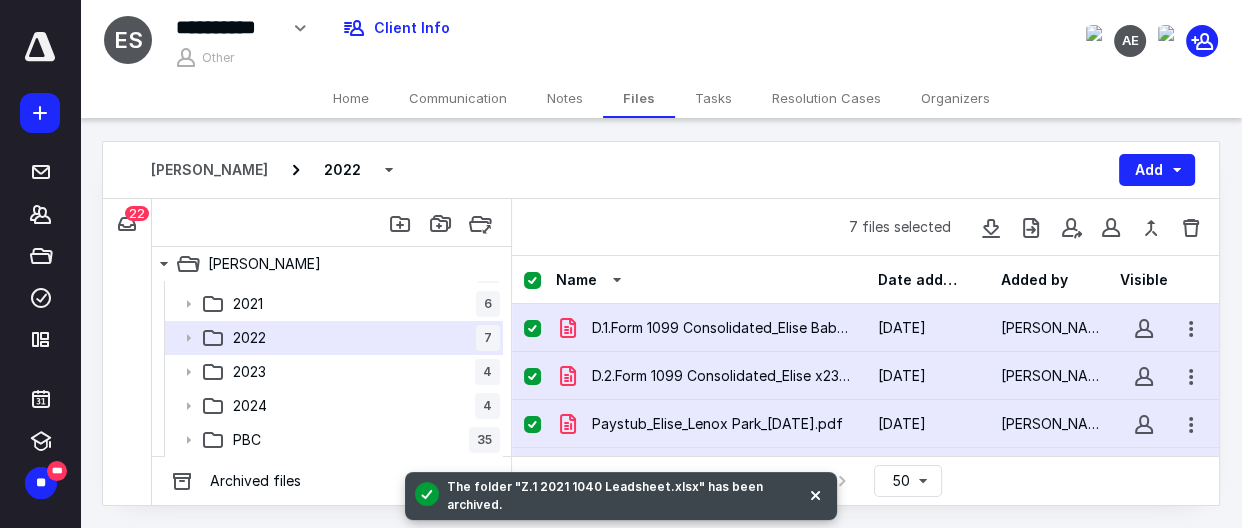 scroll, scrollTop: 0, scrollLeft: 0, axis: both 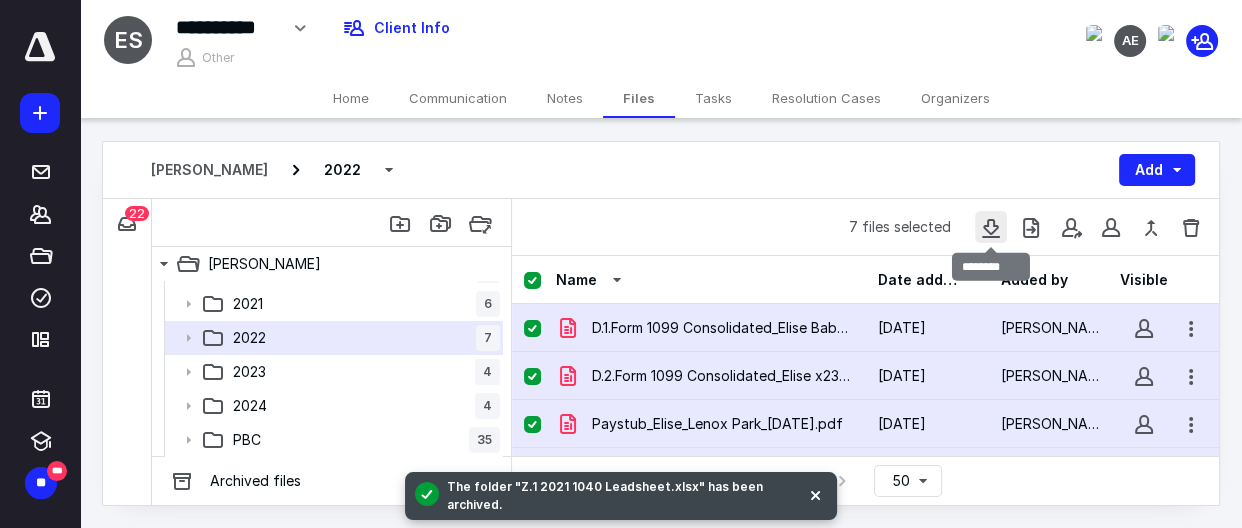 click at bounding box center (991, 227) 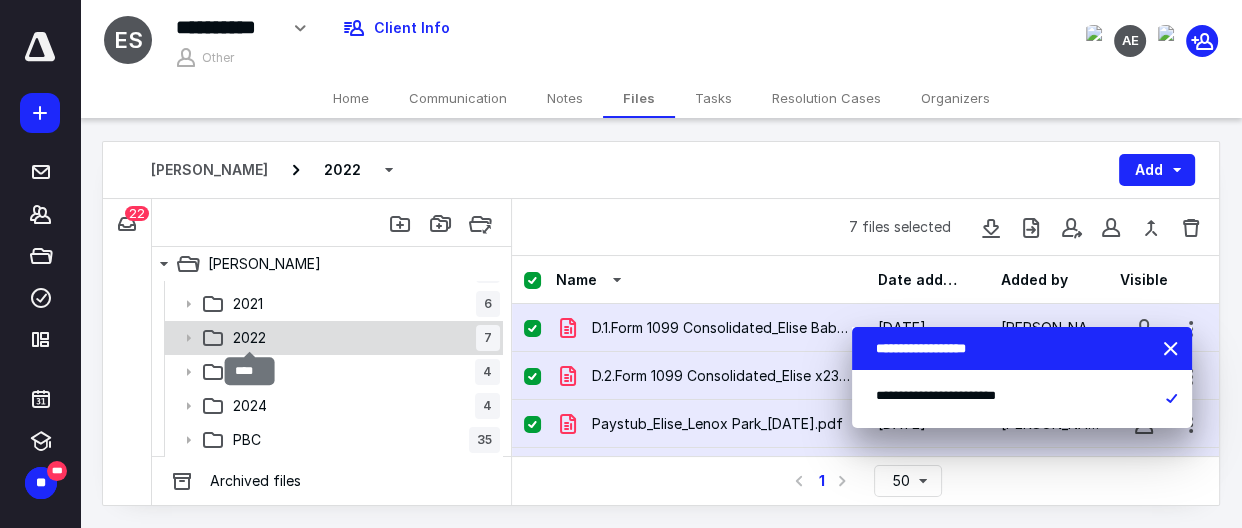 click on "2022" at bounding box center [249, 338] 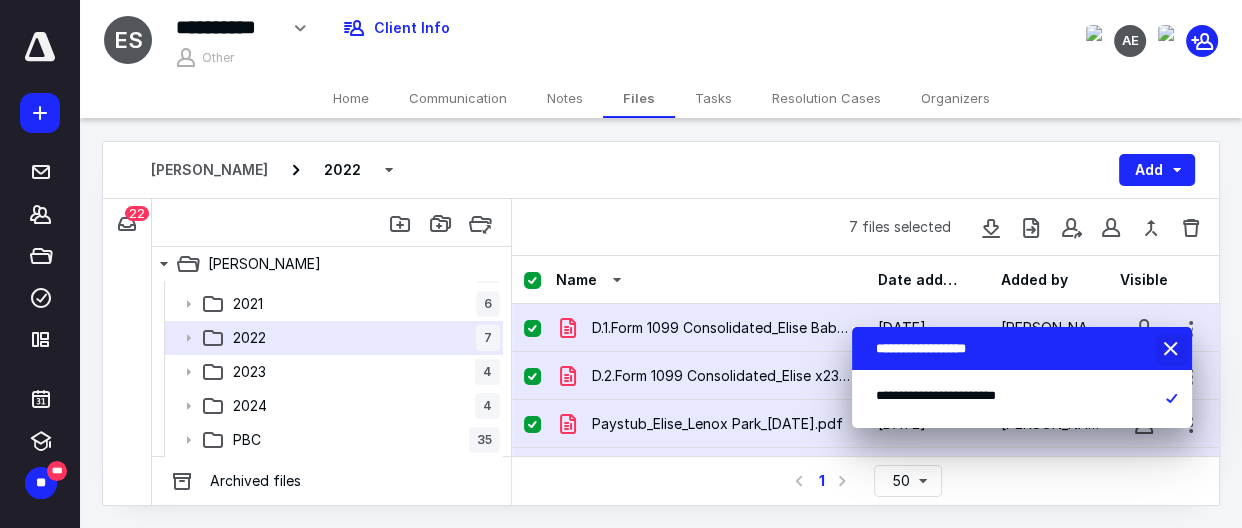 click at bounding box center (1173, 350) 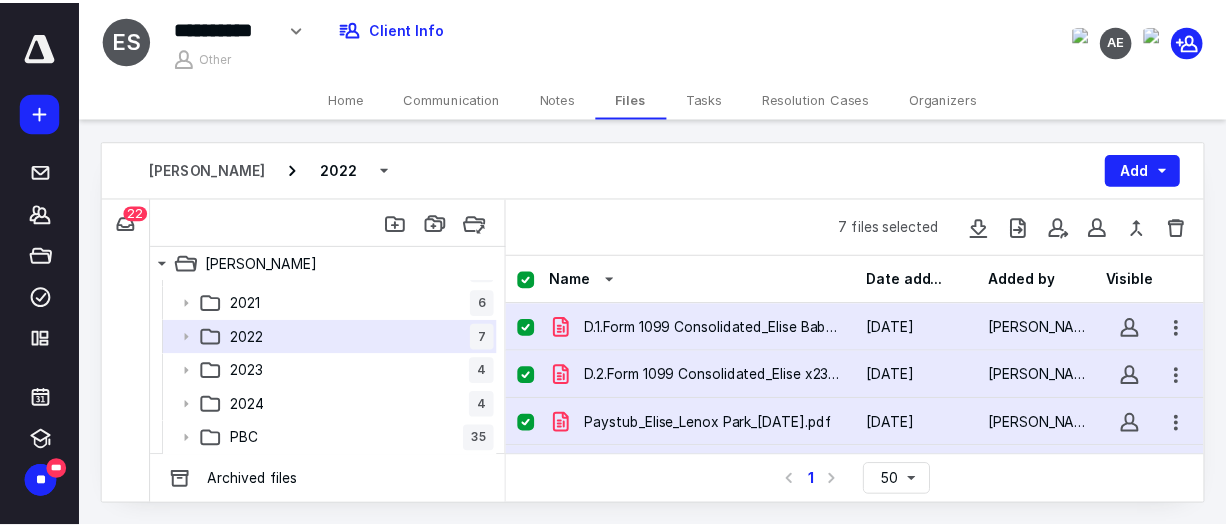 scroll, scrollTop: 182, scrollLeft: 0, axis: vertical 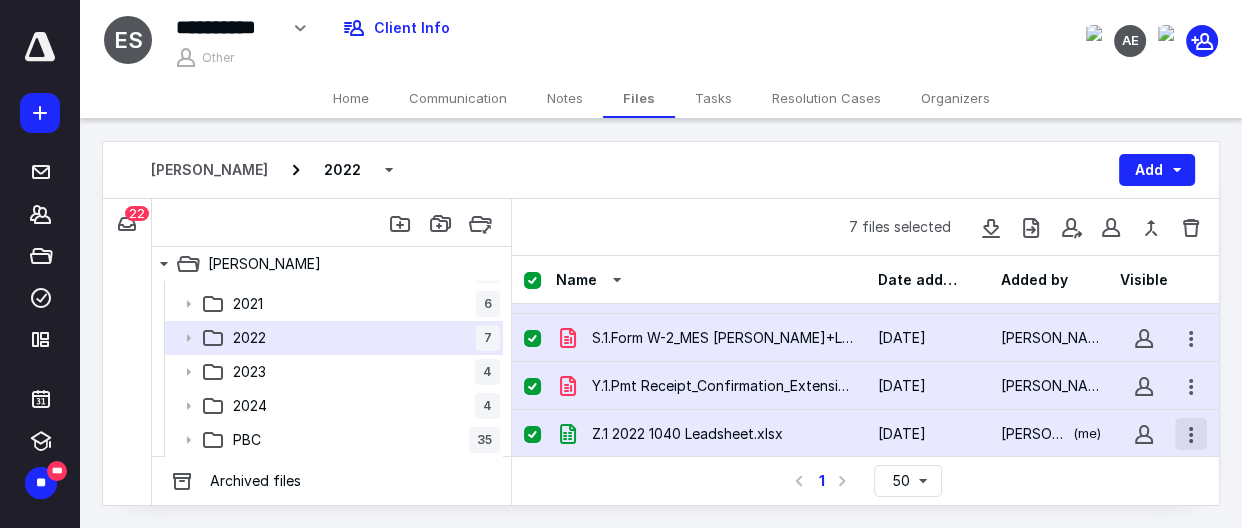 click at bounding box center (1191, 434) 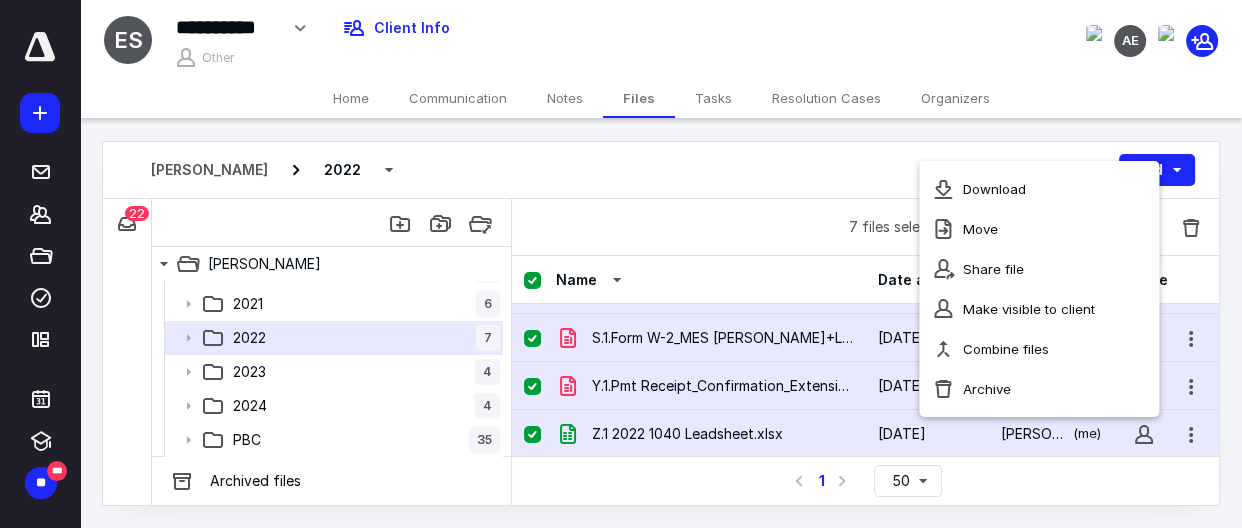 click at bounding box center [532, 281] 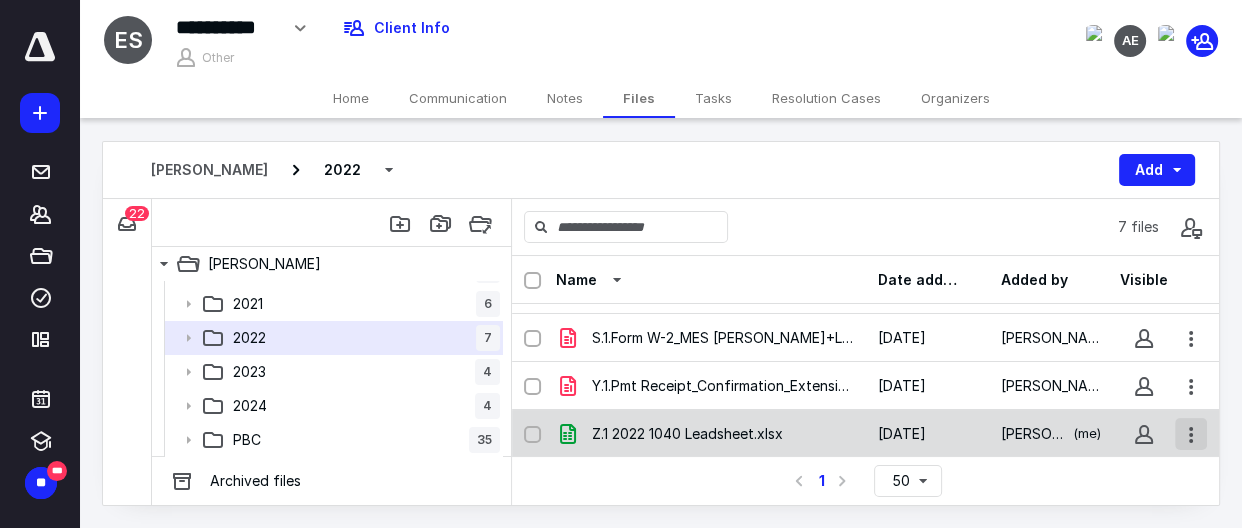 click at bounding box center [1191, 434] 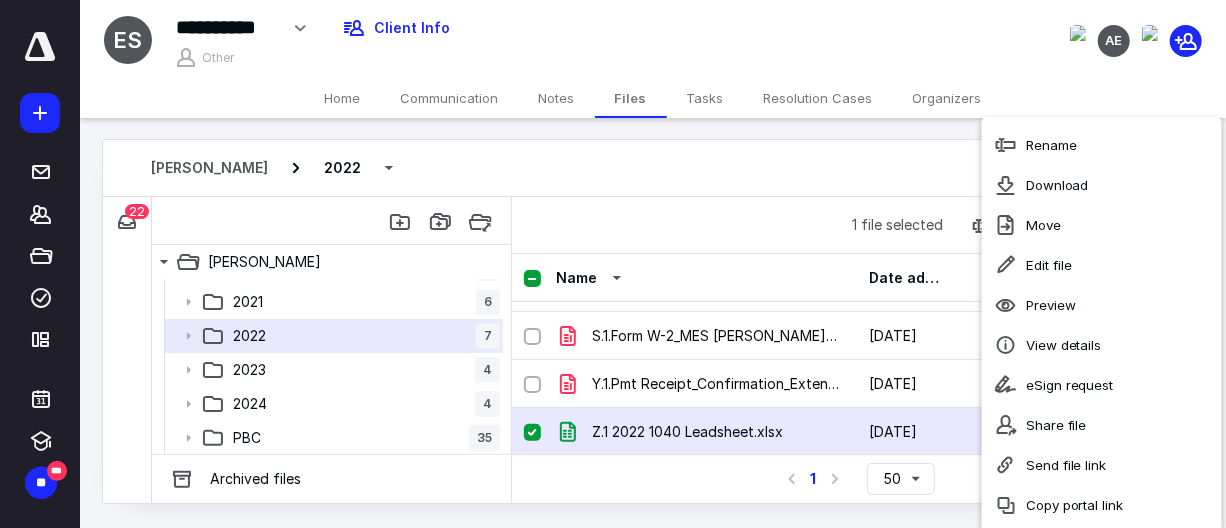 scroll, scrollTop: 0, scrollLeft: 0, axis: both 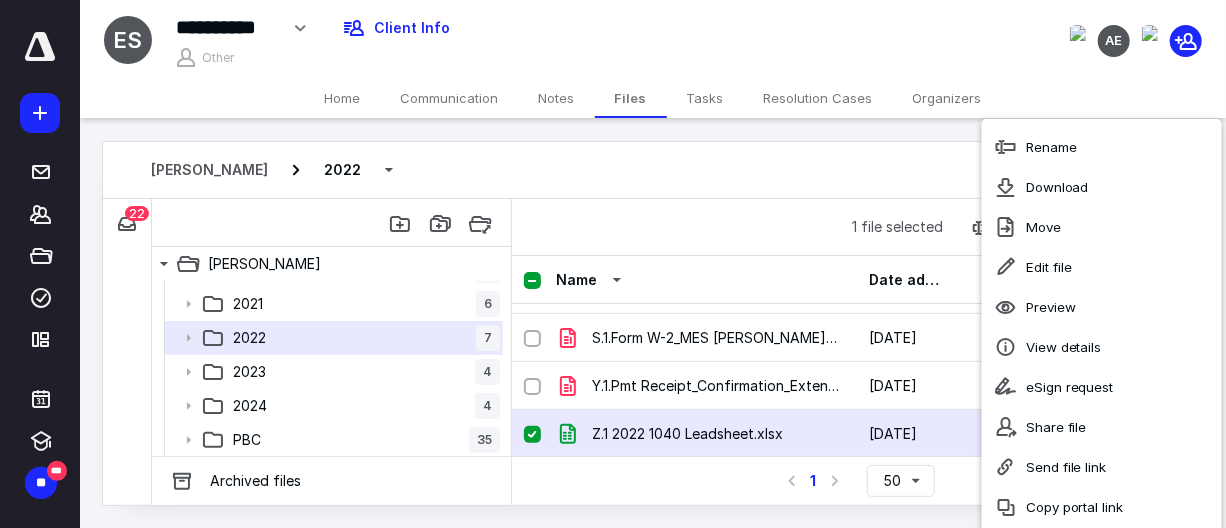 drag, startPoint x: 1238, startPoint y: 470, endPoint x: 1235, endPoint y: 517, distance: 47.095646 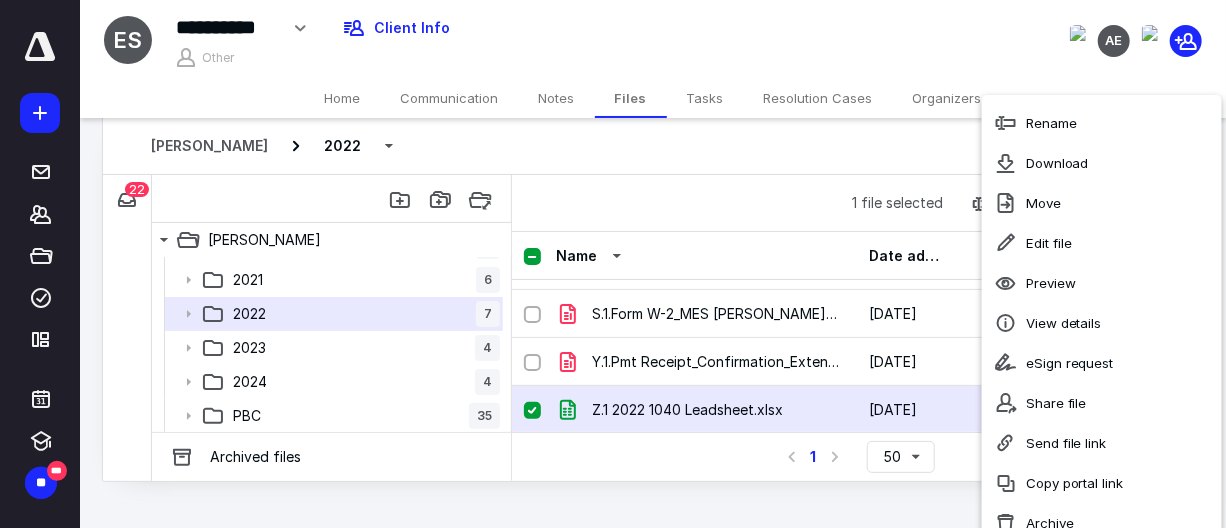 scroll, scrollTop: 46, scrollLeft: 0, axis: vertical 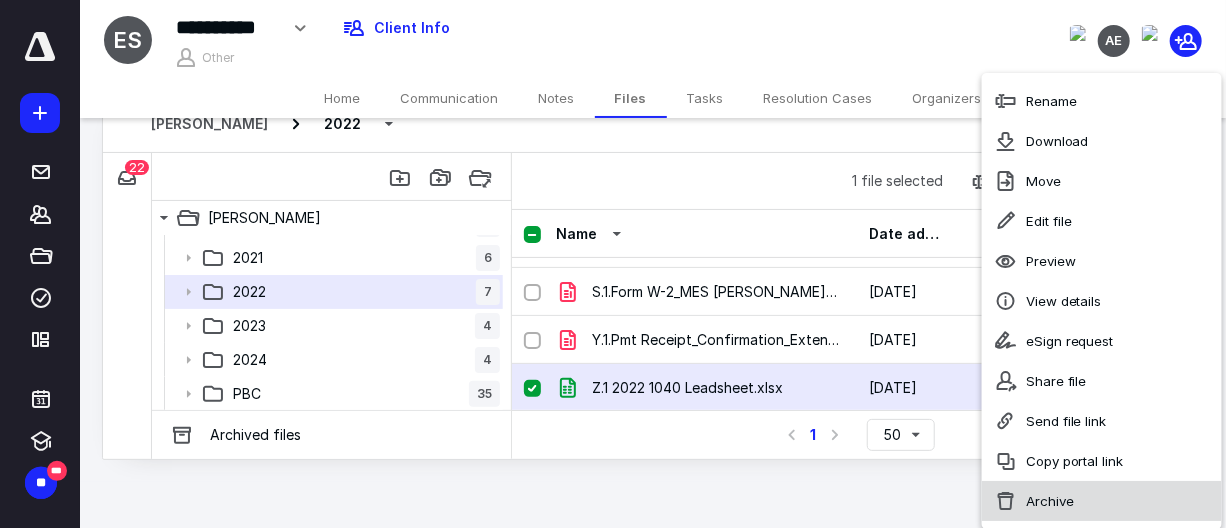click on "Archive" at bounding box center (1050, 501) 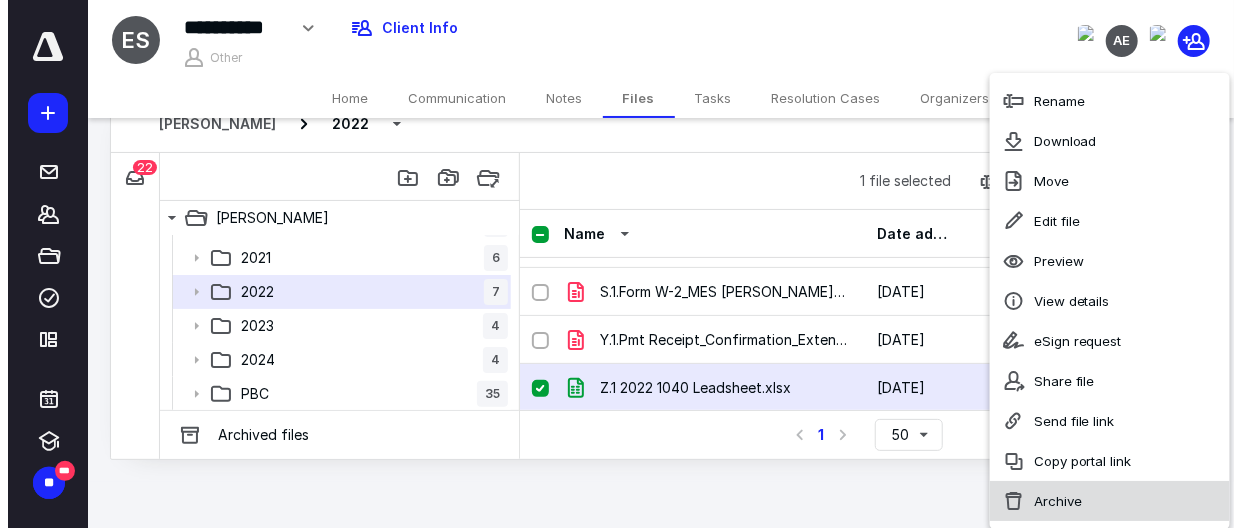 scroll, scrollTop: 0, scrollLeft: 0, axis: both 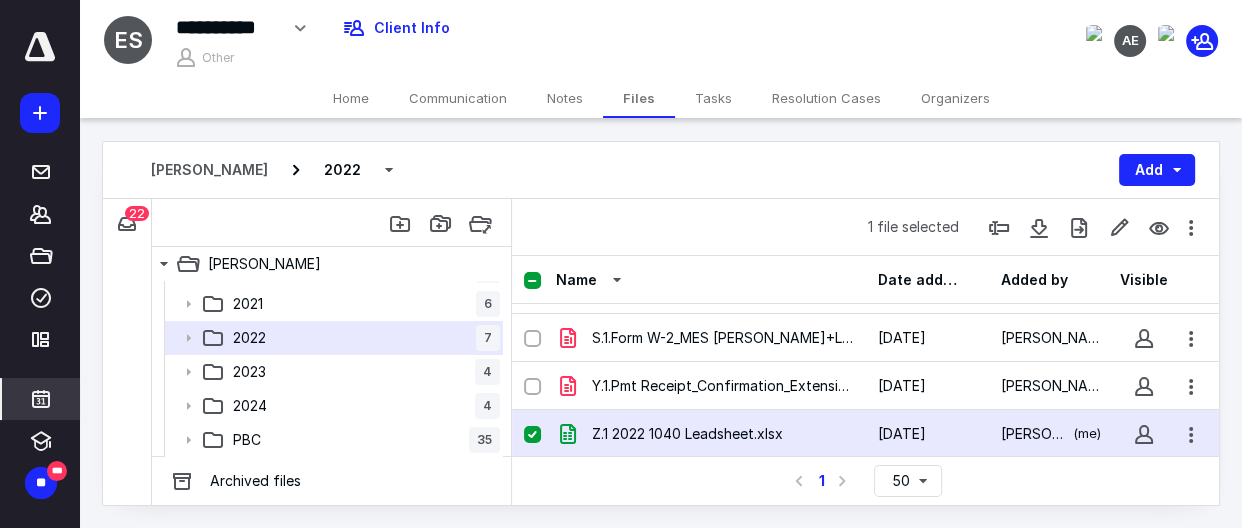 checkbox on "false" 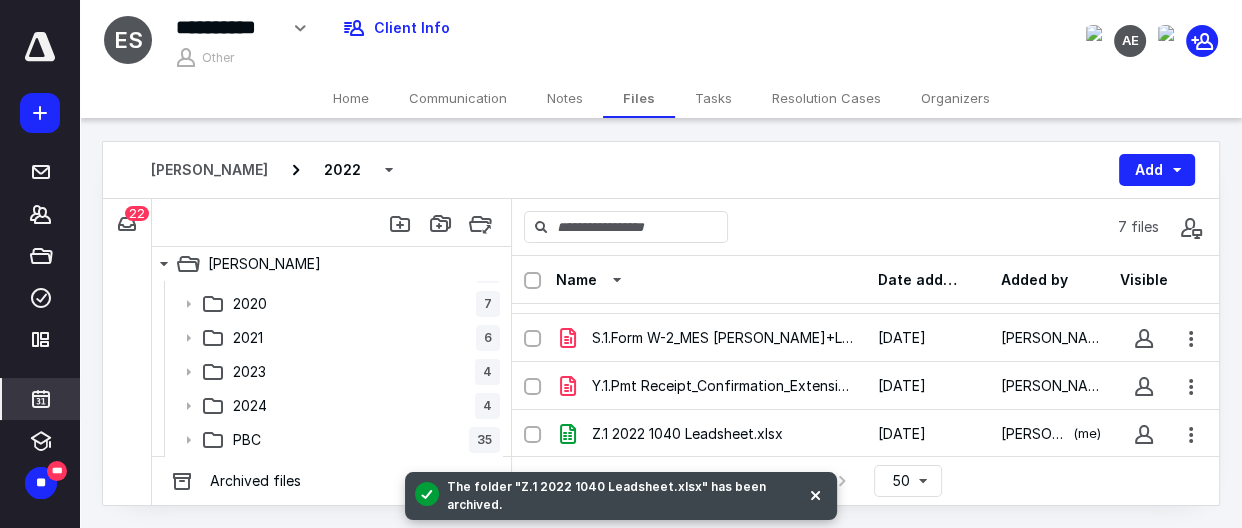 scroll, scrollTop: 130, scrollLeft: 0, axis: vertical 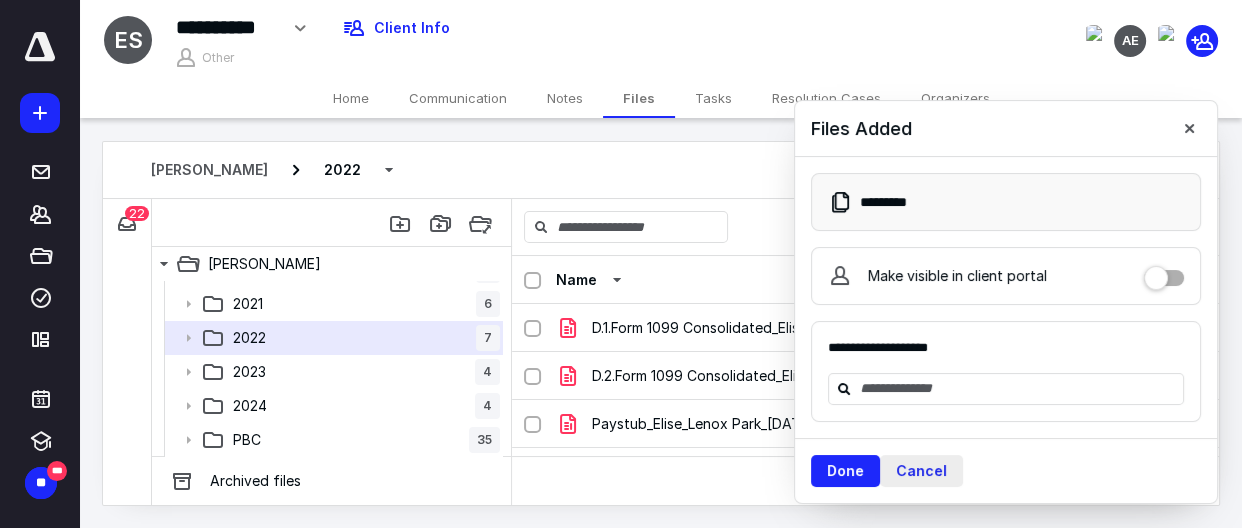 click on "Cancel" at bounding box center [921, 471] 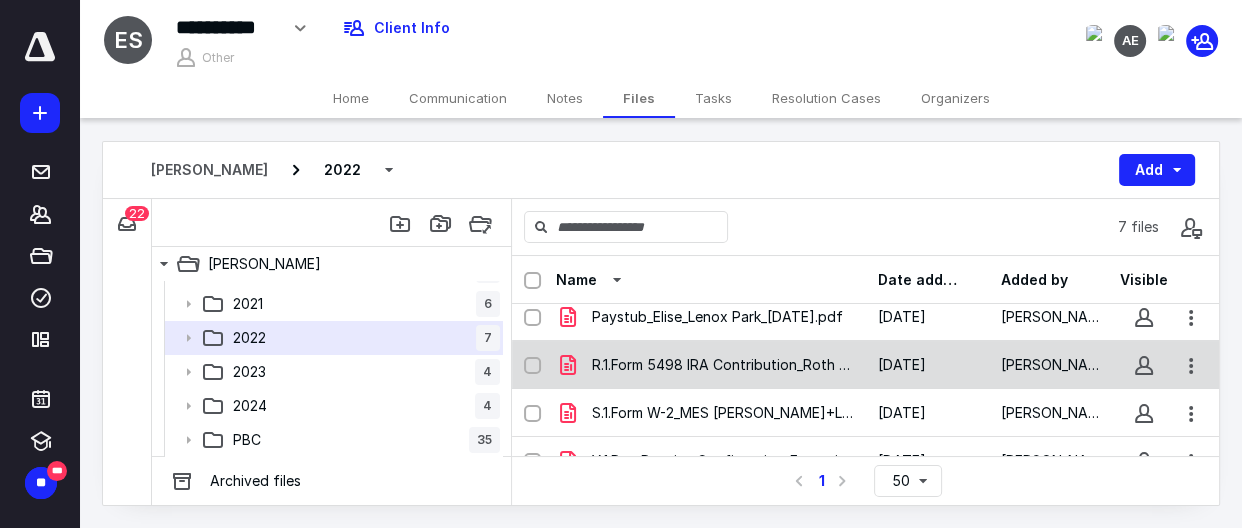 scroll, scrollTop: 182, scrollLeft: 0, axis: vertical 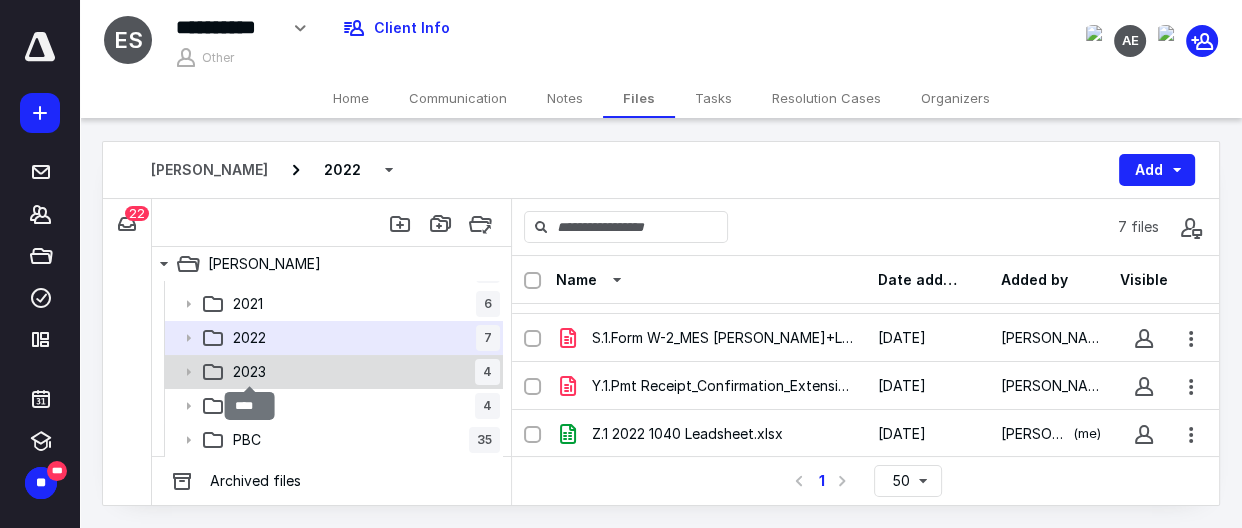 click on "2023" at bounding box center [249, 372] 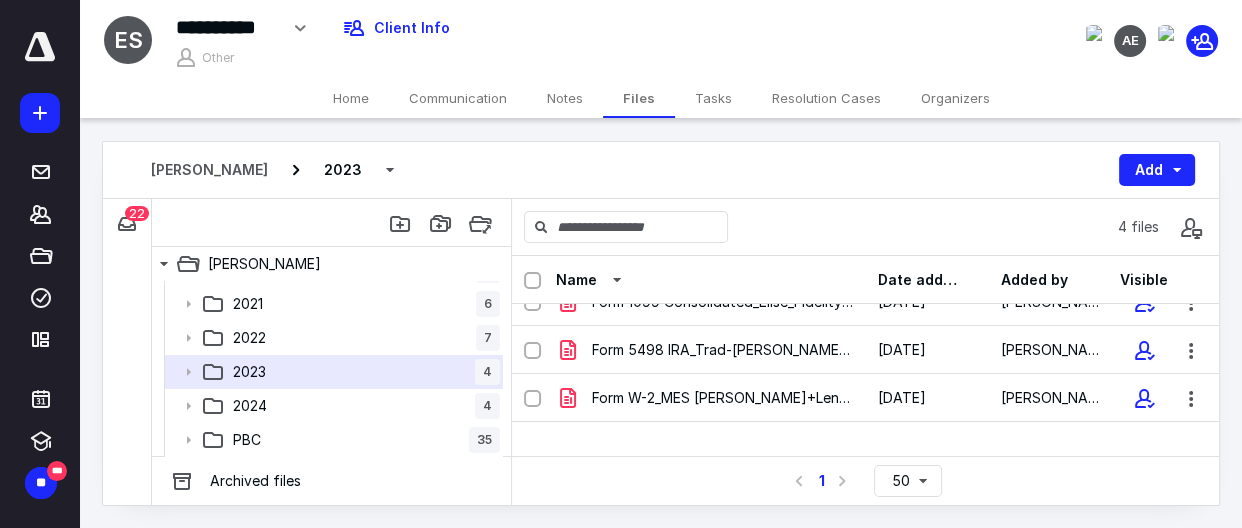 scroll, scrollTop: 0, scrollLeft: 0, axis: both 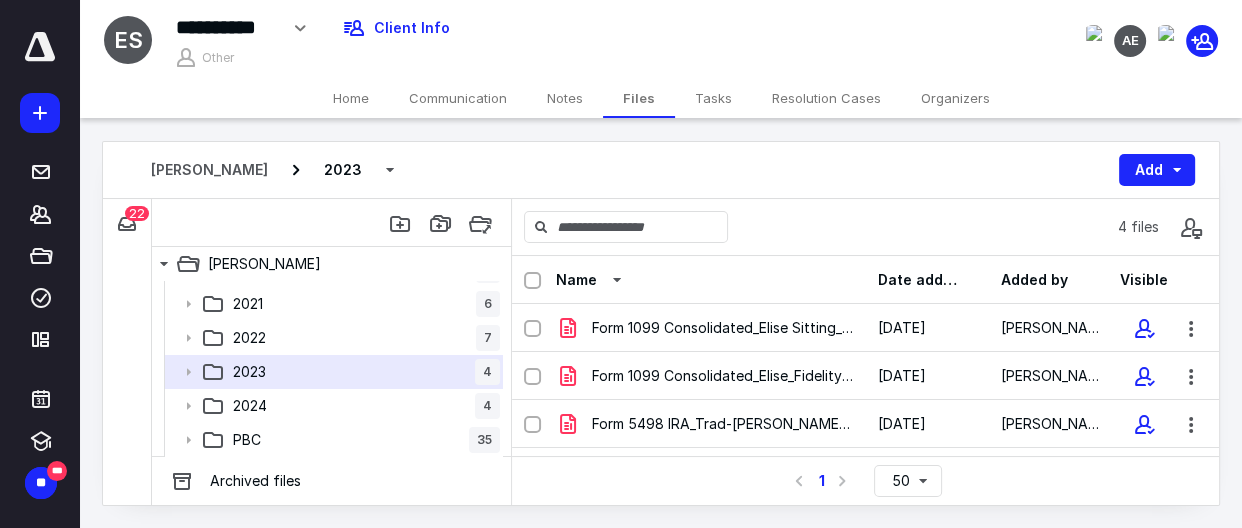 click 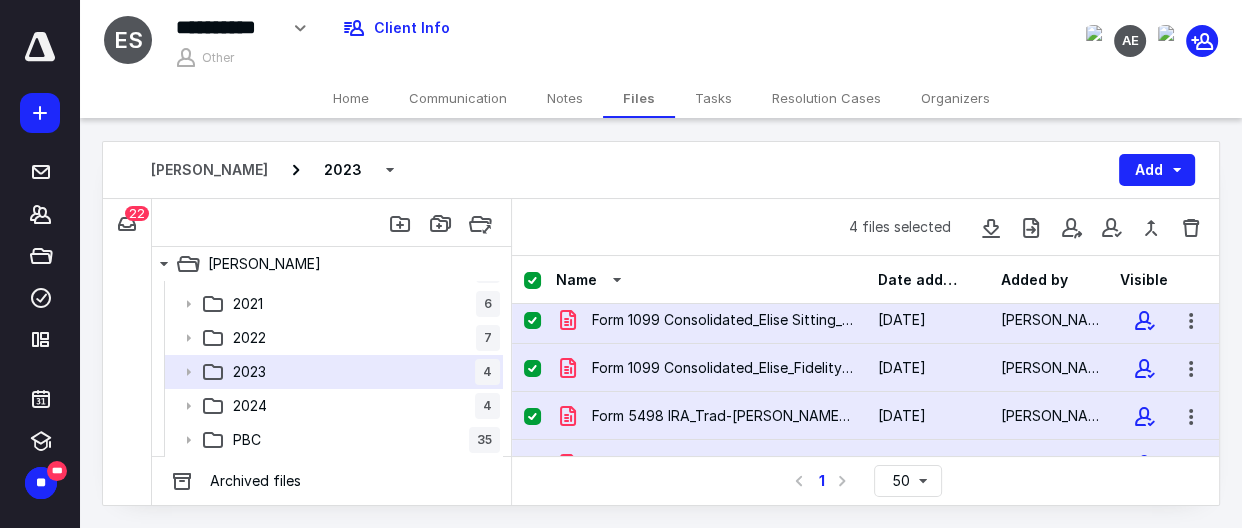 scroll, scrollTop: 0, scrollLeft: 0, axis: both 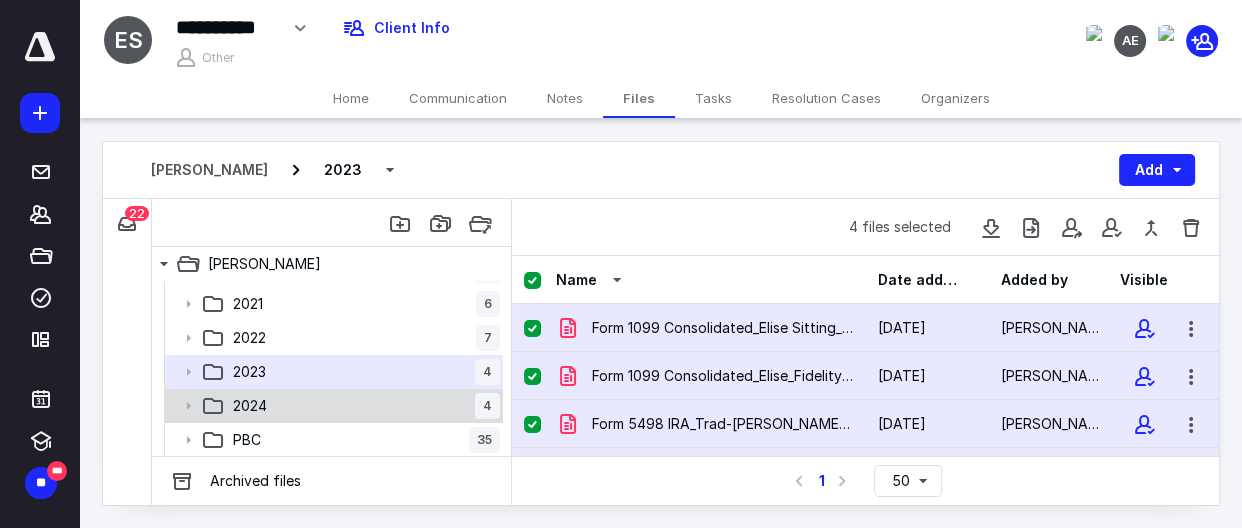 click on "2024" at bounding box center [250, 406] 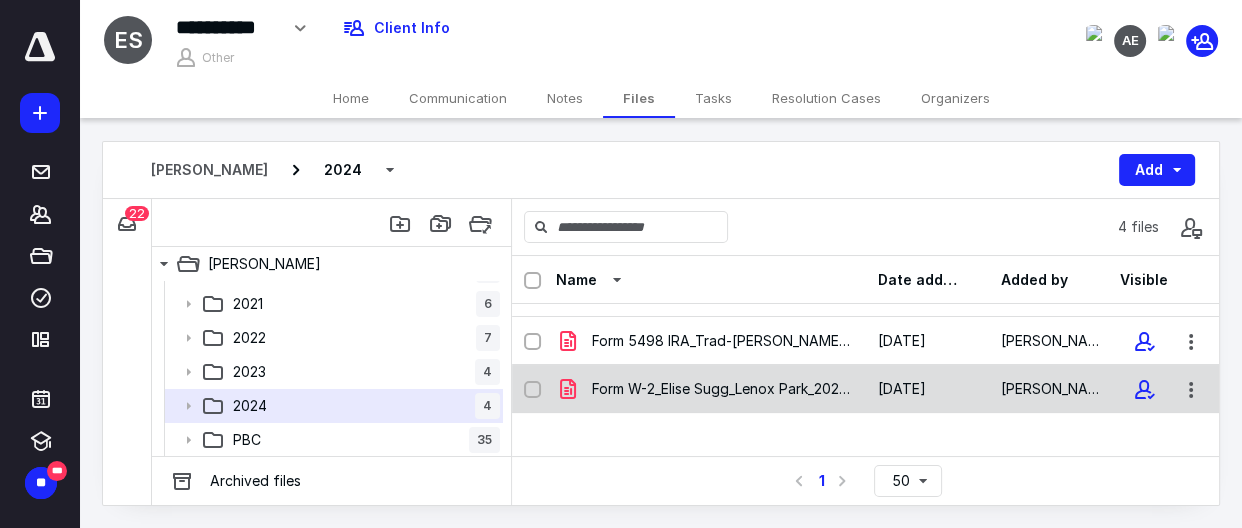 scroll, scrollTop: 0, scrollLeft: 0, axis: both 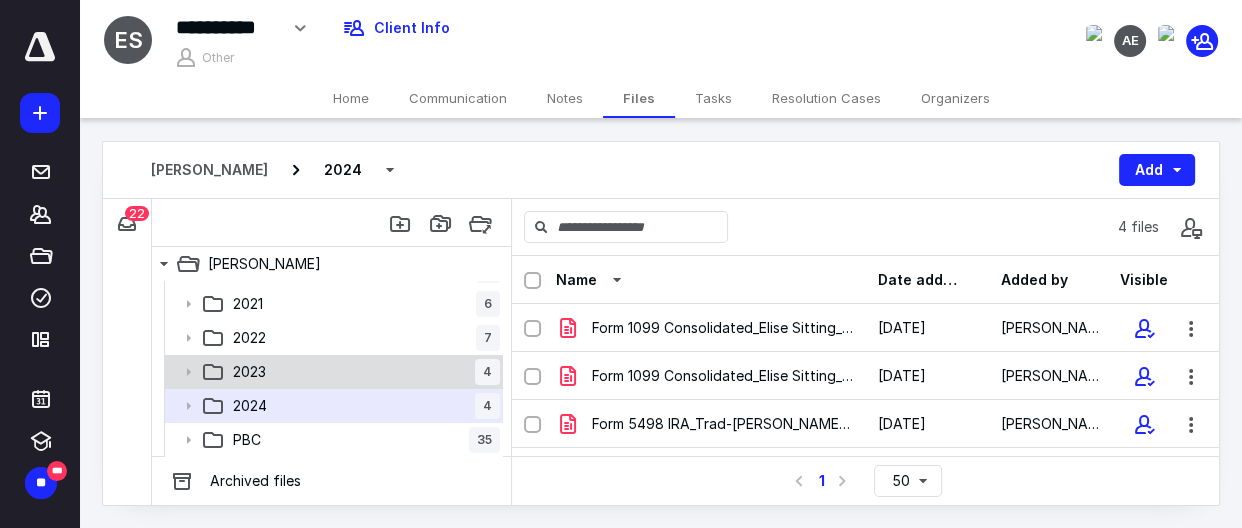 click on "2023 4" at bounding box center (362, 372) 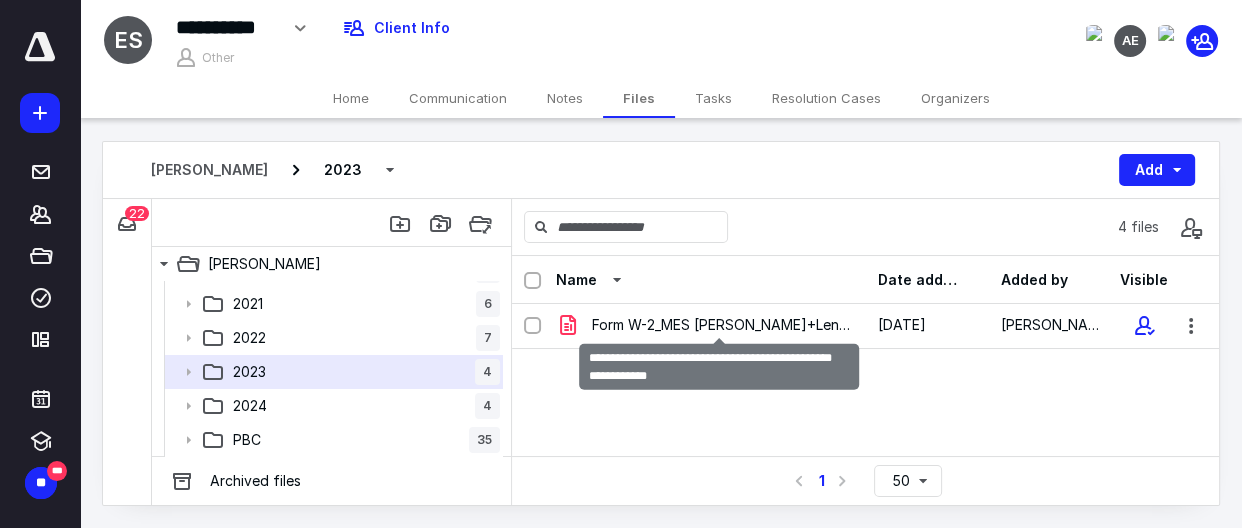 scroll, scrollTop: 0, scrollLeft: 0, axis: both 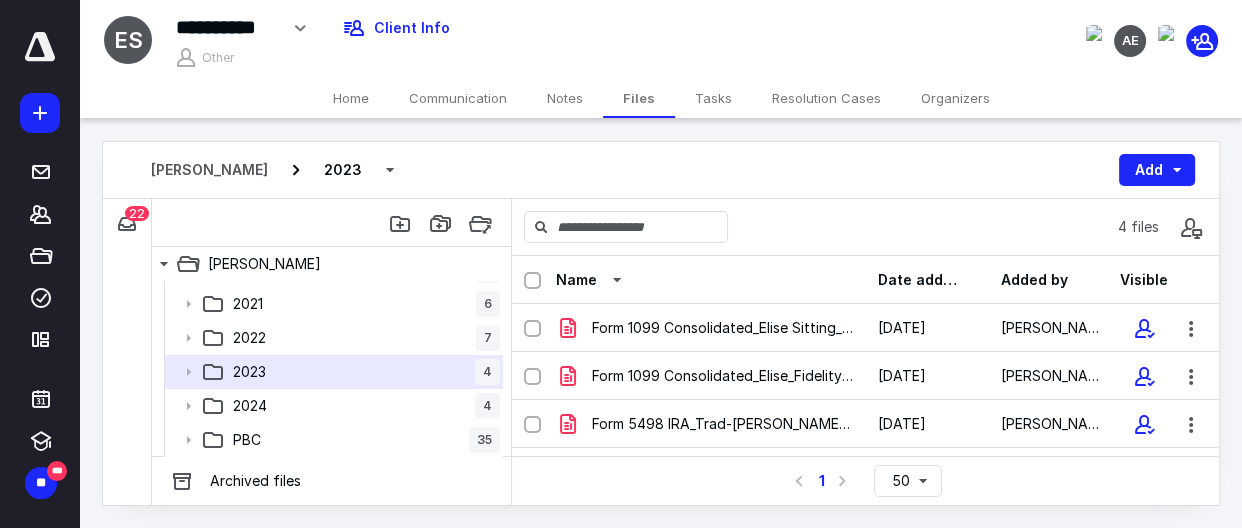 click 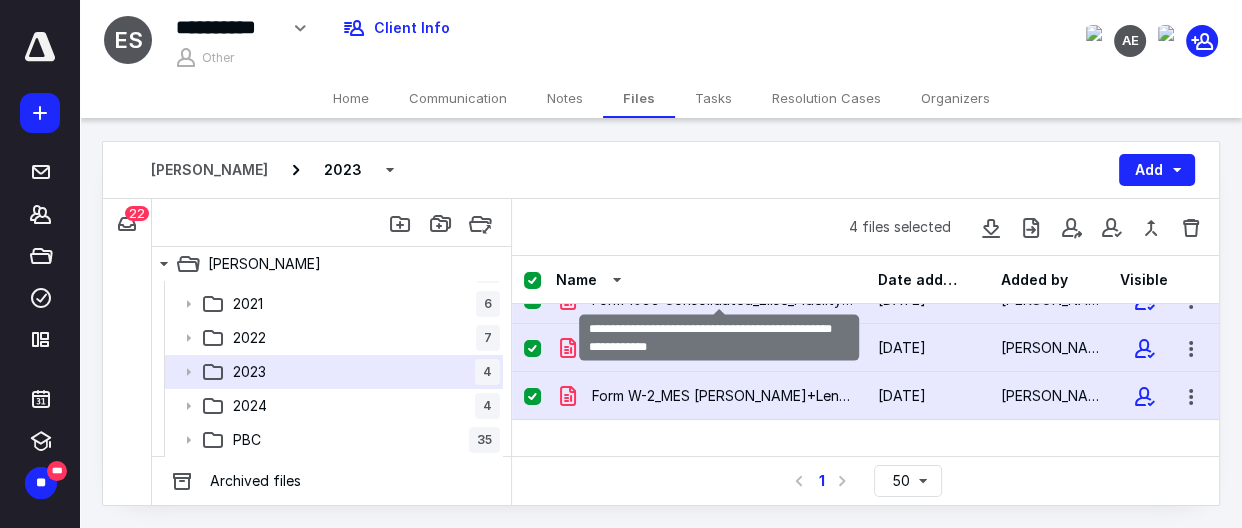 scroll, scrollTop: 147, scrollLeft: 0, axis: vertical 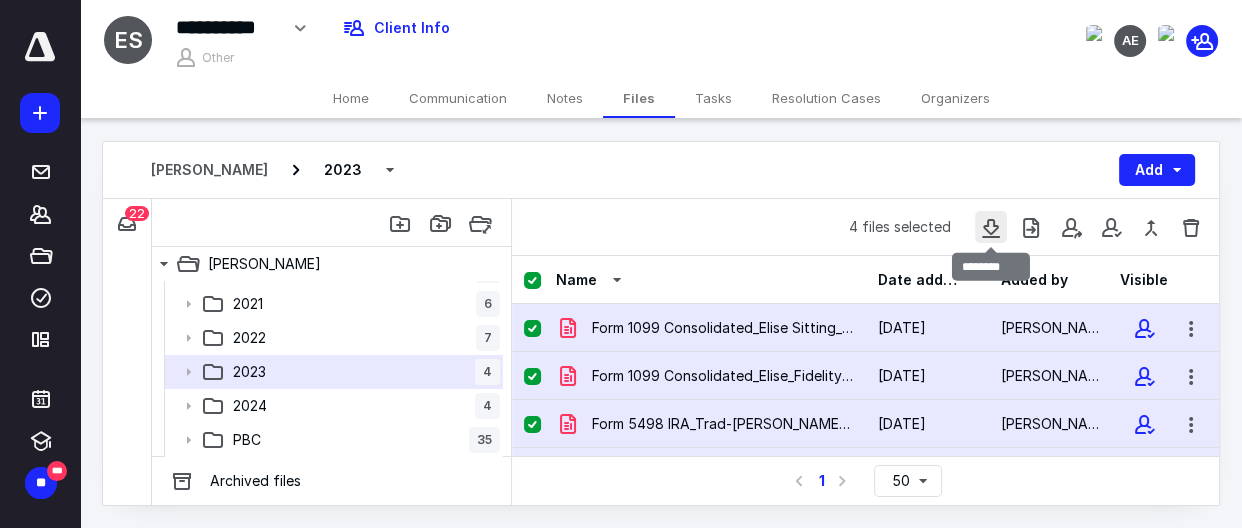 click at bounding box center (991, 227) 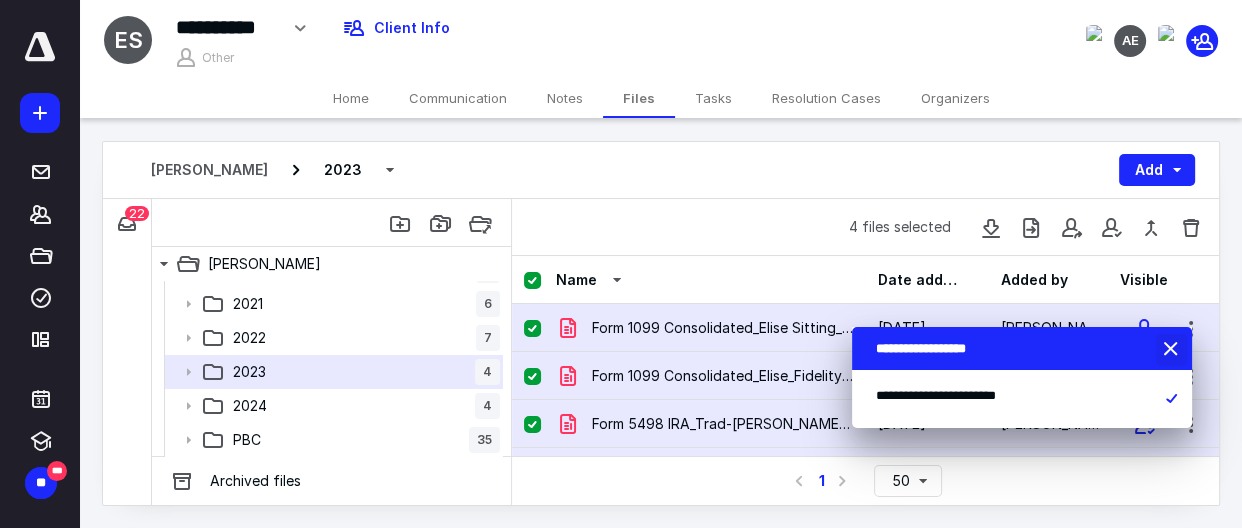 click at bounding box center [1173, 350] 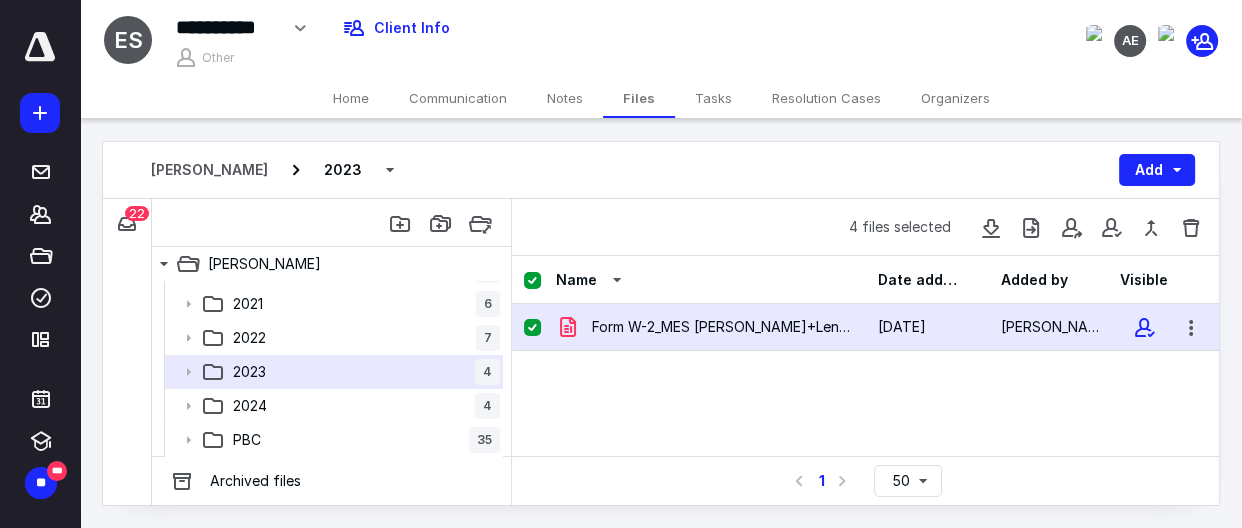 scroll, scrollTop: 147, scrollLeft: 0, axis: vertical 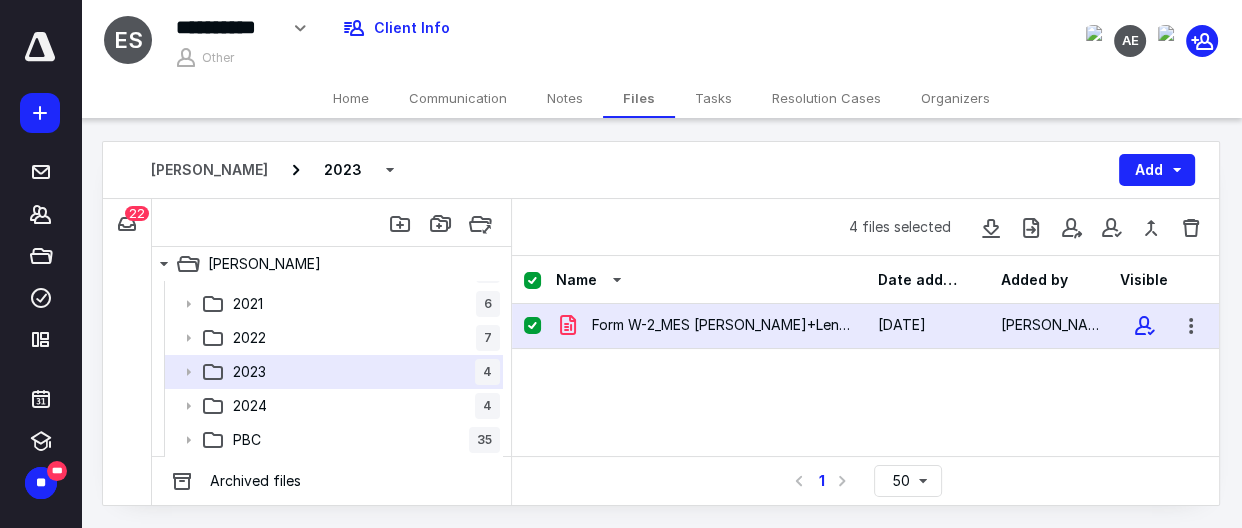click at bounding box center [532, 281] 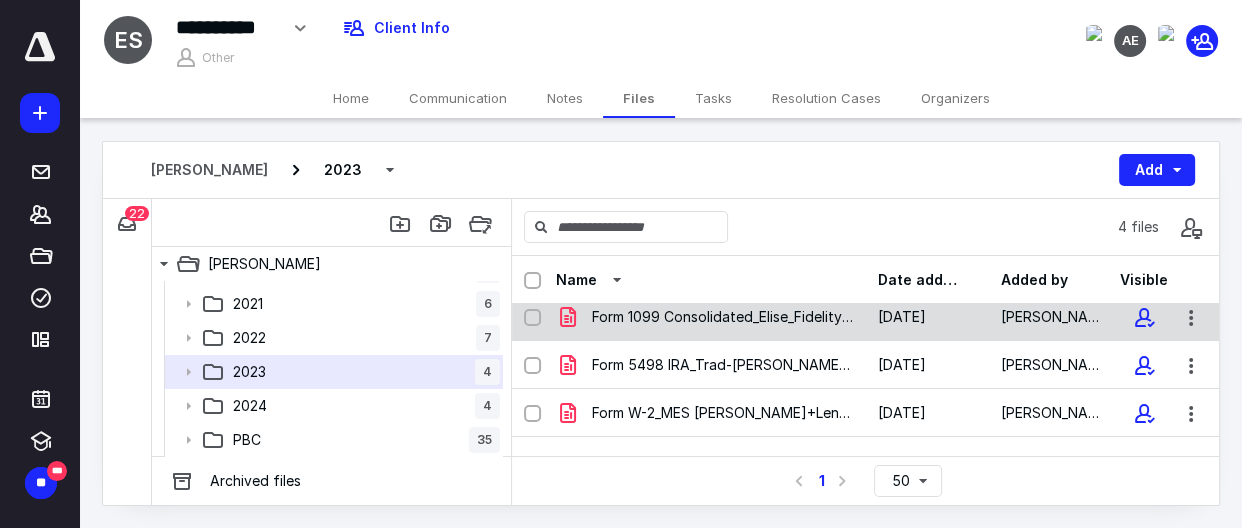 scroll, scrollTop: 90, scrollLeft: 0, axis: vertical 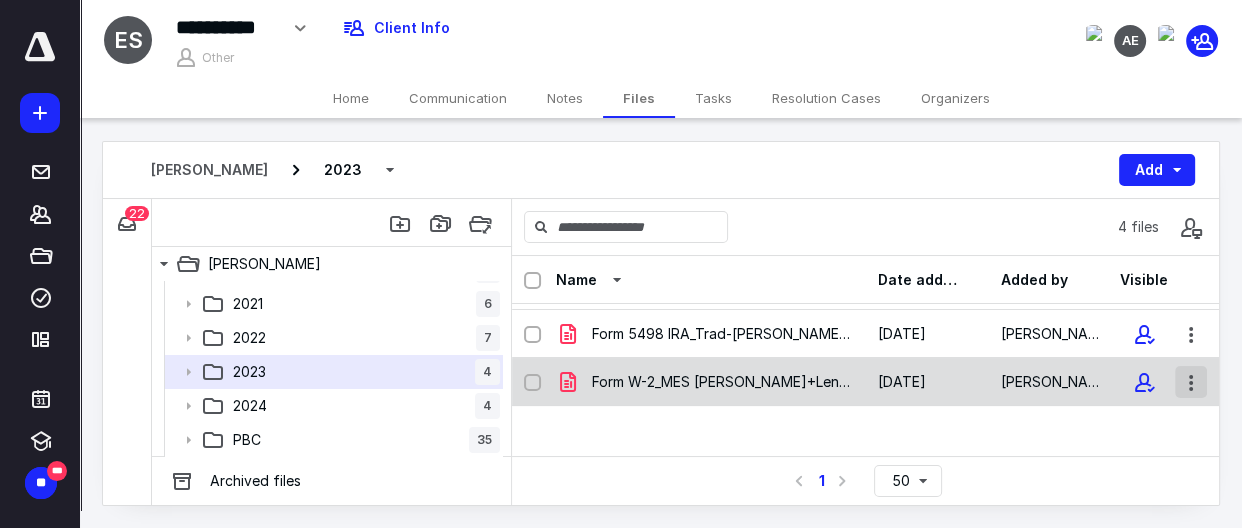 click at bounding box center (1191, 382) 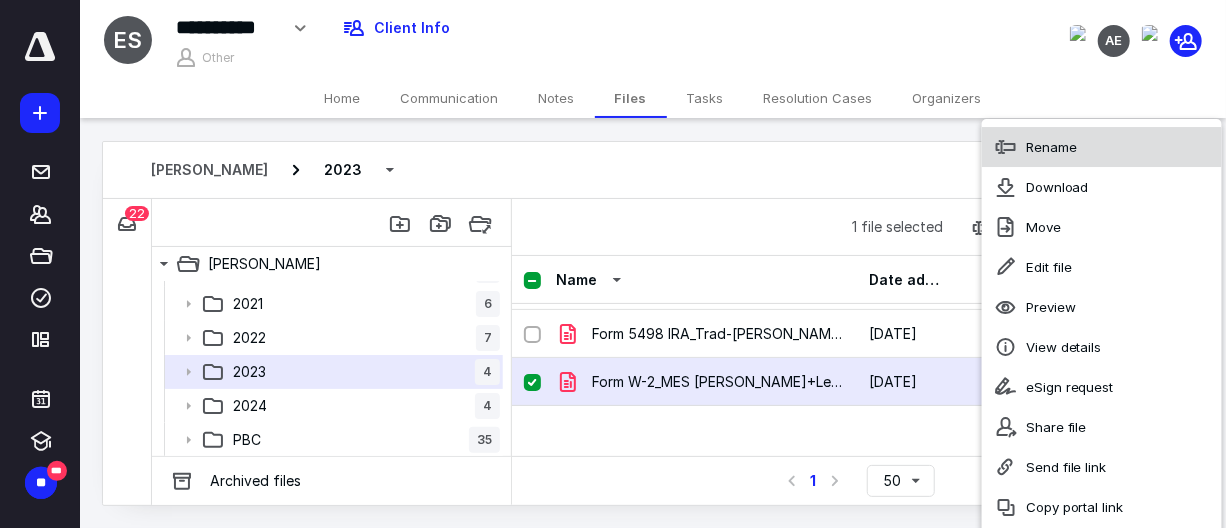 click on "Rename" at bounding box center (1102, 147) 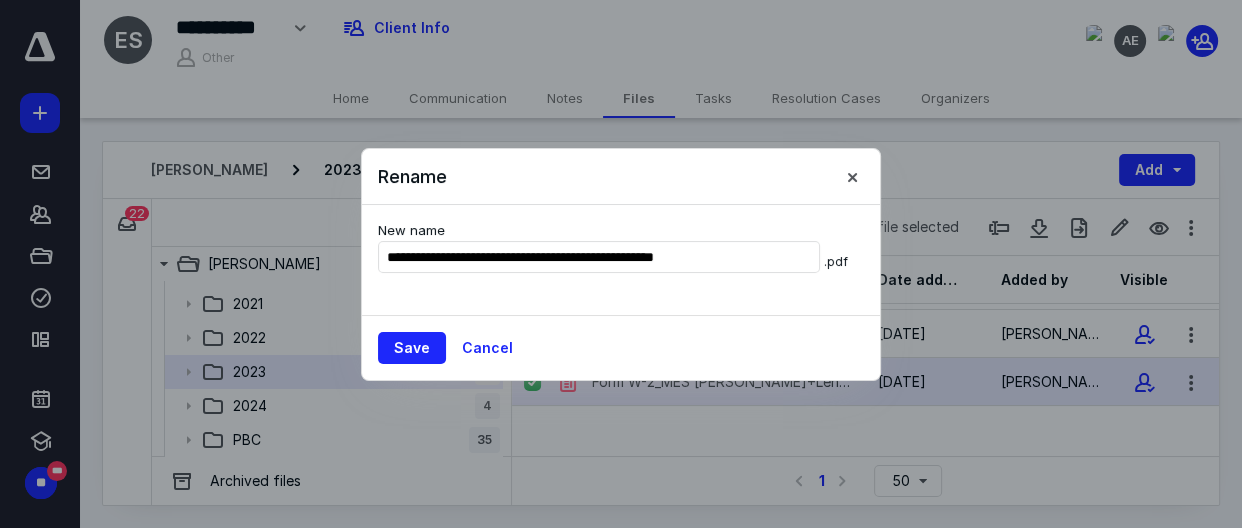 type on "**********" 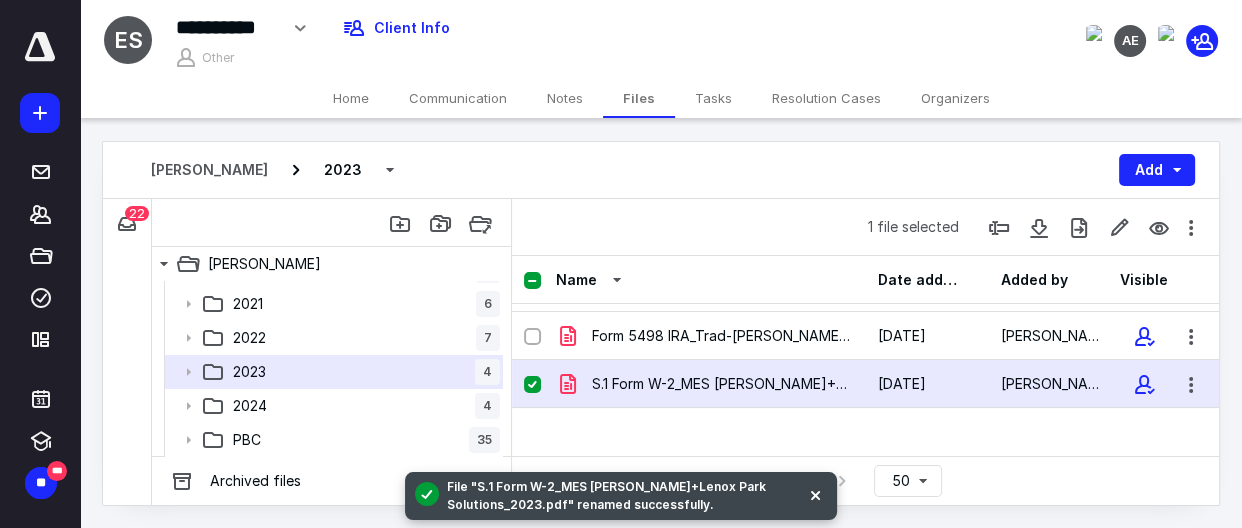 scroll, scrollTop: 56, scrollLeft: 0, axis: vertical 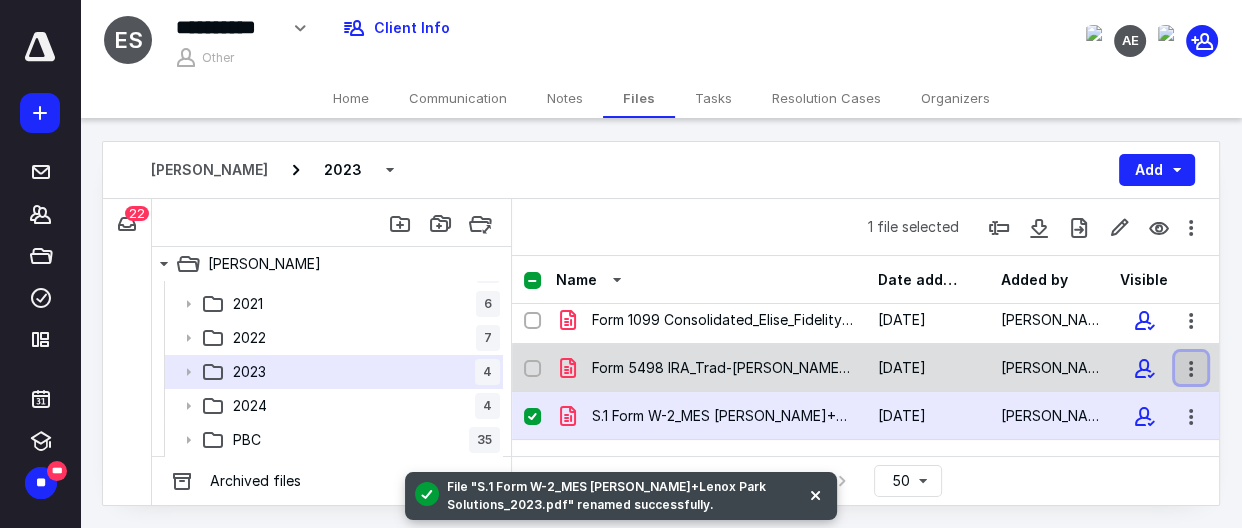 click at bounding box center [1191, 368] 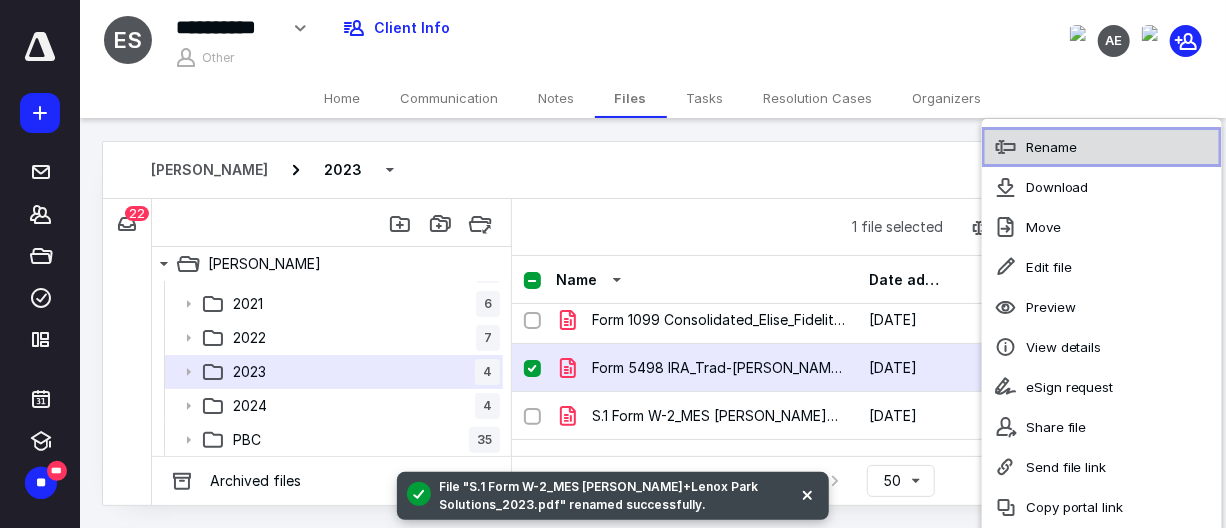 click on "Rename" at bounding box center [1102, 147] 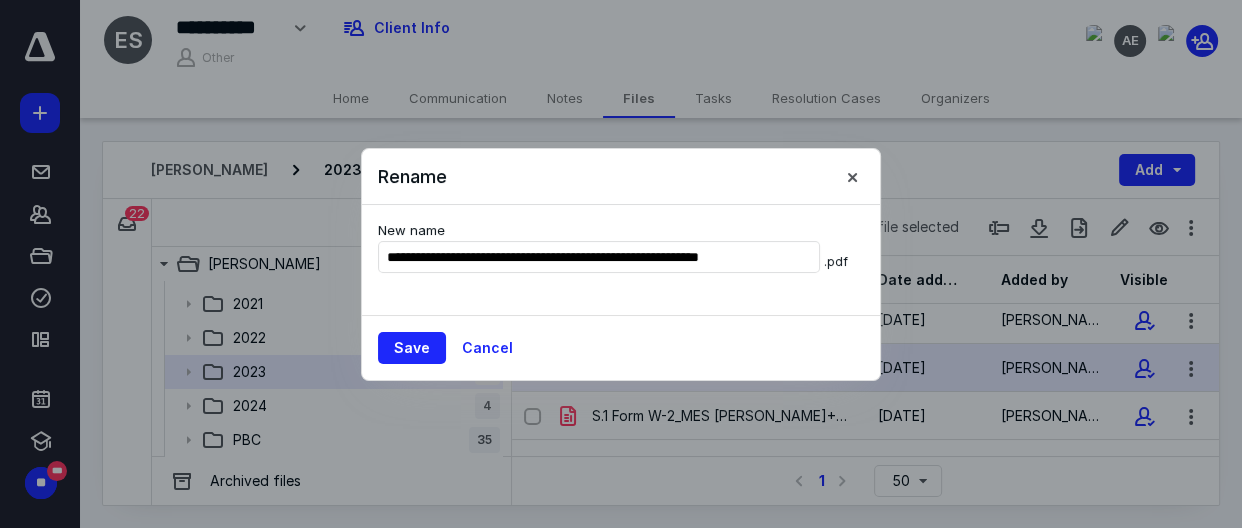 type on "**********" 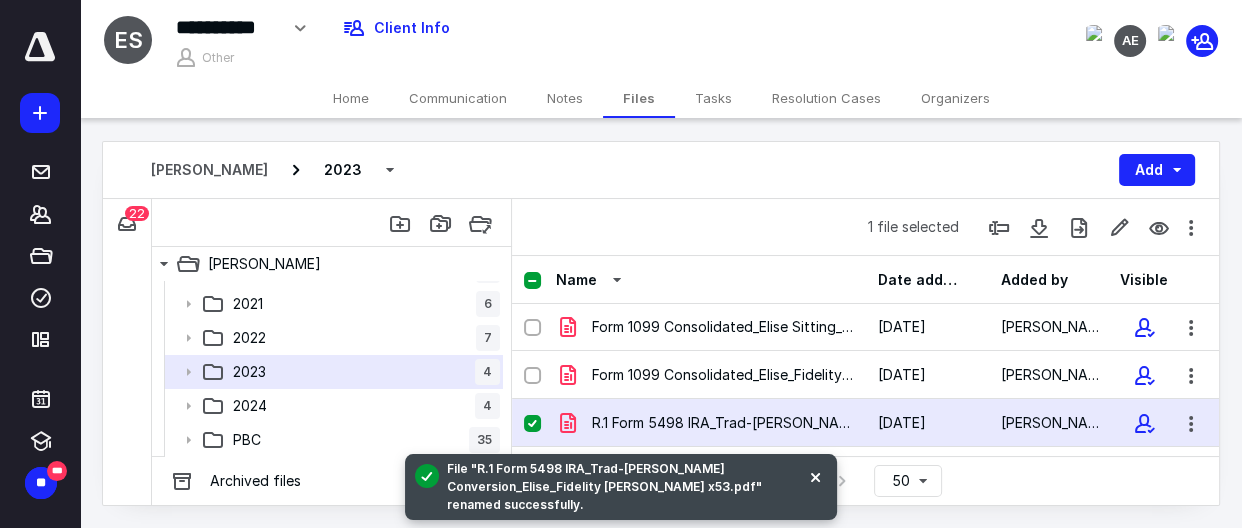 scroll, scrollTop: 0, scrollLeft: 0, axis: both 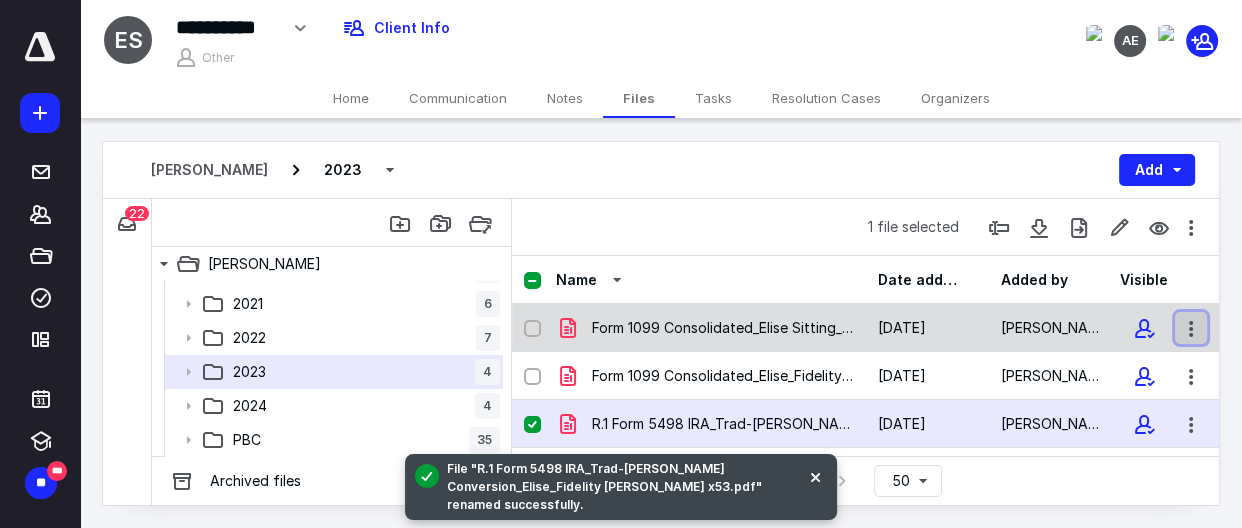 click at bounding box center (1191, 328) 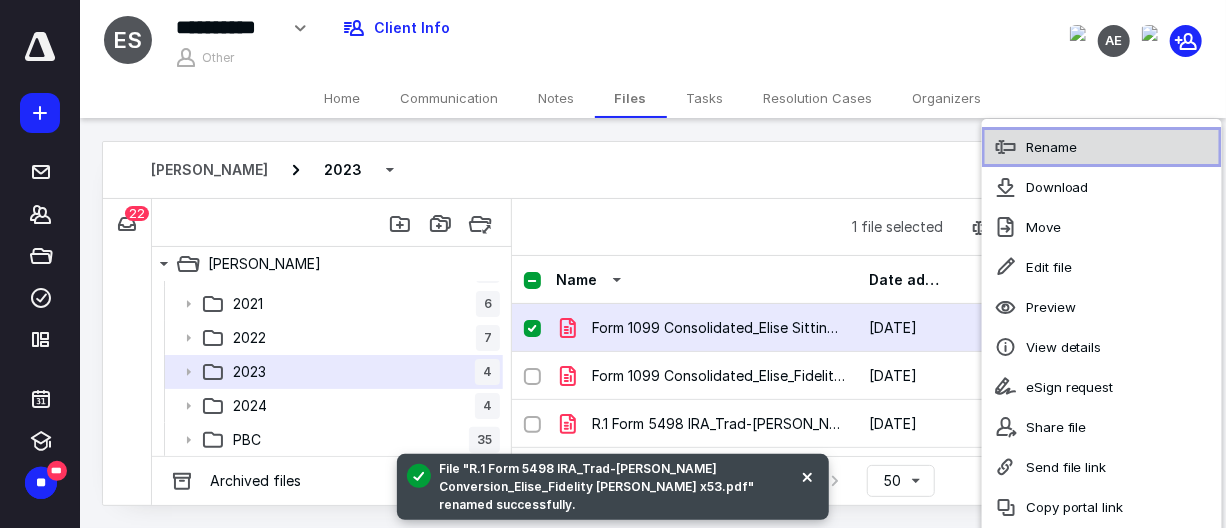 click on "Rename" at bounding box center [1051, 147] 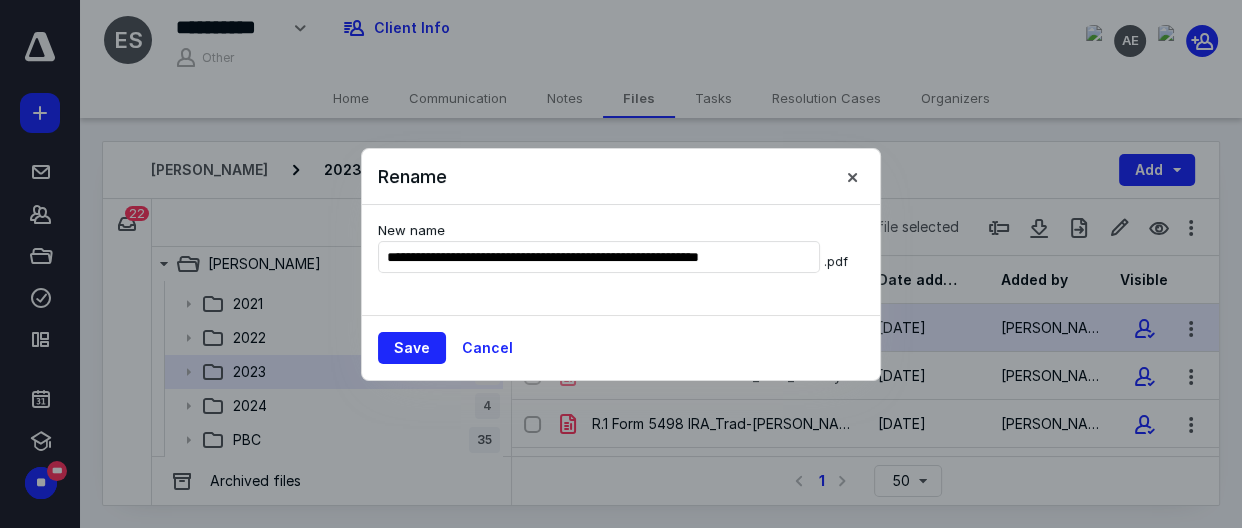 type on "**********" 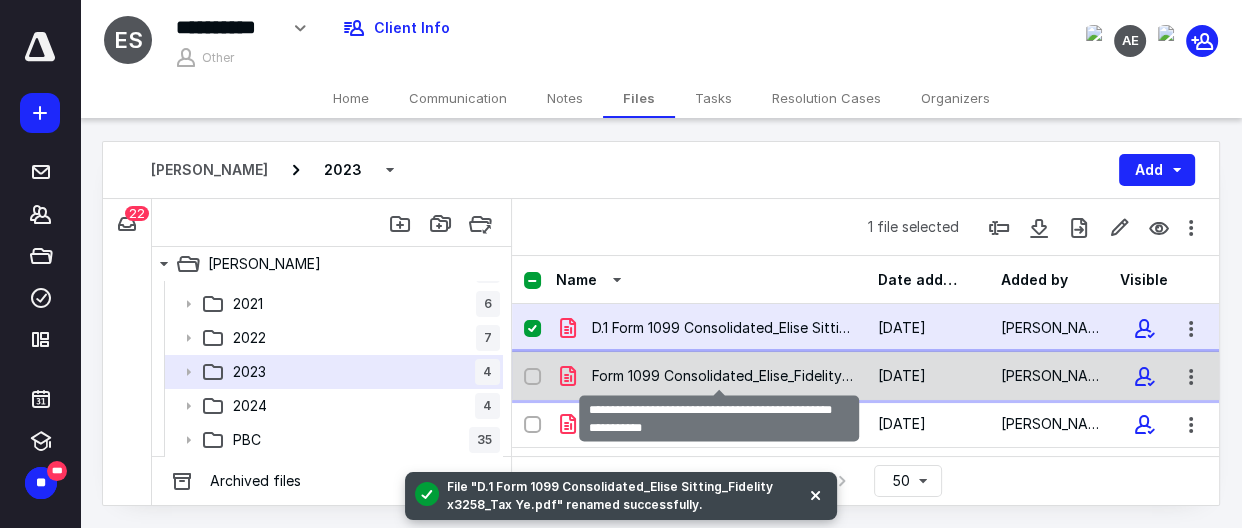 click on "Form 1099 Consolidated_Elise_Fidelity x2331_Tax Year 2023.pdf" at bounding box center (722, 376) 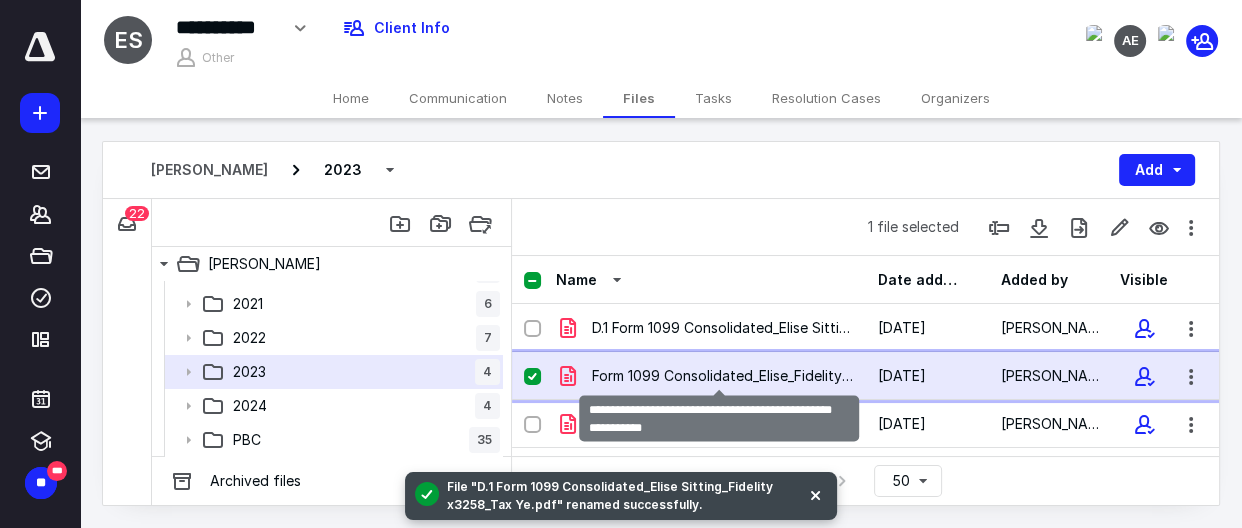 click on "Form 1099 Consolidated_Elise_Fidelity x2331_Tax Year 2023.pdf" at bounding box center (722, 376) 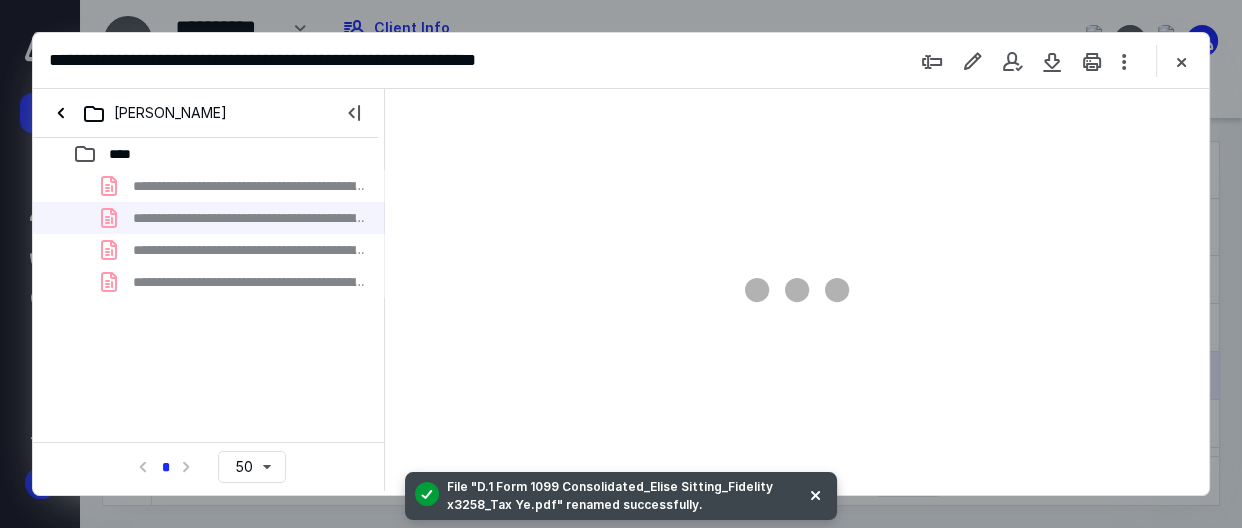 scroll, scrollTop: 0, scrollLeft: 0, axis: both 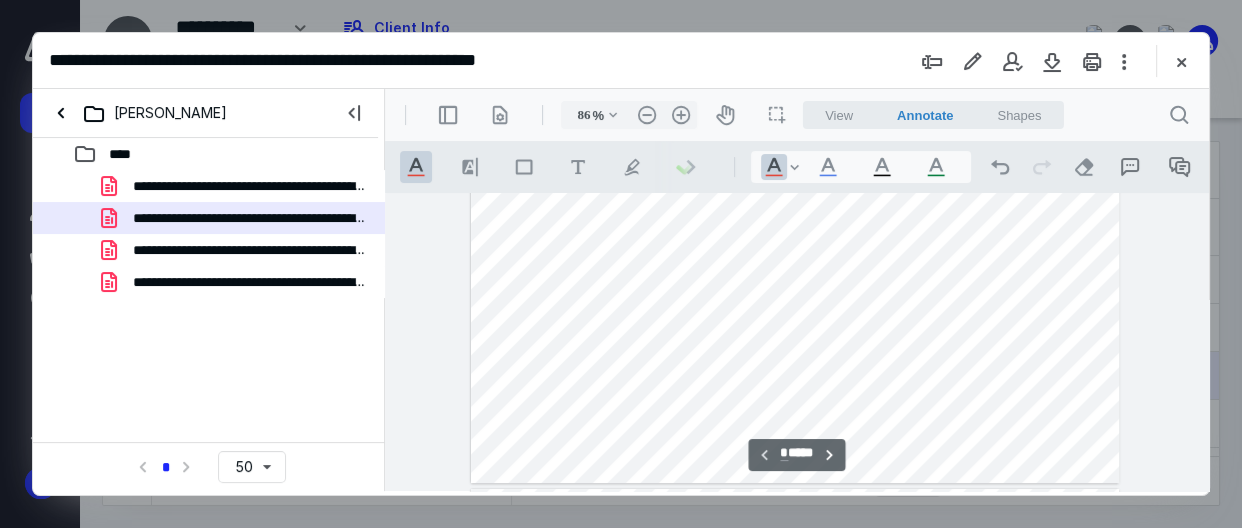 type on "111" 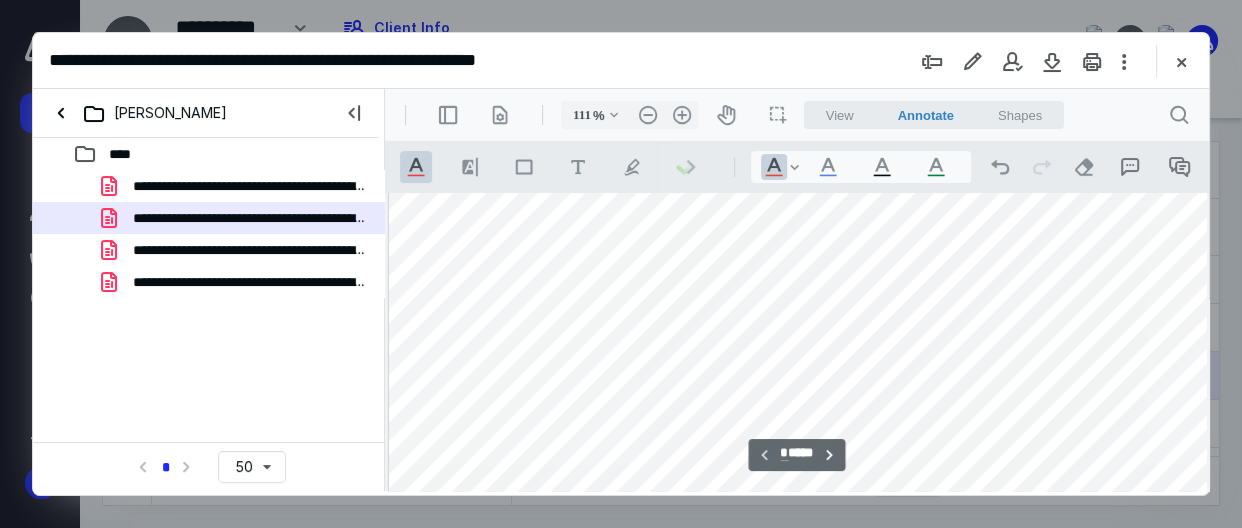 scroll, scrollTop: 325, scrollLeft: 14, axis: both 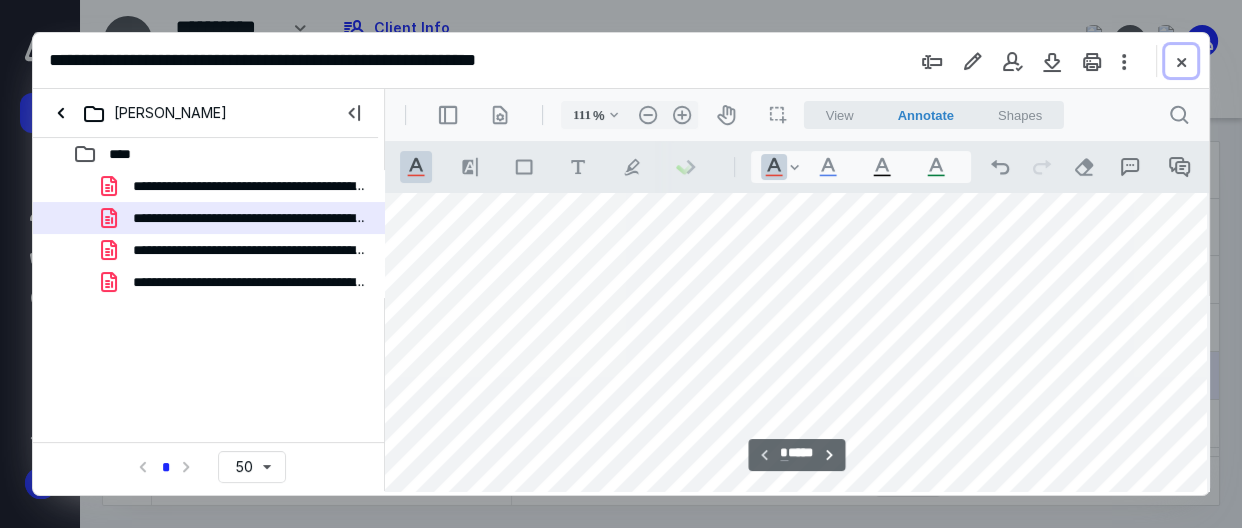 click at bounding box center [1181, 61] 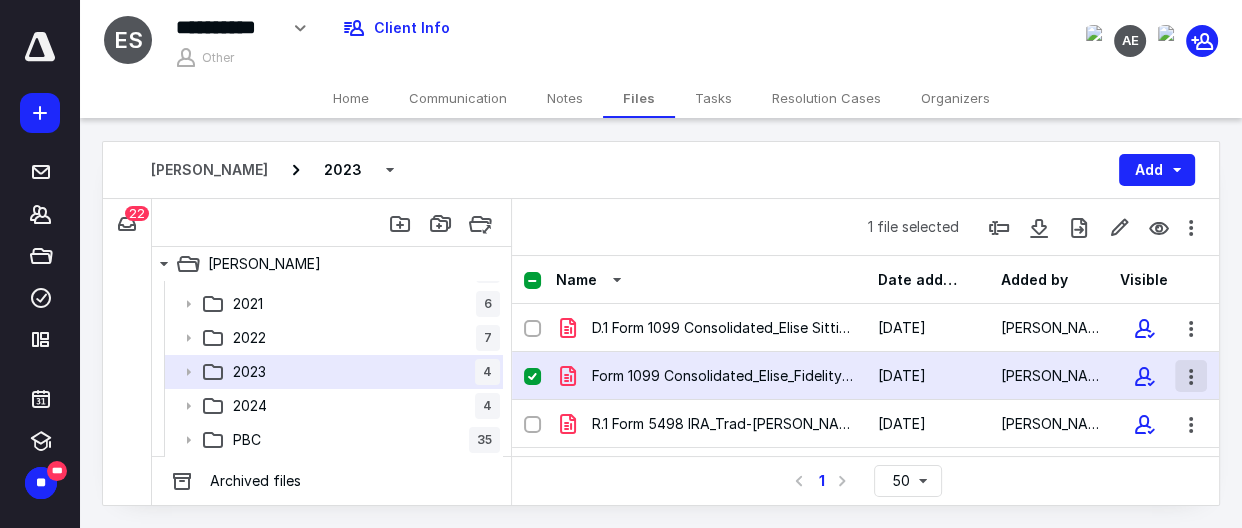 click at bounding box center [1191, 376] 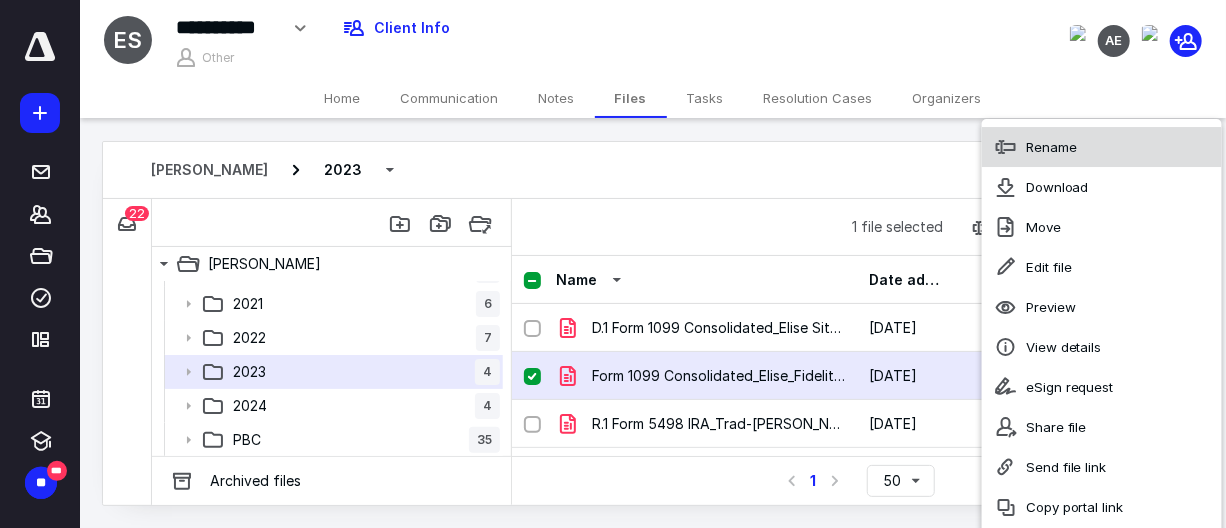 click on "Rename" at bounding box center (1051, 147) 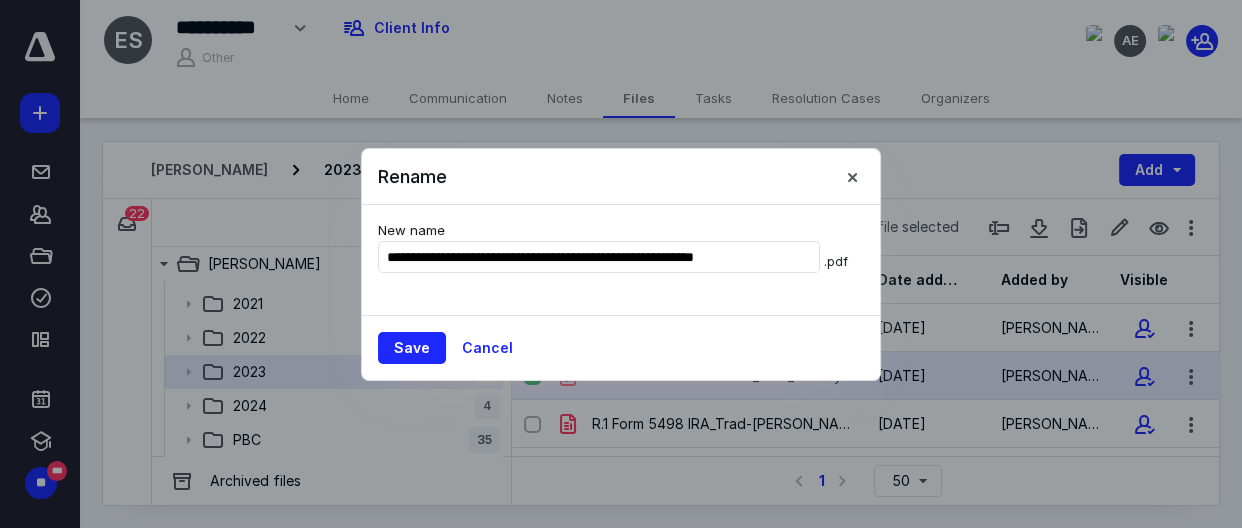 type on "**********" 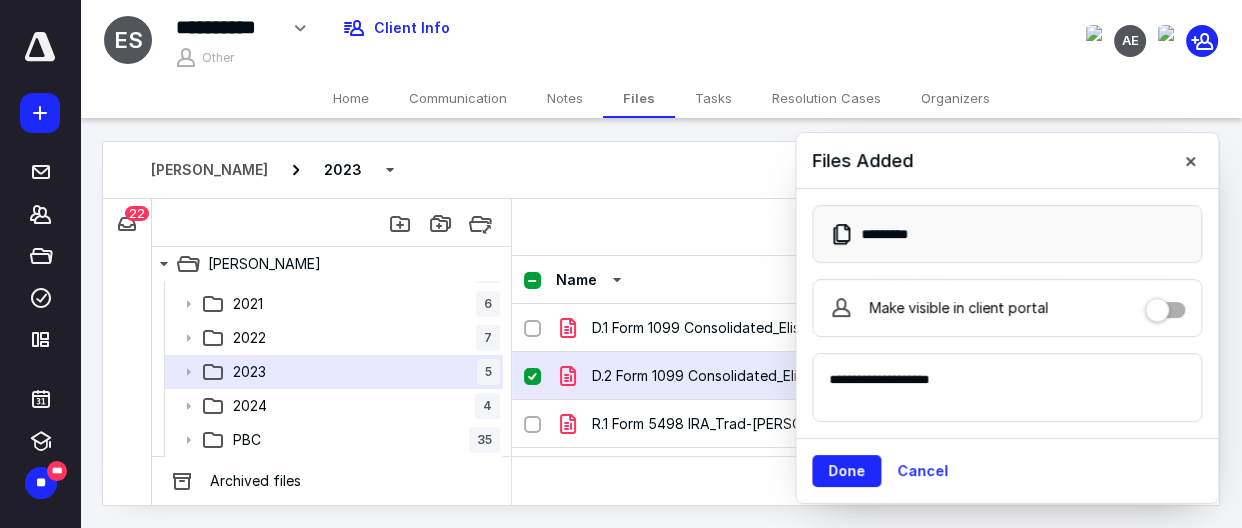 scroll, scrollTop: 147, scrollLeft: 0, axis: vertical 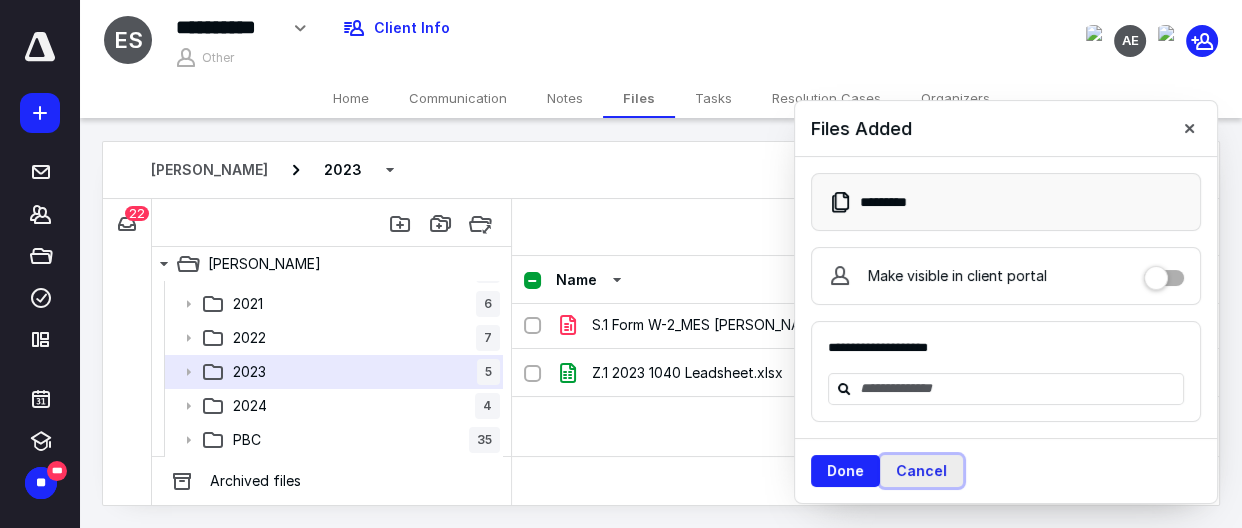 click on "Cancel" at bounding box center (921, 471) 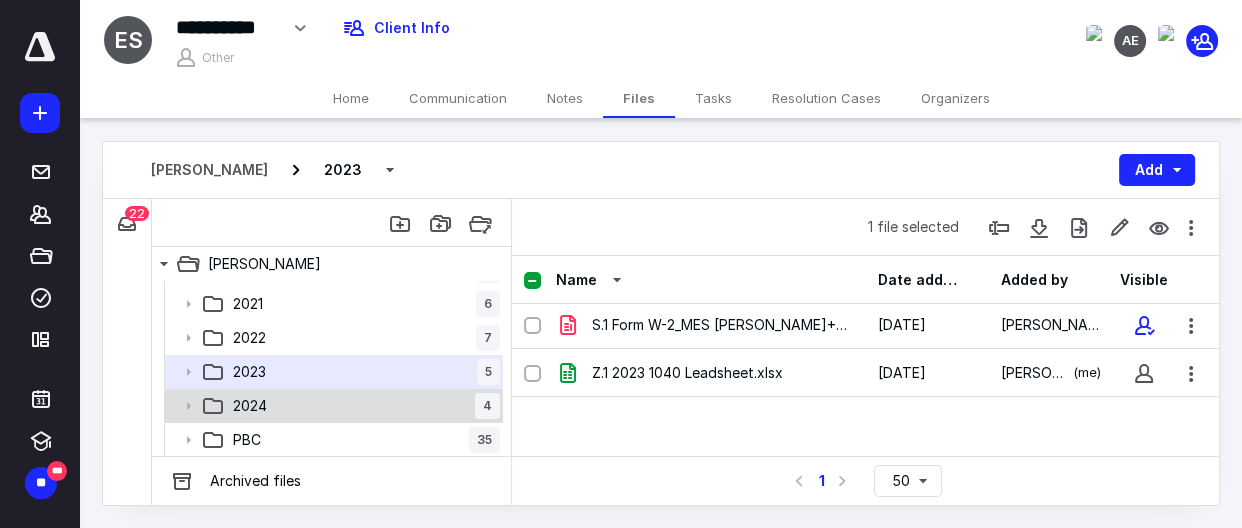 click on "2024 4" at bounding box center [362, 406] 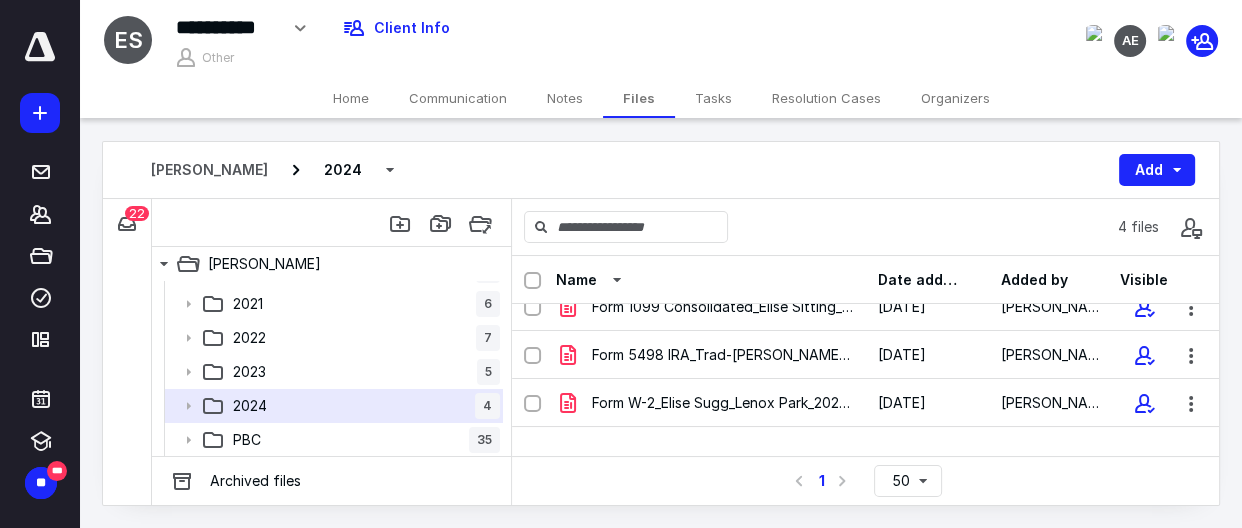 scroll, scrollTop: 0, scrollLeft: 0, axis: both 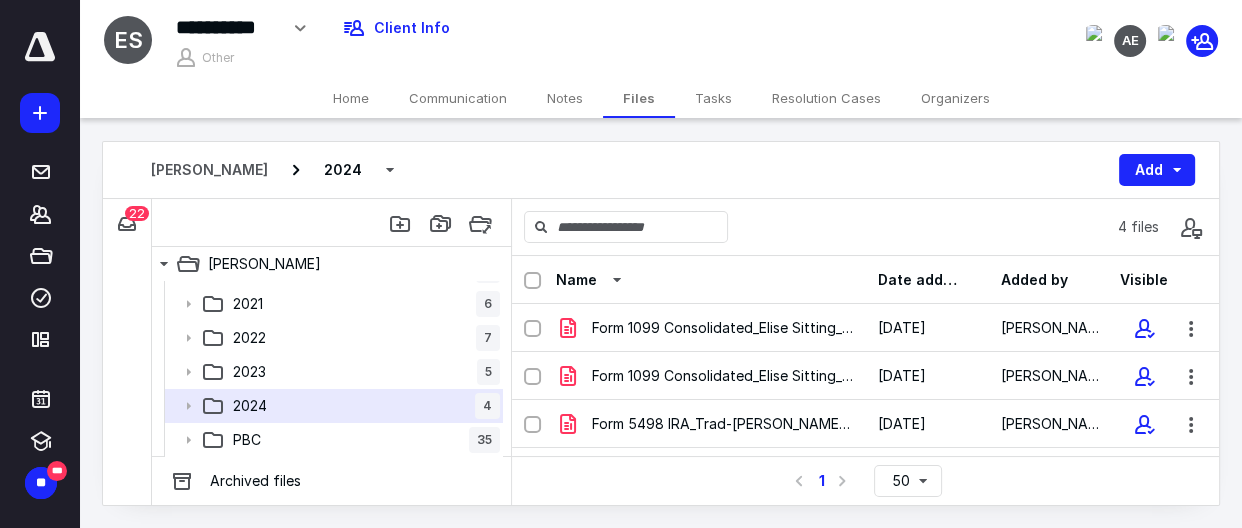 click at bounding box center [540, 280] 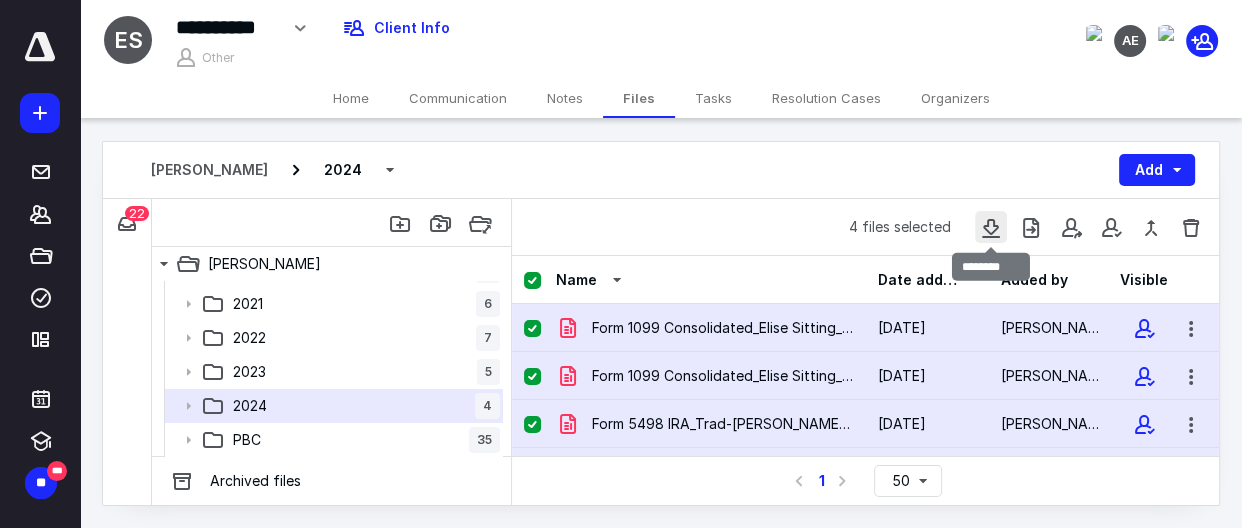 click at bounding box center (991, 227) 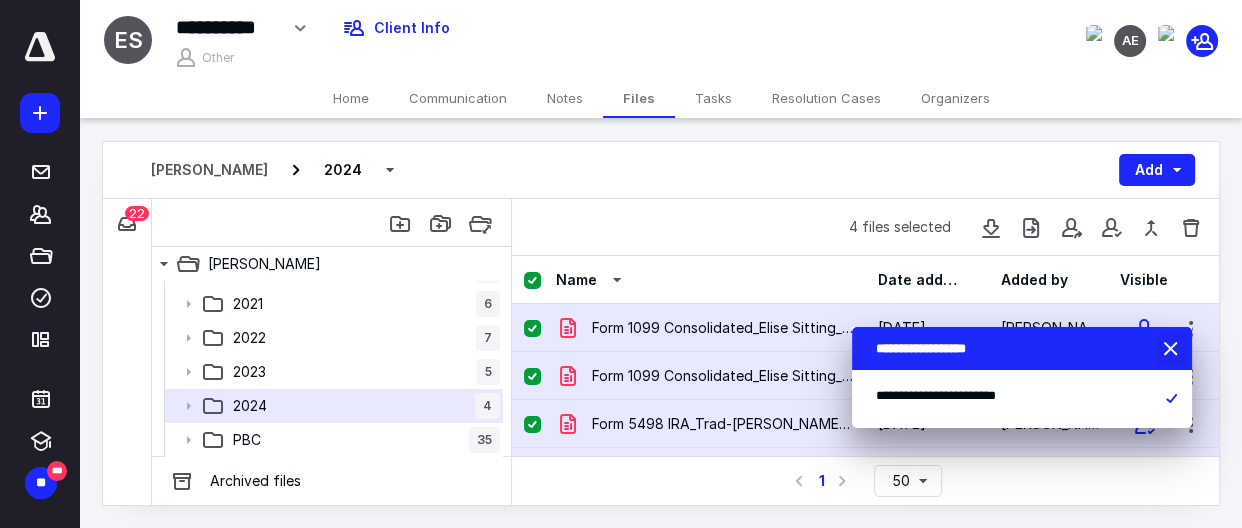 click at bounding box center [1173, 350] 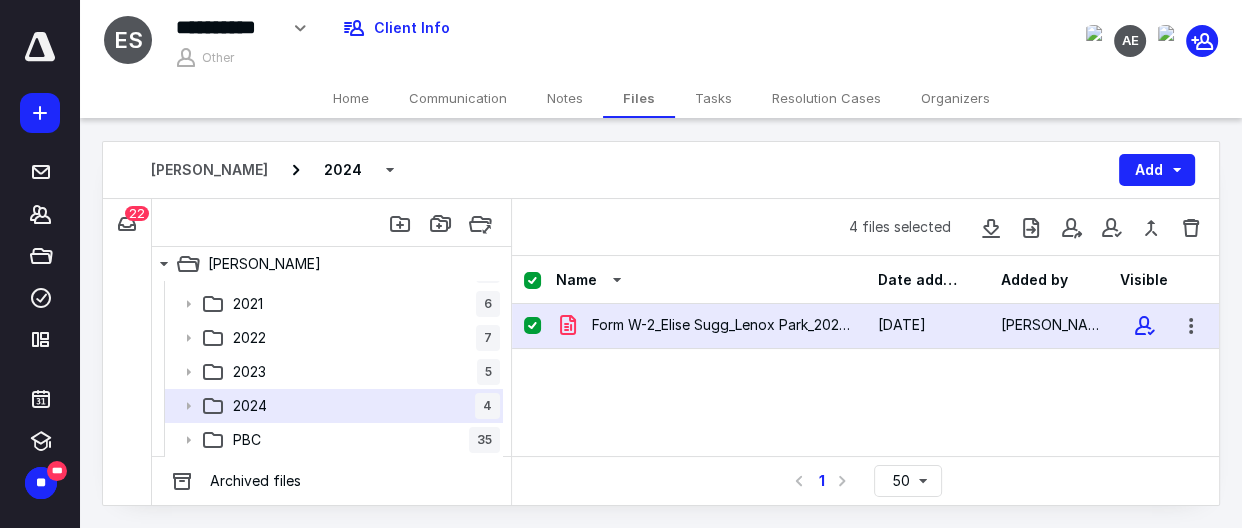scroll, scrollTop: 0, scrollLeft: 0, axis: both 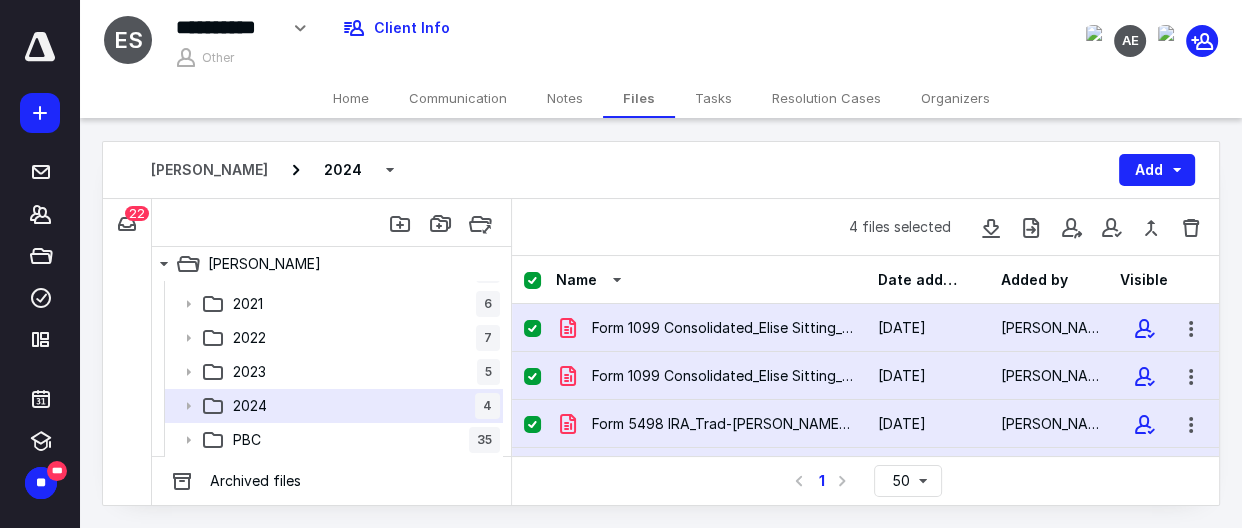 click on "Form 1099 Consolidated_Elise Sitting_Fidelity x2331_Tax Ye.pdf" at bounding box center [722, 328] 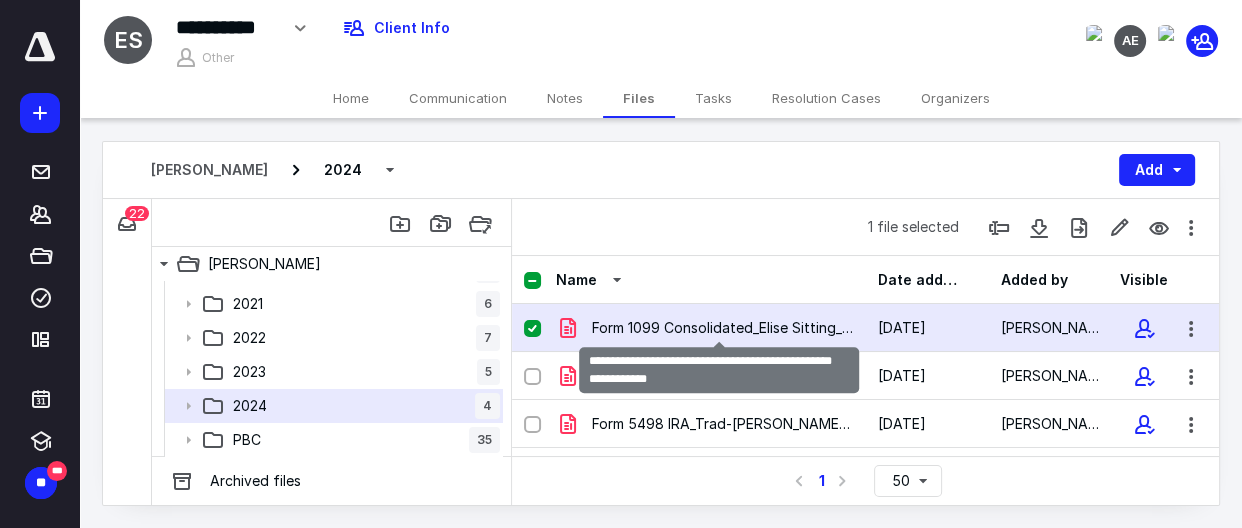 click on "Form 1099 Consolidated_Elise Sitting_Fidelity x2331_Tax Ye.pdf" at bounding box center (722, 328) 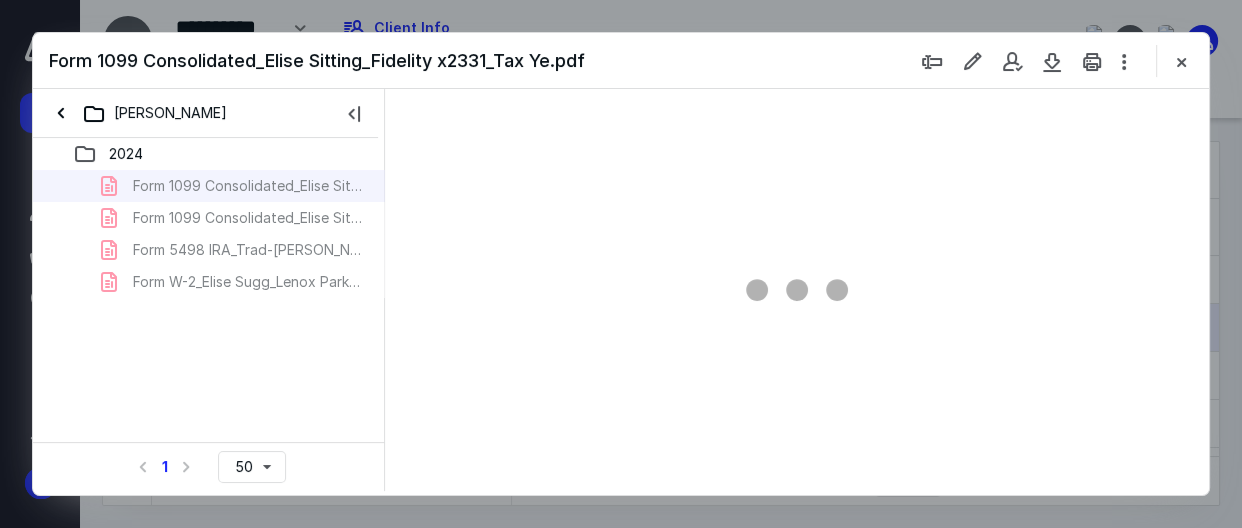 scroll, scrollTop: 0, scrollLeft: 0, axis: both 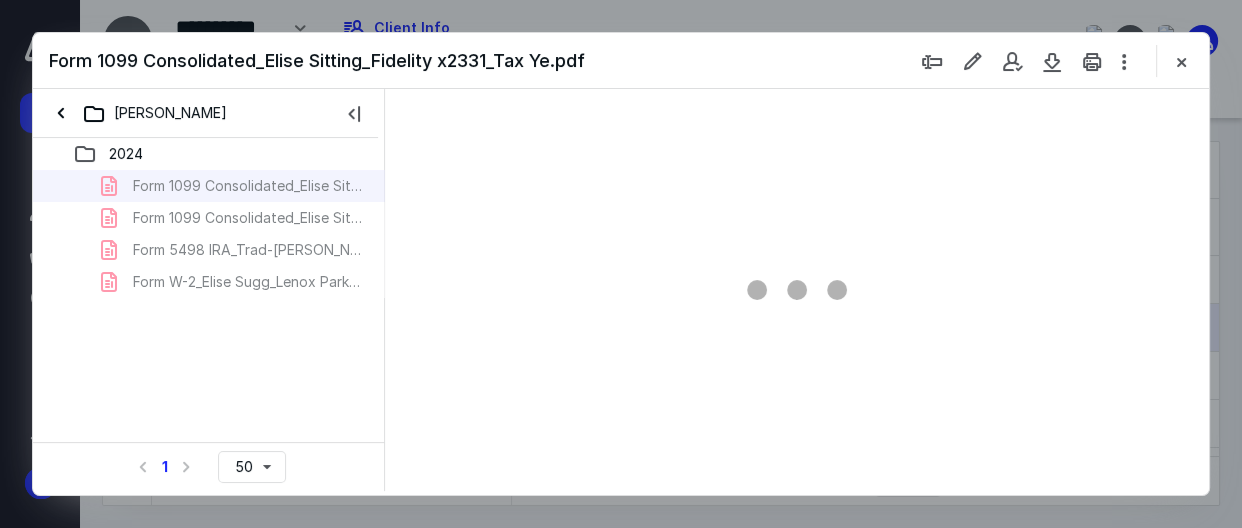 type on "49" 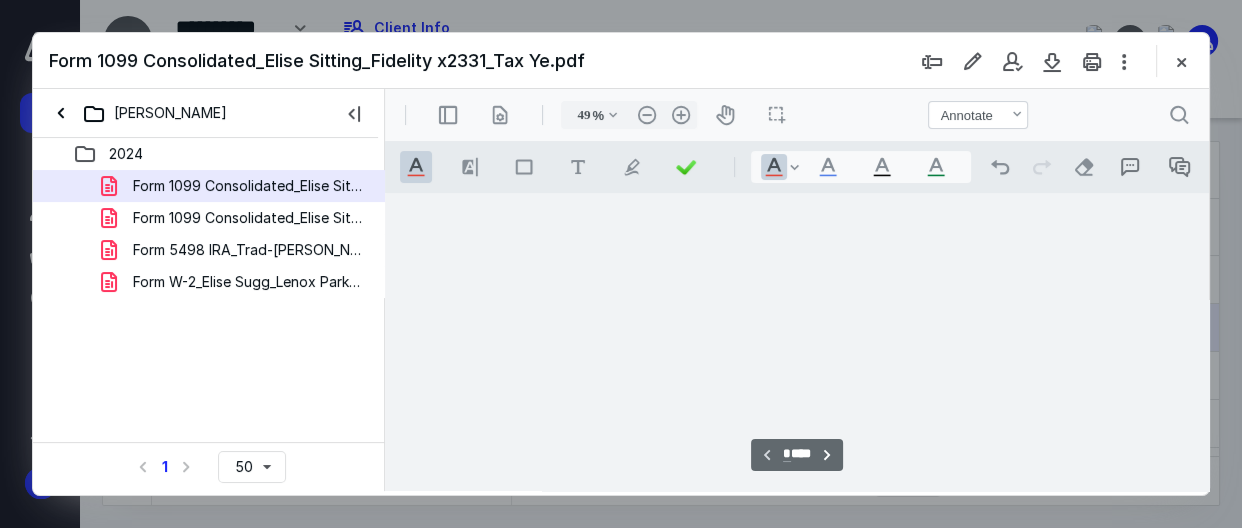 scroll, scrollTop: 105, scrollLeft: 0, axis: vertical 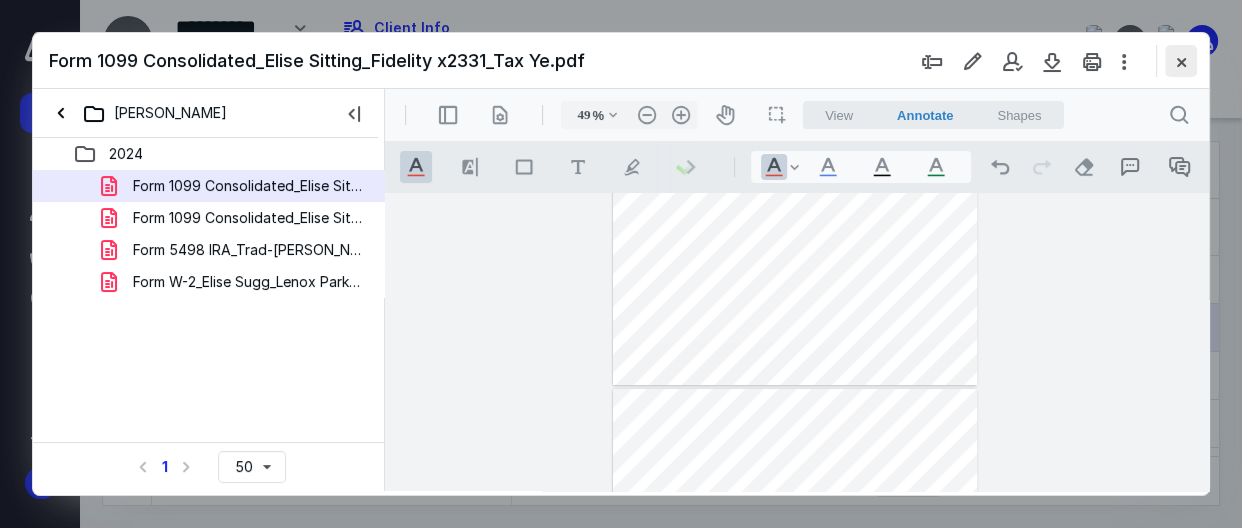 click at bounding box center [1181, 61] 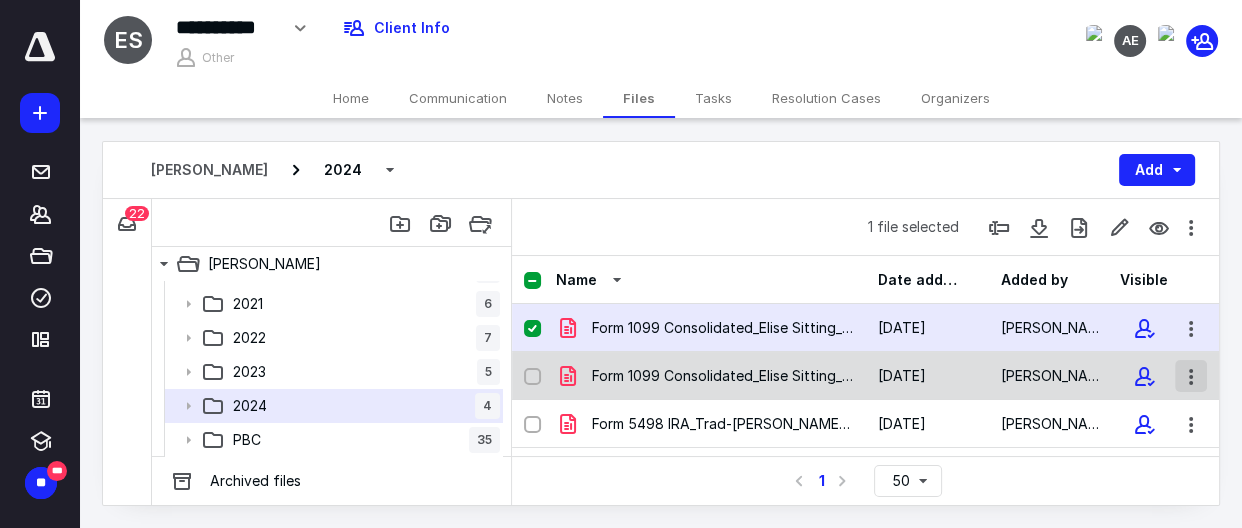 click at bounding box center [1191, 376] 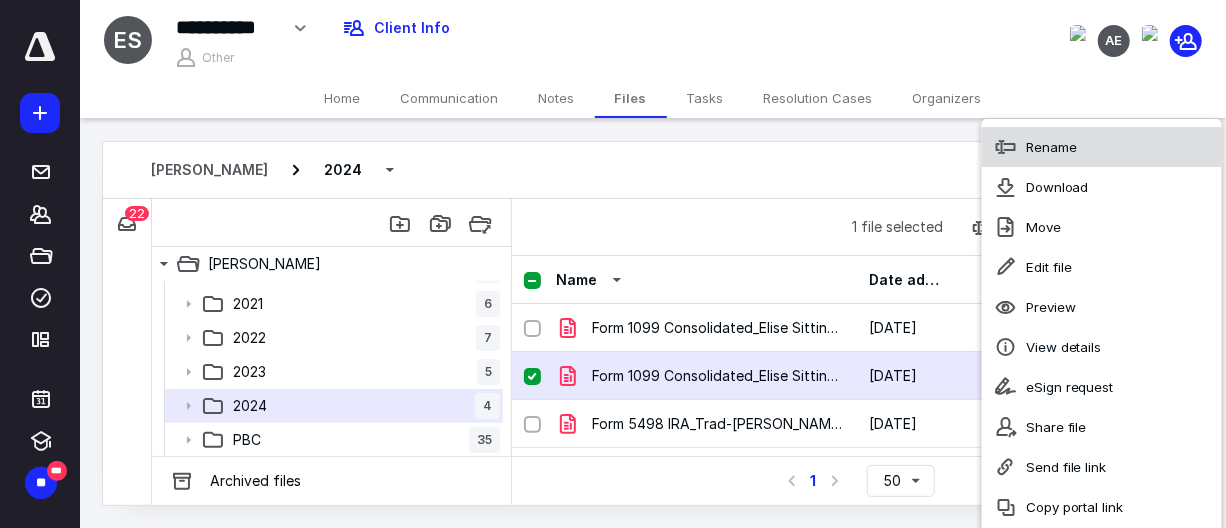 click on "Rename" at bounding box center (1051, 147) 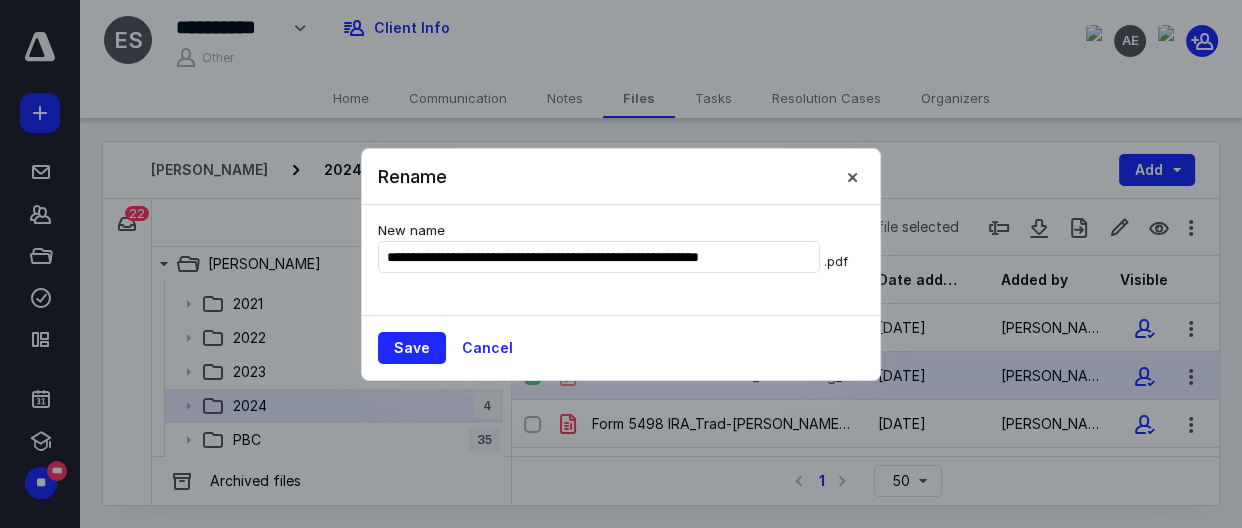 type on "**********" 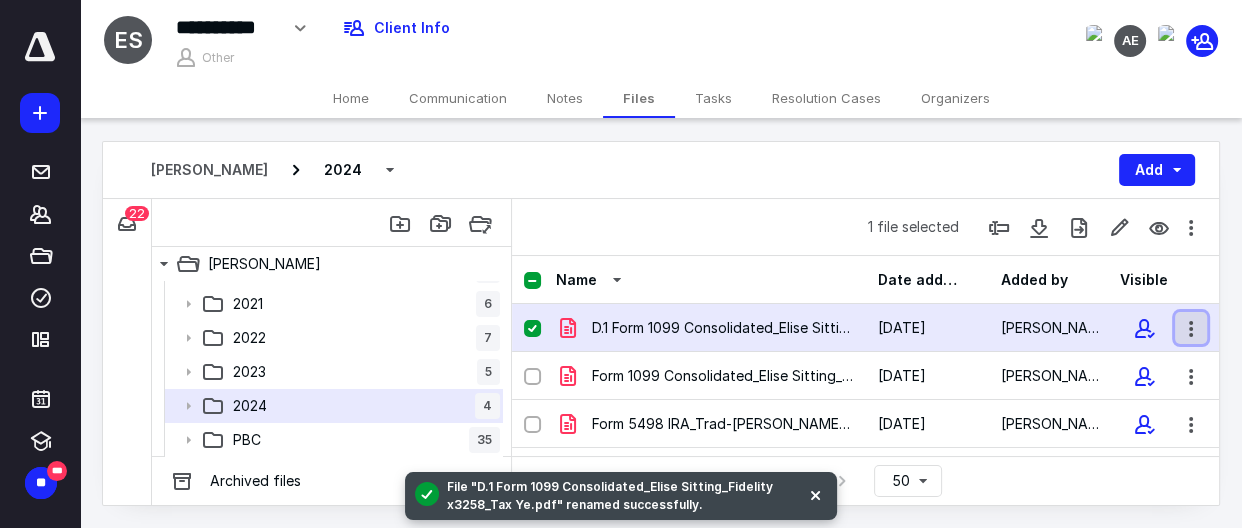 click at bounding box center (1191, 328) 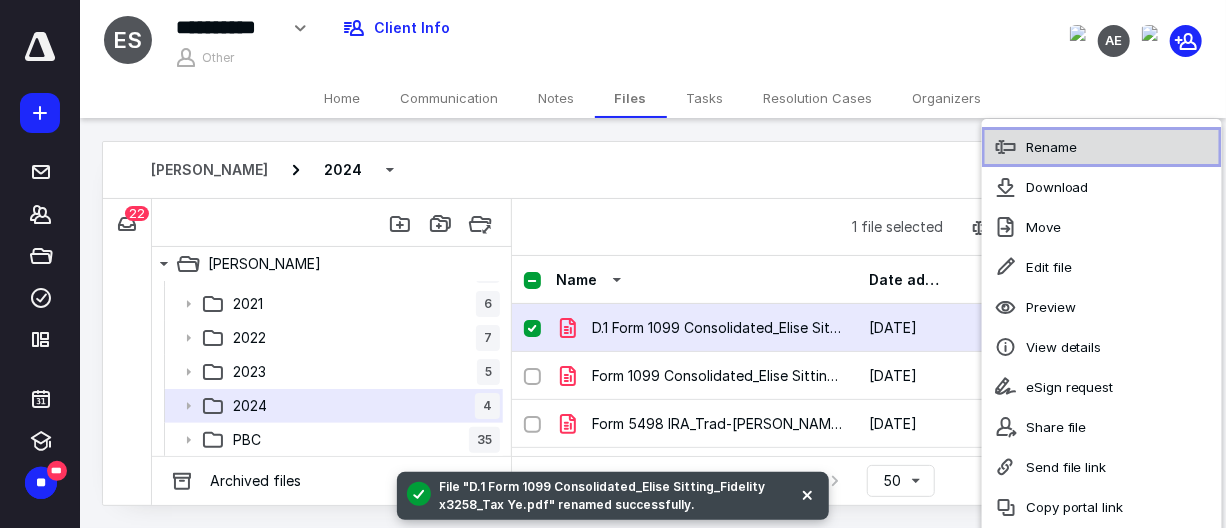 click on "Rename" at bounding box center [1051, 147] 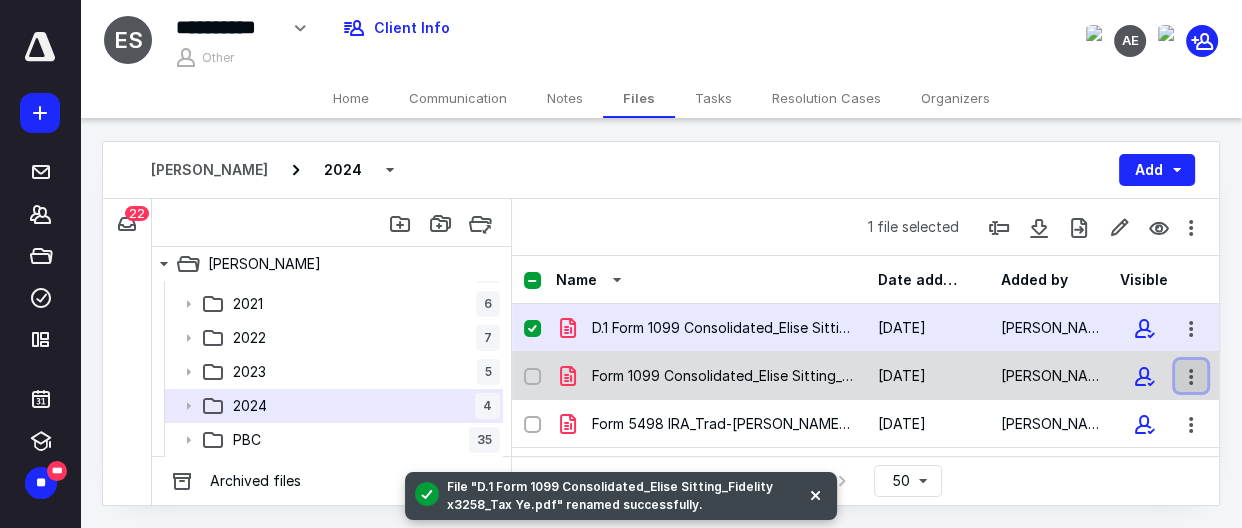 click at bounding box center (1191, 376) 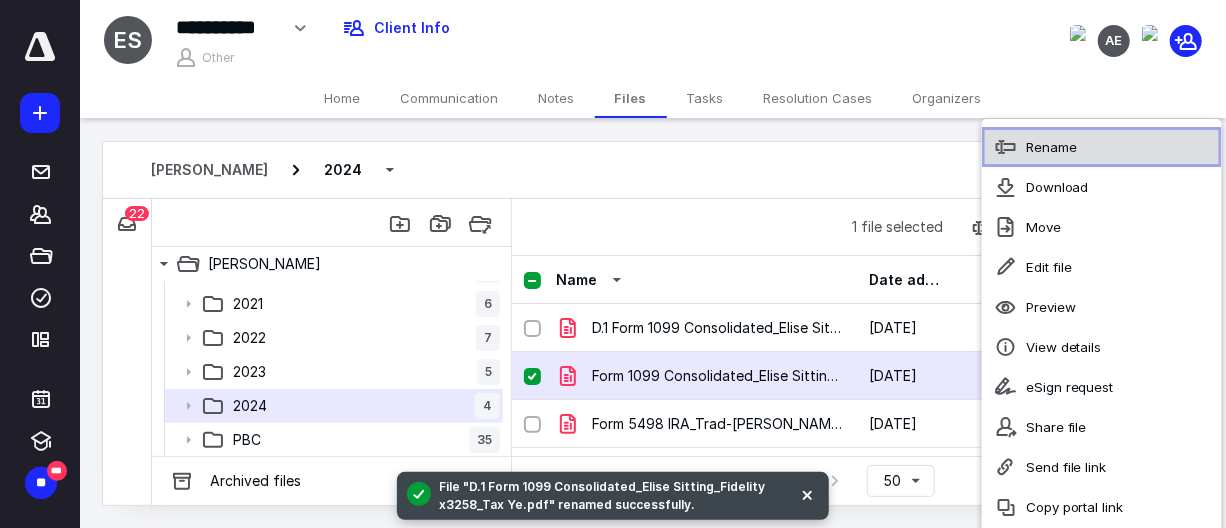 click on "Rename" at bounding box center [1051, 147] 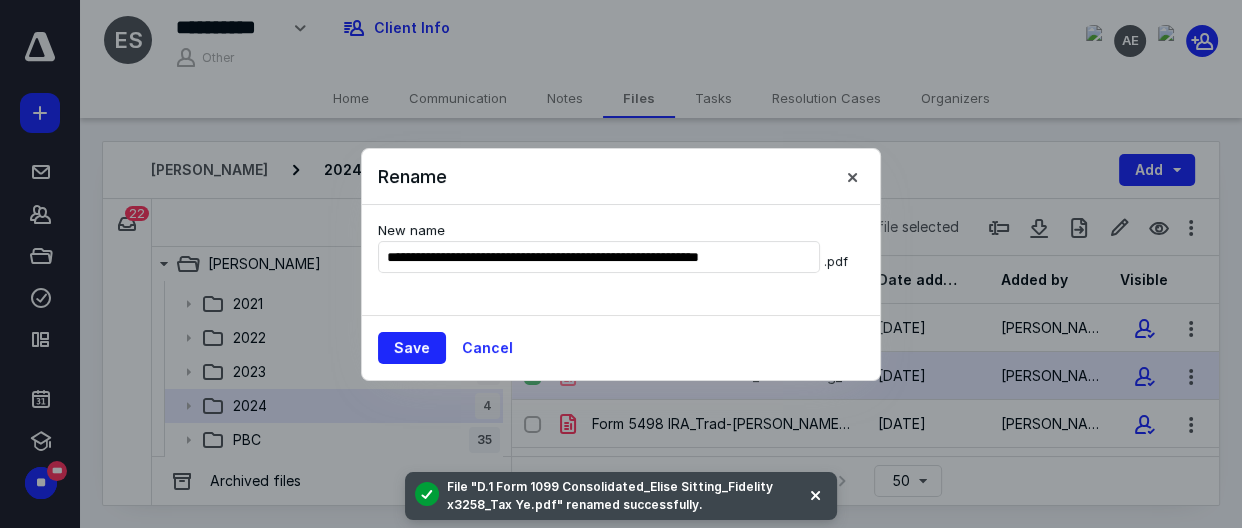 type on "**********" 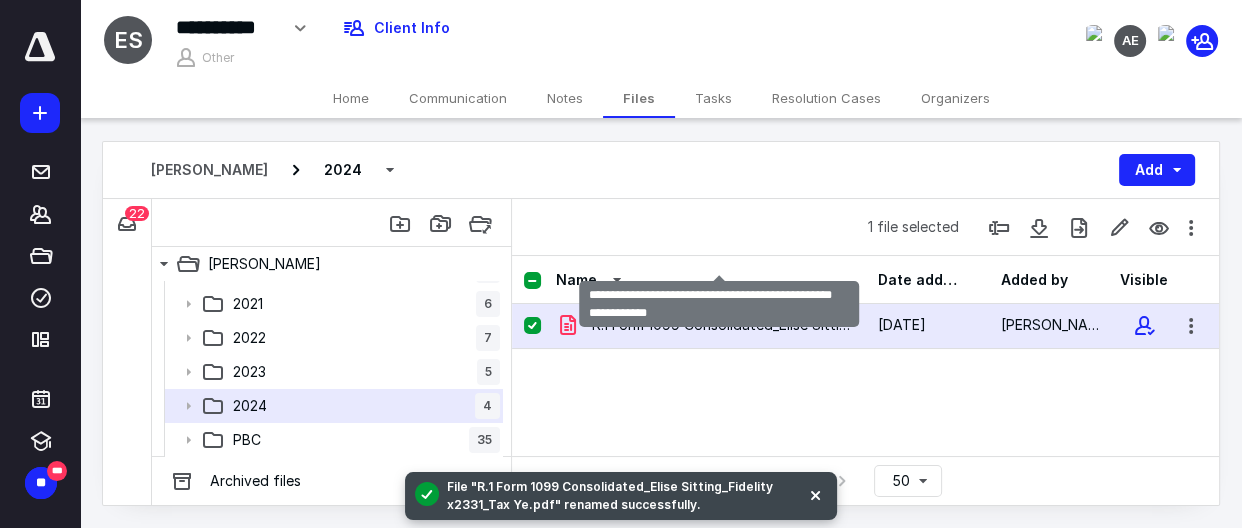 scroll, scrollTop: 56, scrollLeft: 0, axis: vertical 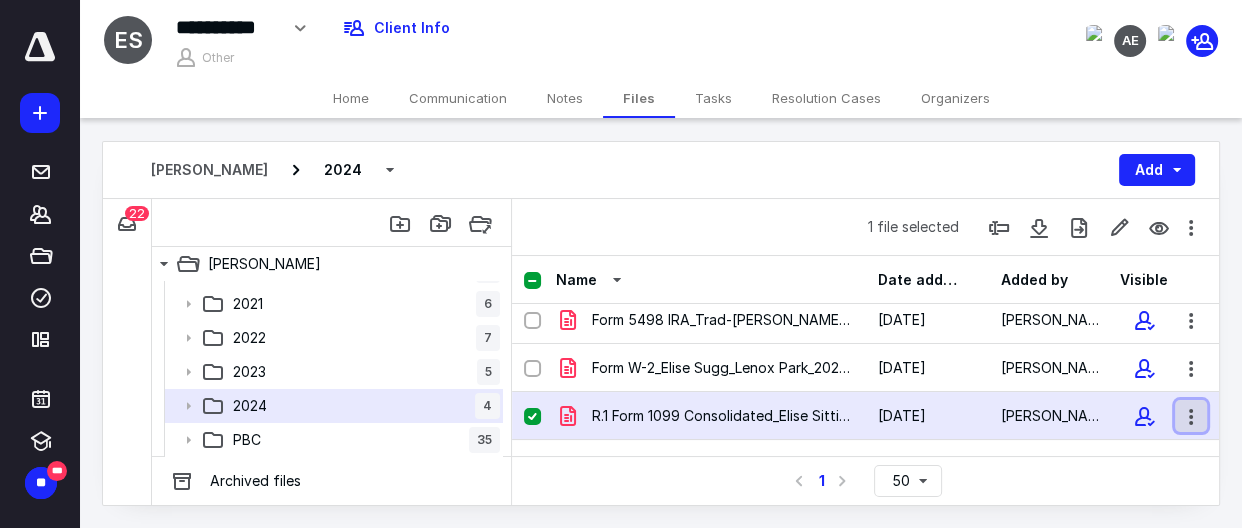 click at bounding box center [1191, 416] 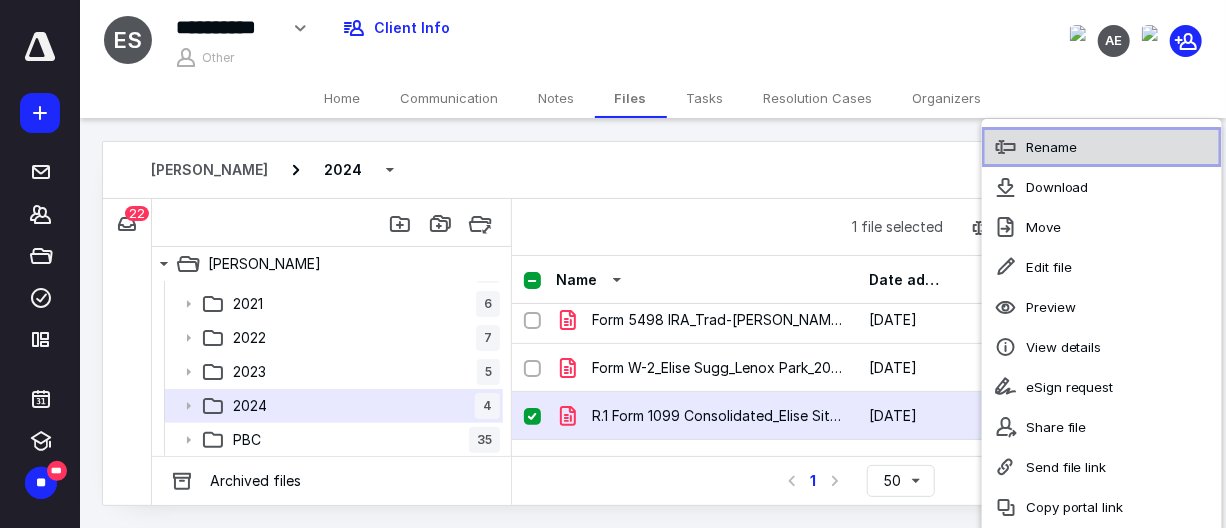 click on "Rename" at bounding box center [1051, 147] 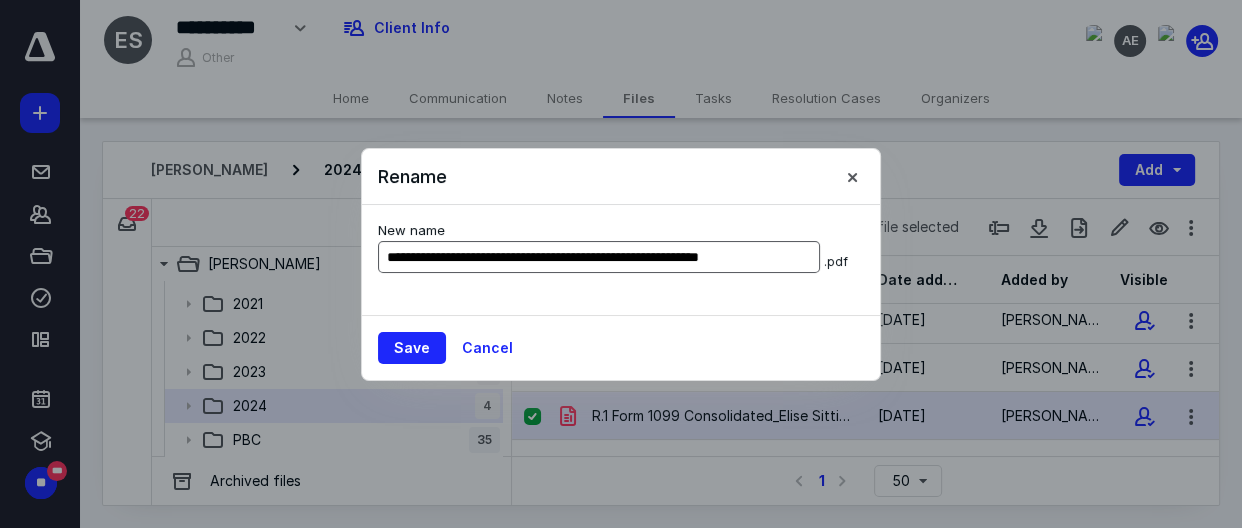 click on "**********" at bounding box center (599, 257) 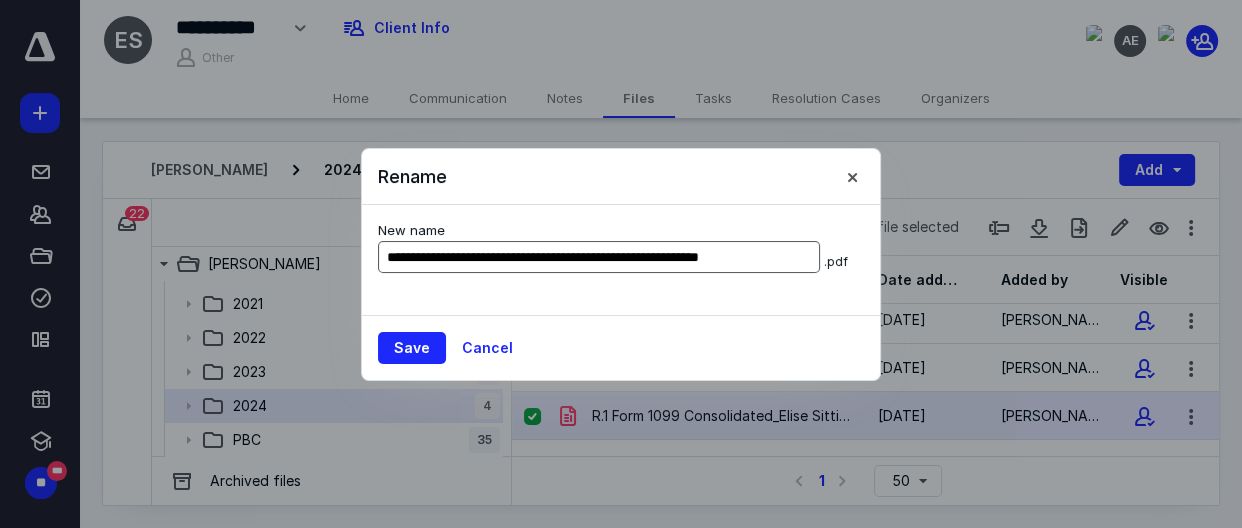 type on "**********" 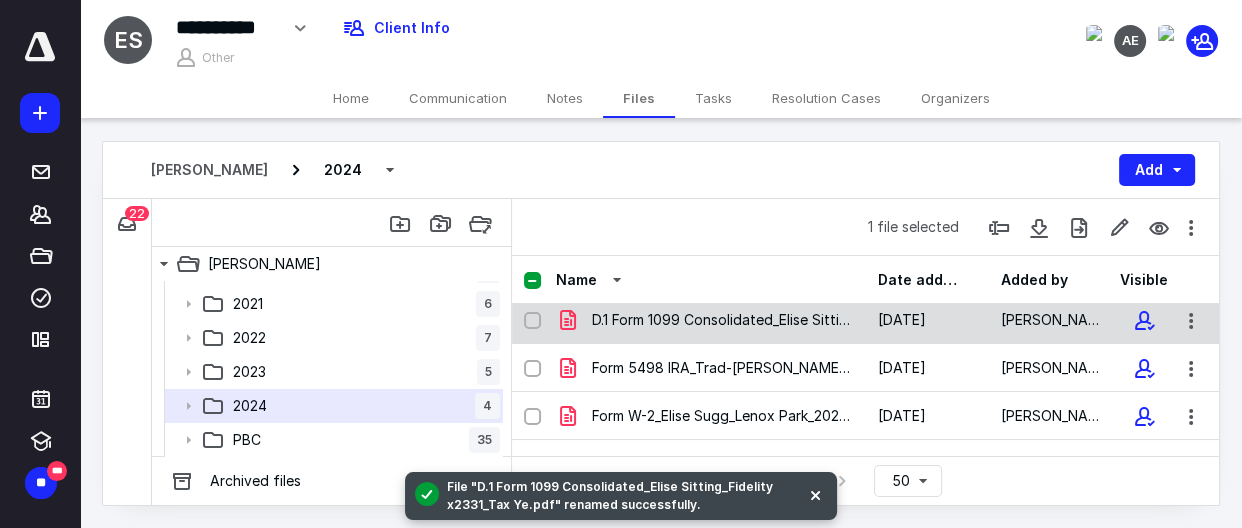 scroll, scrollTop: 0, scrollLeft: 0, axis: both 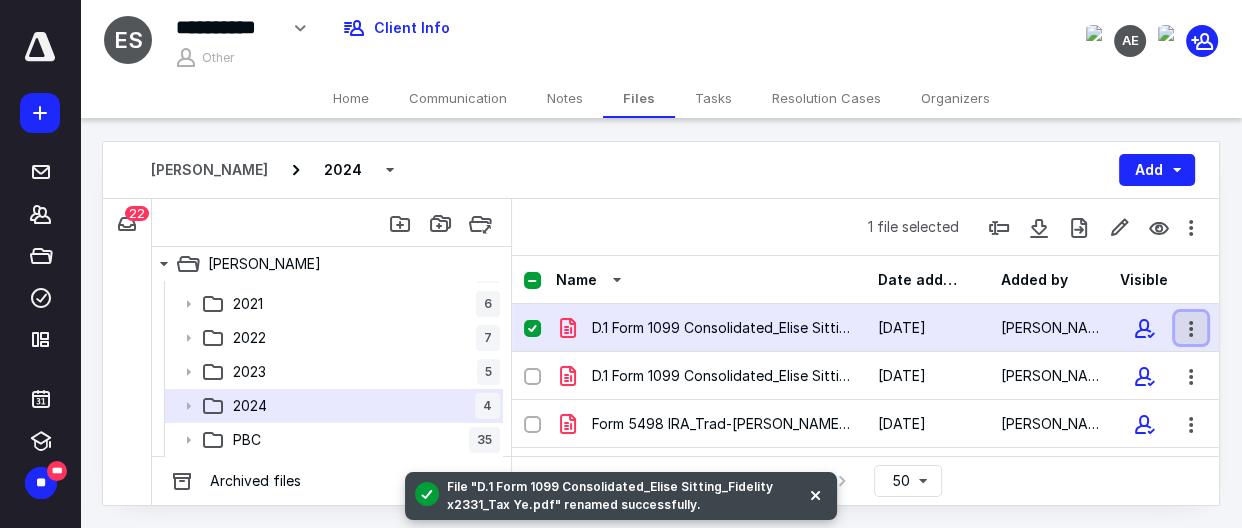 click at bounding box center (1191, 328) 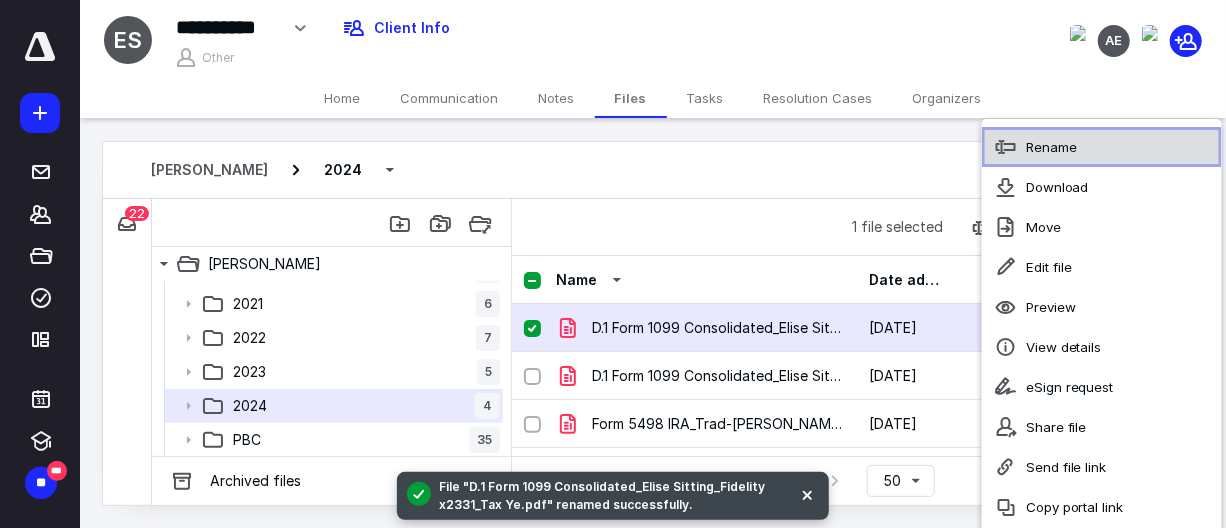 click on "Rename" at bounding box center (1051, 147) 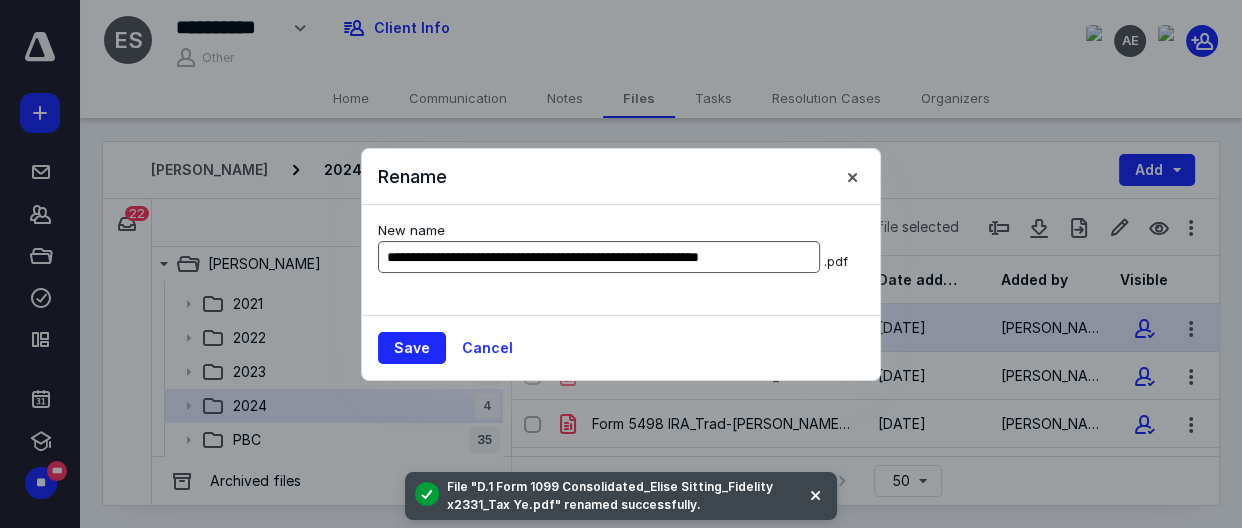 click on "**********" at bounding box center [599, 257] 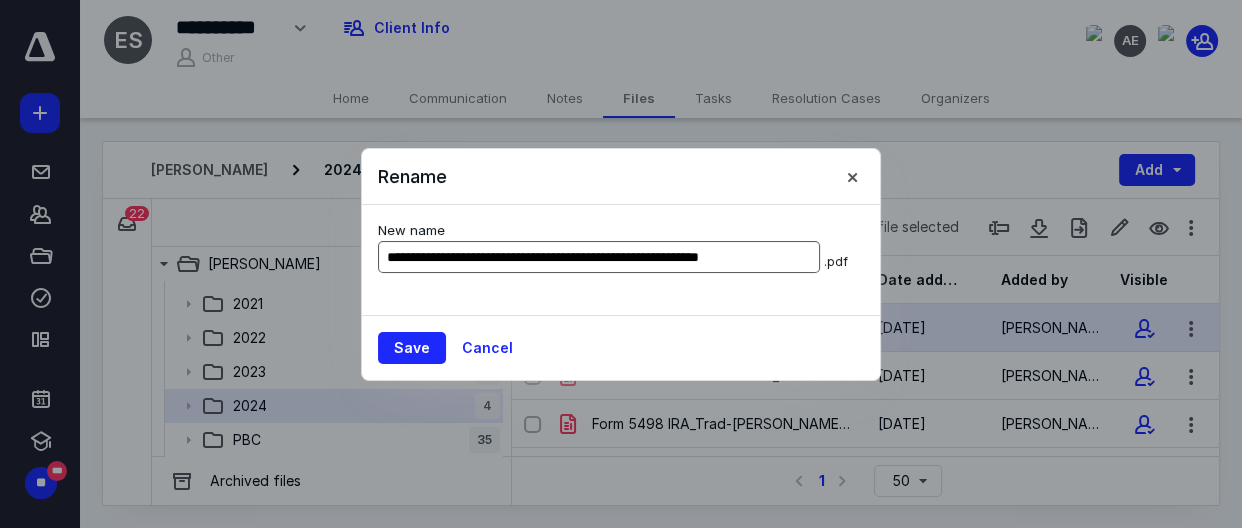 click on "**********" at bounding box center (599, 257) 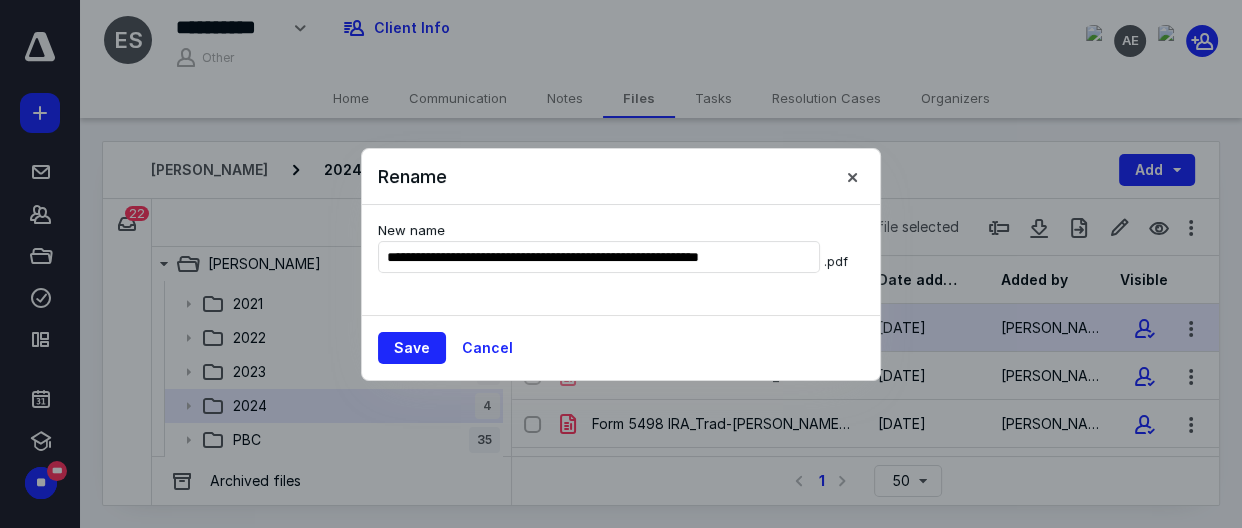 type on "**********" 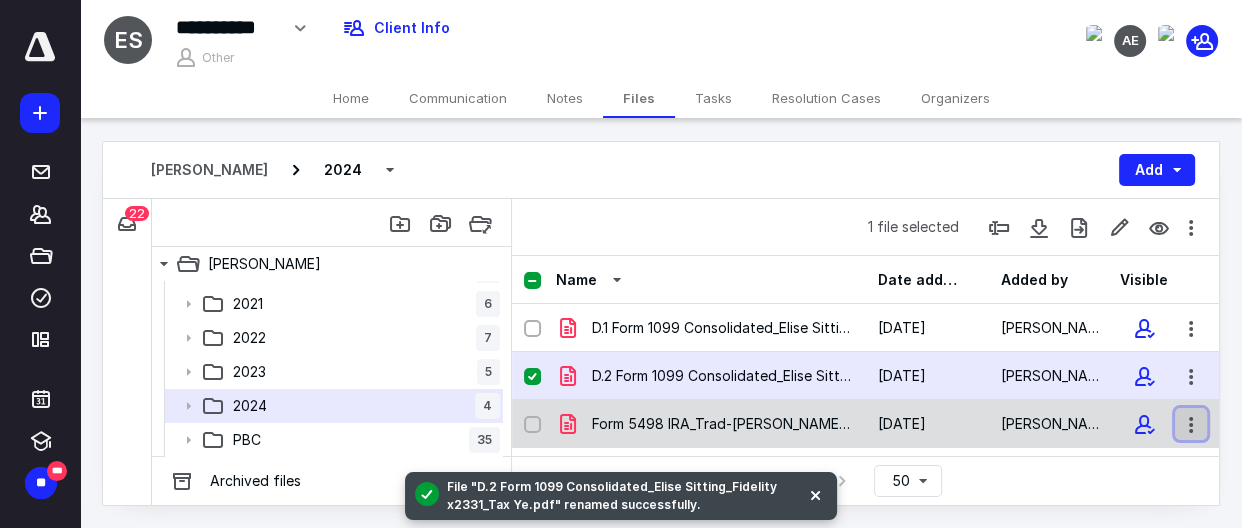 click at bounding box center (1191, 424) 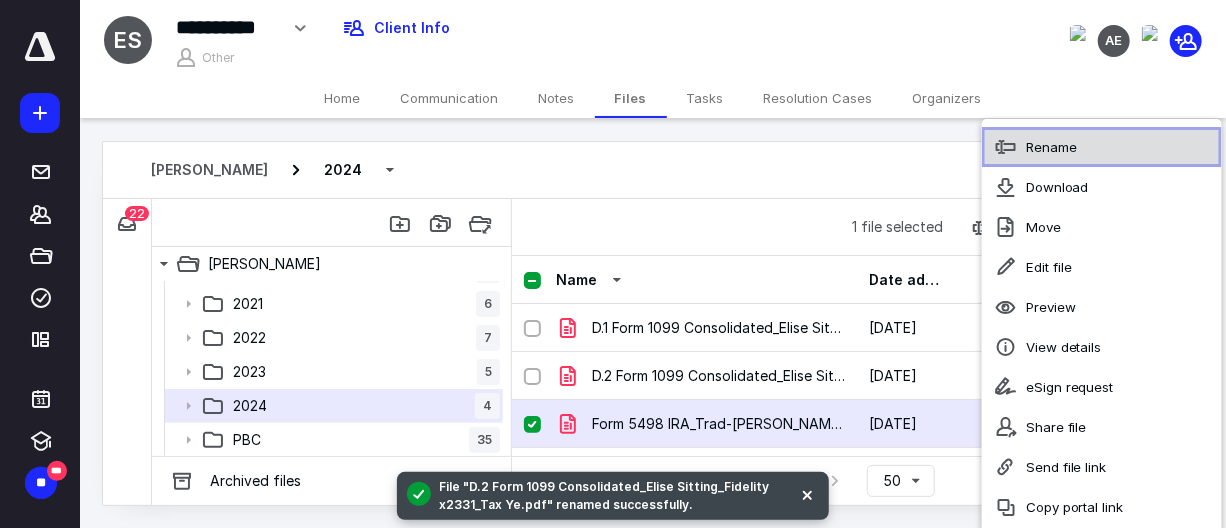 click on "Rename" at bounding box center [1102, 147] 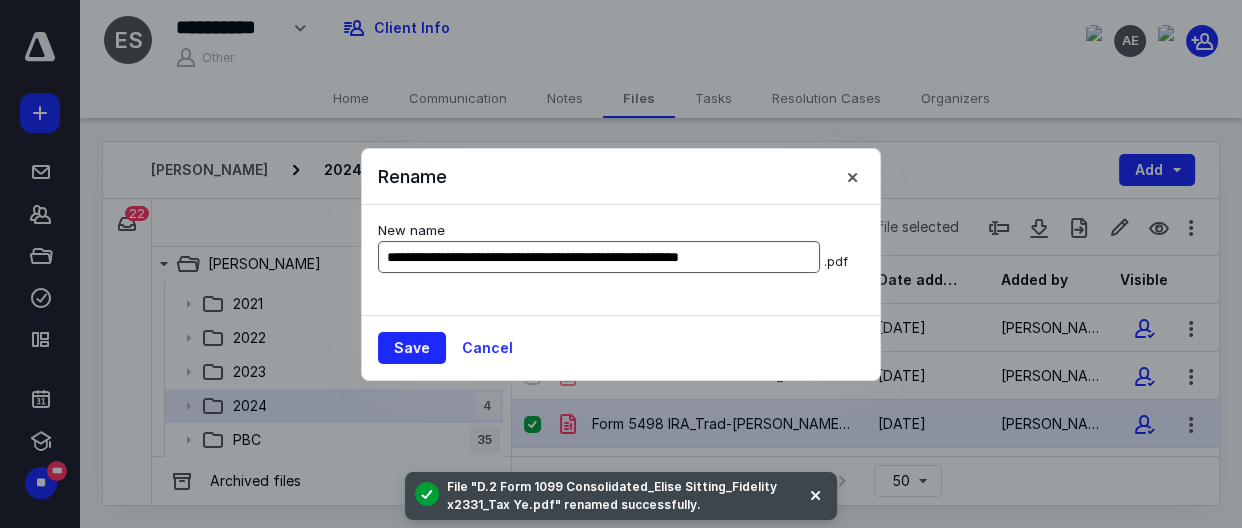 click on "**********" at bounding box center (599, 257) 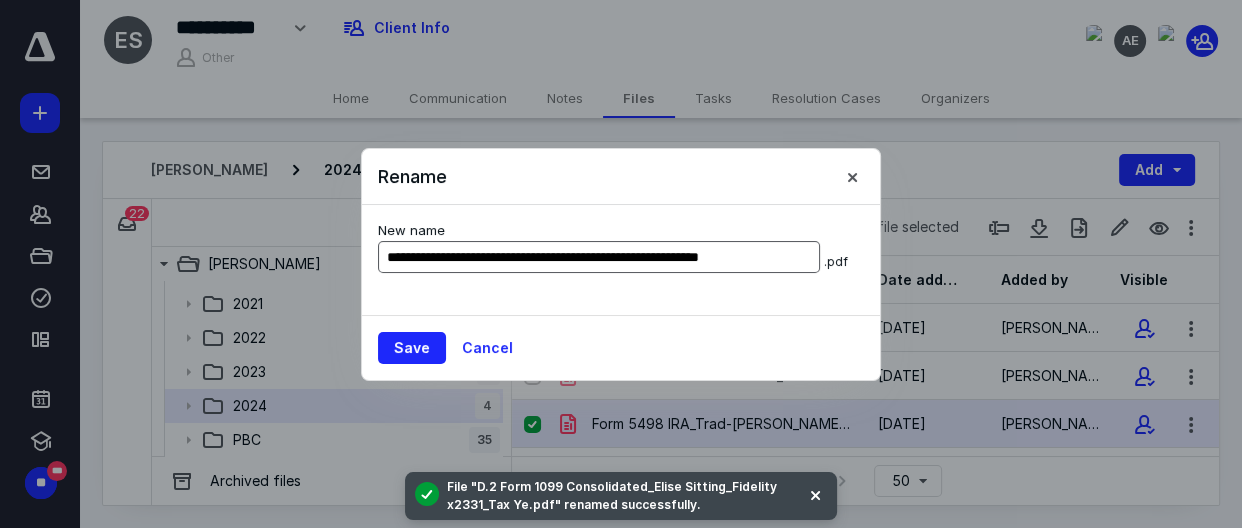 type on "**********" 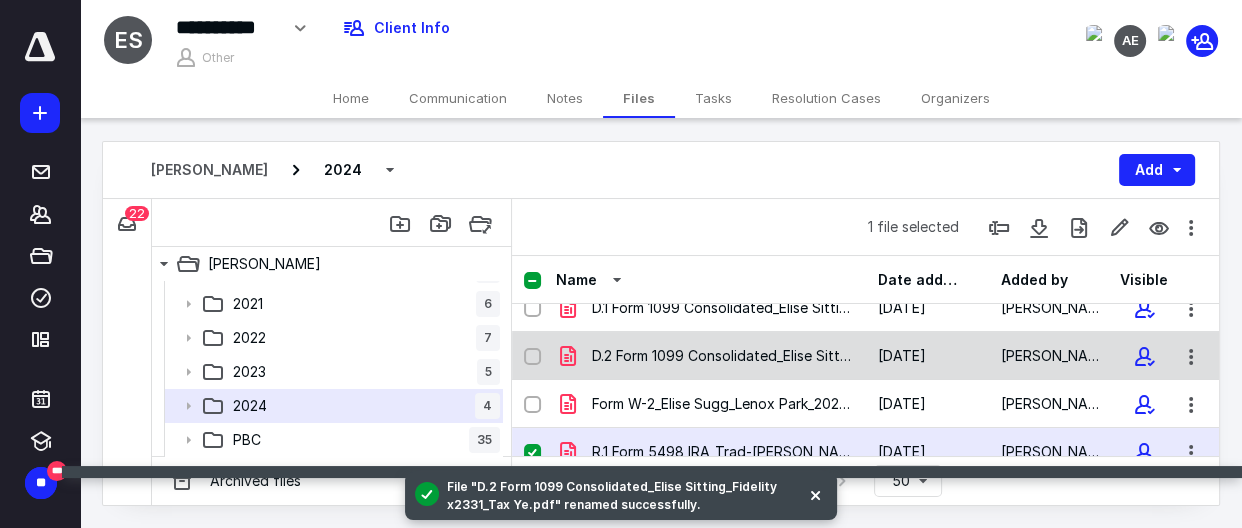 scroll, scrollTop: 0, scrollLeft: 0, axis: both 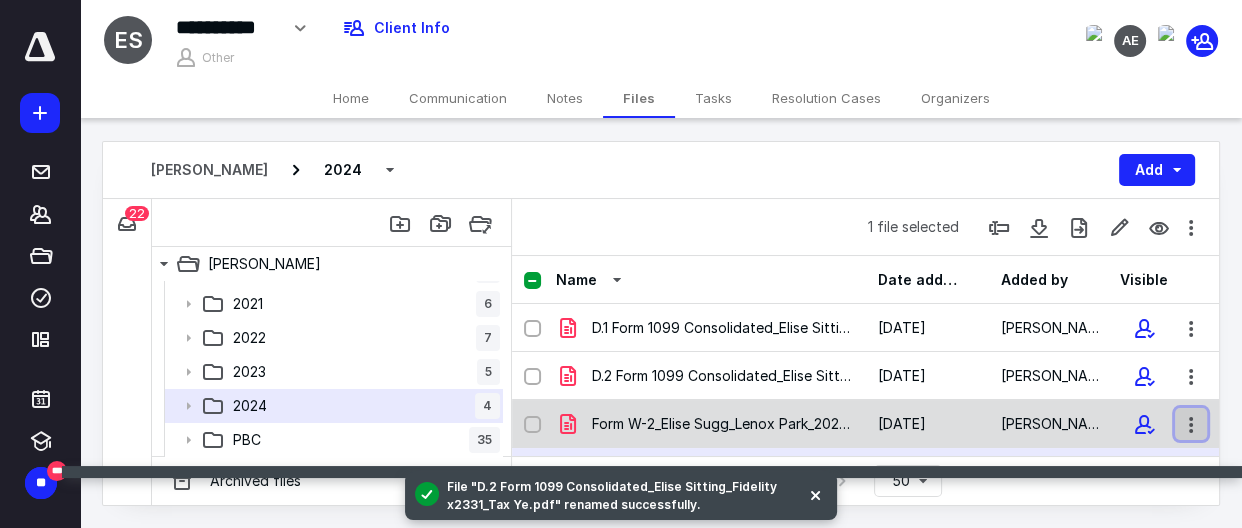 click at bounding box center [1191, 424] 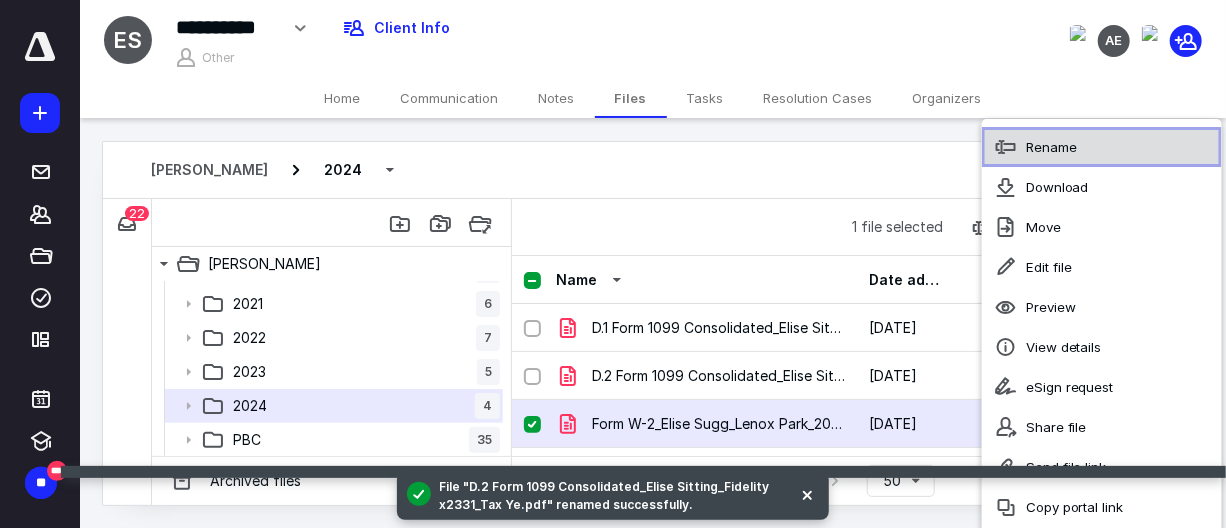 click 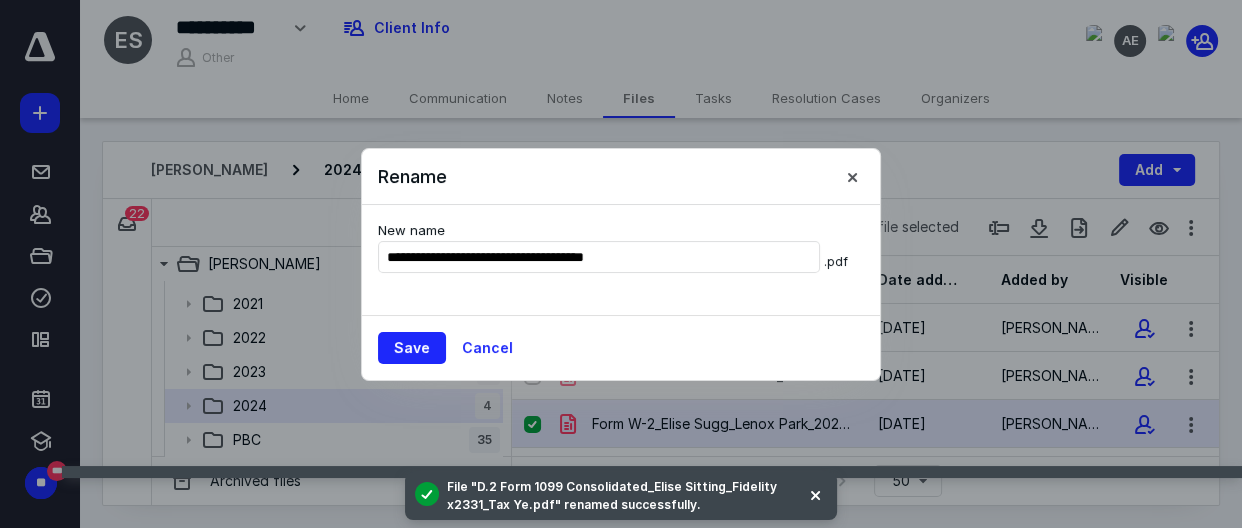 type on "**********" 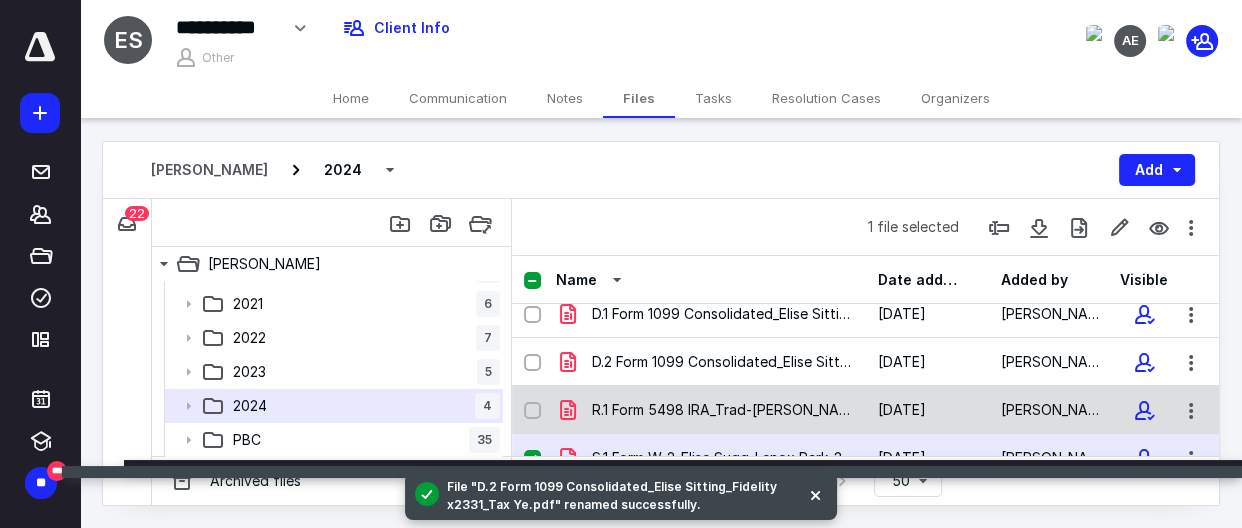 scroll, scrollTop: 0, scrollLeft: 0, axis: both 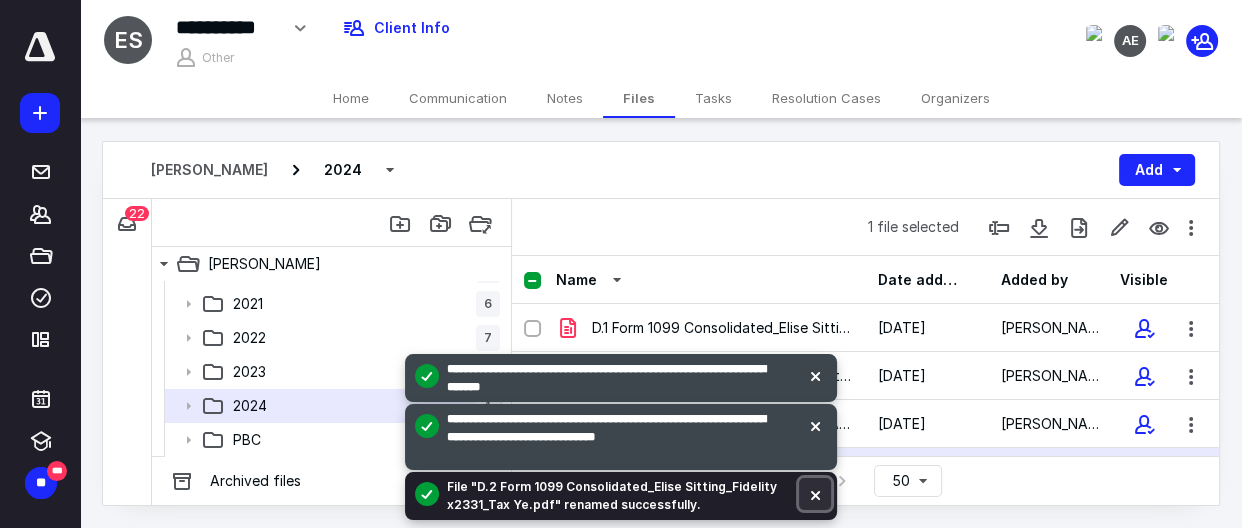 click at bounding box center (815, 494) 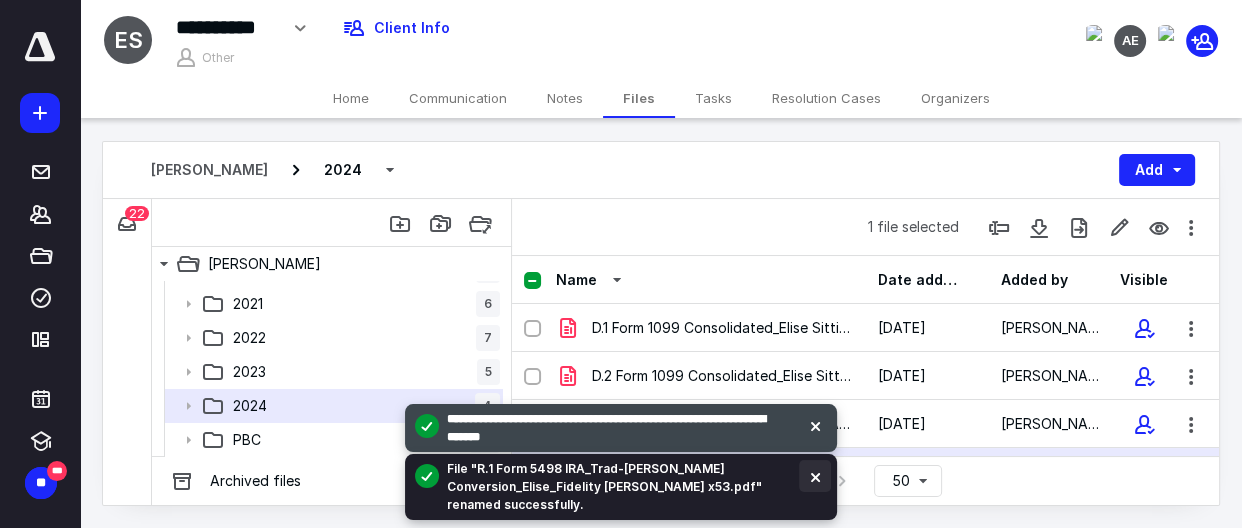 click at bounding box center [815, 476] 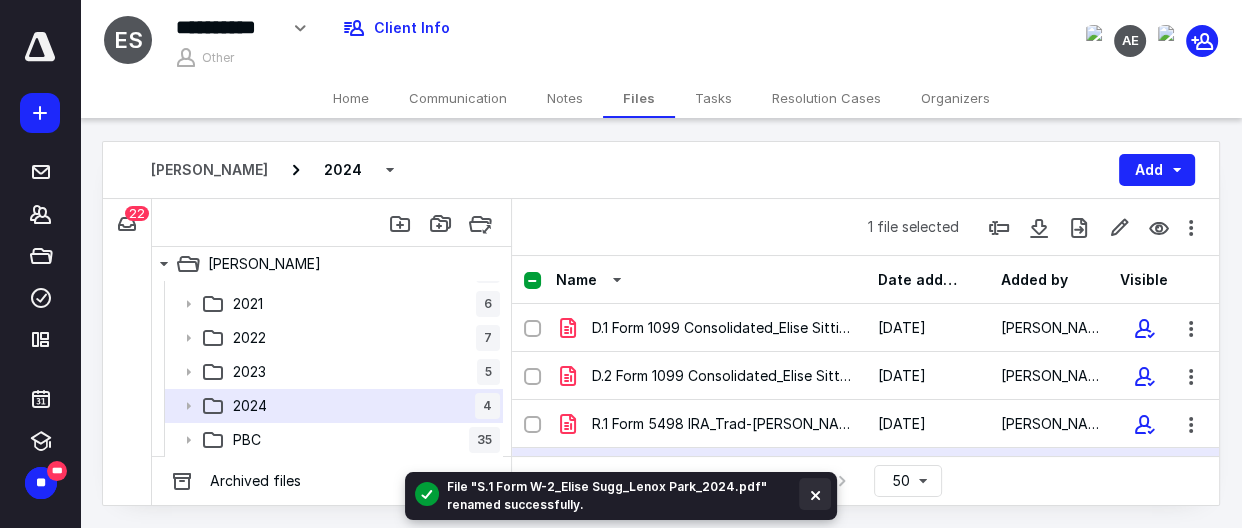 click at bounding box center [815, 494] 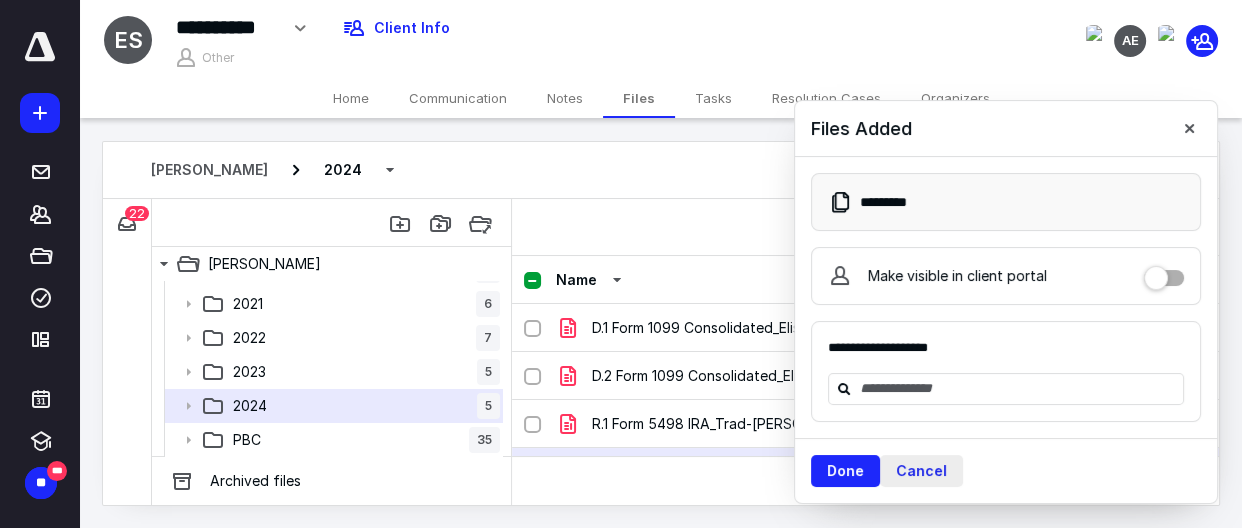 click on "Cancel" at bounding box center (921, 471) 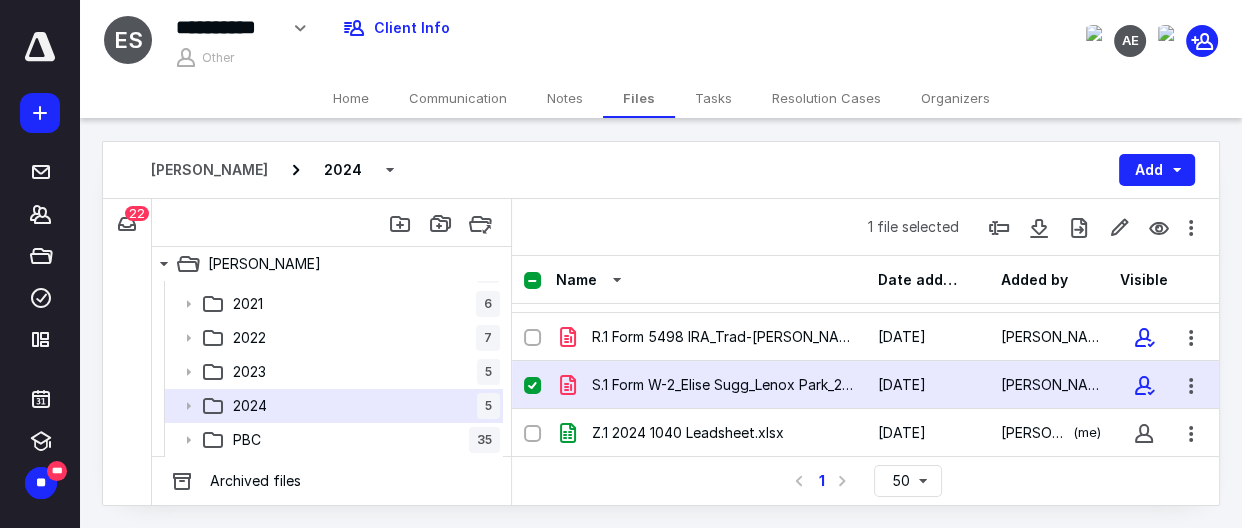 scroll, scrollTop: 147, scrollLeft: 0, axis: vertical 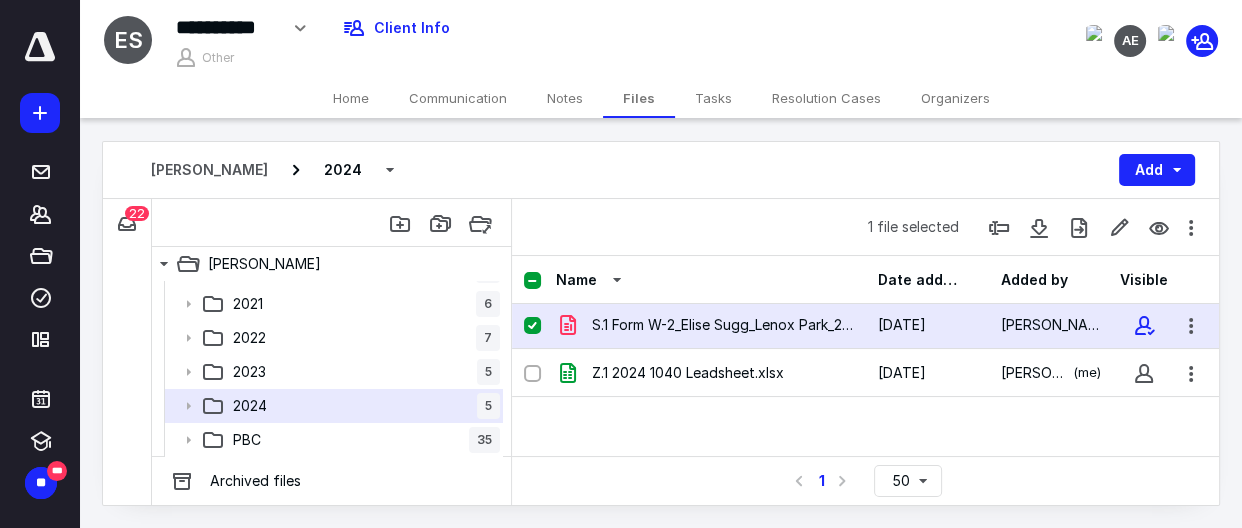 click 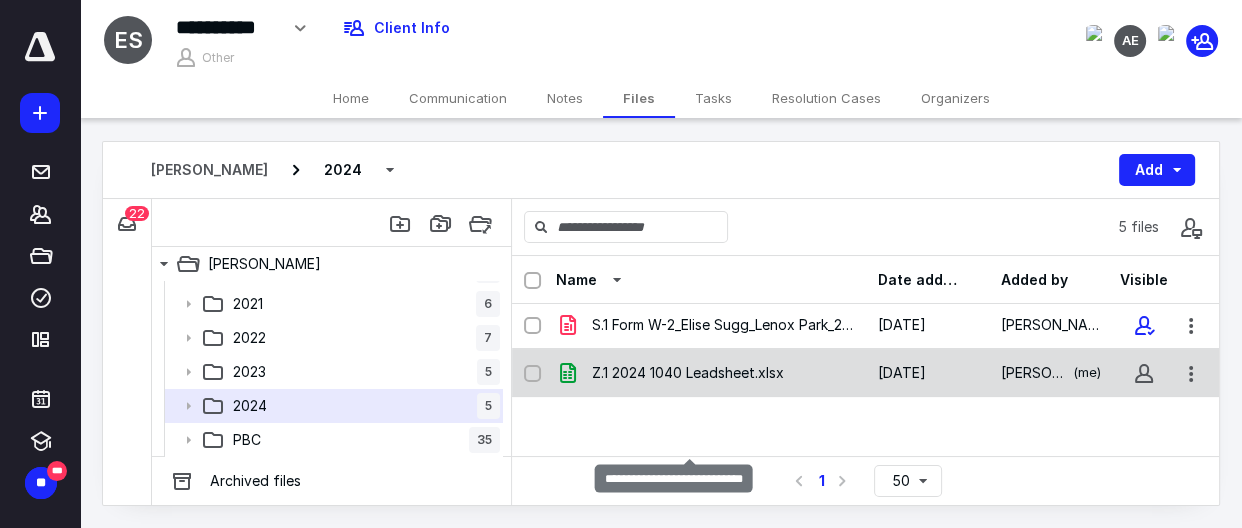 scroll, scrollTop: 0, scrollLeft: 0, axis: both 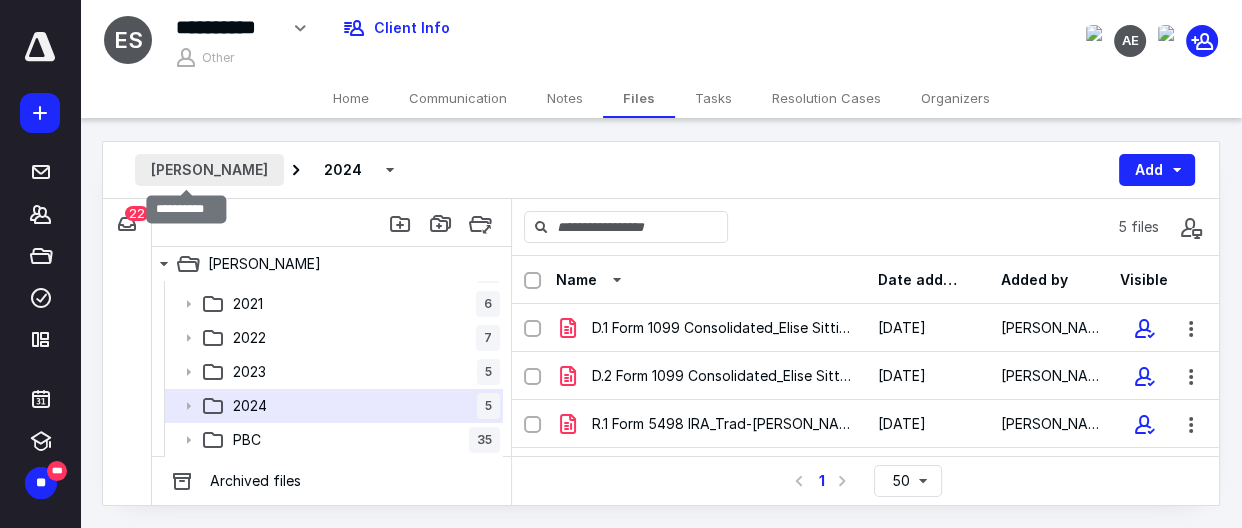 click on "[PERSON_NAME]" at bounding box center (209, 170) 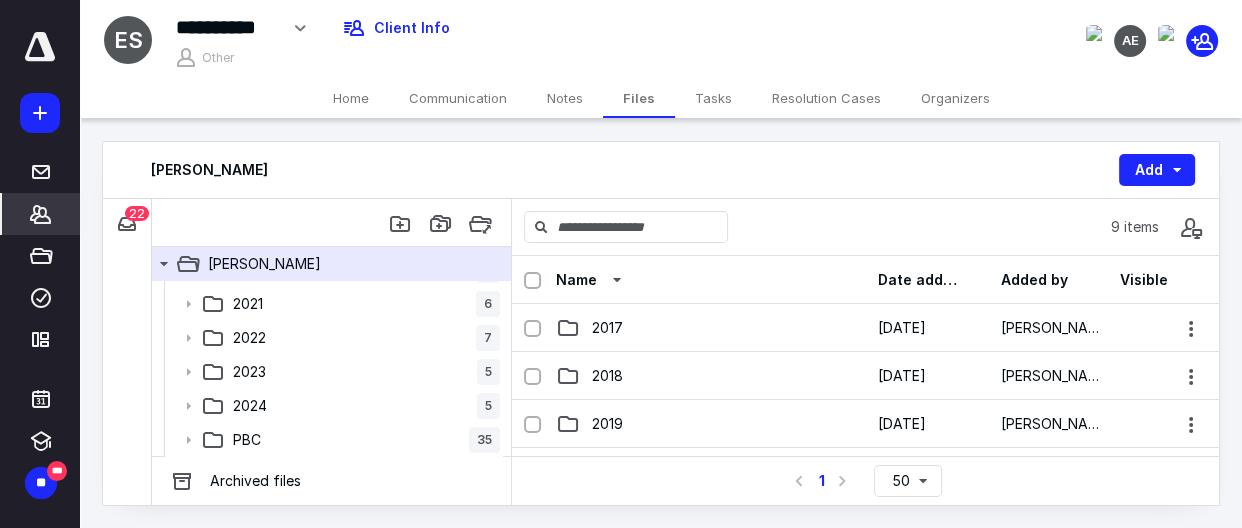 click 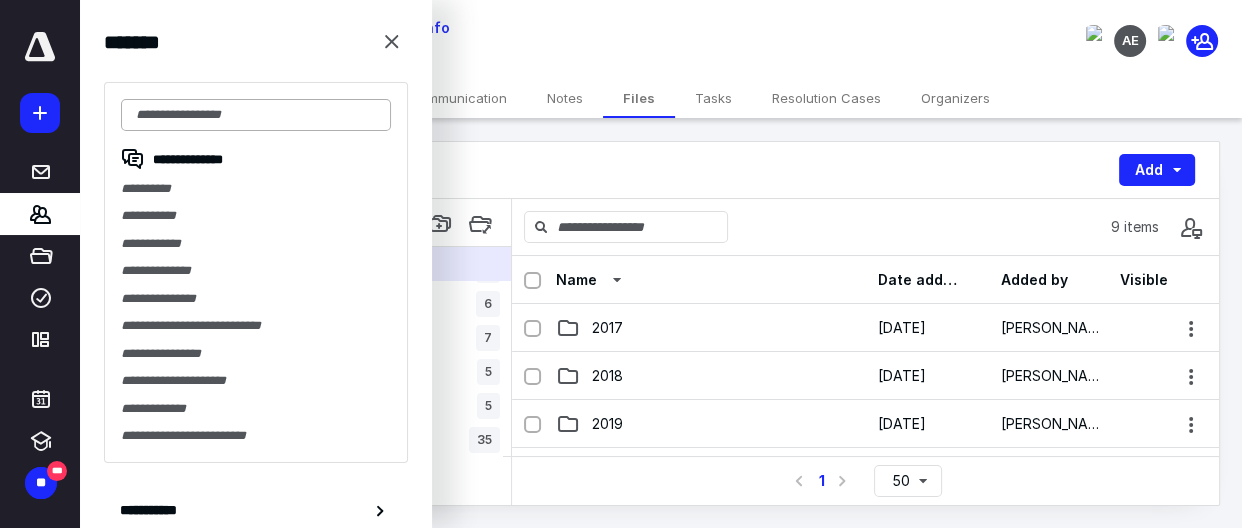 click at bounding box center (256, 115) 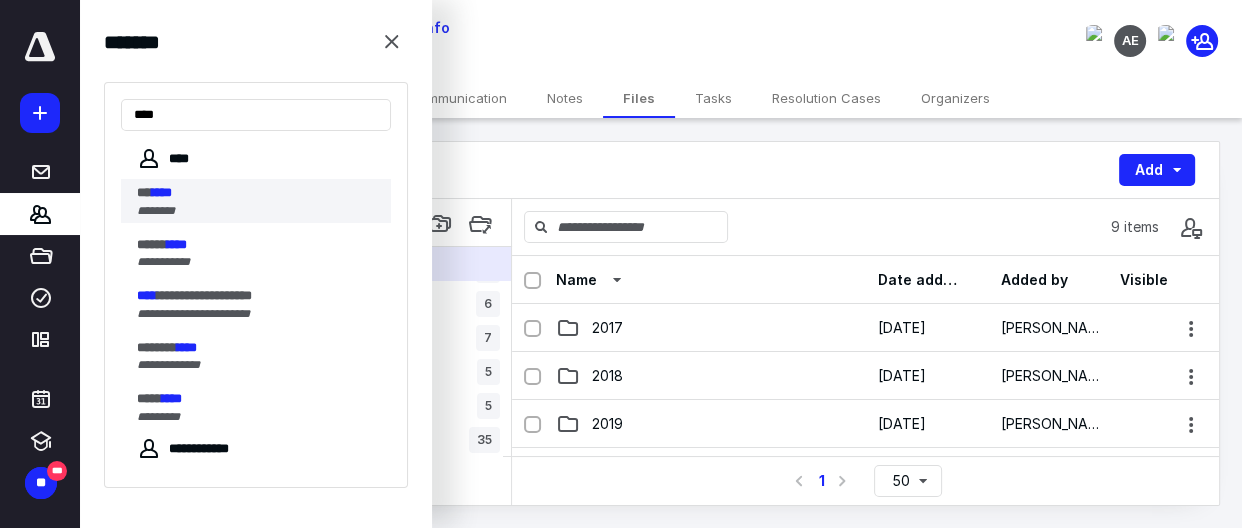 type on "****" 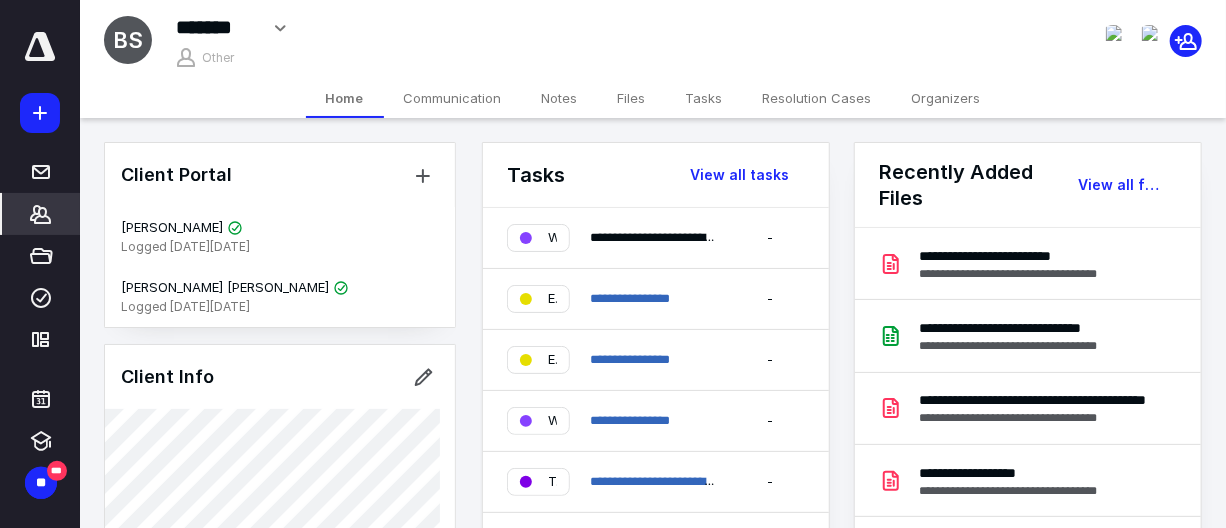 click on "Files" at bounding box center [632, 98] 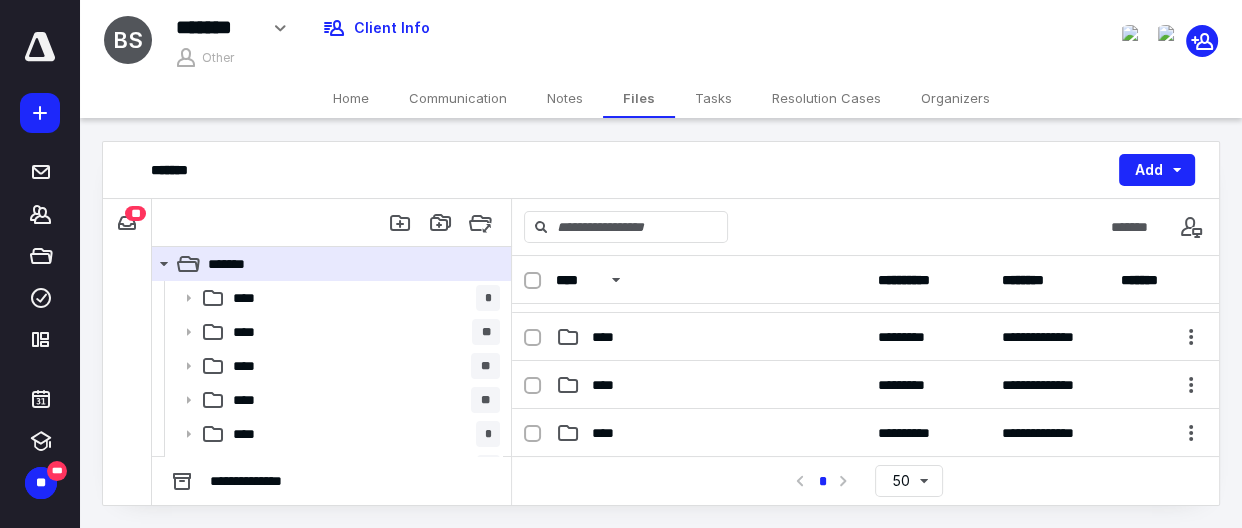 scroll, scrollTop: 181, scrollLeft: 0, axis: vertical 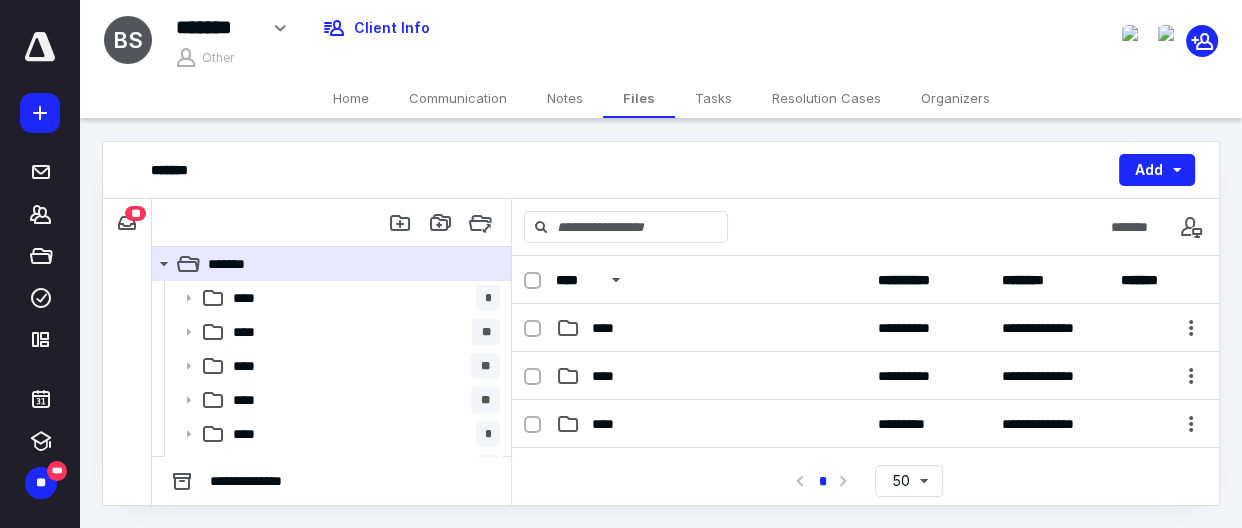 click on "**********" at bounding box center [865, 376] 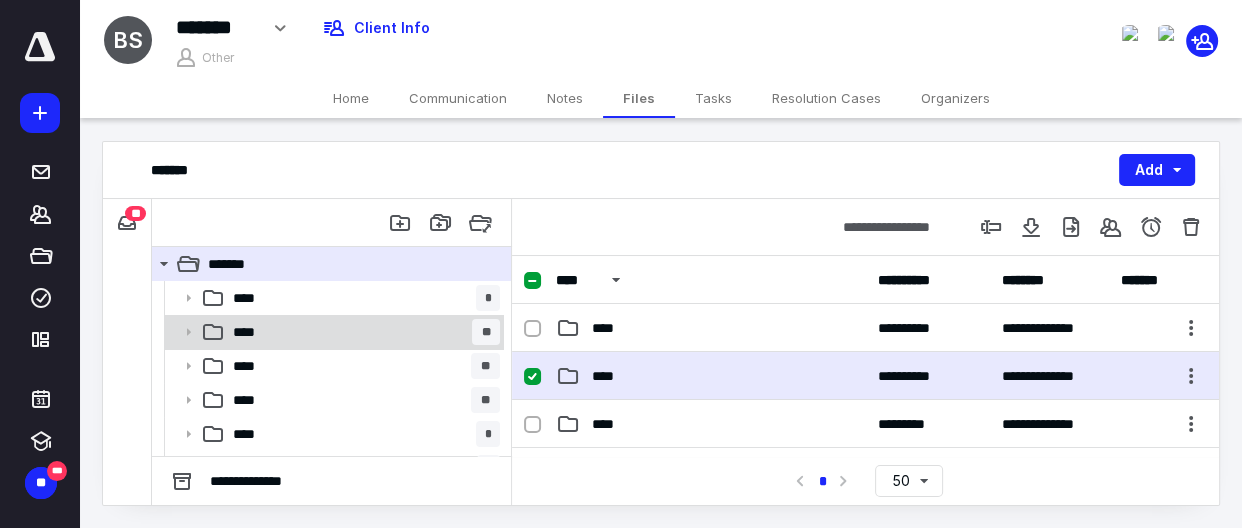 click 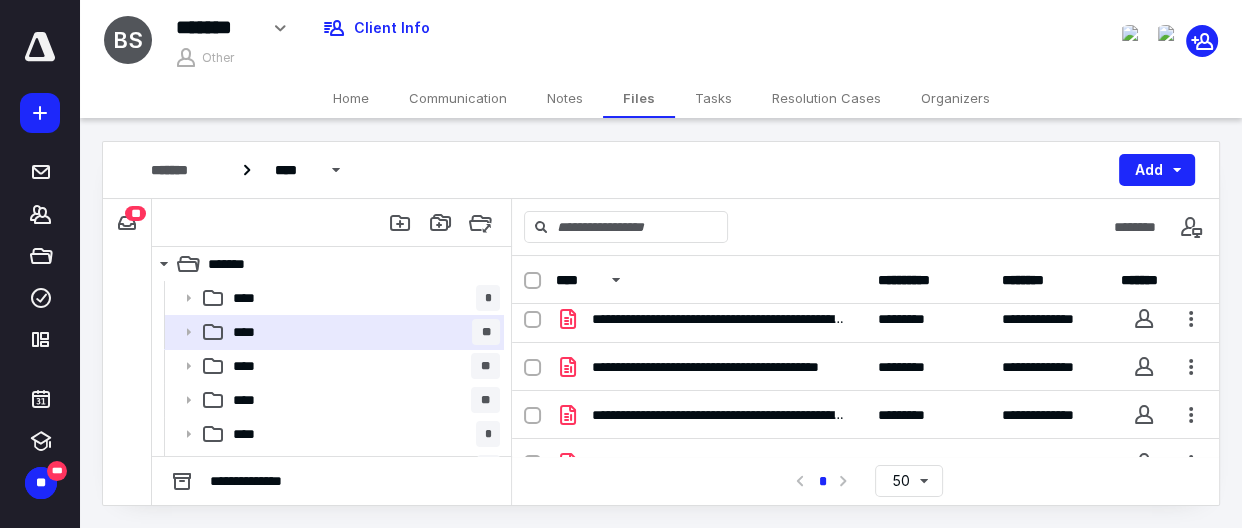 scroll, scrollTop: 24, scrollLeft: 0, axis: vertical 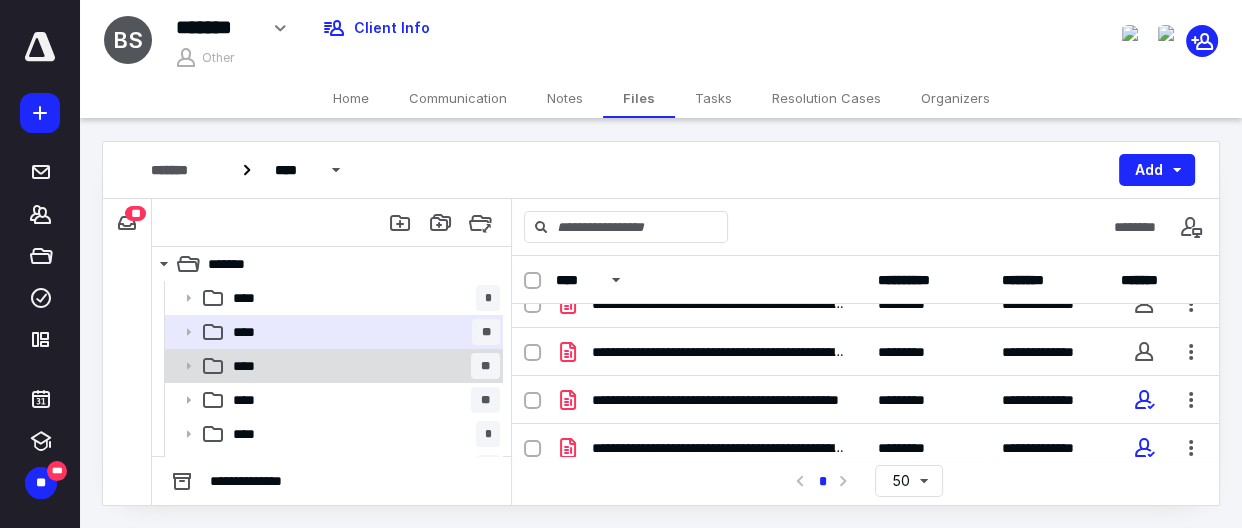 click on "**** **" at bounding box center (362, 366) 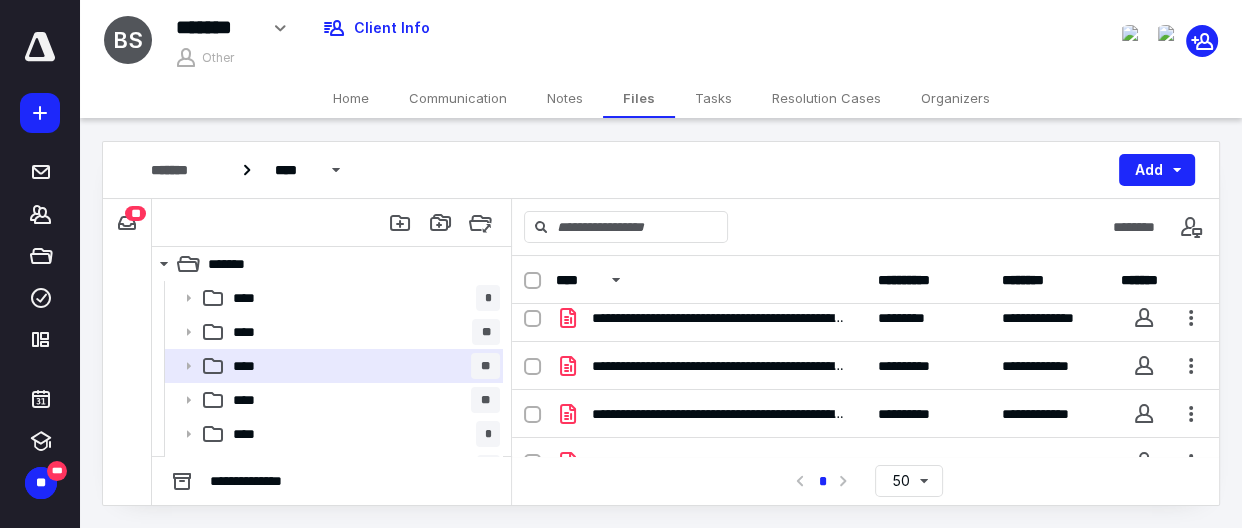 scroll, scrollTop: 0, scrollLeft: 0, axis: both 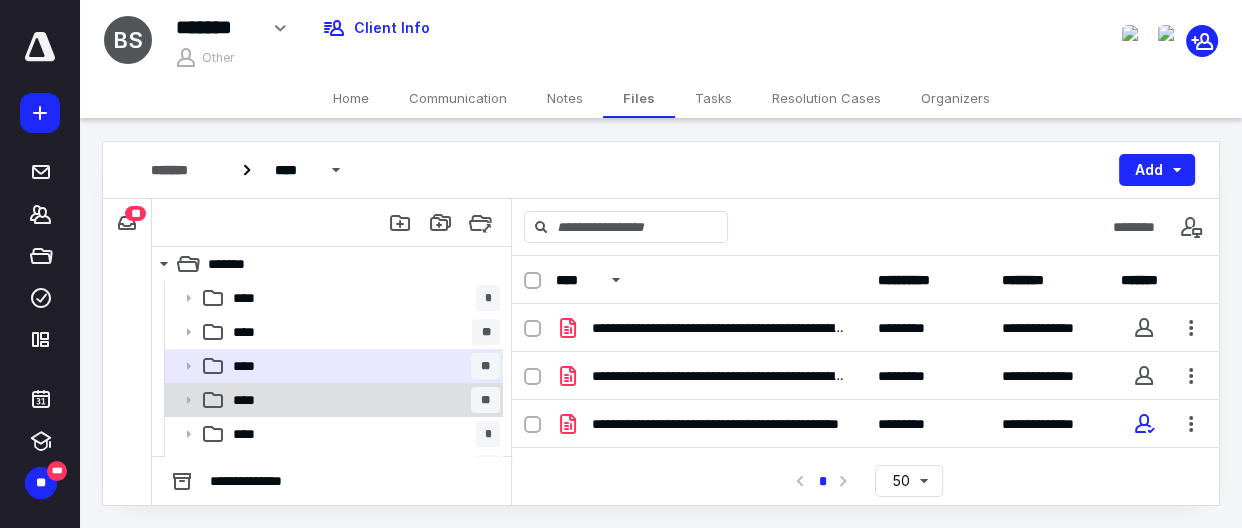 click on "****" at bounding box center [250, 400] 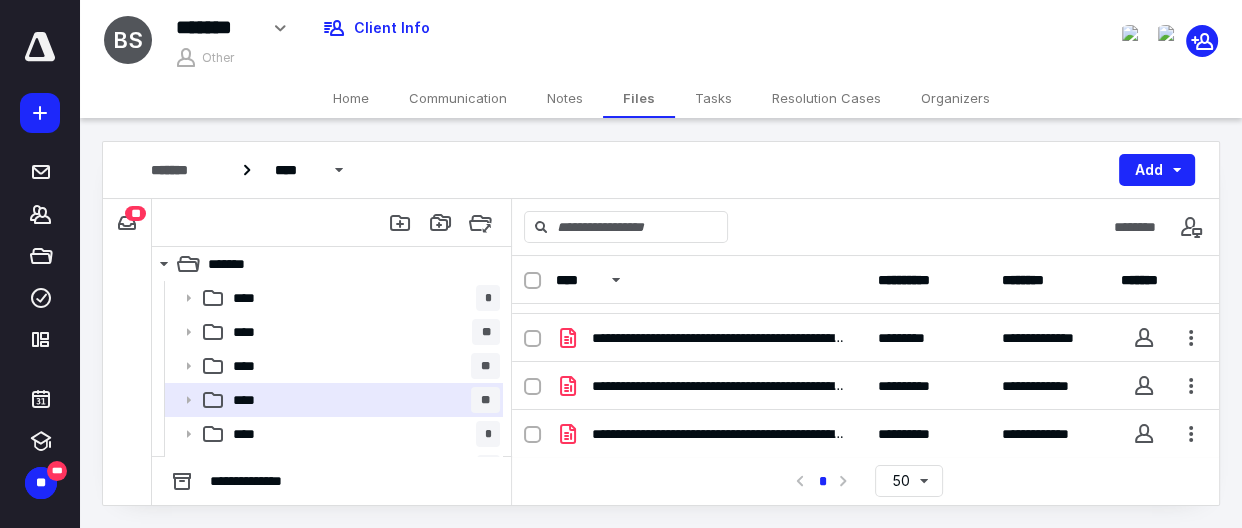 scroll, scrollTop: 0, scrollLeft: 0, axis: both 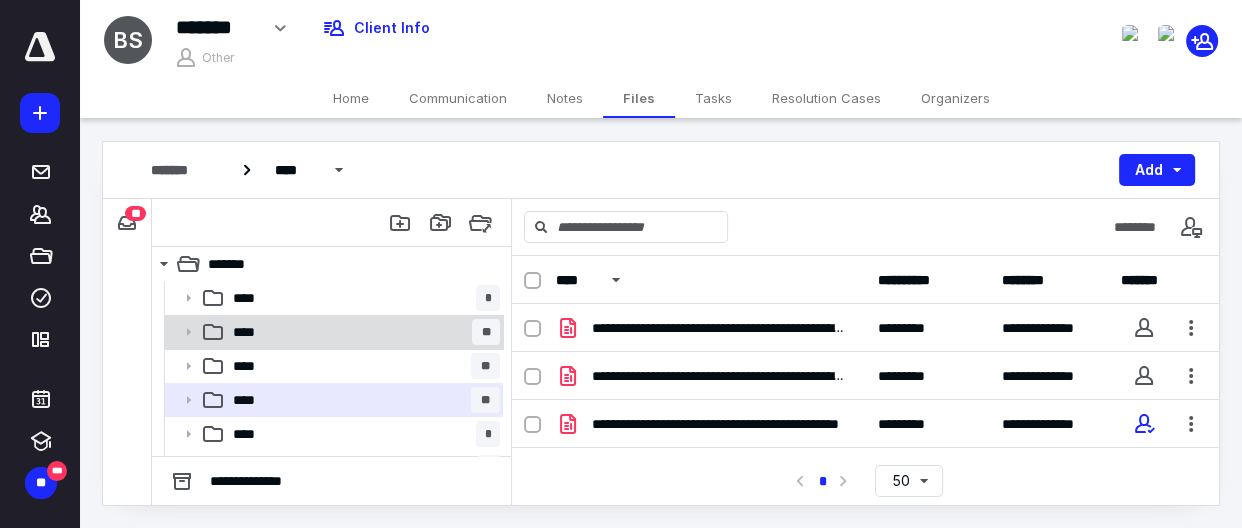 click on "**** **" at bounding box center [362, 332] 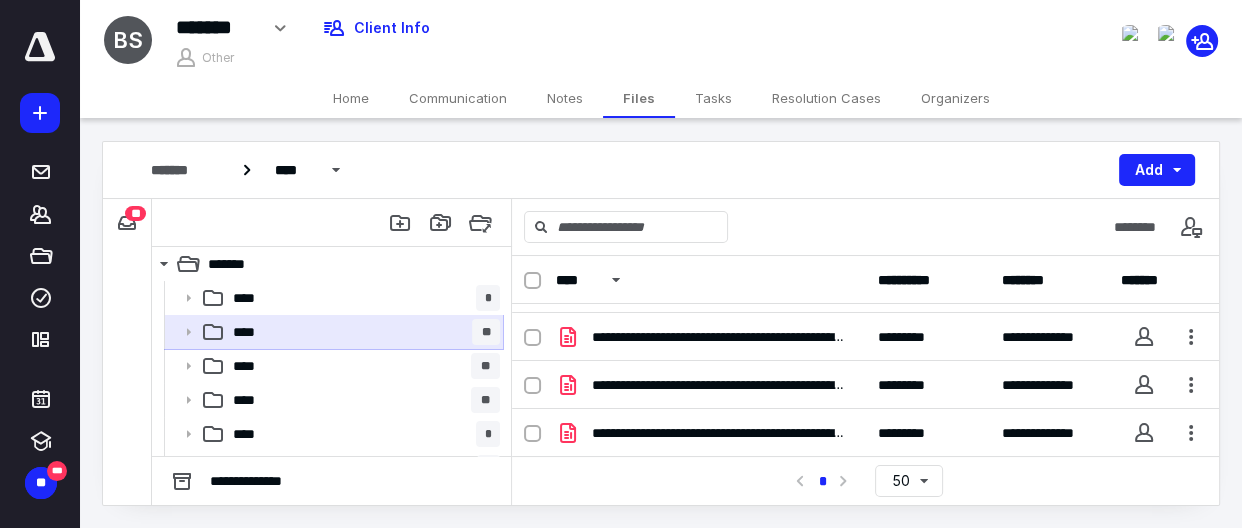 scroll, scrollTop: 660, scrollLeft: 0, axis: vertical 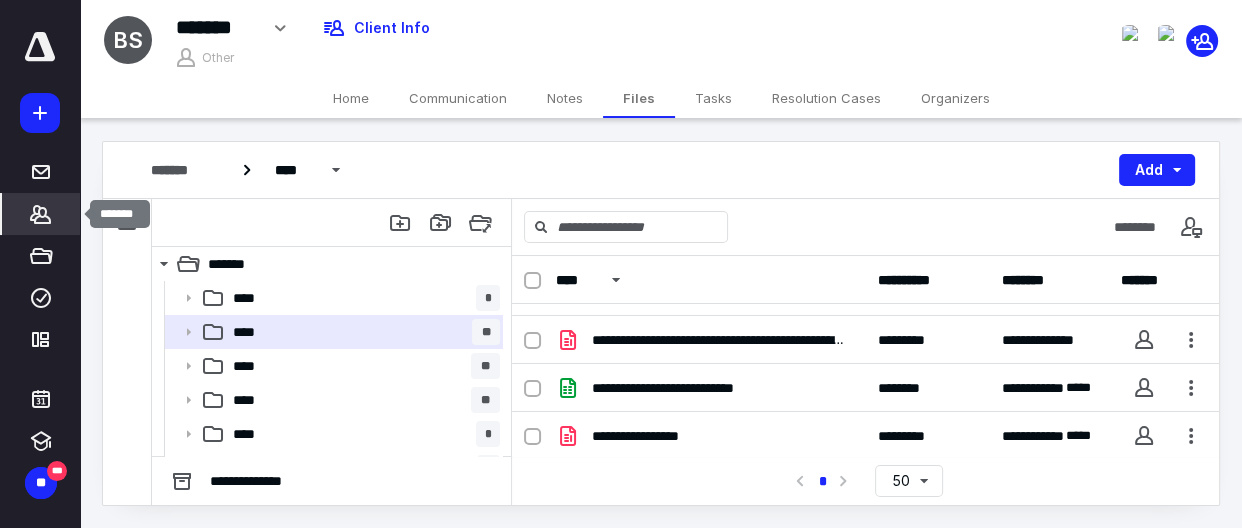 click 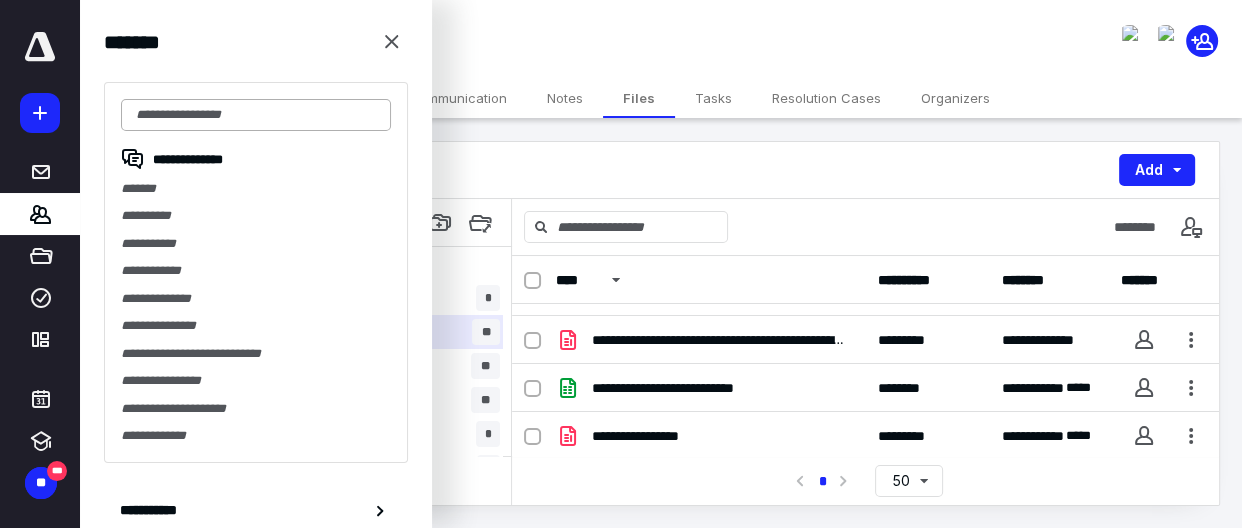 click at bounding box center (256, 115) 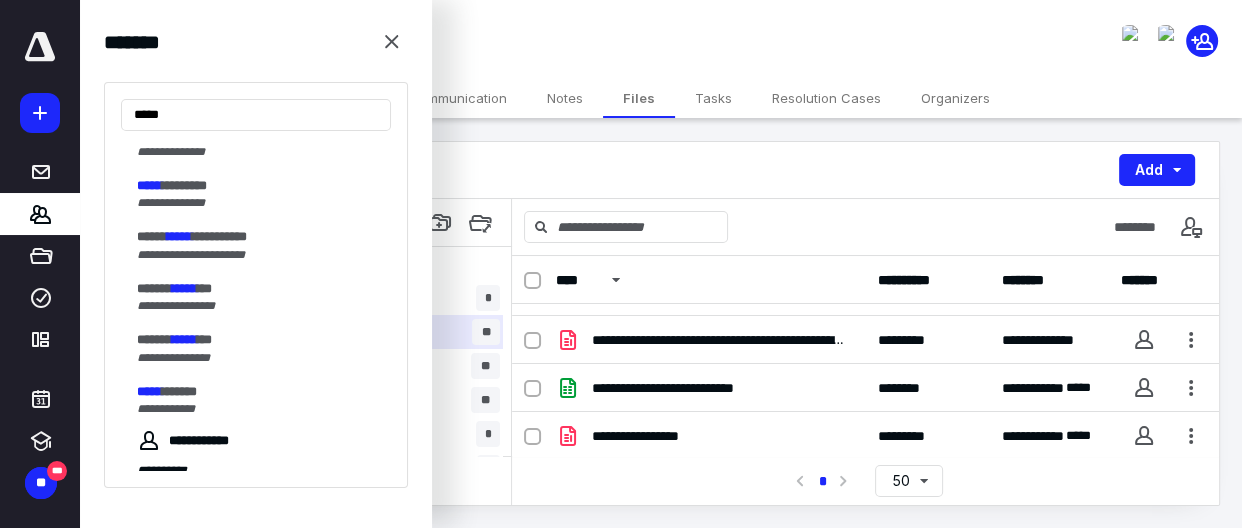 scroll, scrollTop: 90, scrollLeft: 0, axis: vertical 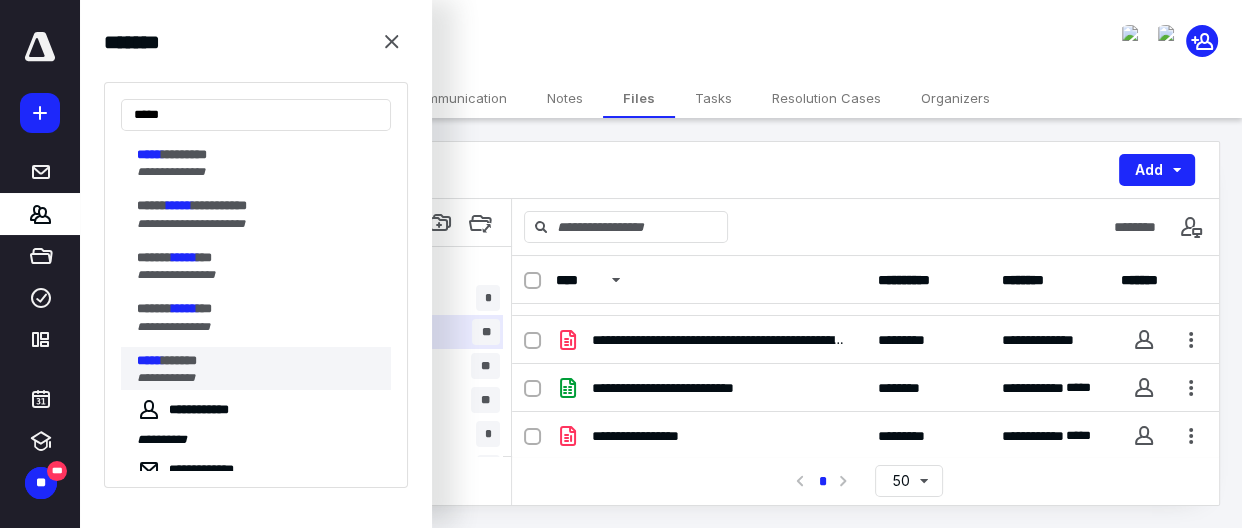 type on "*****" 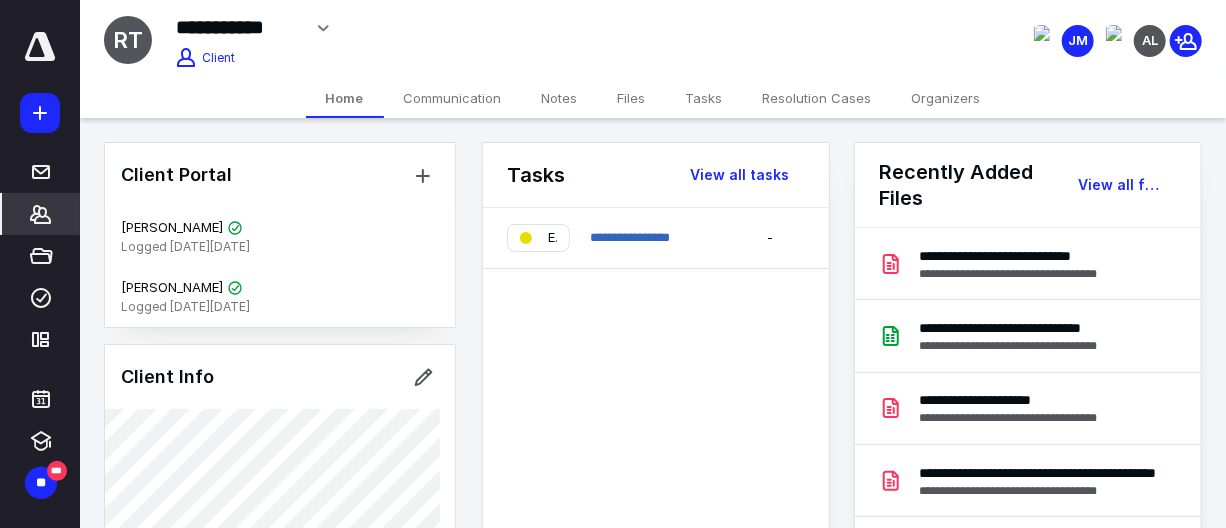 click on "Files" at bounding box center [632, 98] 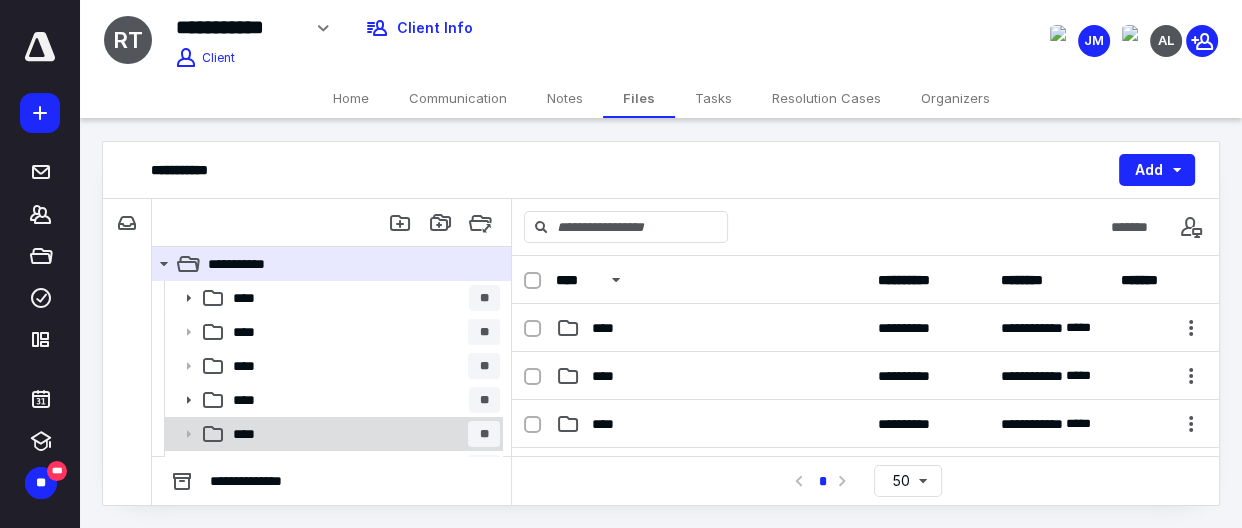scroll, scrollTop: 28, scrollLeft: 0, axis: vertical 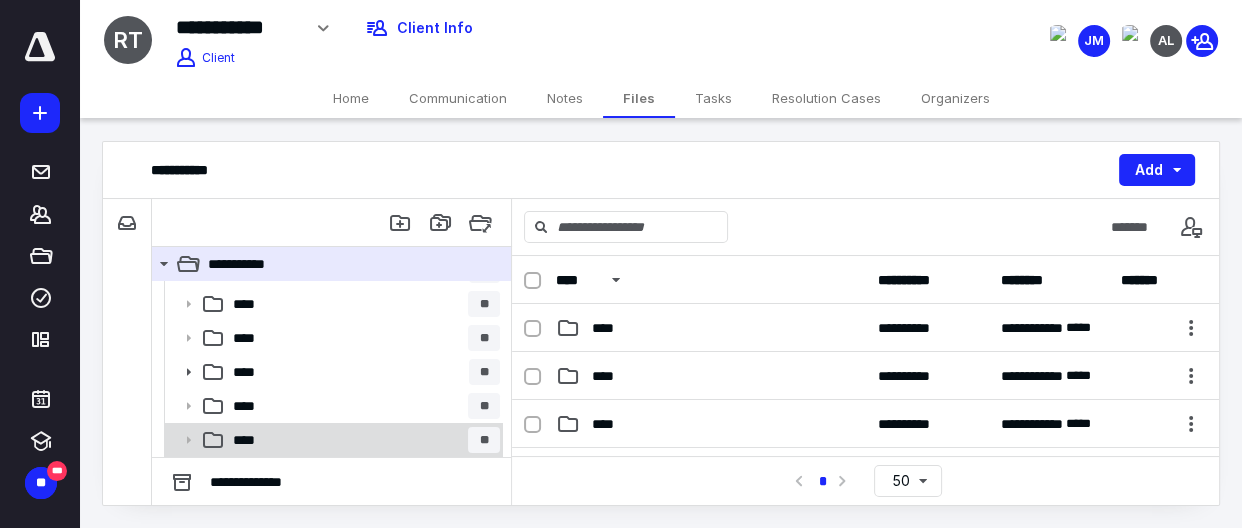 click on "**** **" at bounding box center [332, 440] 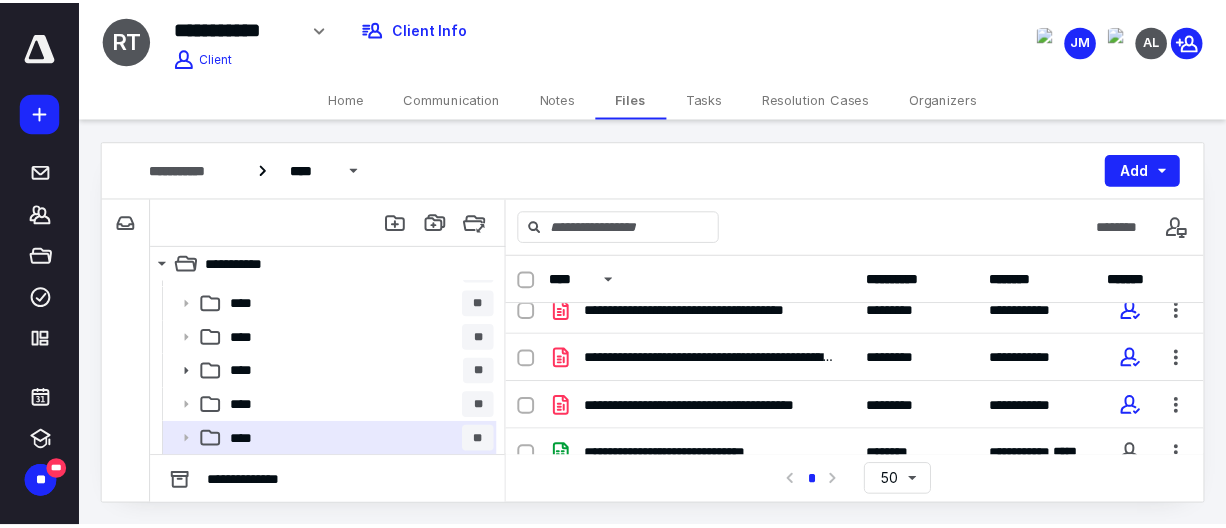 scroll, scrollTop: 2193, scrollLeft: 0, axis: vertical 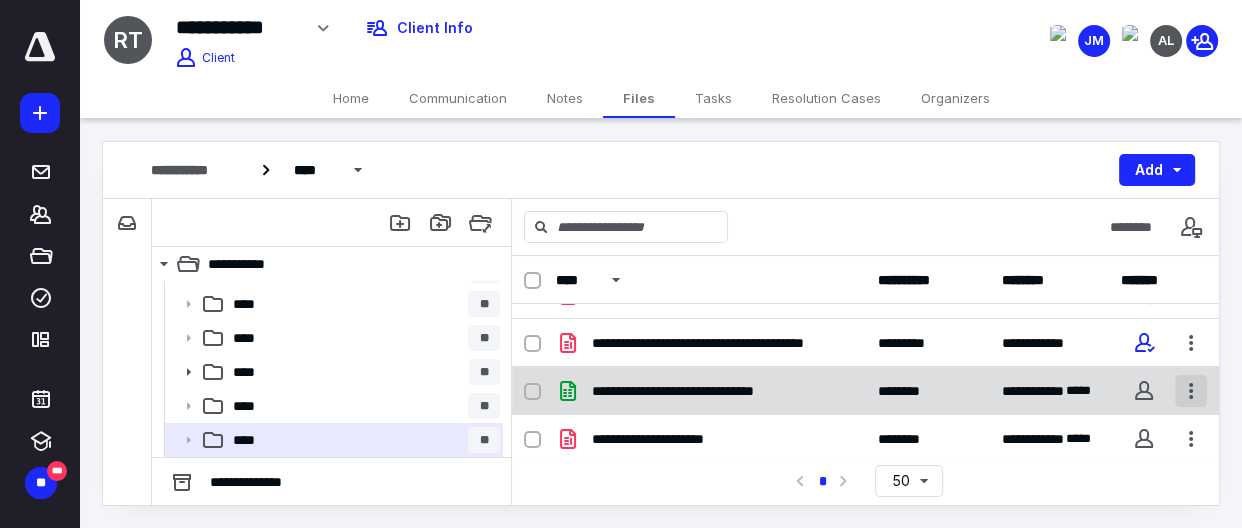 click at bounding box center (1191, 391) 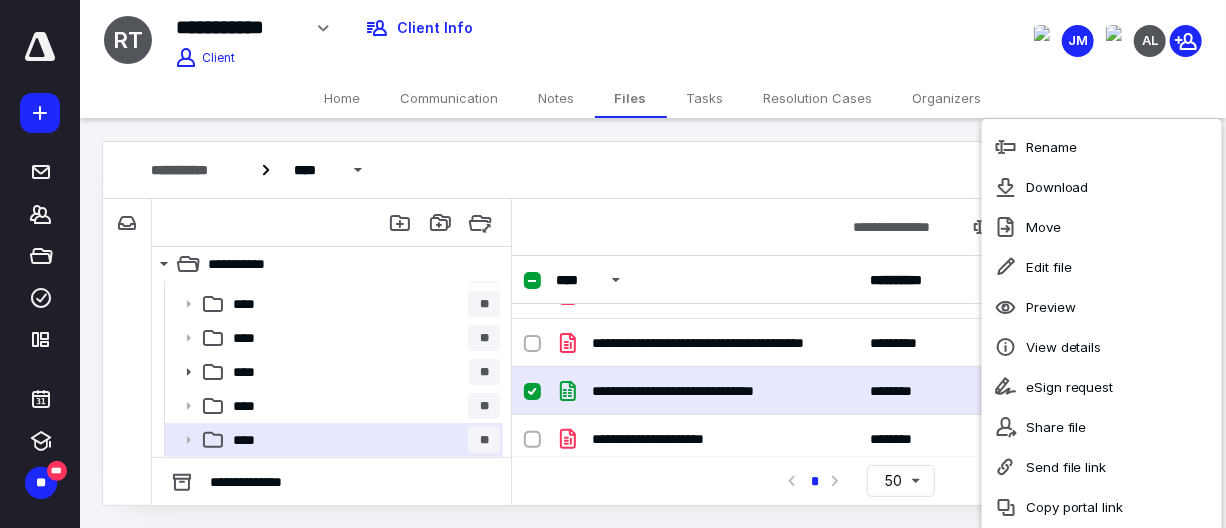 click on "**********" at bounding box center [613, 264] 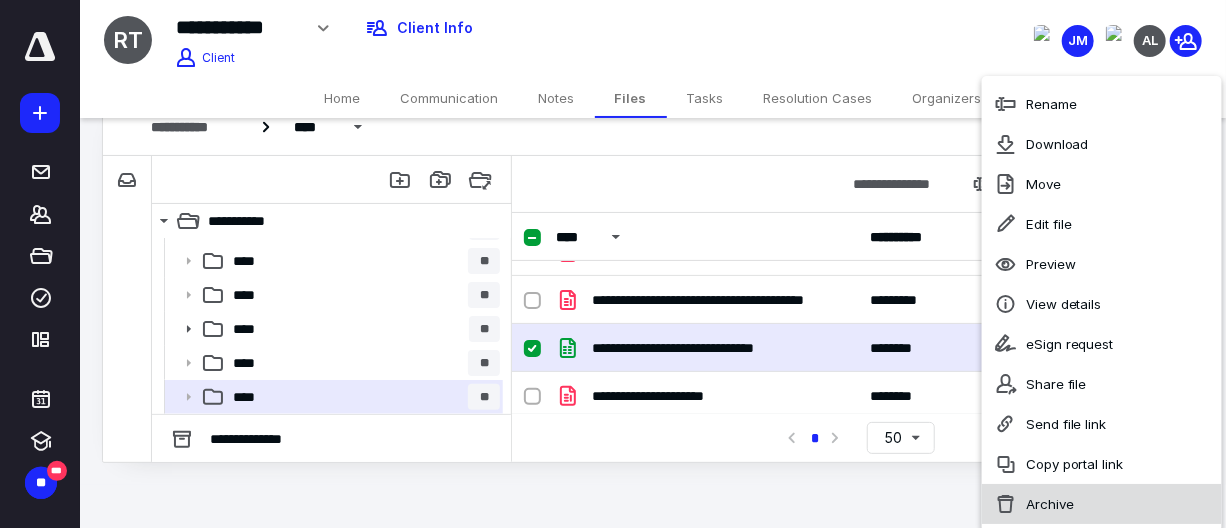 click on "Archive" at bounding box center (1102, 504) 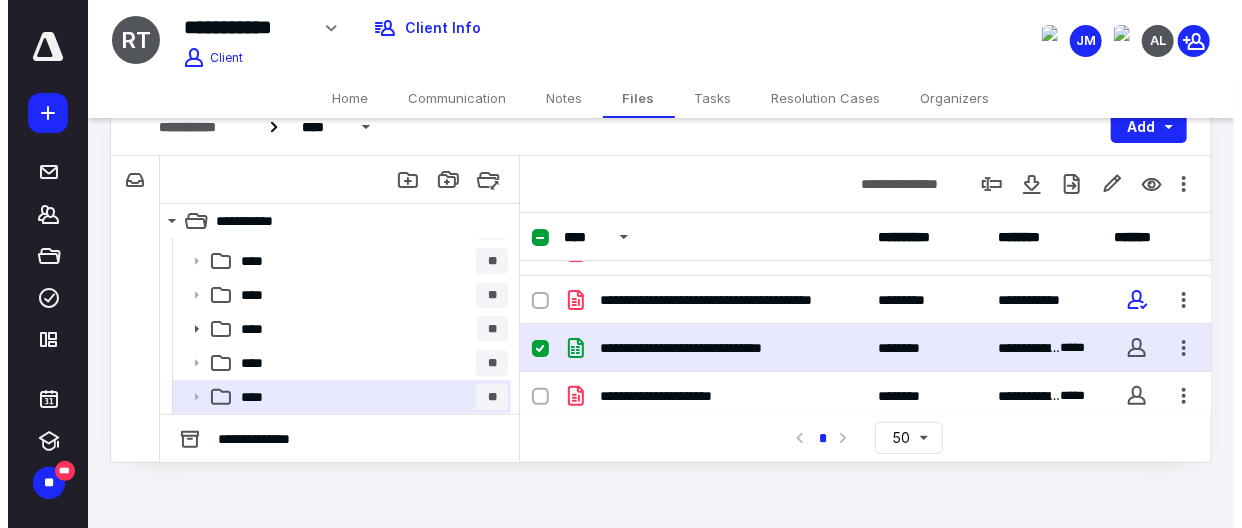 scroll, scrollTop: 0, scrollLeft: 0, axis: both 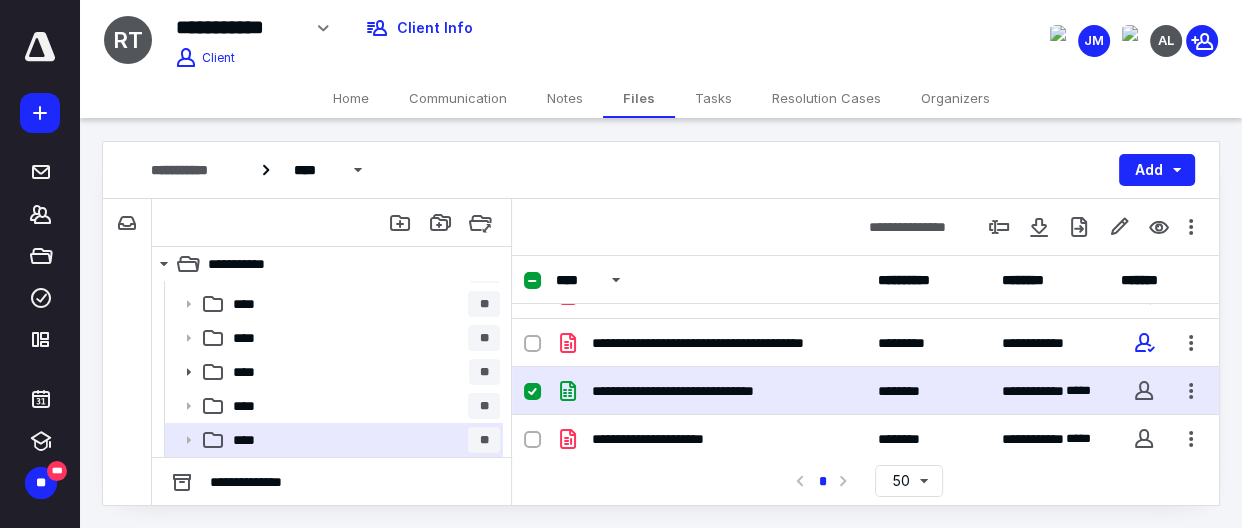 checkbox on "false" 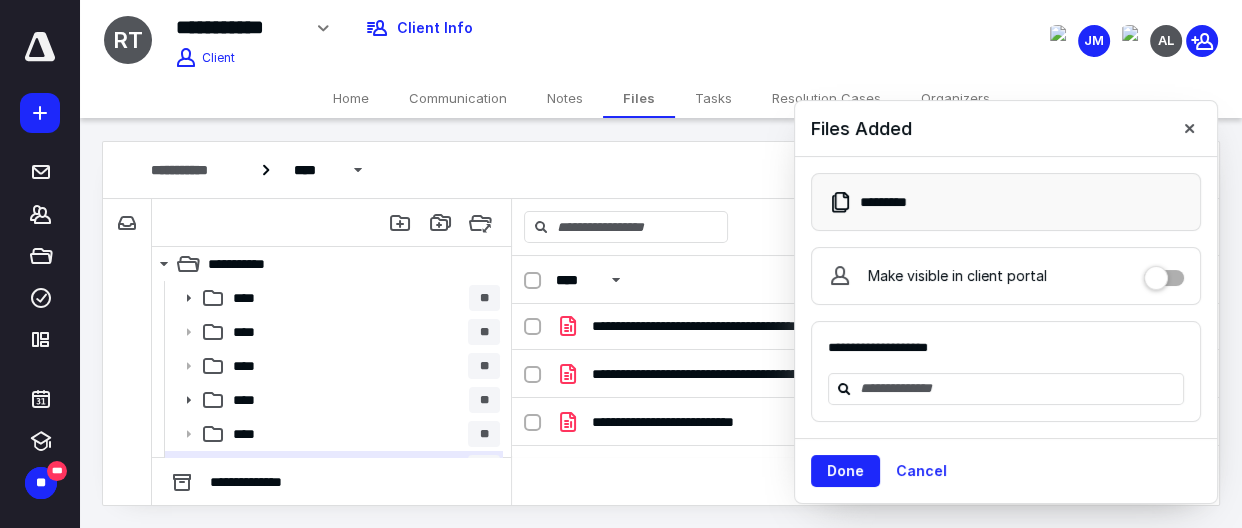 scroll, scrollTop: 0, scrollLeft: 0, axis: both 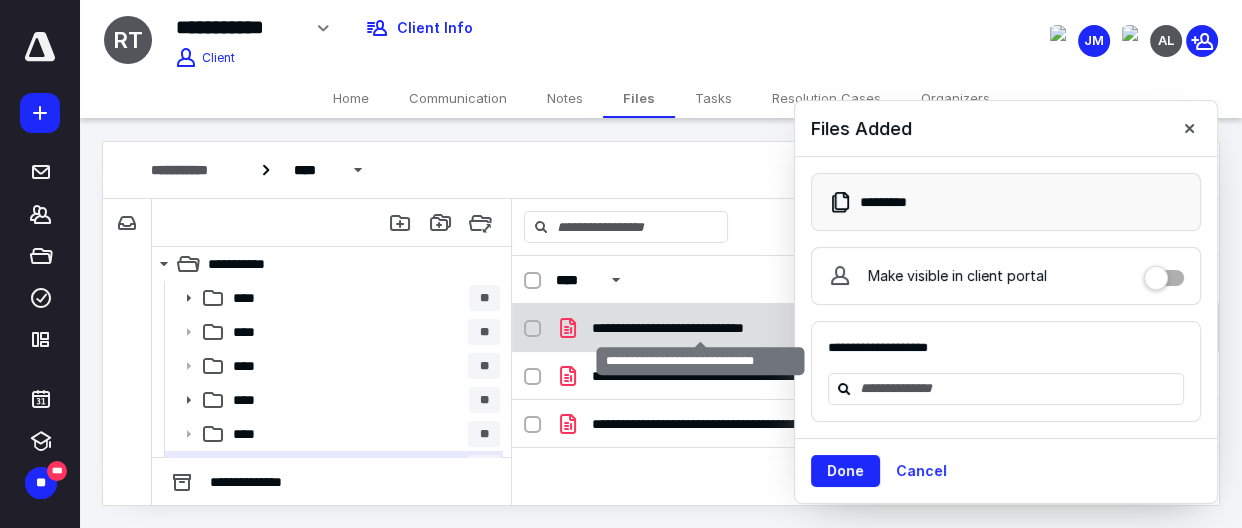 click on "**********" at bounding box center [700, 328] 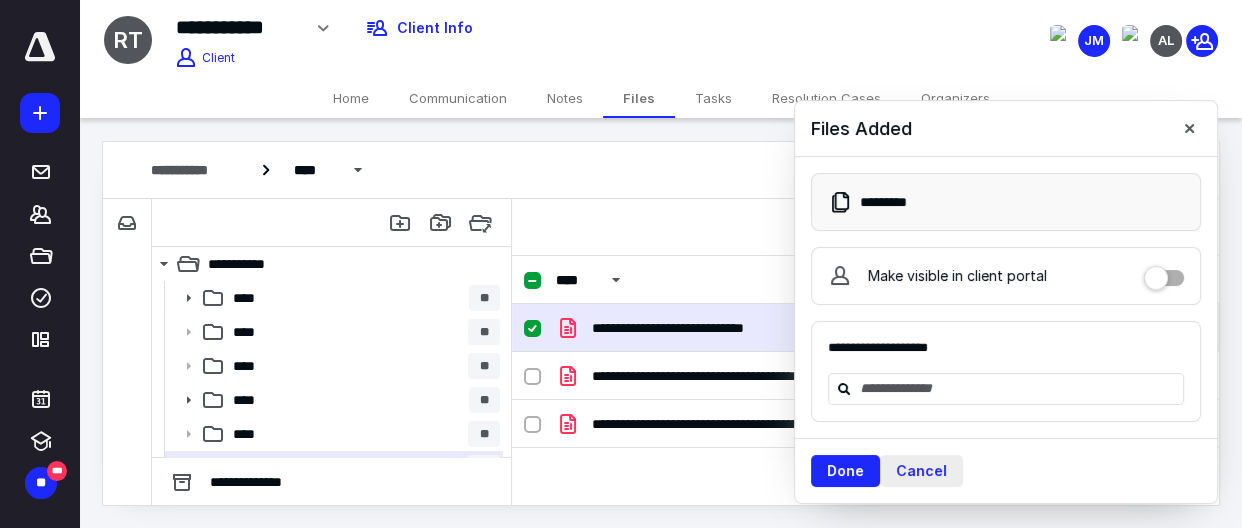 click on "Cancel" at bounding box center (921, 471) 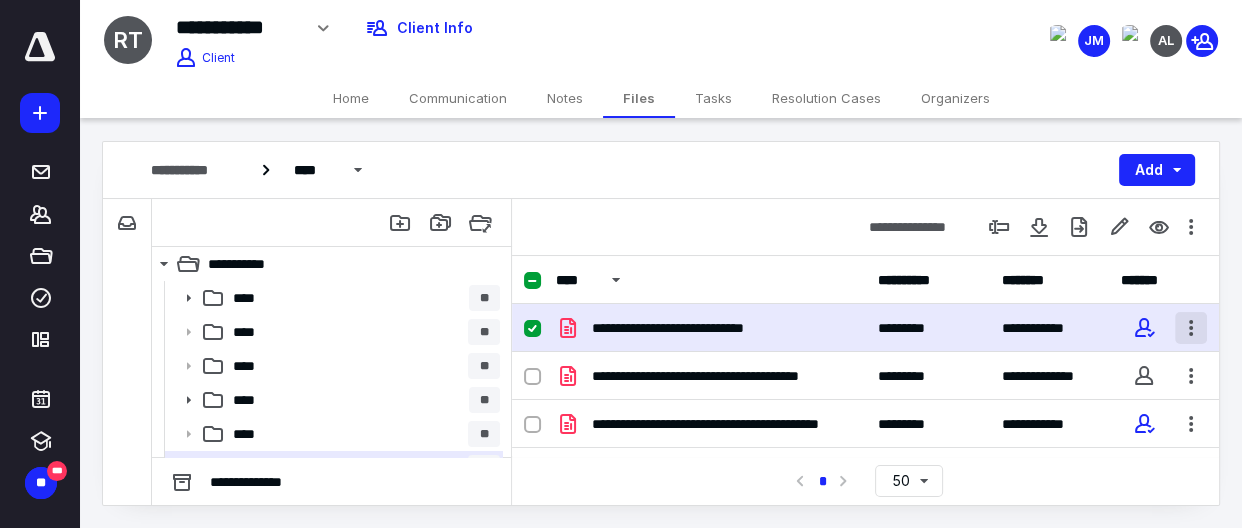 click at bounding box center (1191, 328) 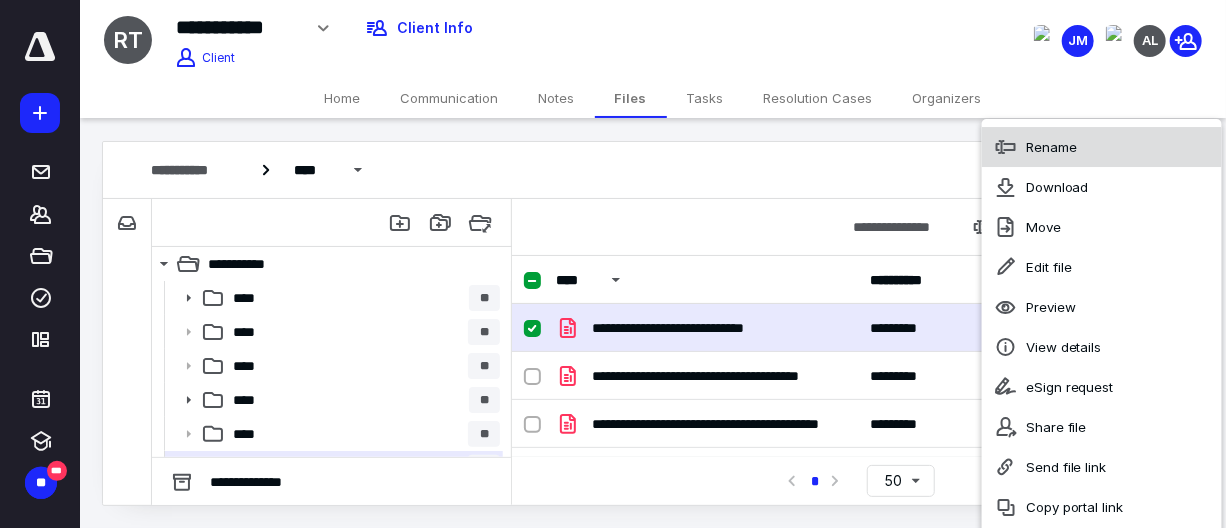 click on "Rename" at bounding box center (1051, 147) 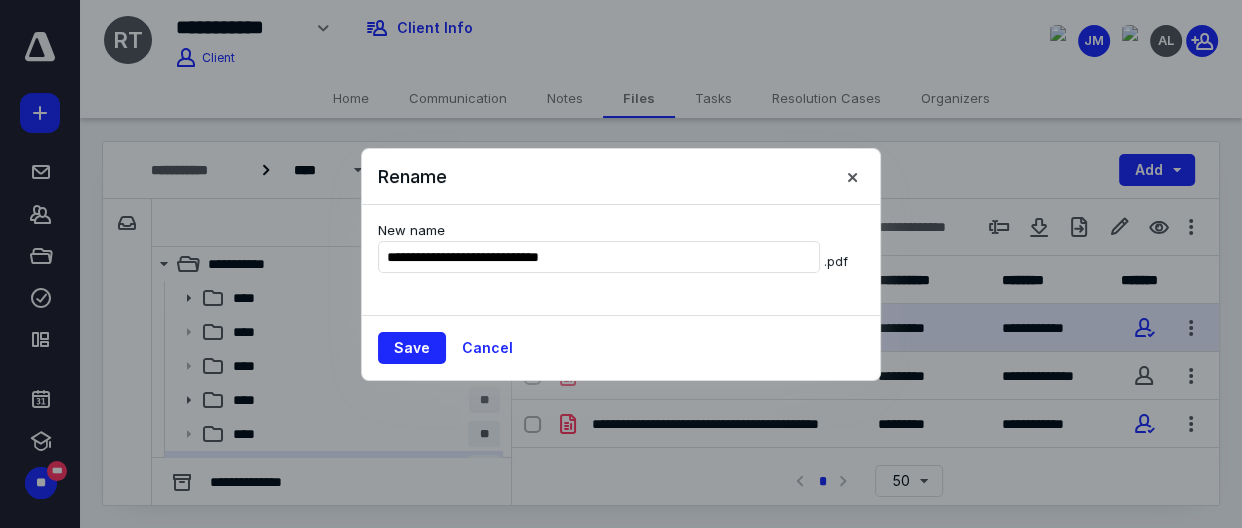 type on "**********" 